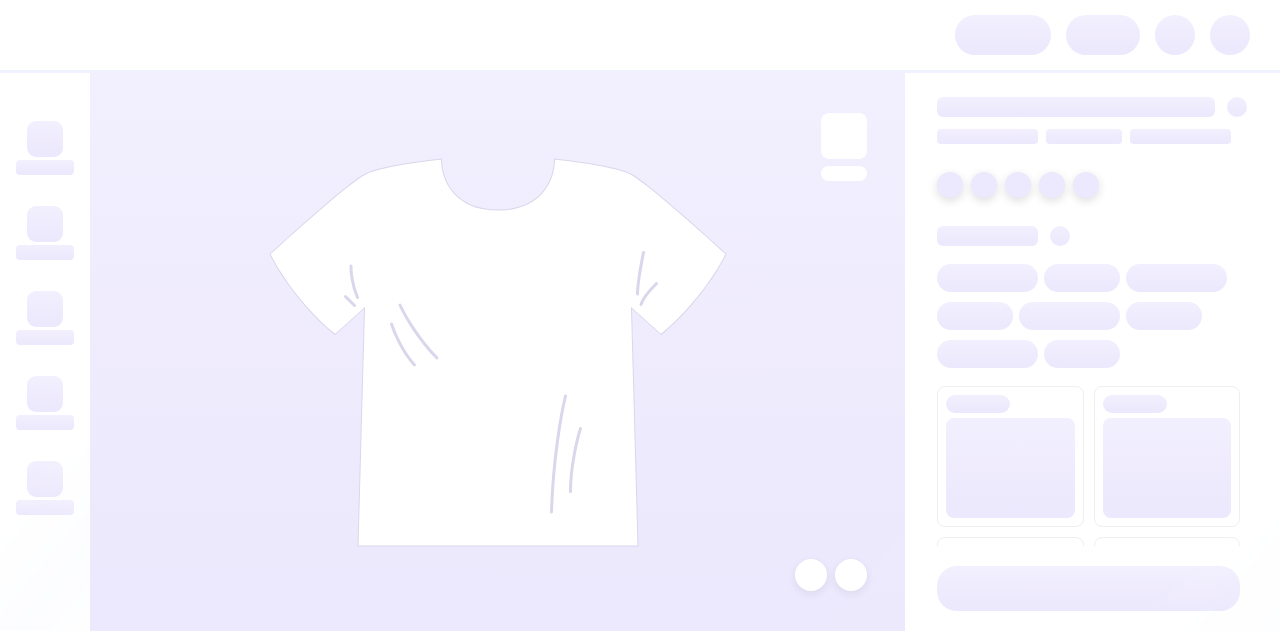 scroll, scrollTop: 0, scrollLeft: 0, axis: both 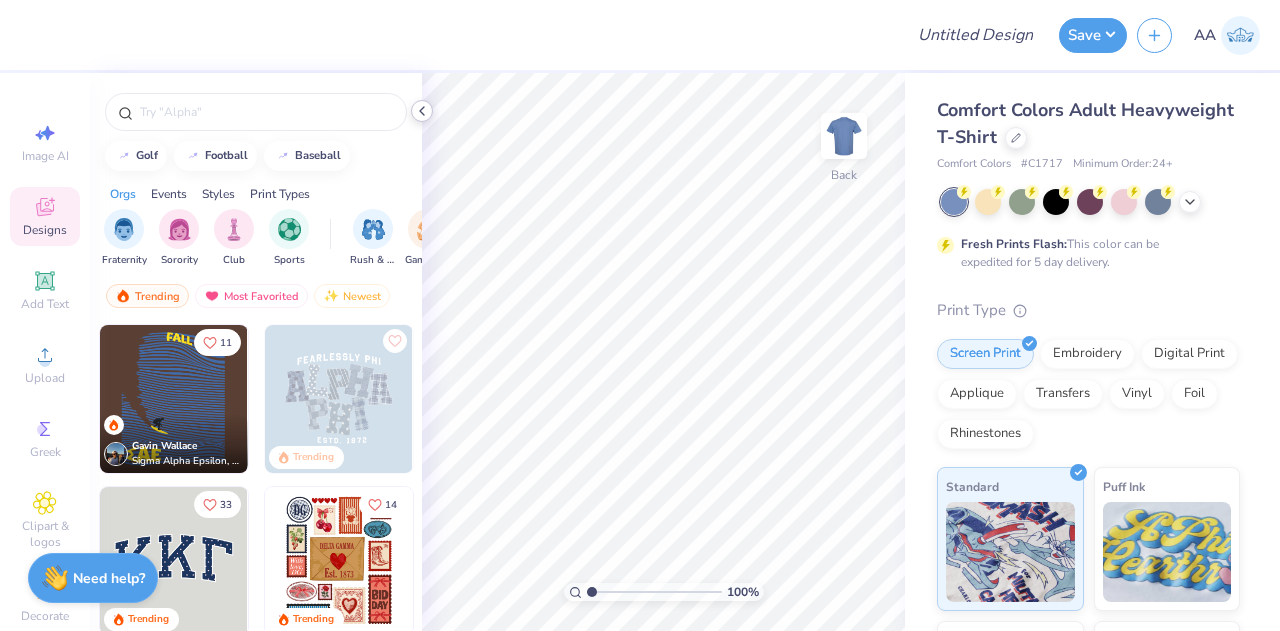 click 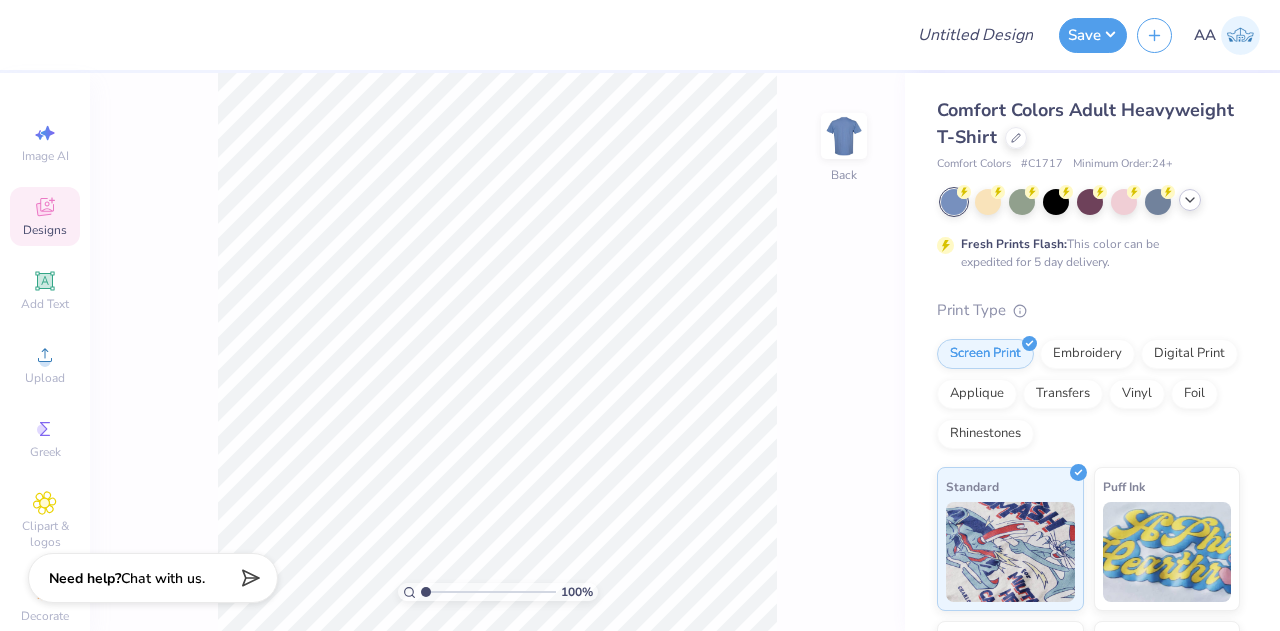 click 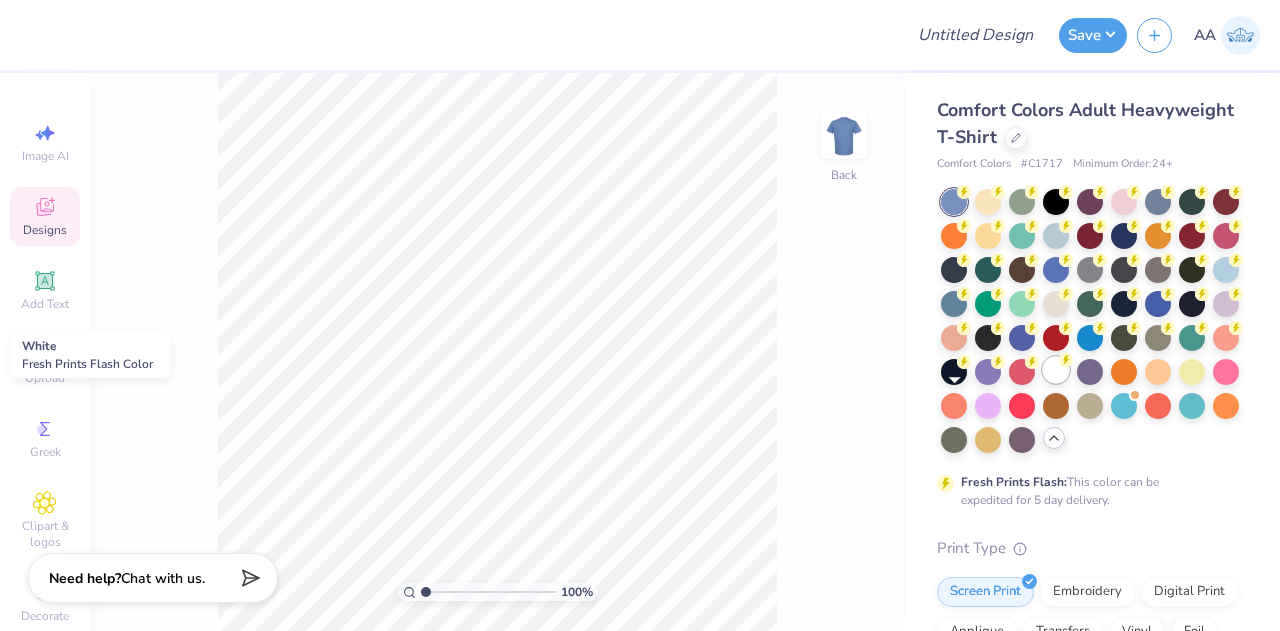 click at bounding box center (1056, 370) 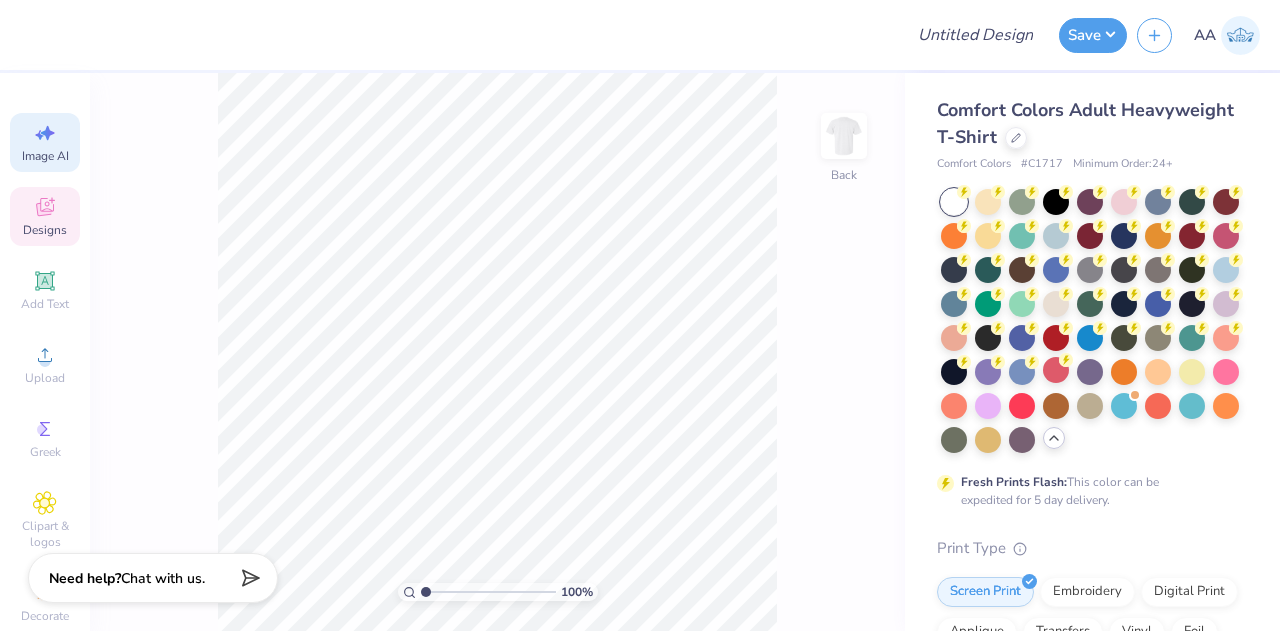 click 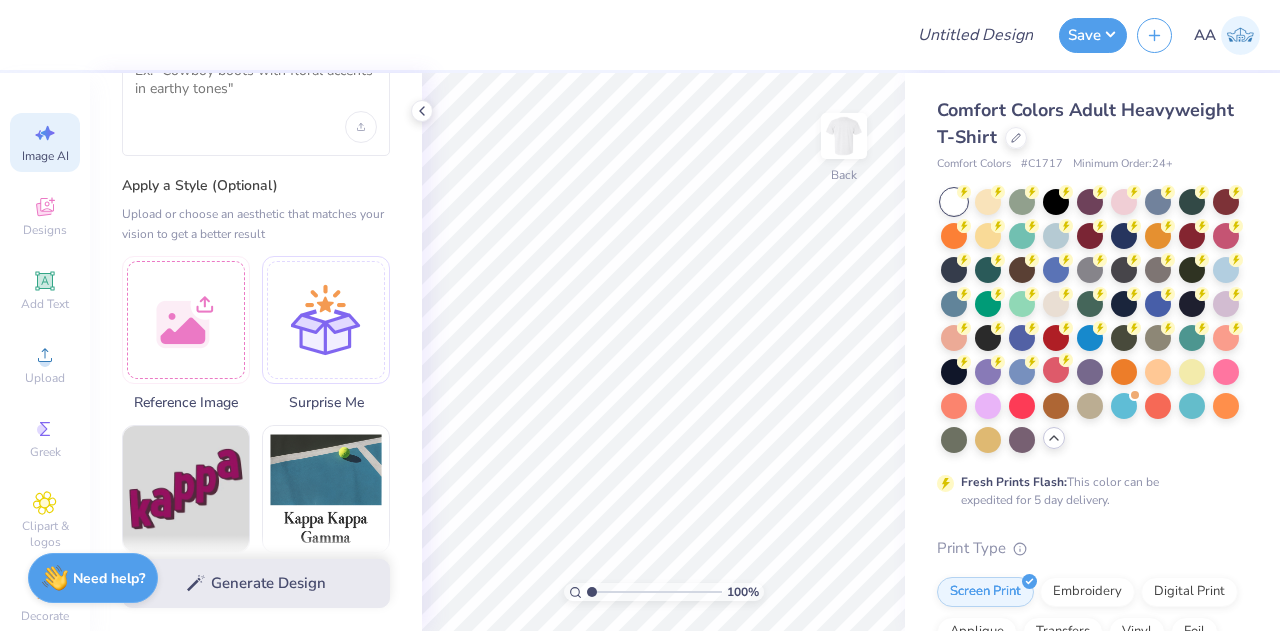 scroll, scrollTop: 0, scrollLeft: 0, axis: both 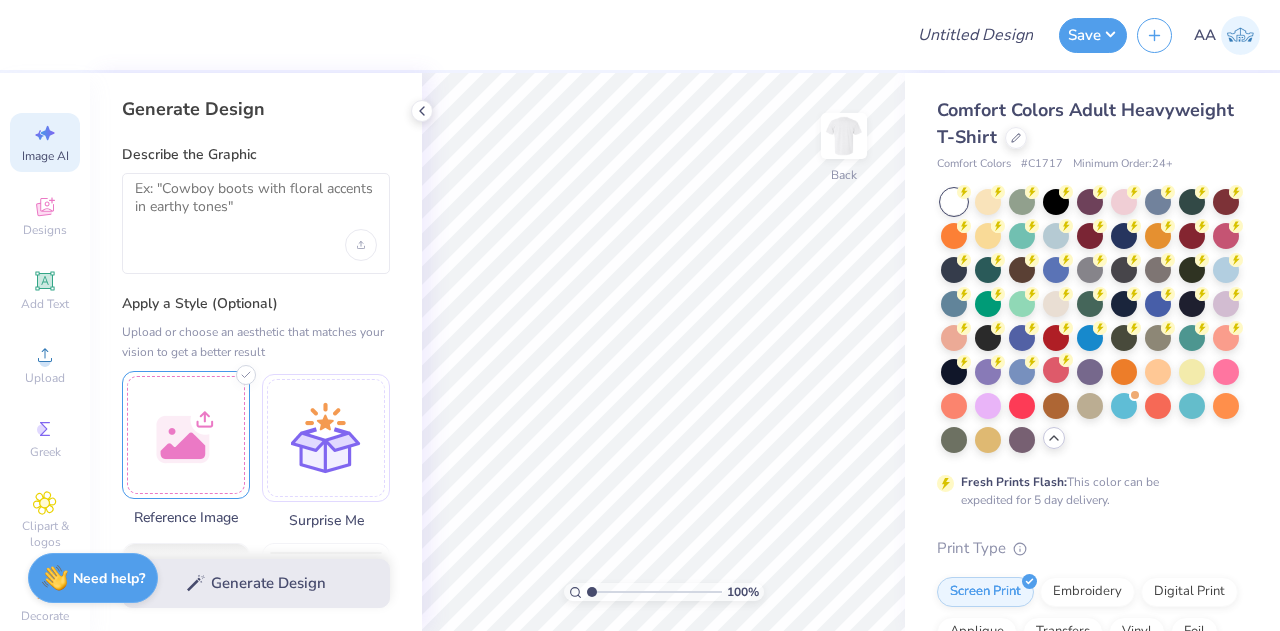 click at bounding box center [186, 435] 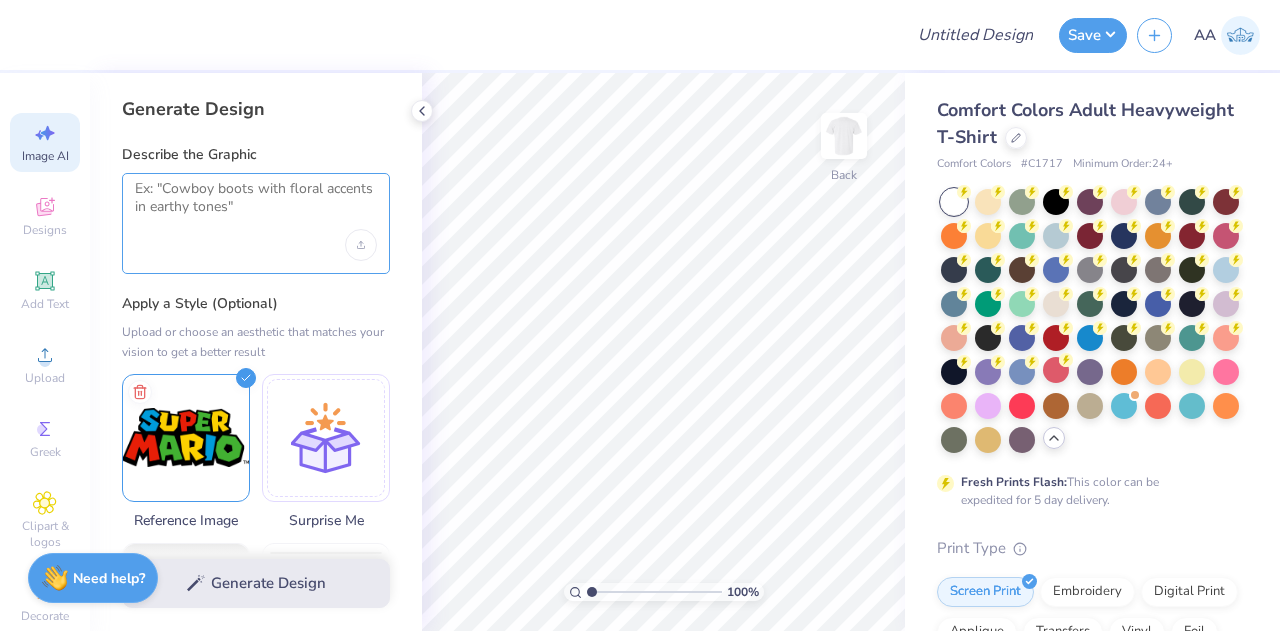 click at bounding box center [256, 205] 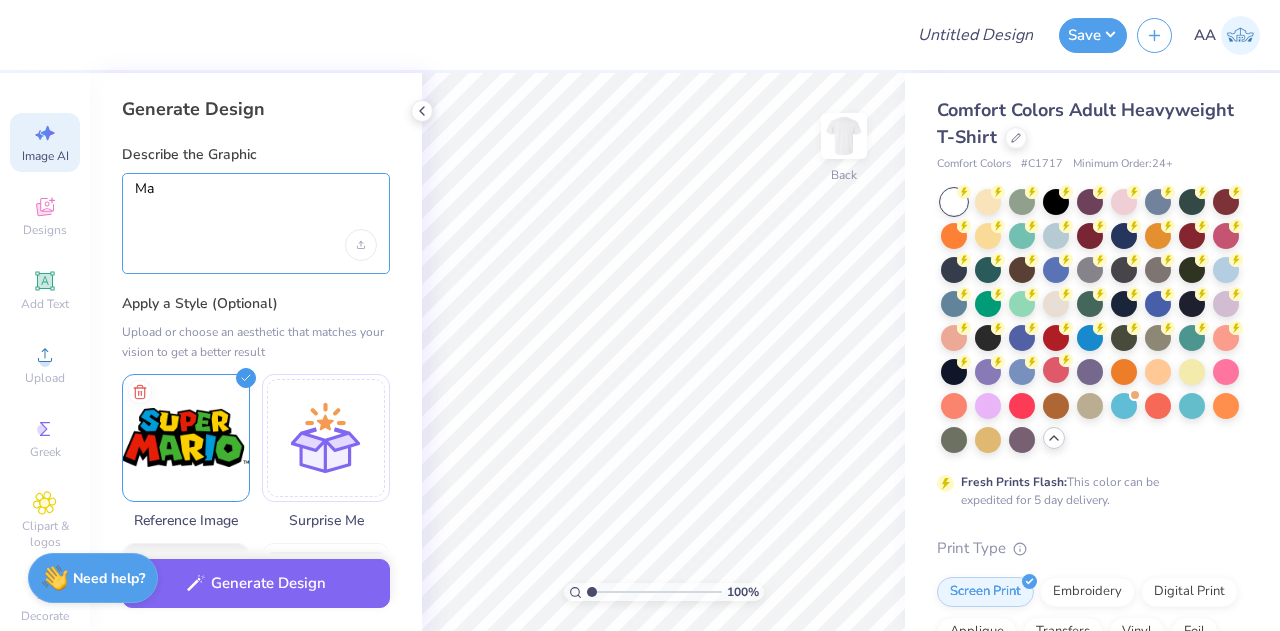 type on "M" 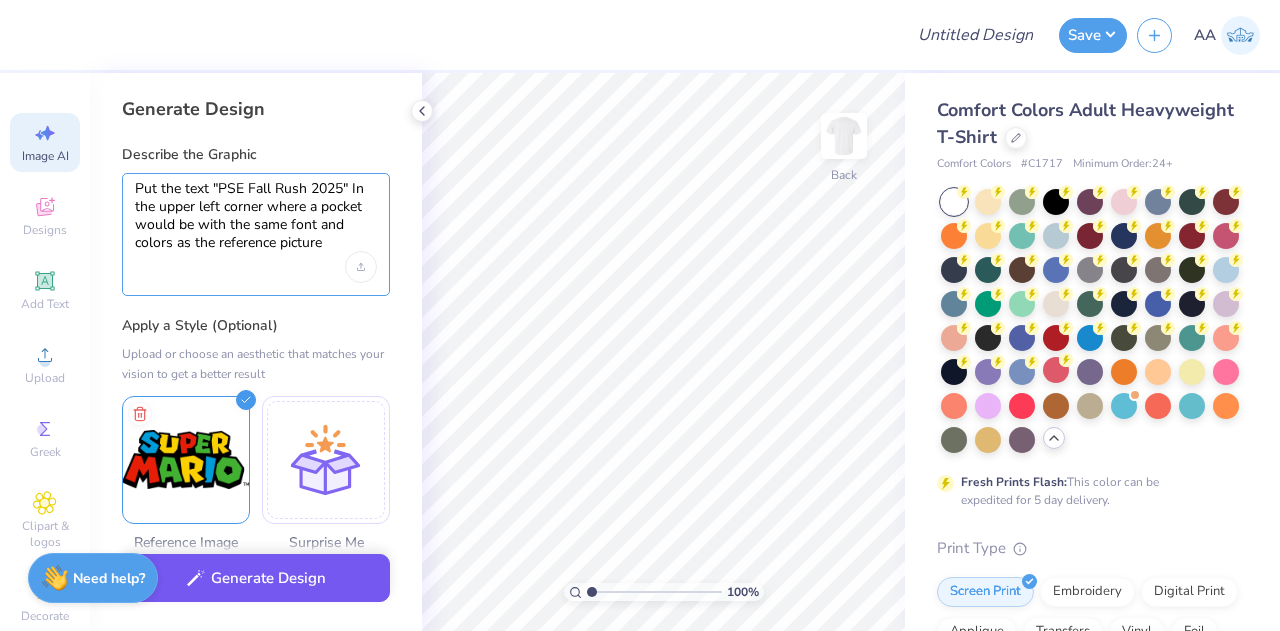 type on "Put the text "PSE Fall Rush 2025" In the upper left corner where a pocket would be with the same font and colors as the reference picture" 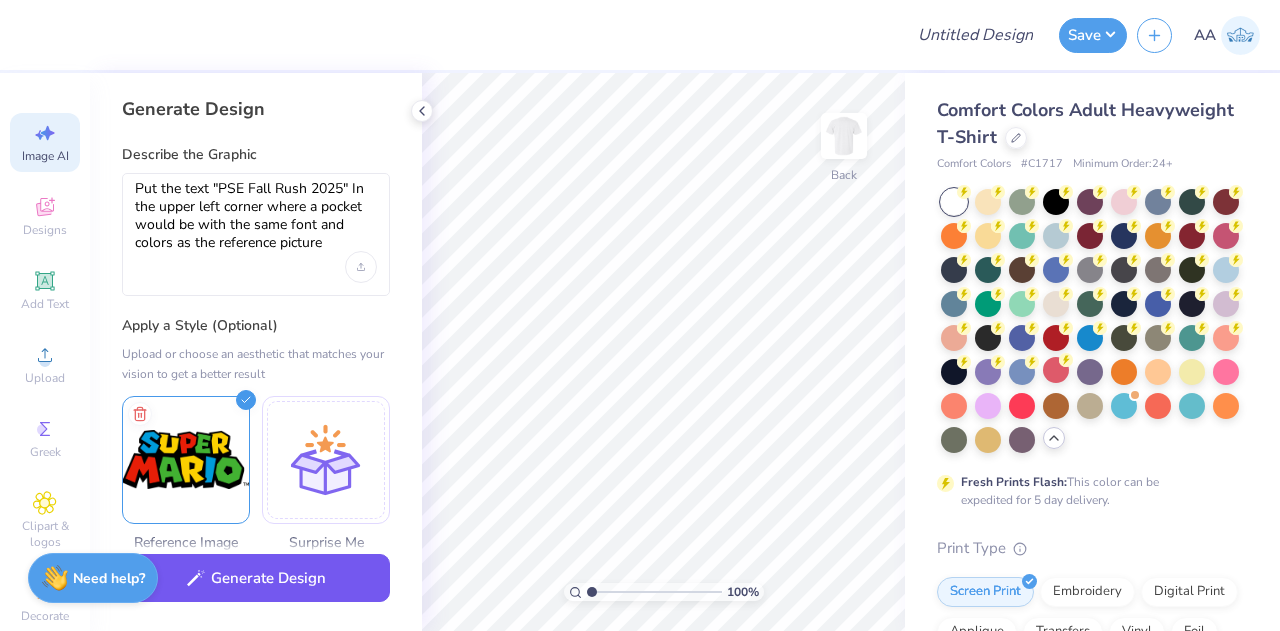 click on "Generate Design" at bounding box center [256, 578] 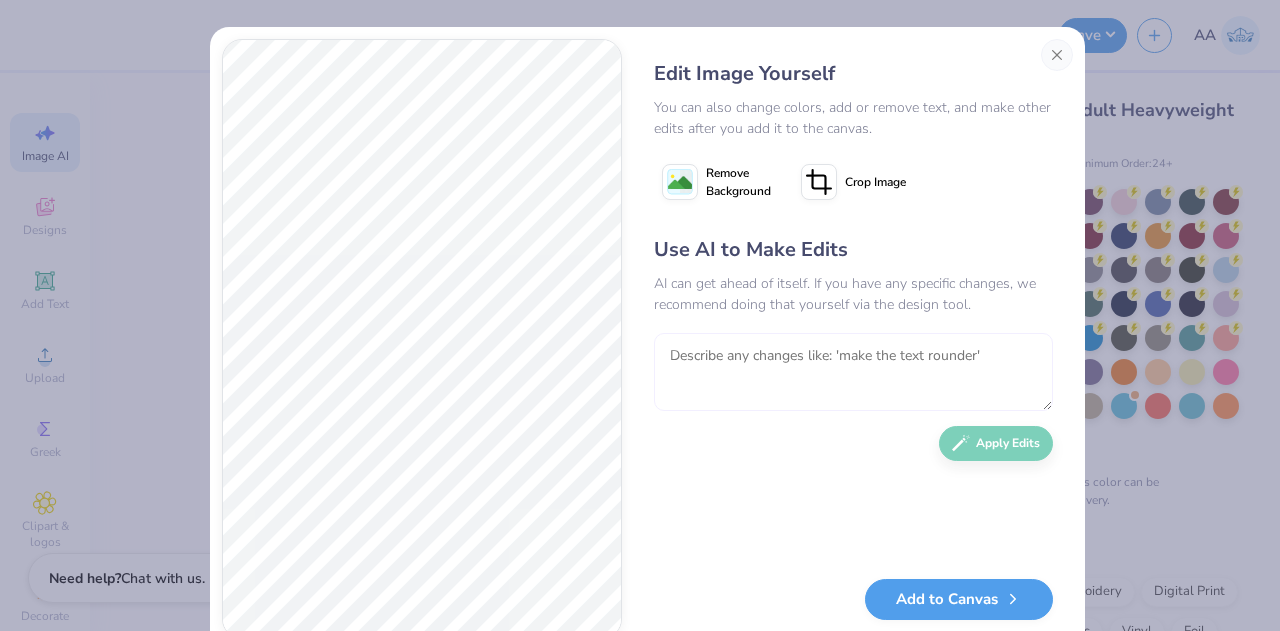 click at bounding box center [853, 372] 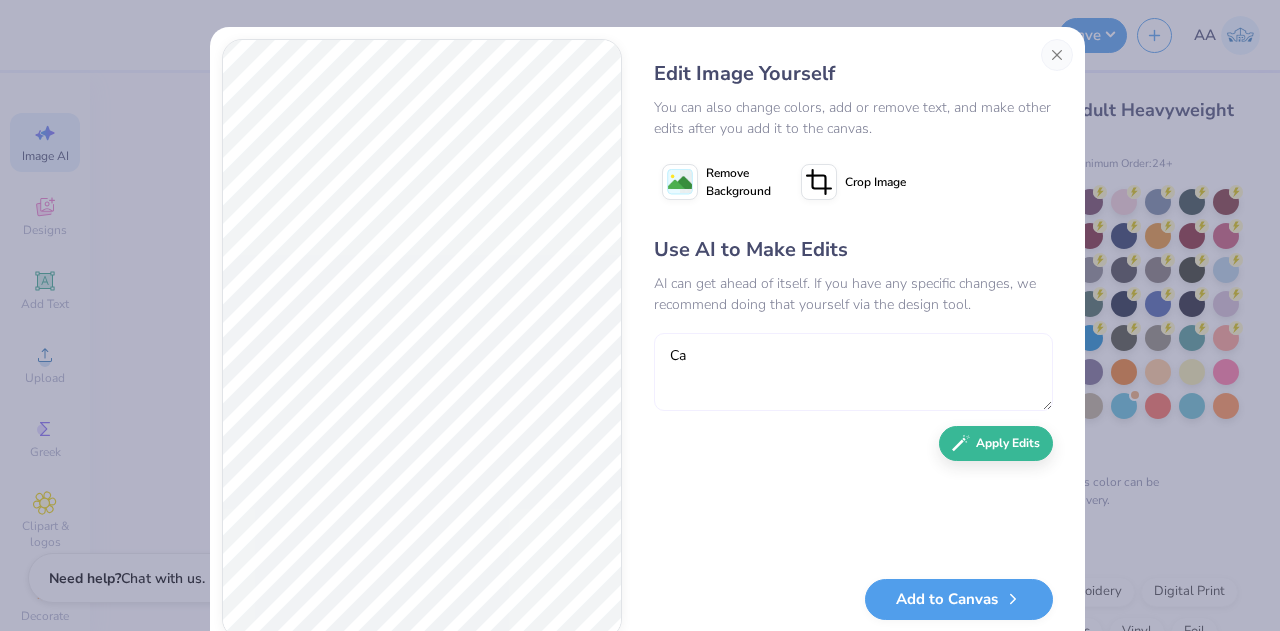 type on "C" 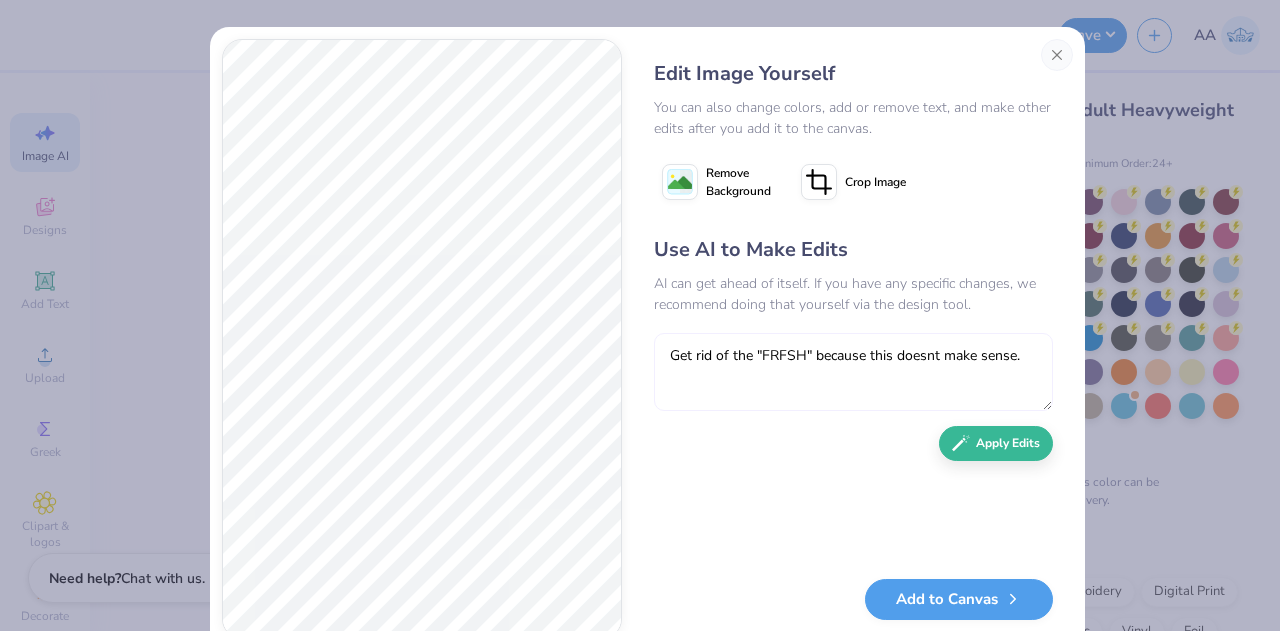 click on "Get rid of the "FRFSH" because this doesnt make sense." at bounding box center (853, 372) 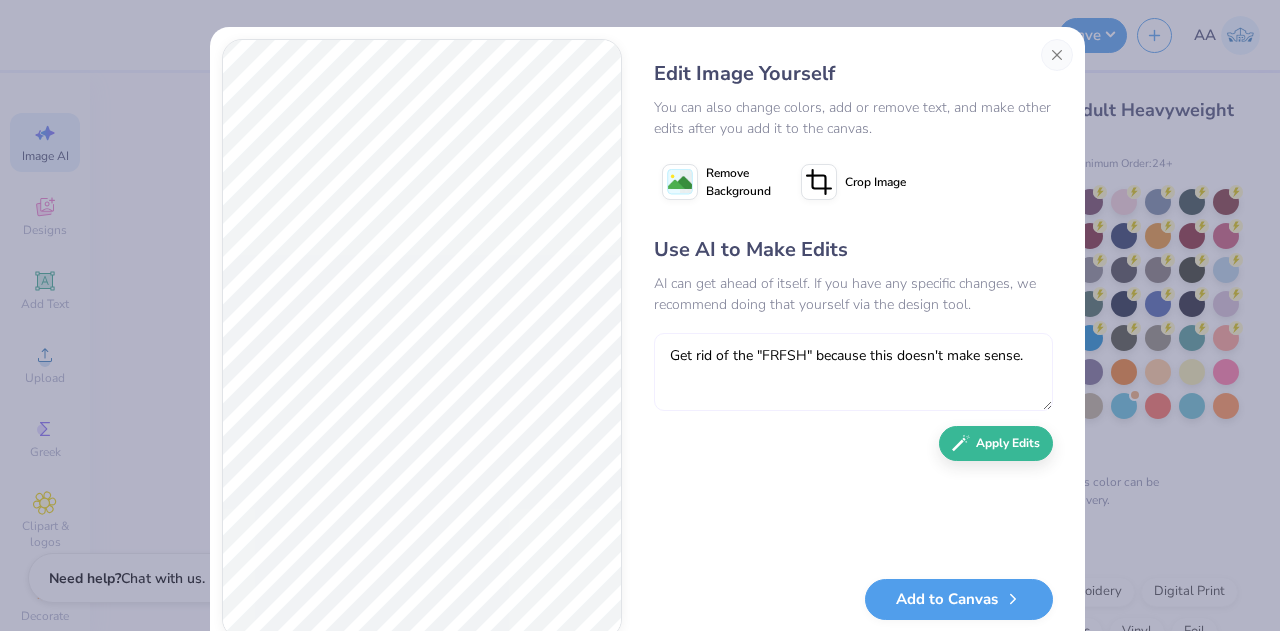 click on "Get rid of the "FRFSH" because this doesn't make sense." at bounding box center (853, 372) 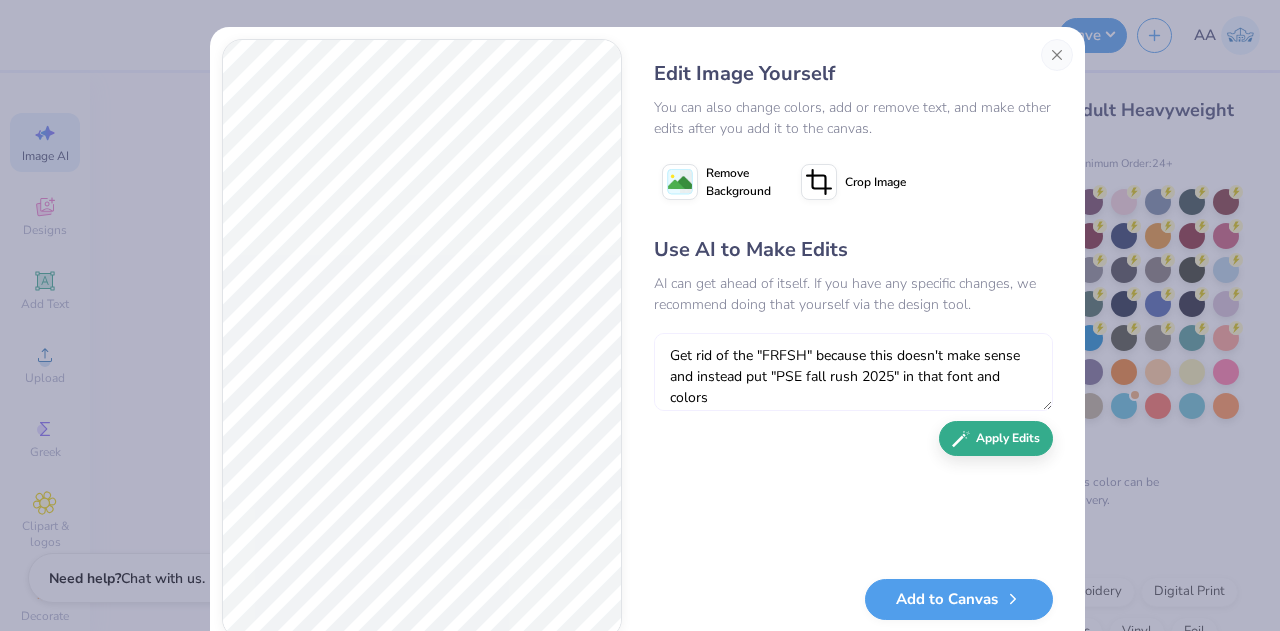 type on "Get rid of the "FRFSH" because this doesn't make sense and instead put "PSE fall rush 2025" in that font and colors" 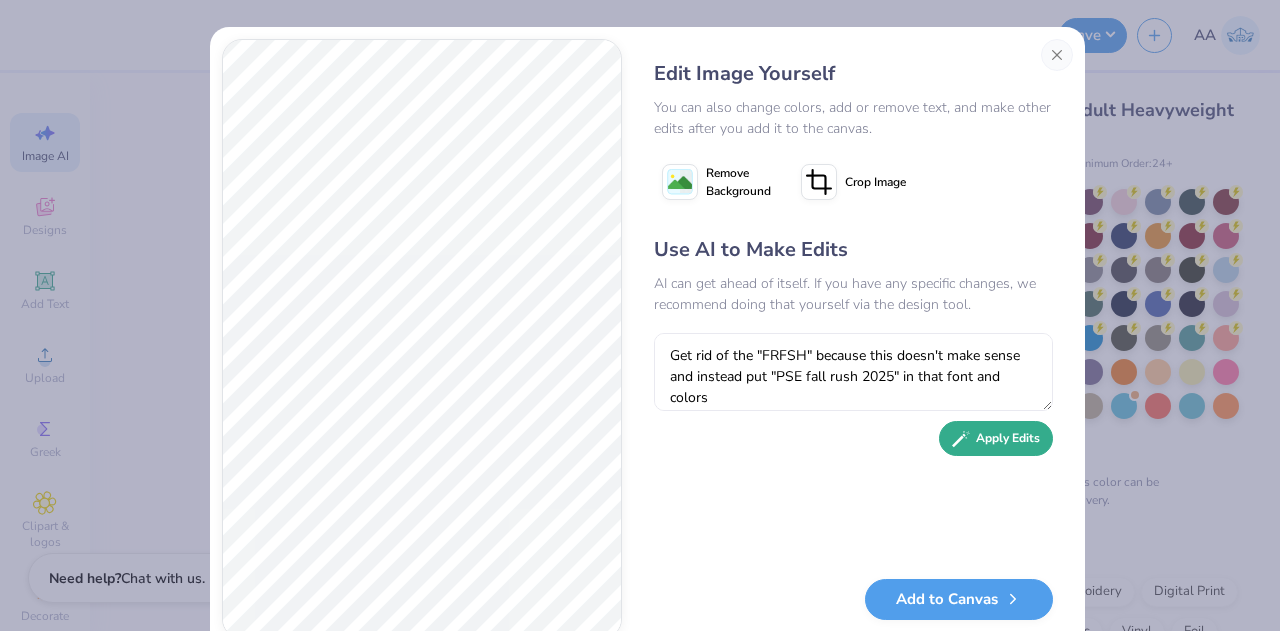 click on "Apply Edits" at bounding box center [996, 438] 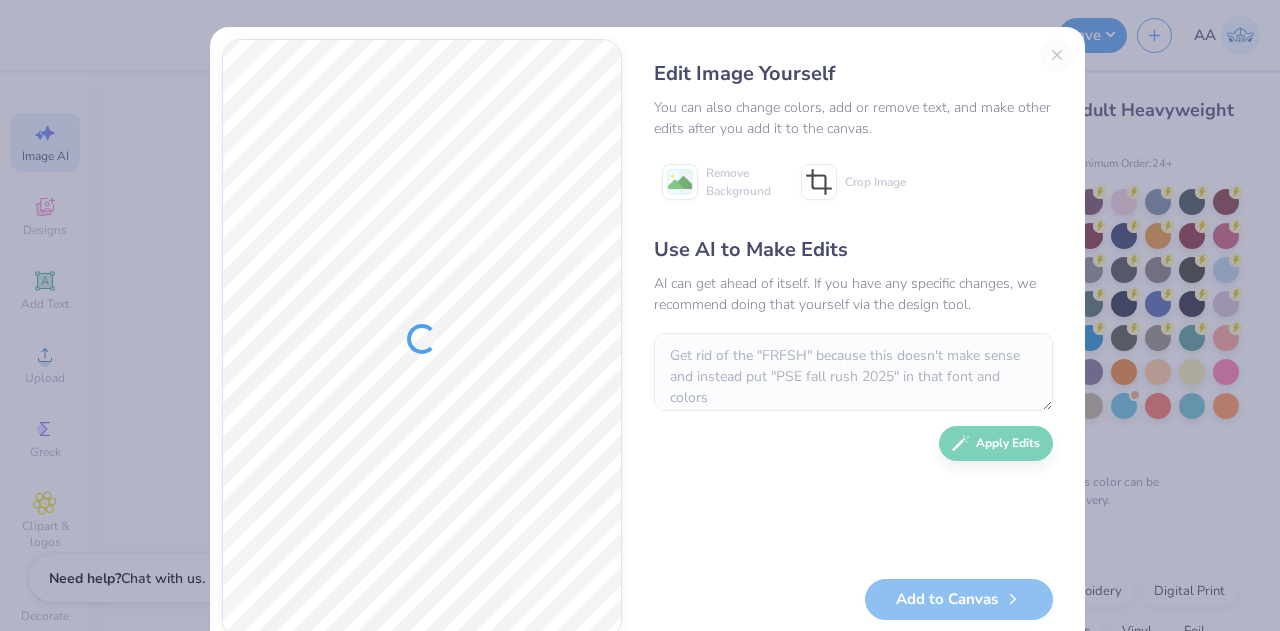 scroll, scrollTop: 0, scrollLeft: 0, axis: both 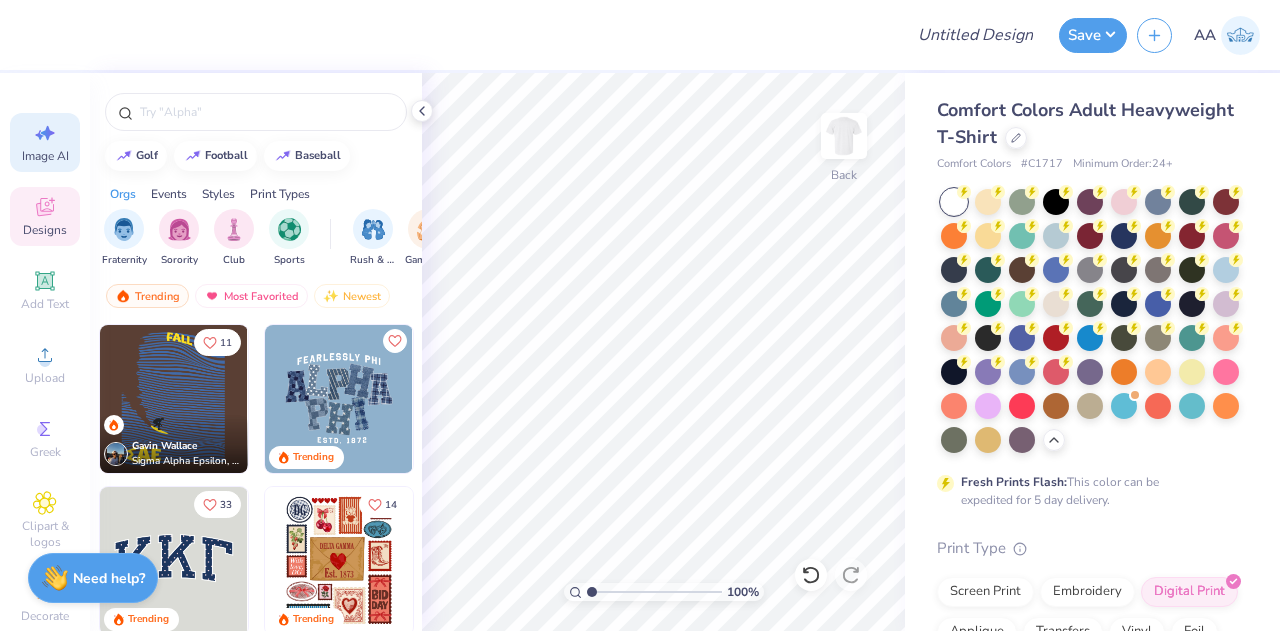 click 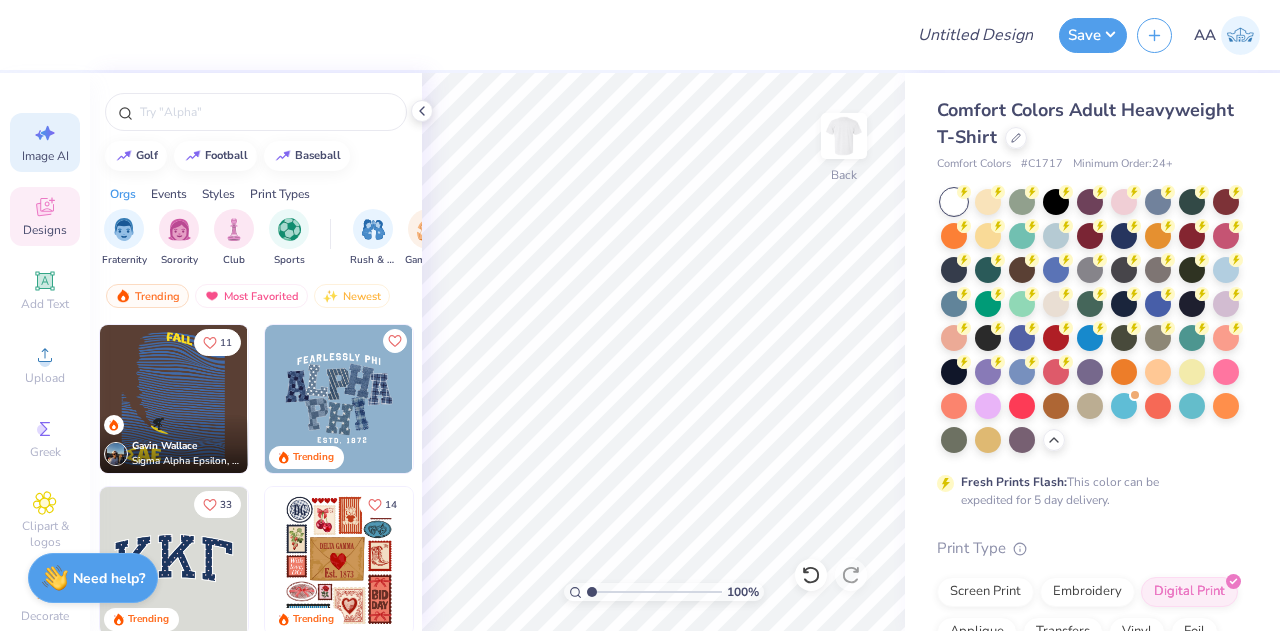 select on "4" 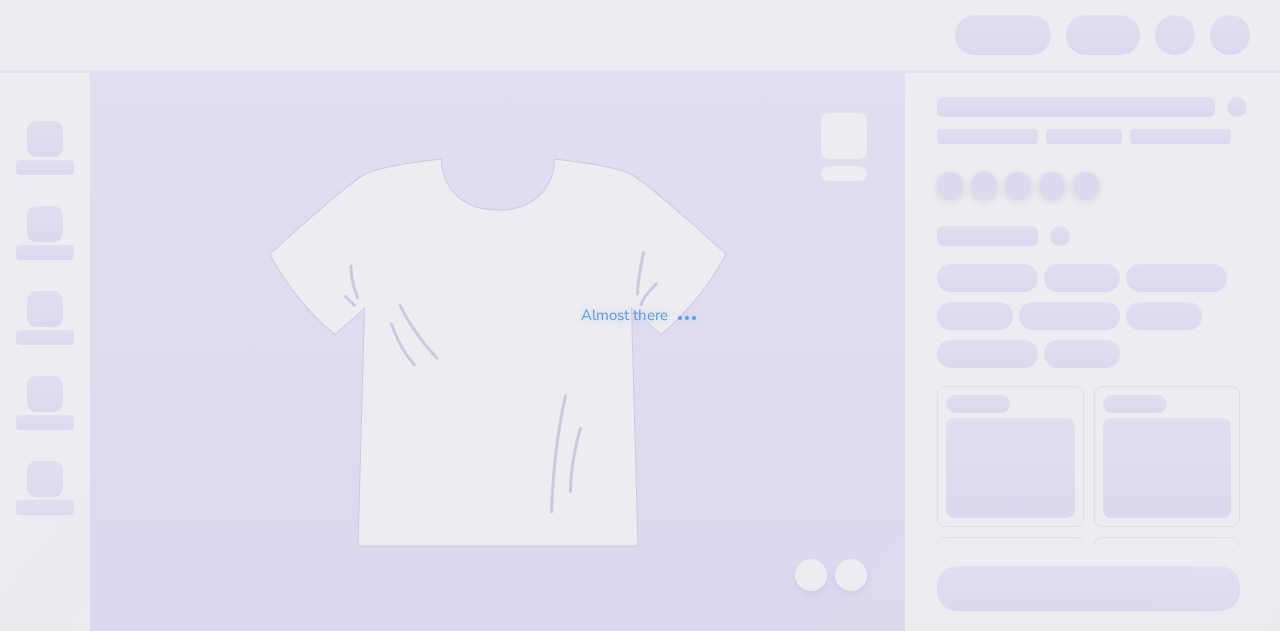 scroll, scrollTop: 0, scrollLeft: 0, axis: both 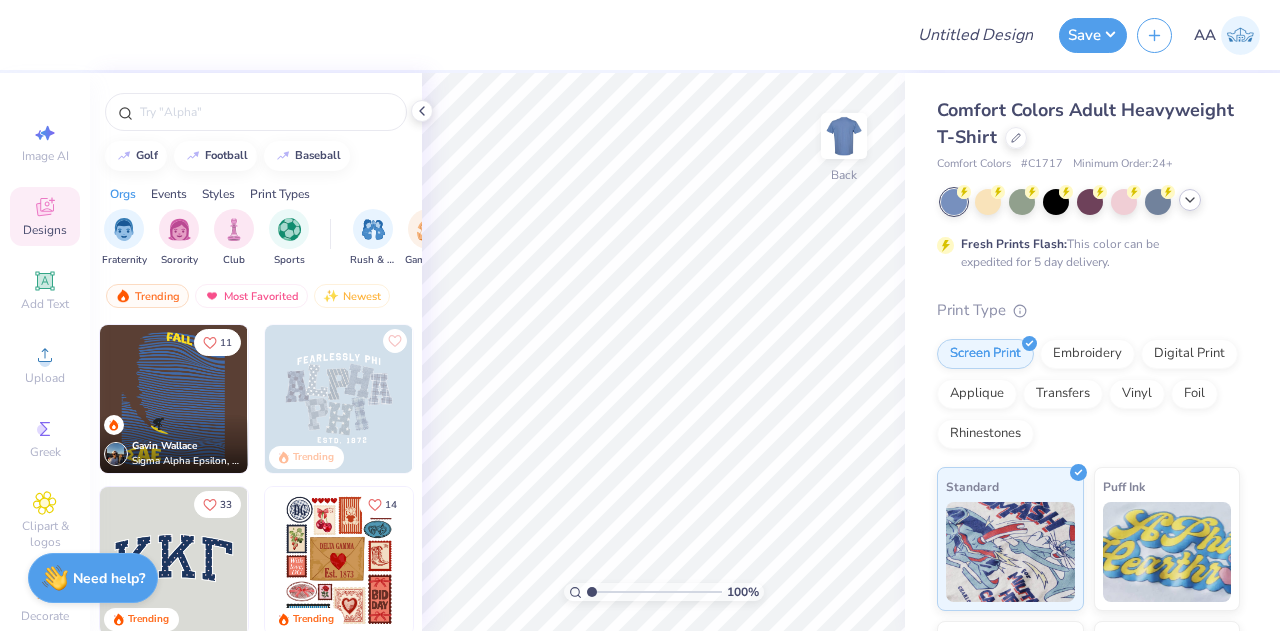 click 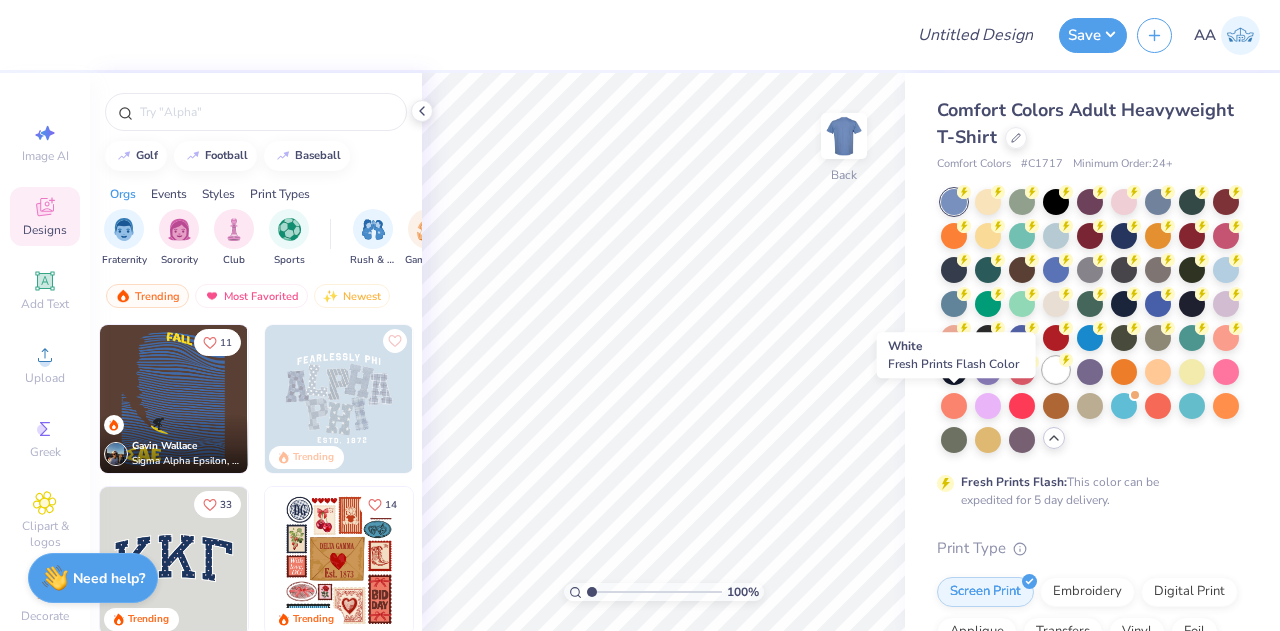 click at bounding box center (1056, 370) 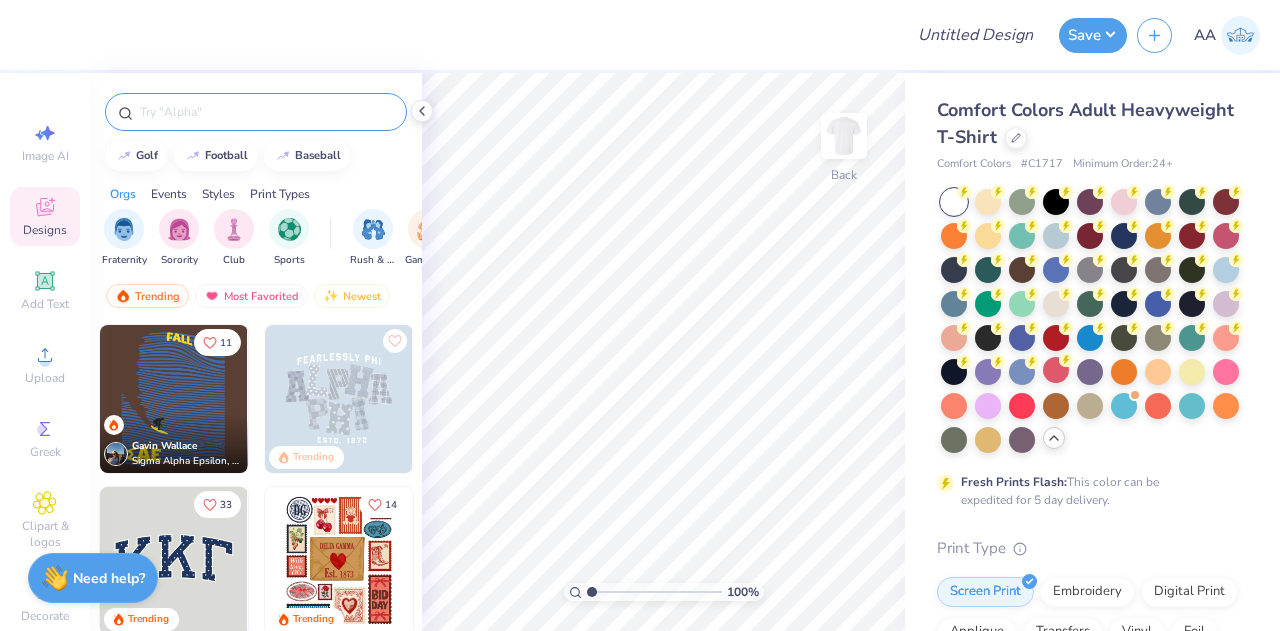 click at bounding box center [266, 112] 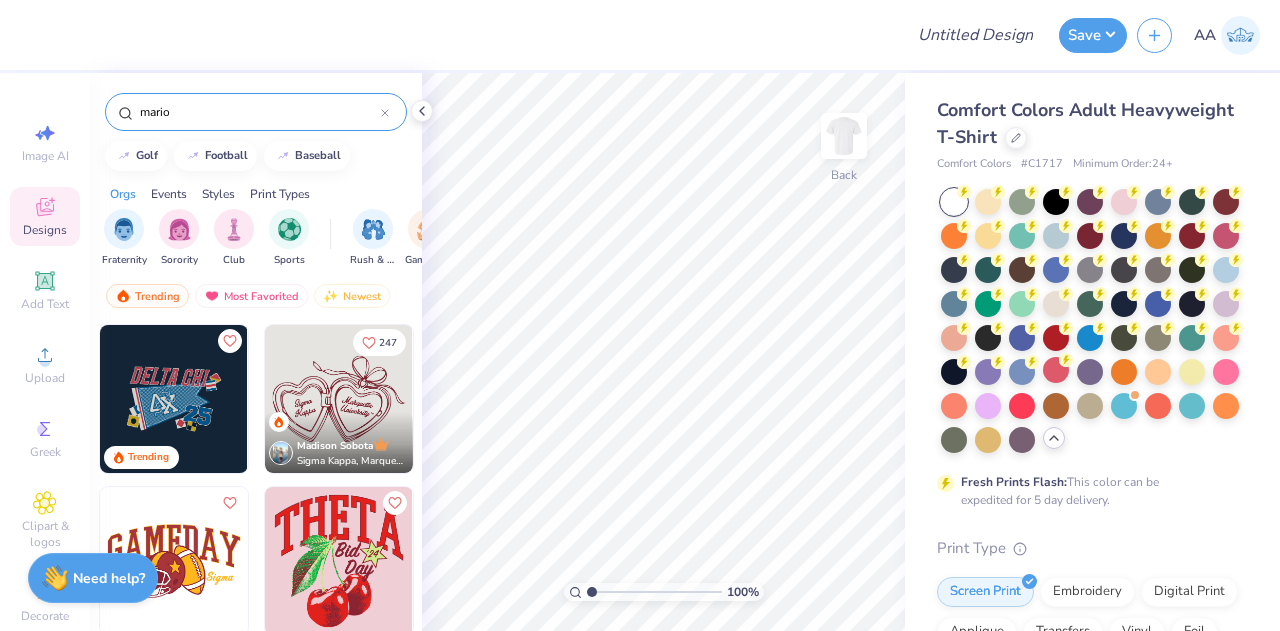 click on "mario" at bounding box center [259, 112] 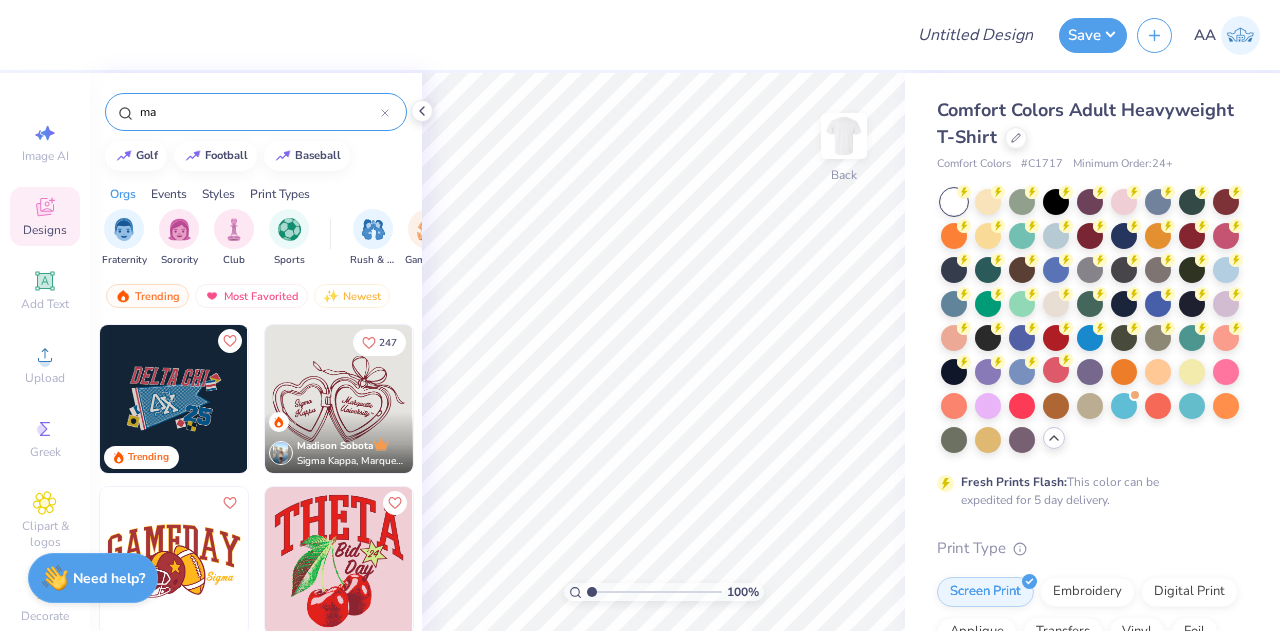type on "m" 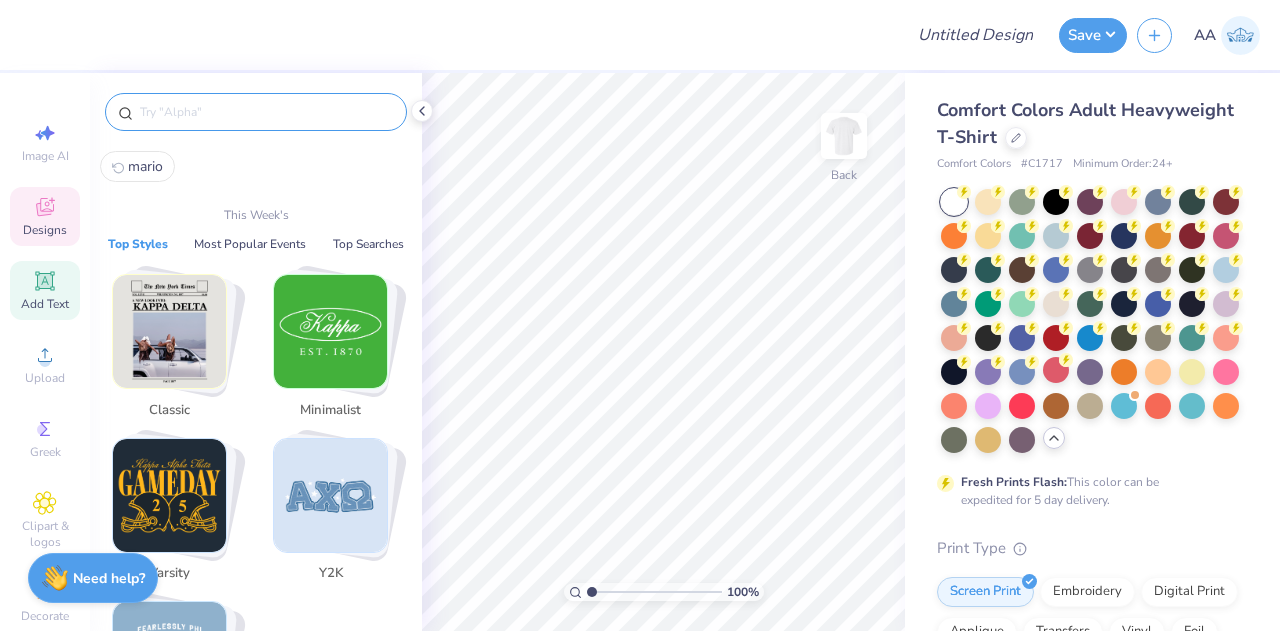 type 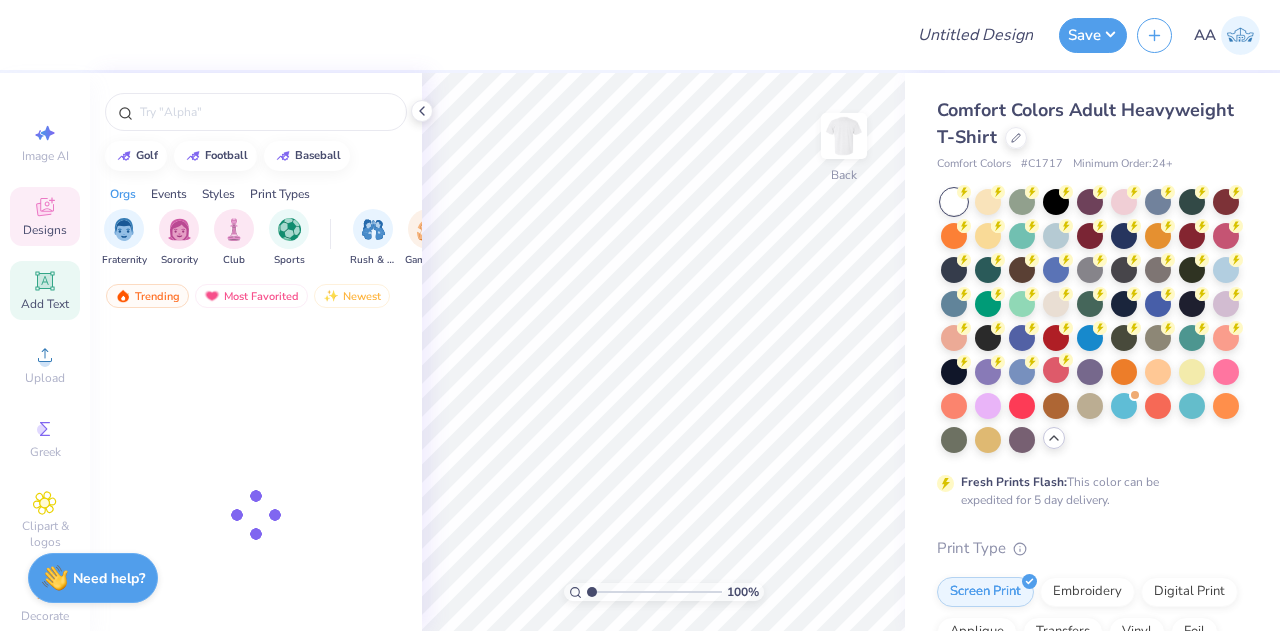 click on "Add Text" at bounding box center [45, 290] 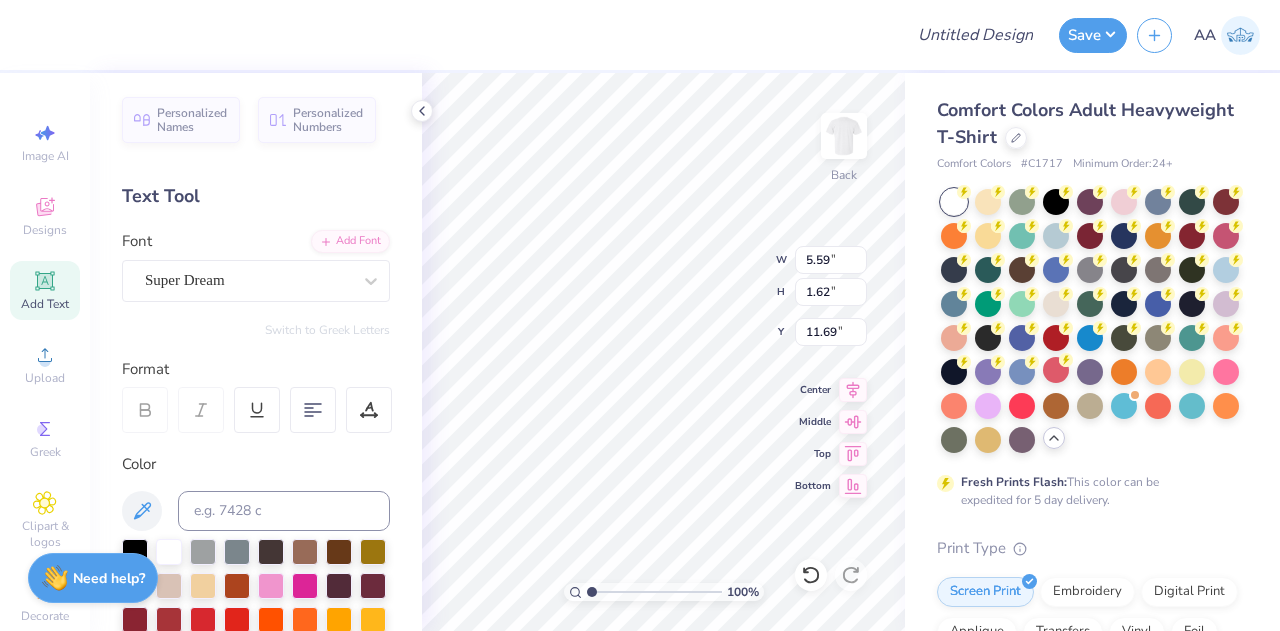 scroll, scrollTop: 18, scrollLeft: 3, axis: both 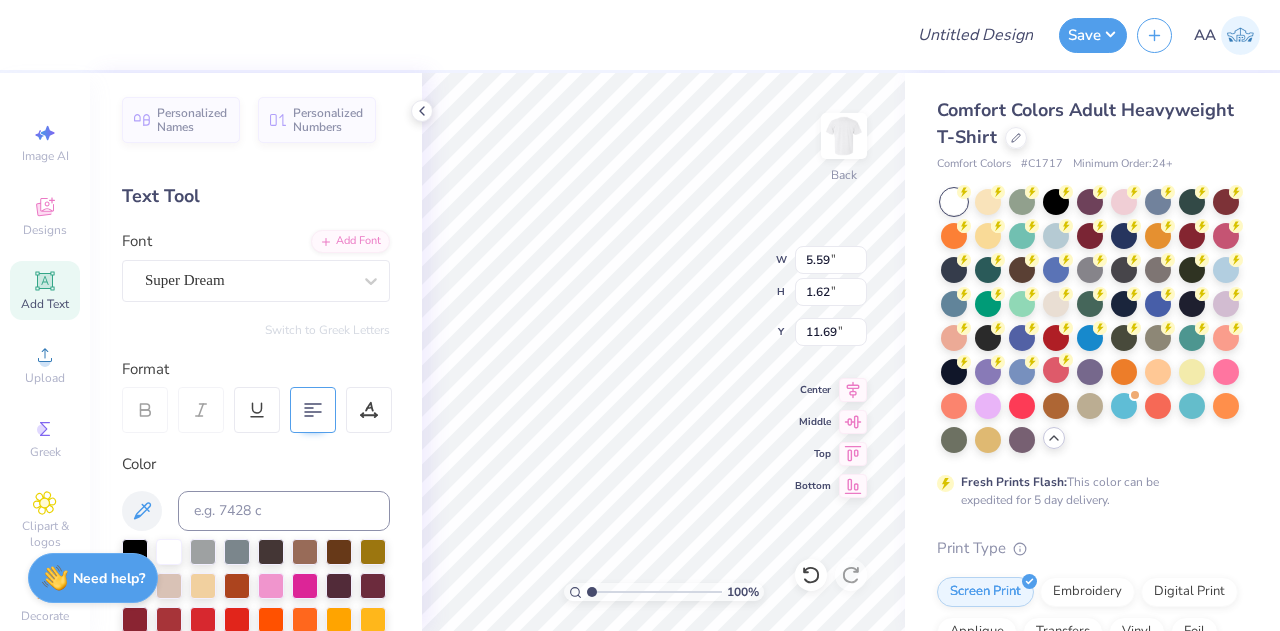 click at bounding box center [313, 410] 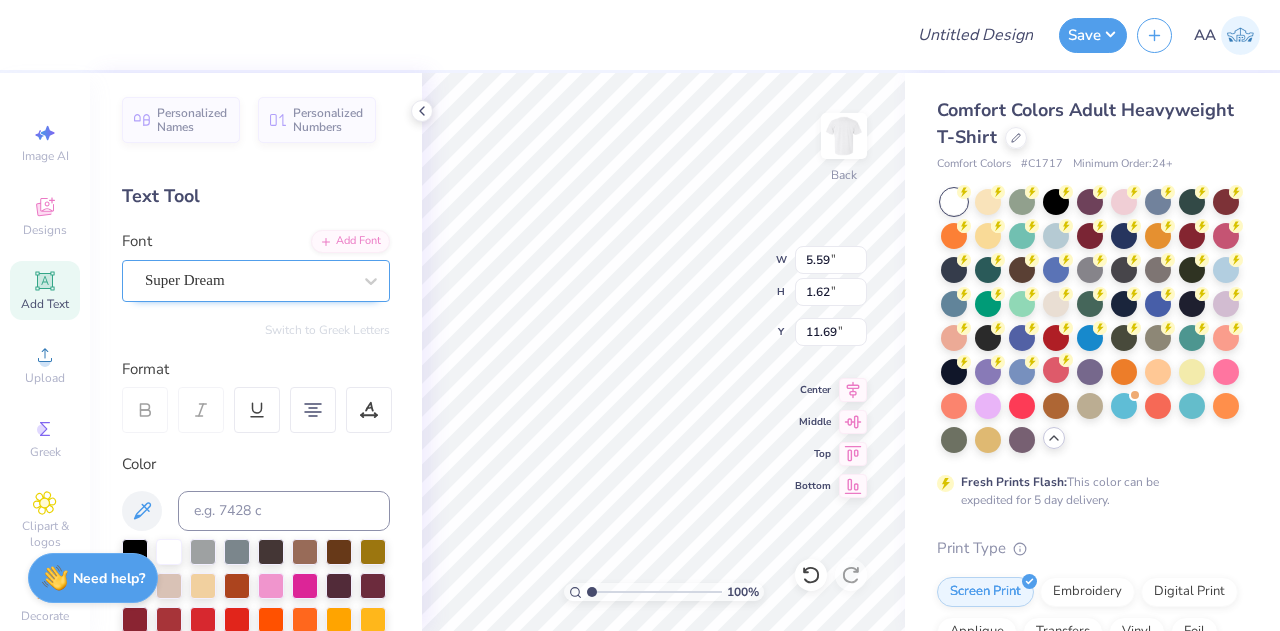 click on "Super Dream" at bounding box center (248, 280) 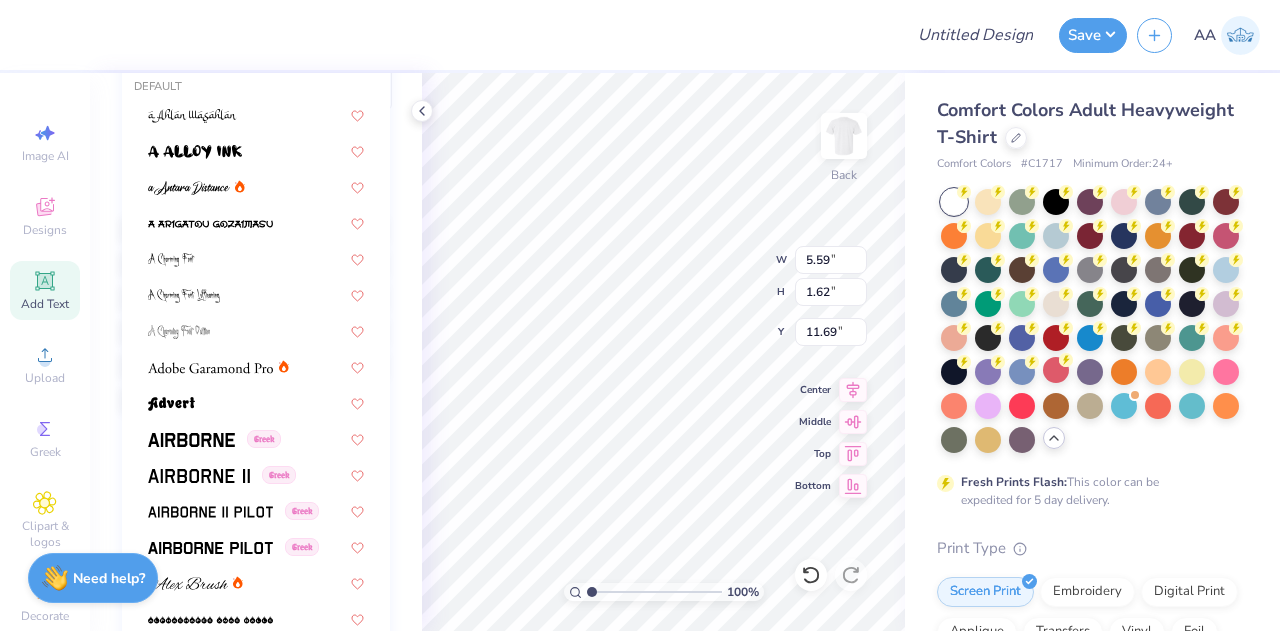 scroll, scrollTop: 323, scrollLeft: 0, axis: vertical 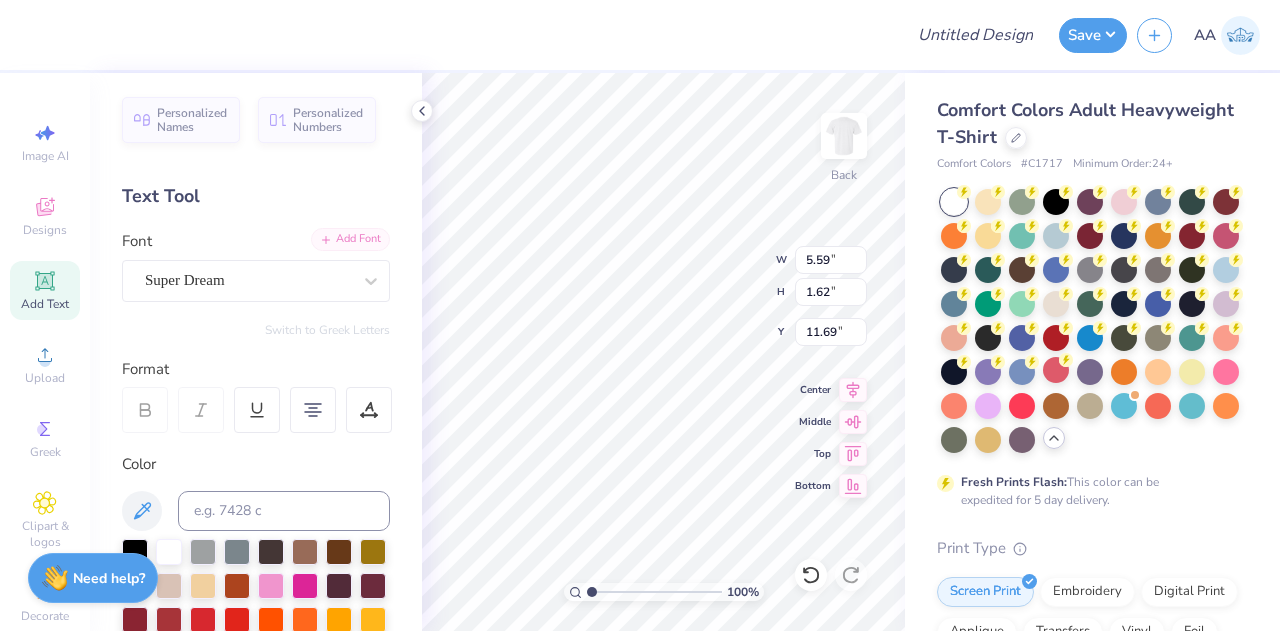 click on "Add Font" at bounding box center (350, 239) 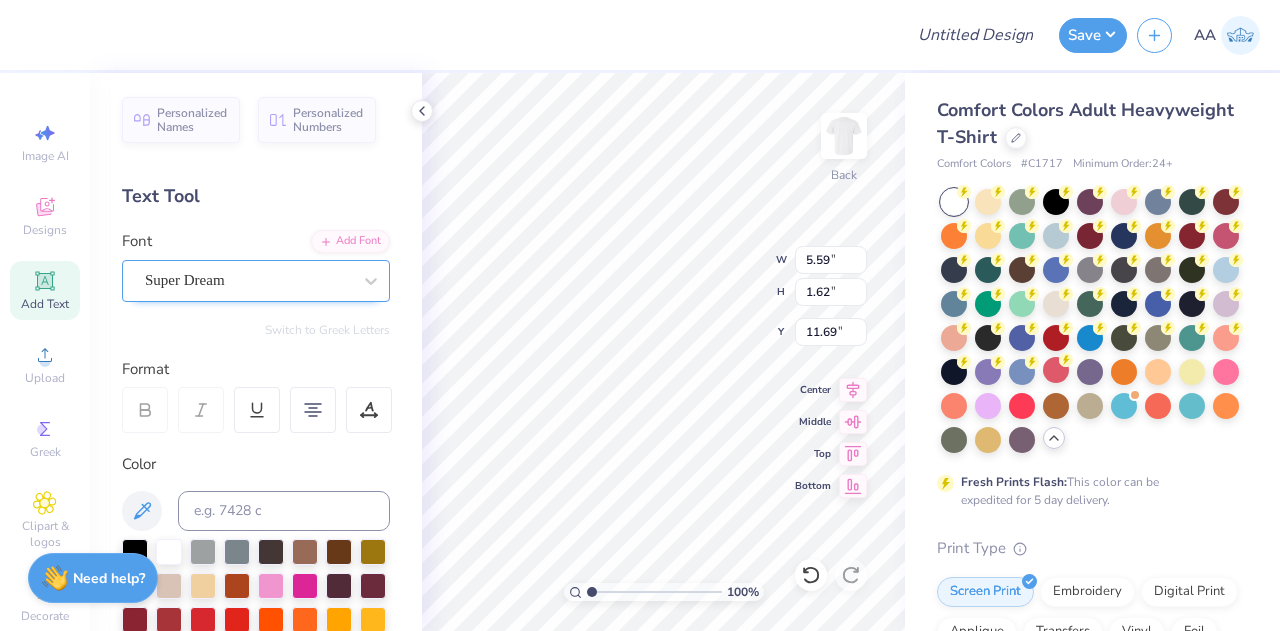 click on "Super Dream" at bounding box center [248, 280] 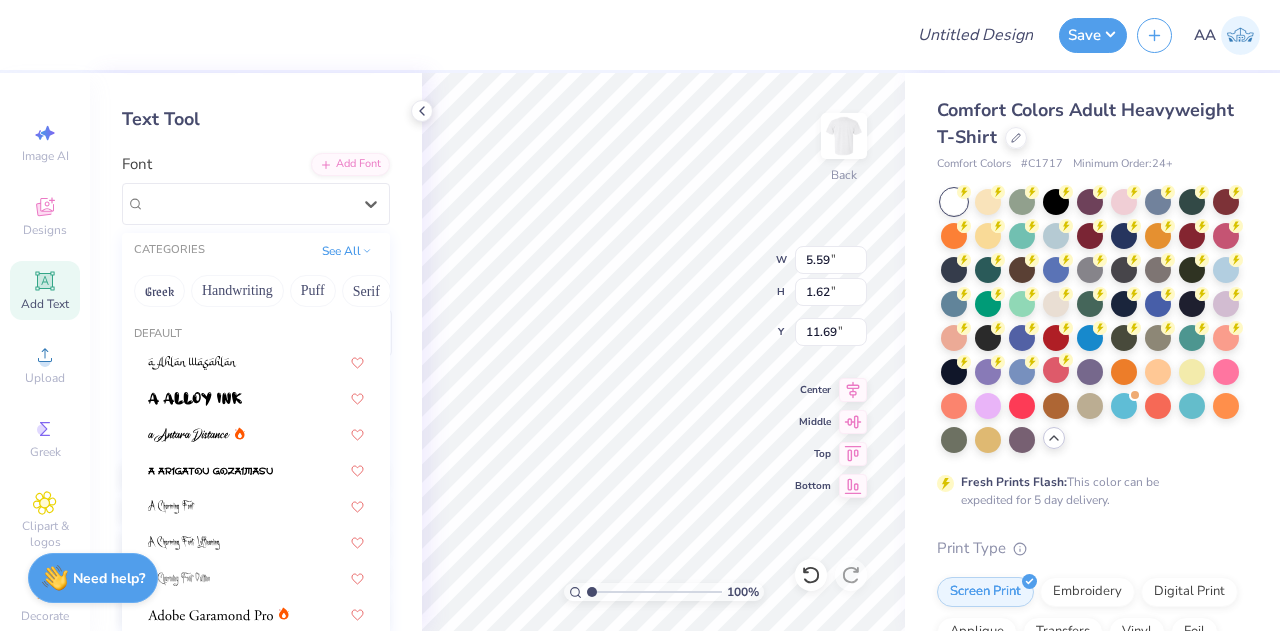 scroll, scrollTop: 90, scrollLeft: 0, axis: vertical 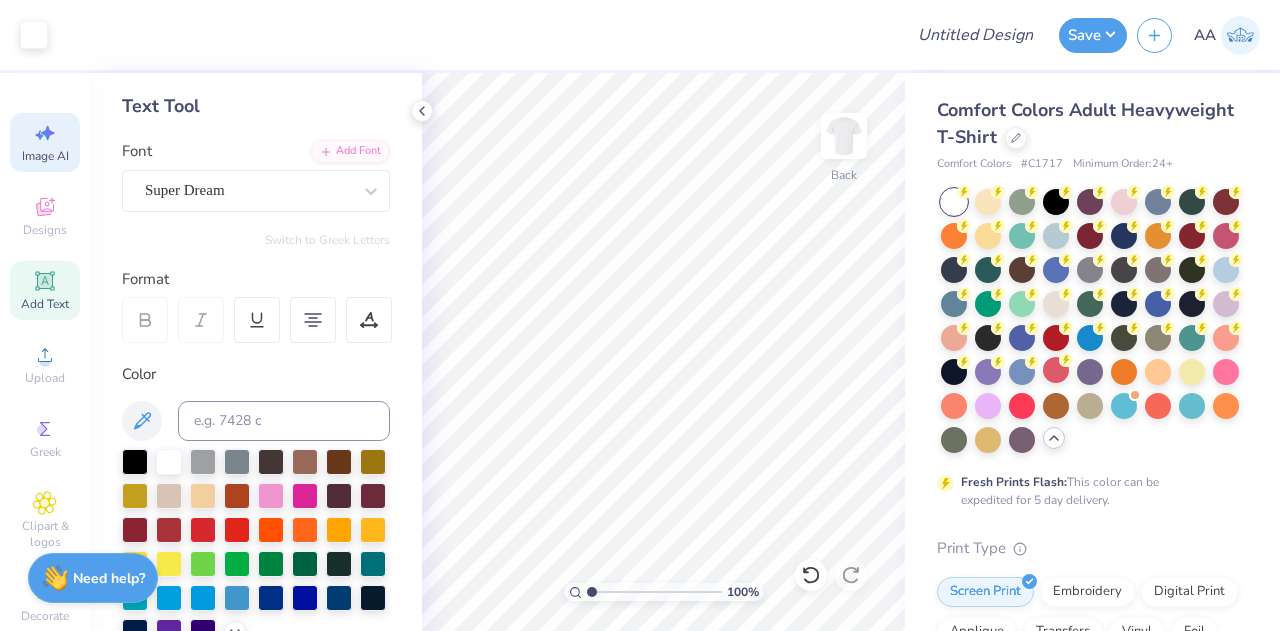 click 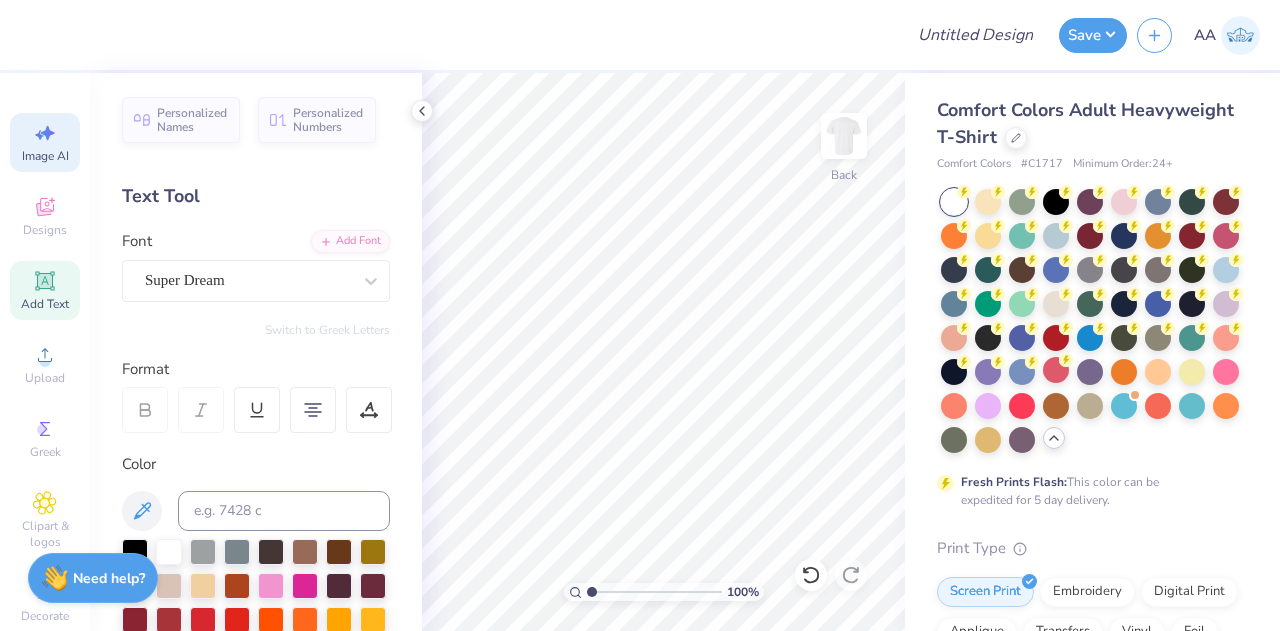 click 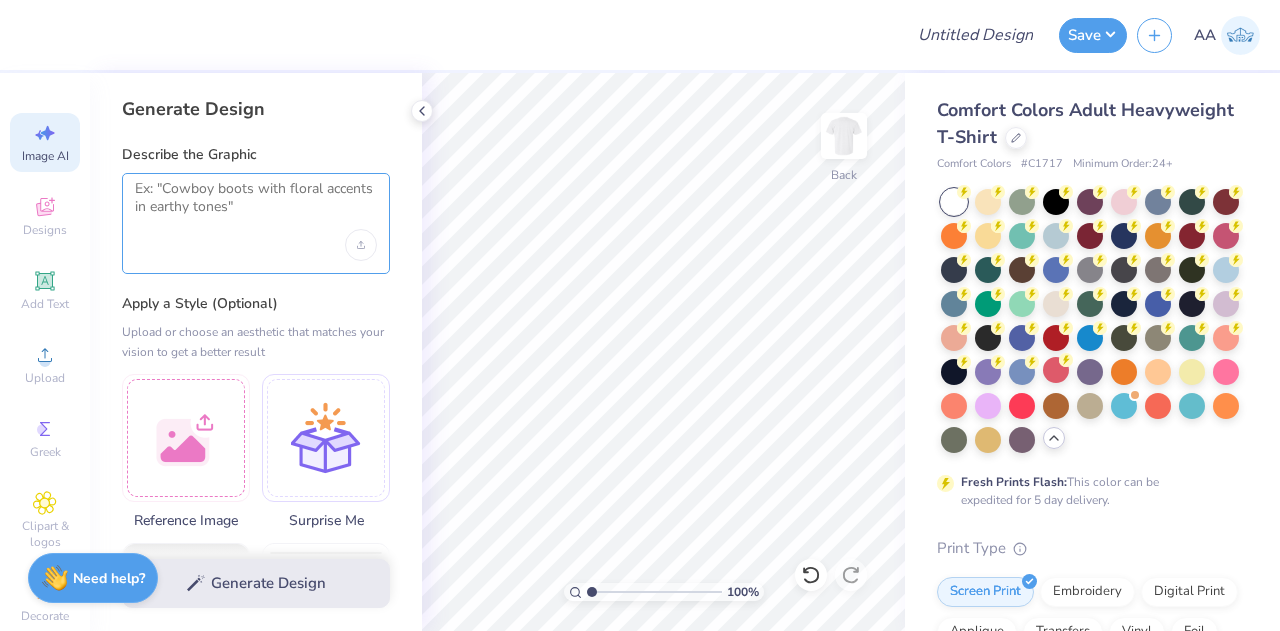 click at bounding box center (256, 205) 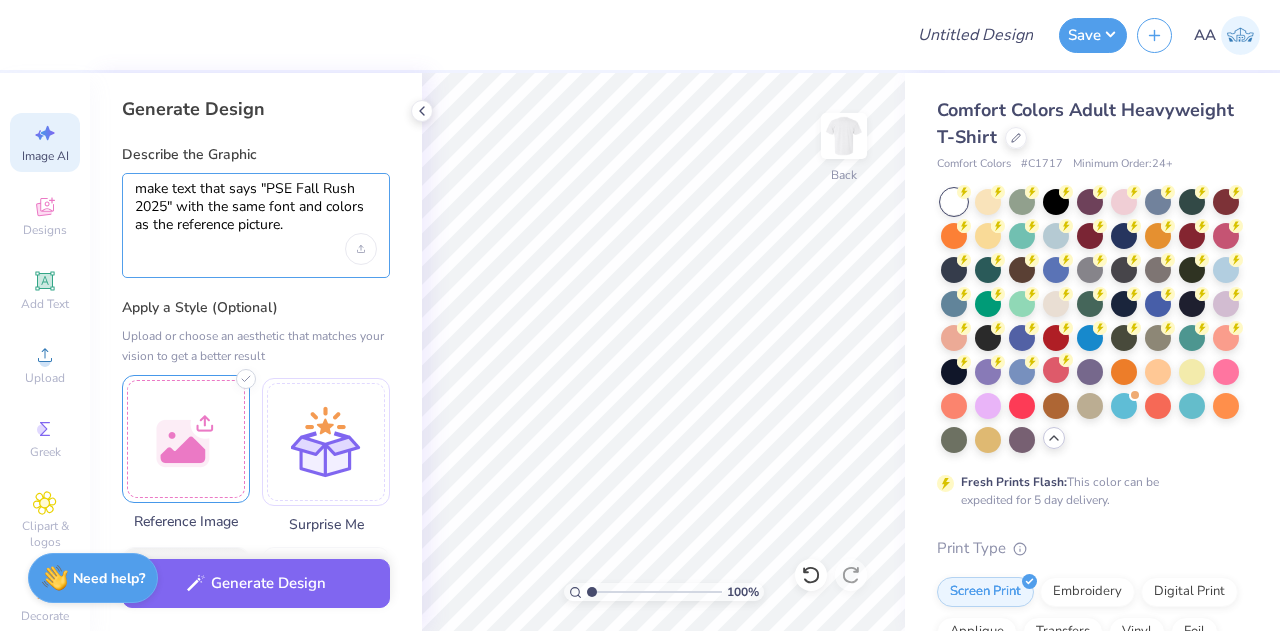 type on "make text that says "PSE Fall Rush 2025" with the same font and colors as the reference picture." 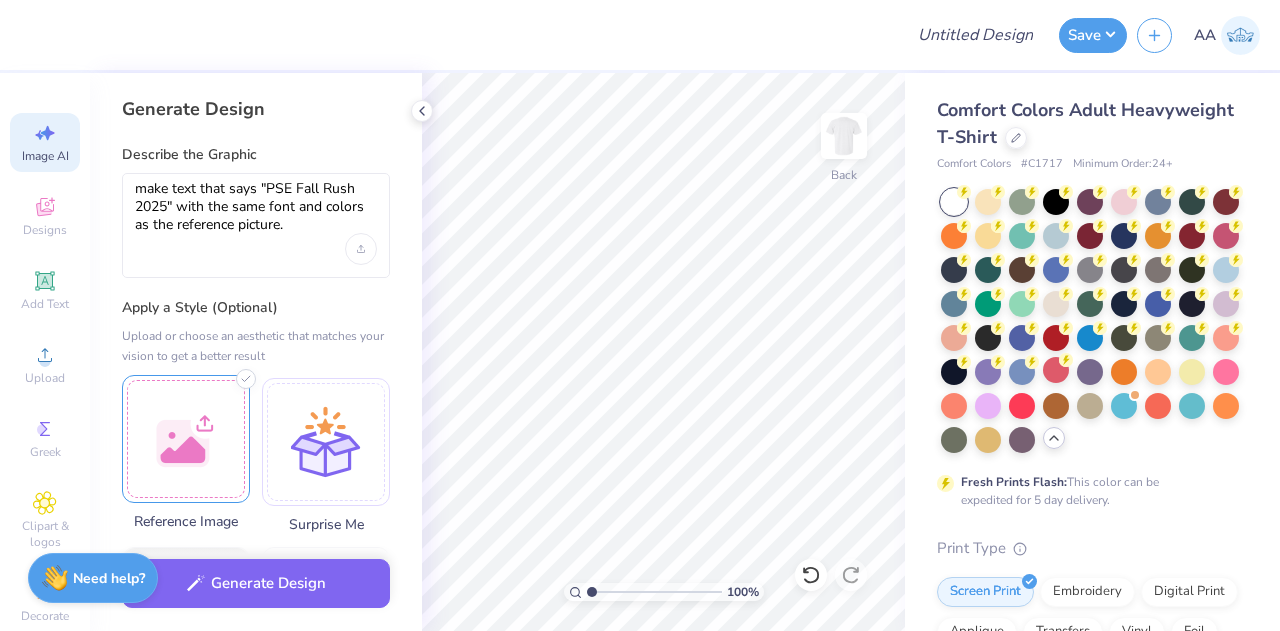 click at bounding box center (186, 439) 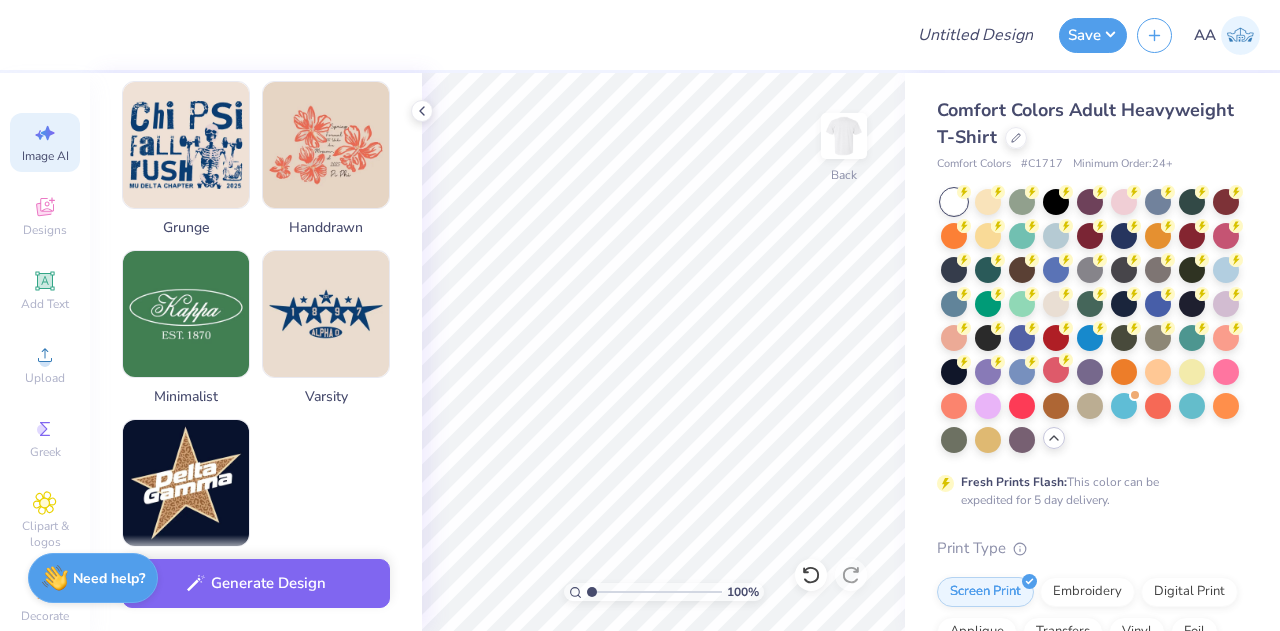 scroll, scrollTop: 1030, scrollLeft: 0, axis: vertical 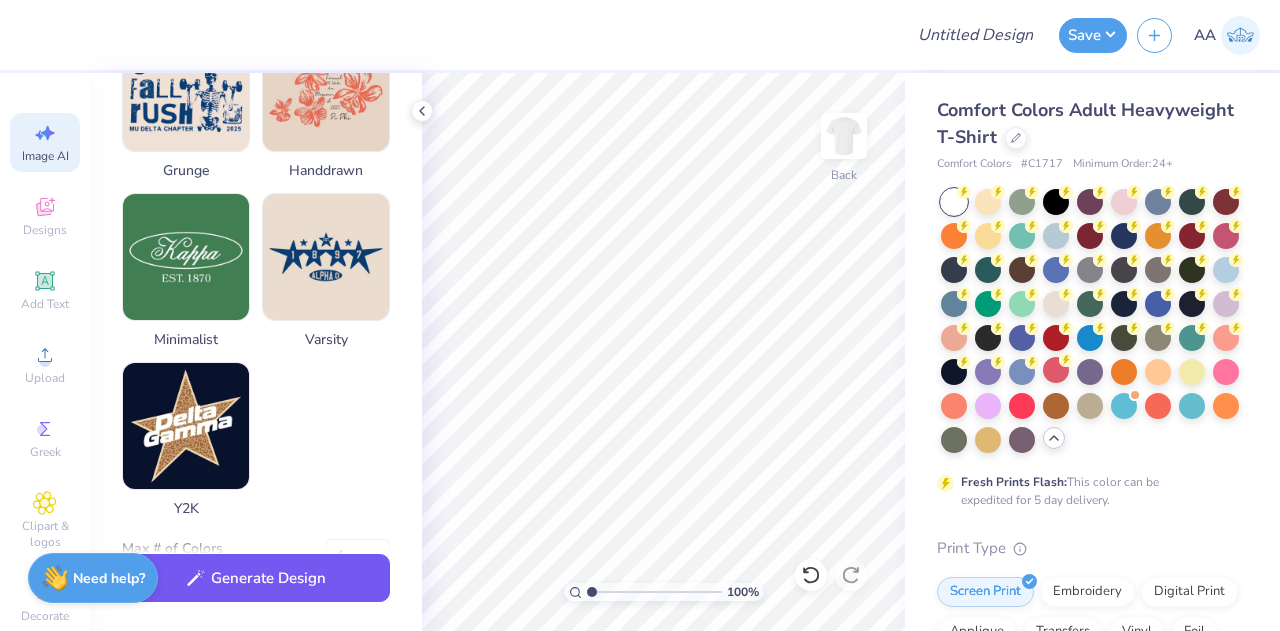 click on "Generate Design" at bounding box center (256, 578) 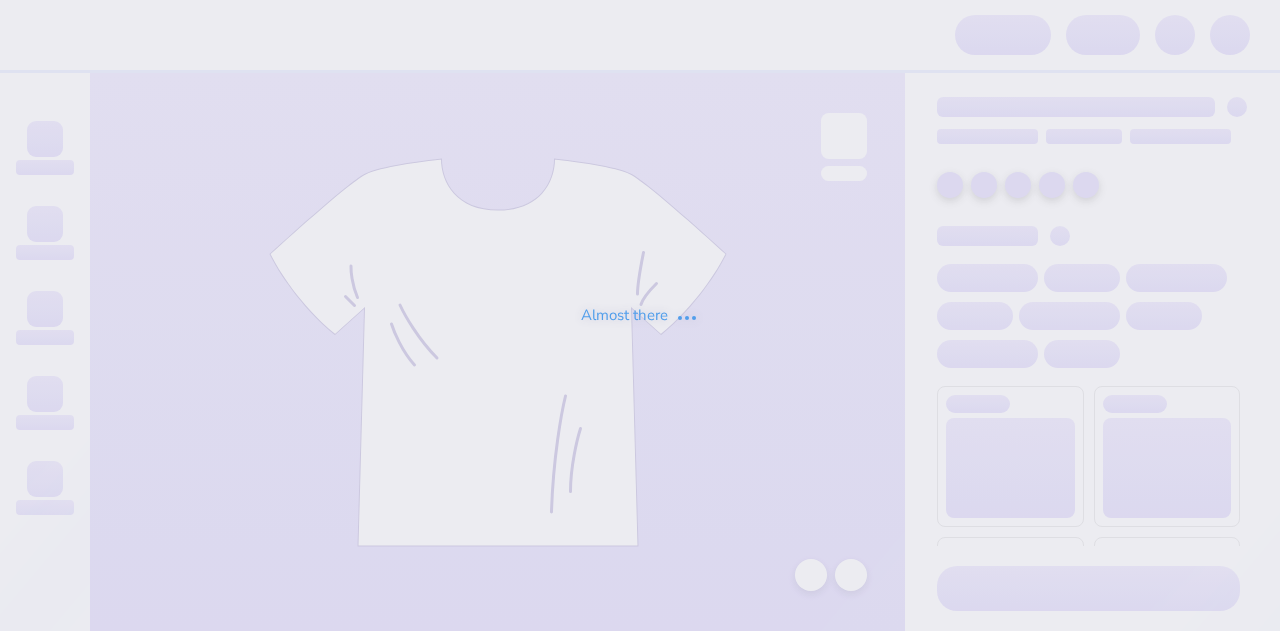 scroll, scrollTop: 0, scrollLeft: 0, axis: both 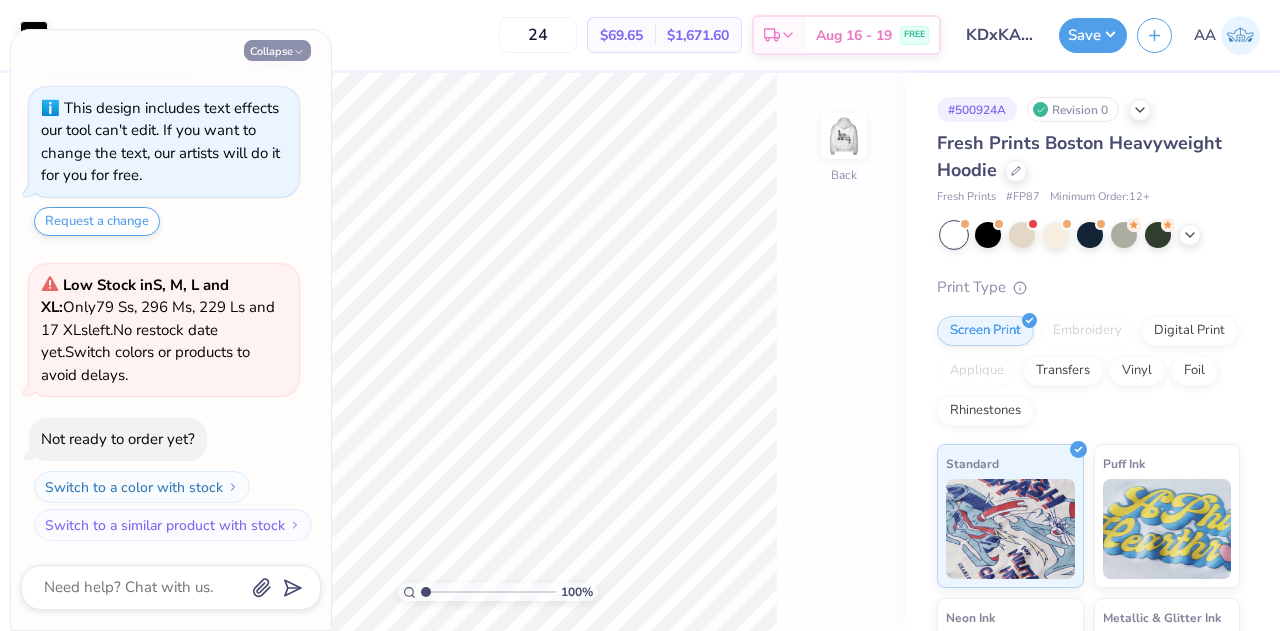 click on "Collapse" at bounding box center [277, 50] 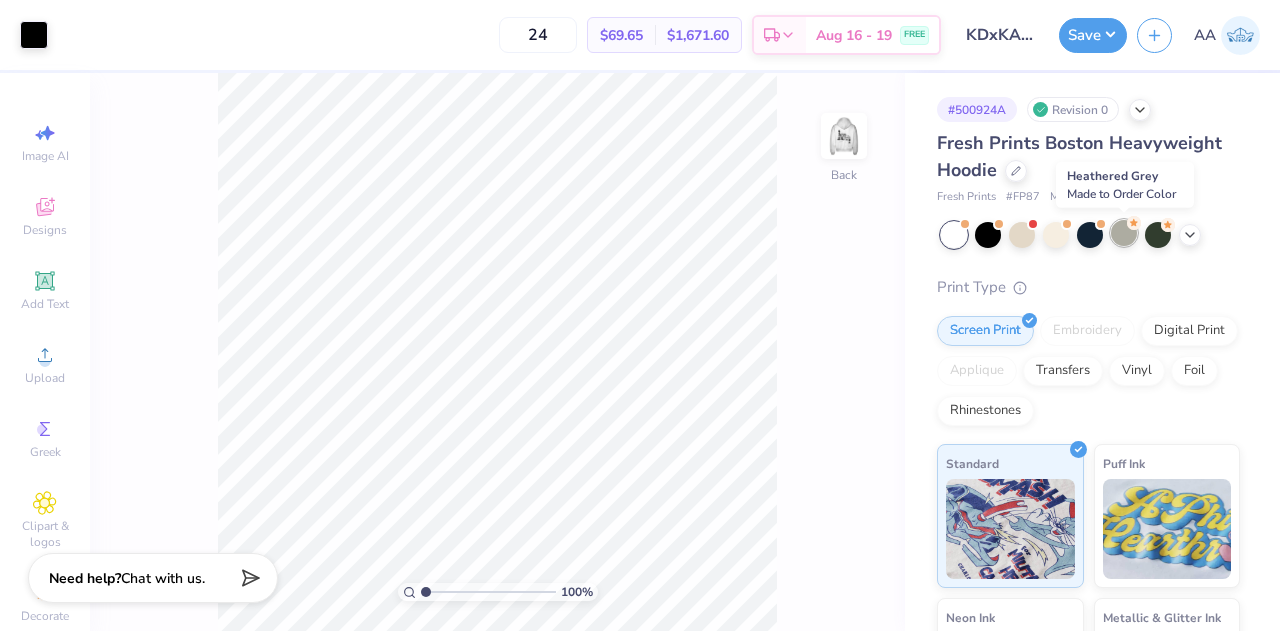 click at bounding box center [1124, 233] 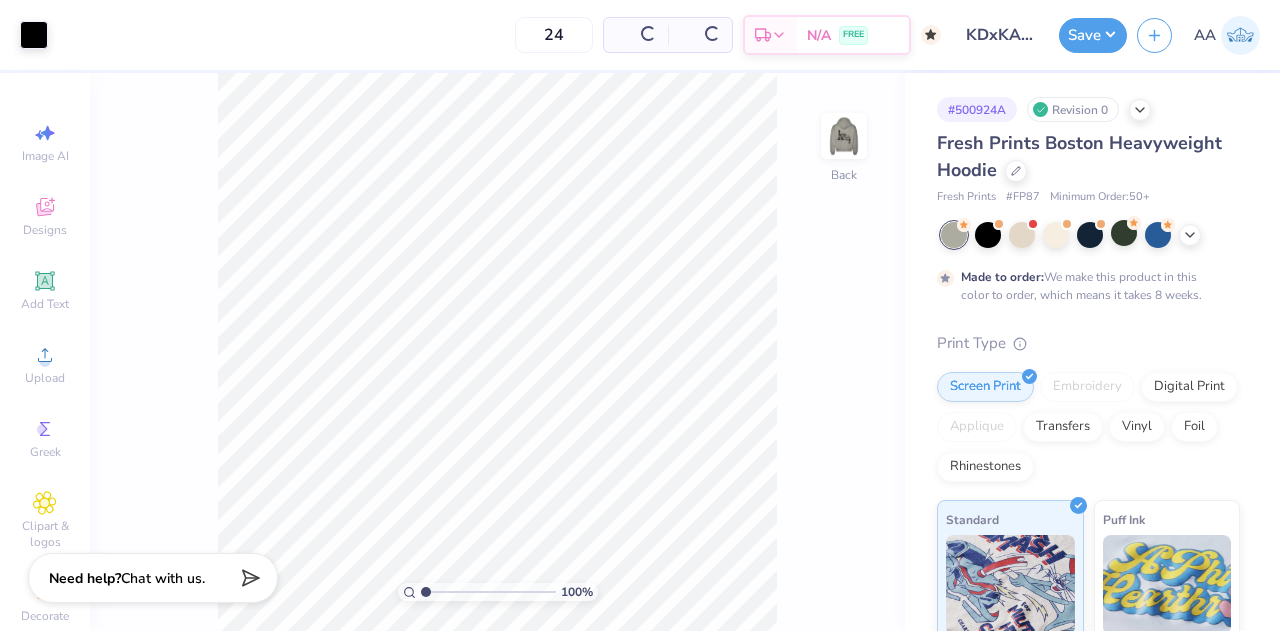 type on "50" 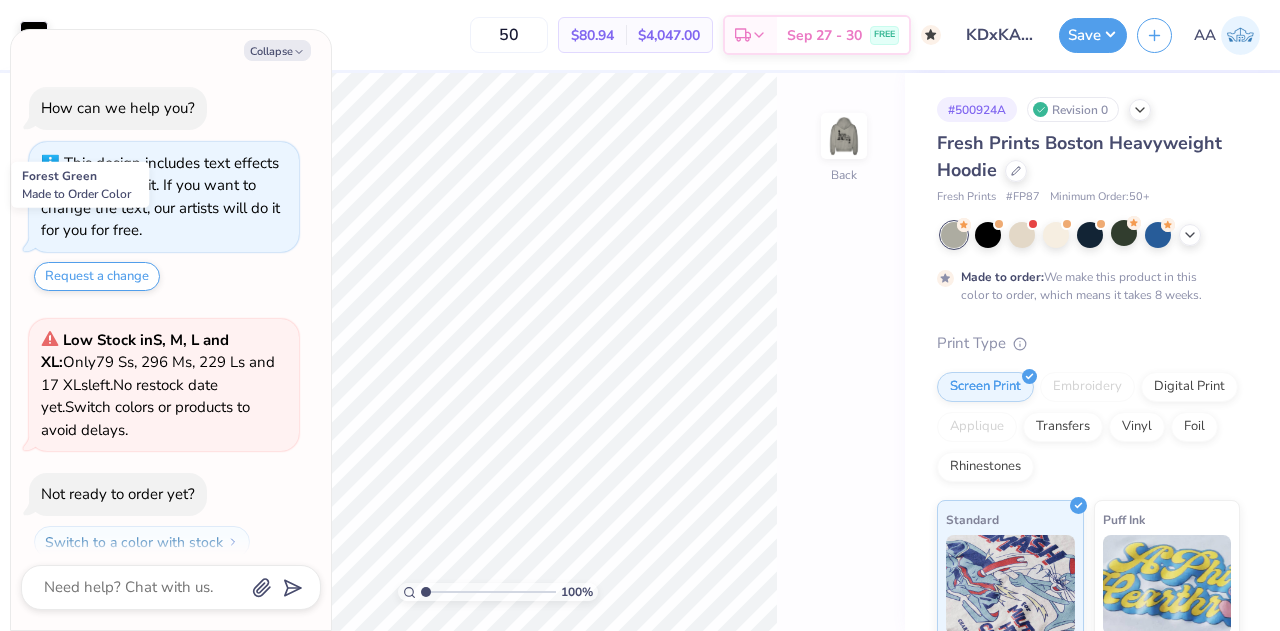 scroll, scrollTop: 220, scrollLeft: 0, axis: vertical 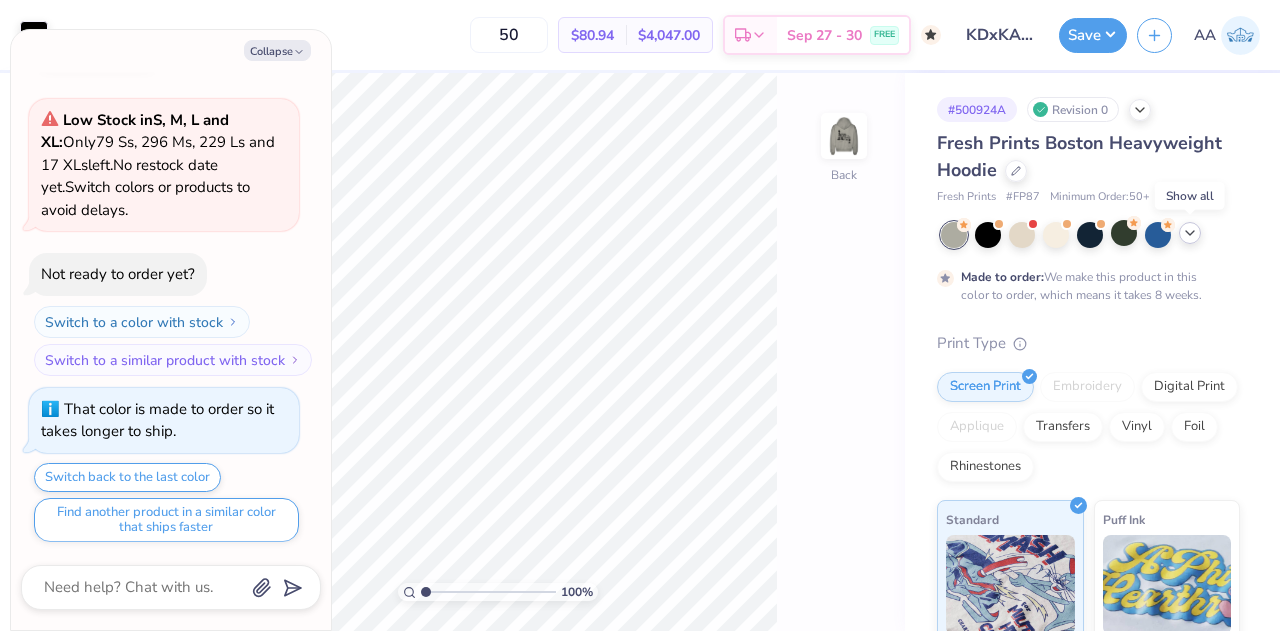 click 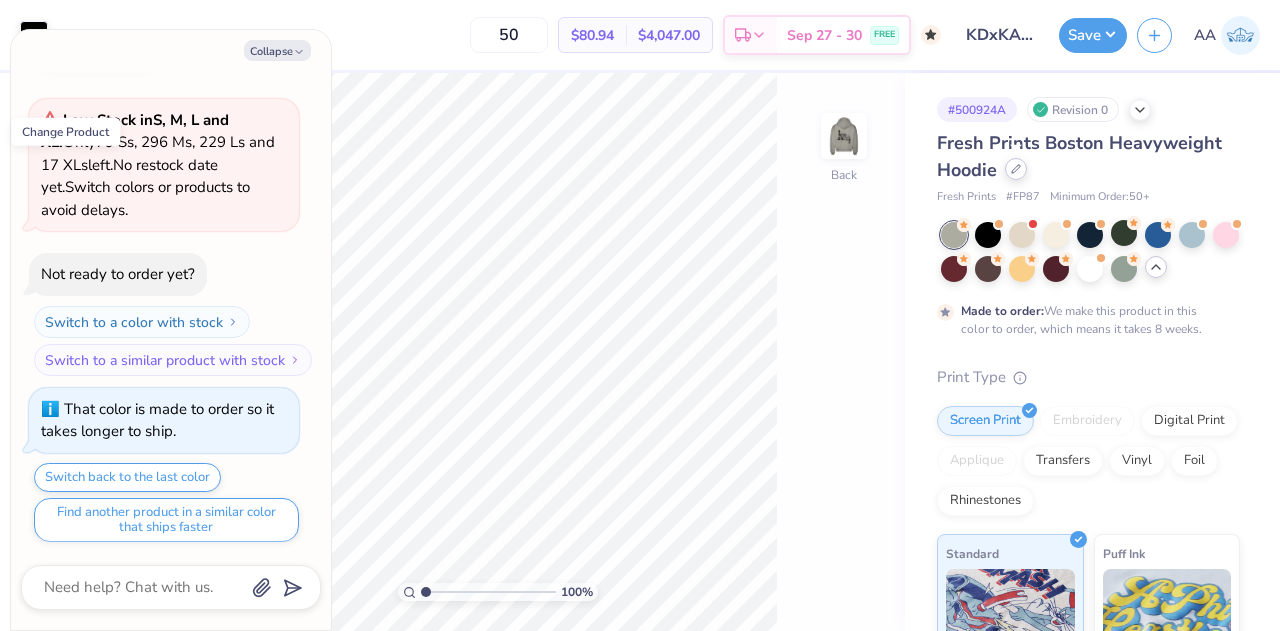 click 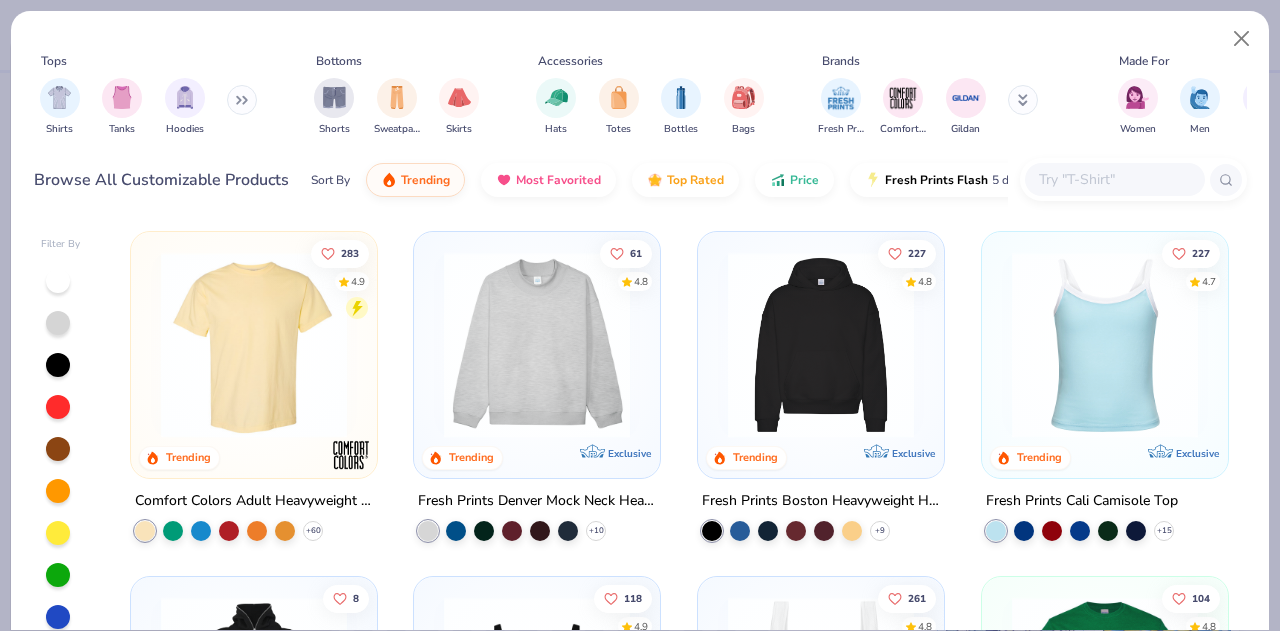 type on "x" 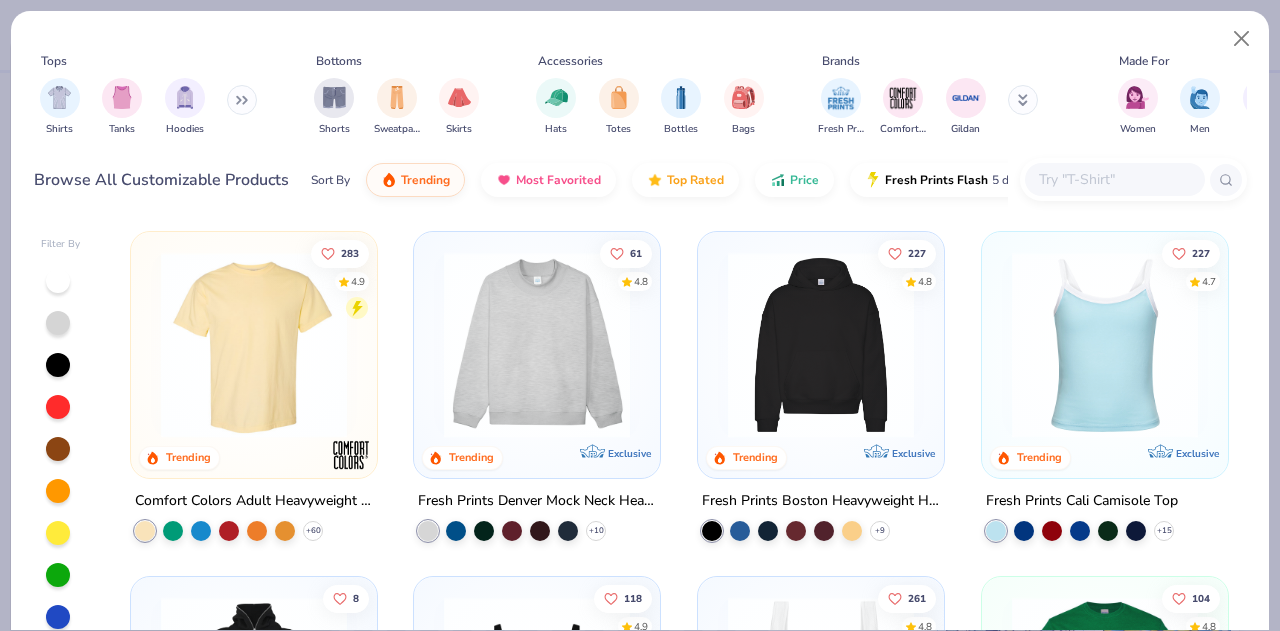 click at bounding box center [1114, 179] 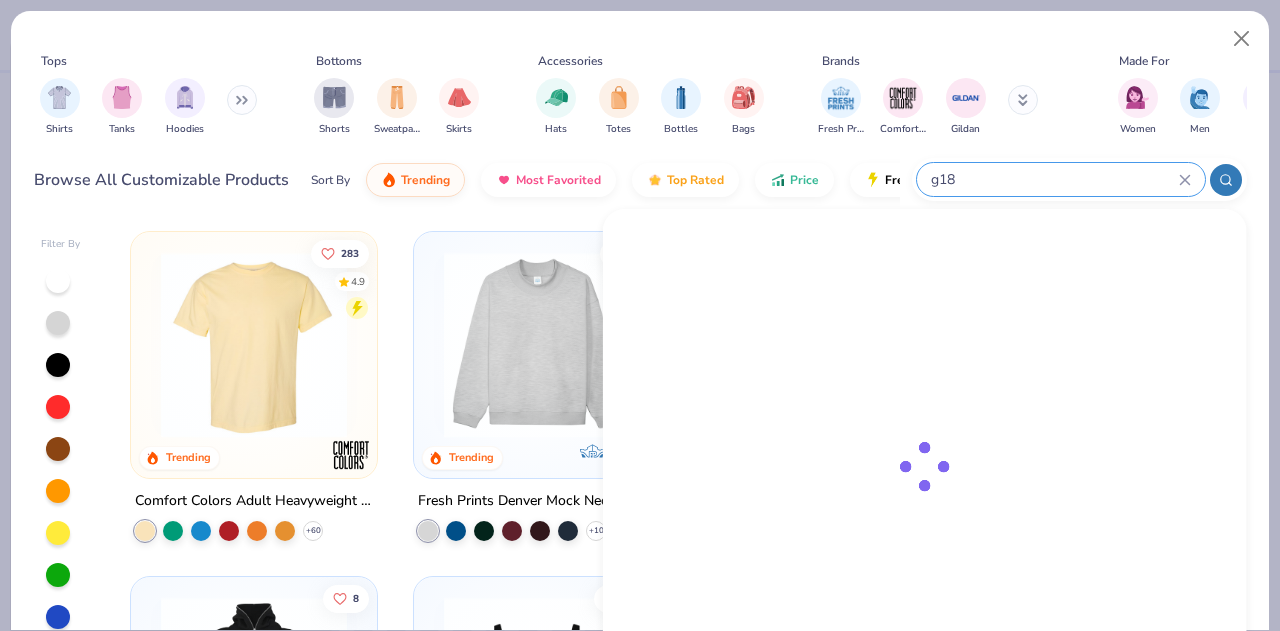 type on "g185" 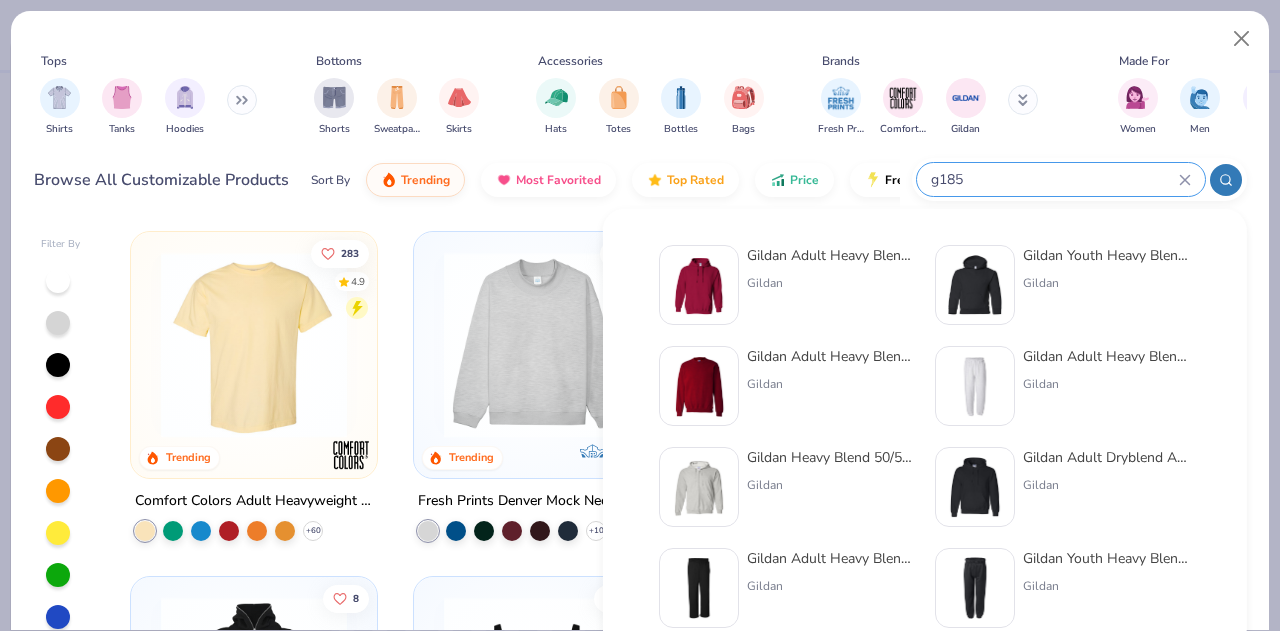 drag, startPoint x: 1074, startPoint y: 178, endPoint x: 820, endPoint y: 271, distance: 270.4903 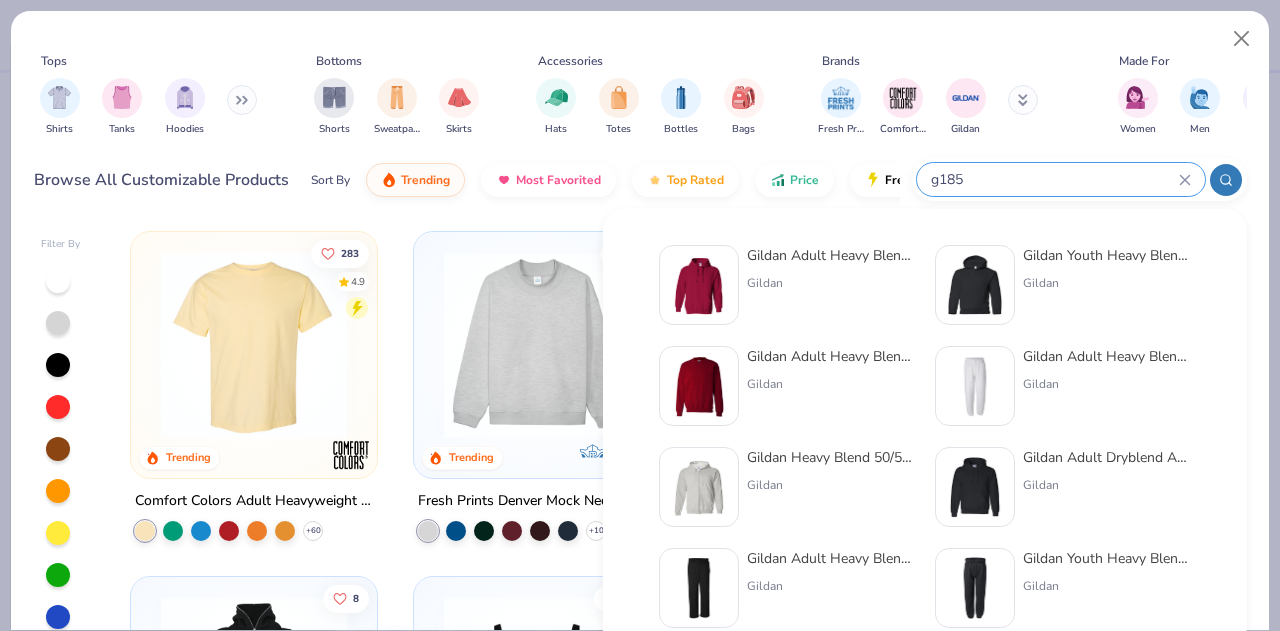 click on "Art colors 50 $80.94 Per Item $4,047.00 Total Est.  Delivery Sep 27 - 30 FREE Design Title KDxKA Merch Save AA Image AI Designs Add Text Upload Greek Clipart & logos Decorate 100  % Back # 500924A Revision 0 Fresh Prints Boston Heavyweight Hoodie Fresh Prints # FP87 Minimum Order:  50 +   Made to order:  We make this product in this color to order, which means it takes 8 weeks. Print Type Screen Print Embroidery Digital Print Applique Transfers Vinyl Foil Rhinestones Standard Puff Ink Neon Ink Metallic & Glitter Ink Glow in the Dark Ink Water based Ink Need help?  Chat with us.
x Collapse How can we help you? This design includes text effects our tool can't edit. If you want to change the text, our artists will do it for you for free. Request a change Low Stock in  S, M, L and XL :  Only  79 Ss, 296 Ms, 229 Ls and 17 XLs  left.  No restock date yet.  Switch colors or products to avoid delays.  Not ready to order yet? Switch to a color with stock
Tops +" at bounding box center (640, 315) 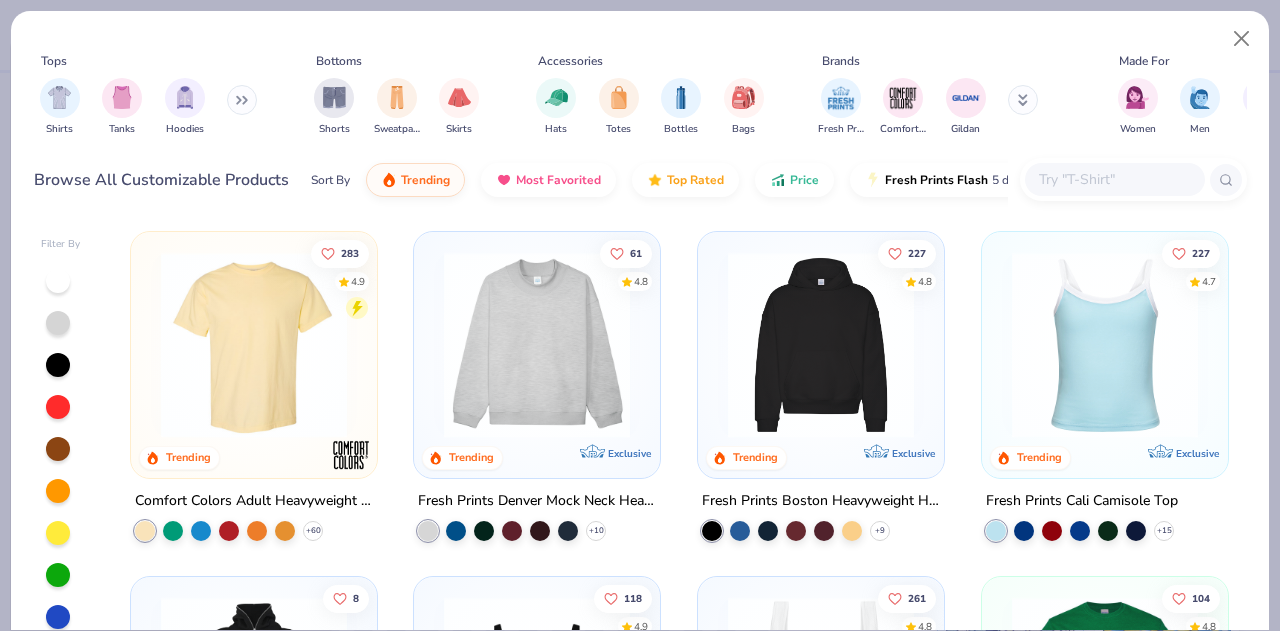 click at bounding box center [1114, 179] 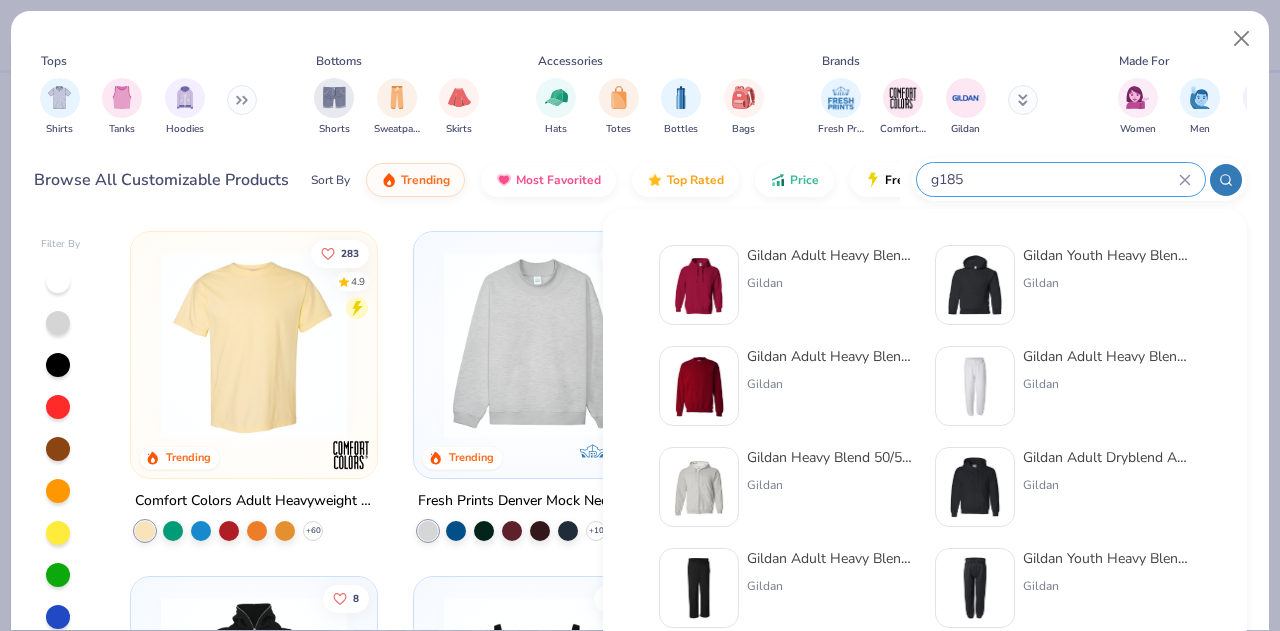 click 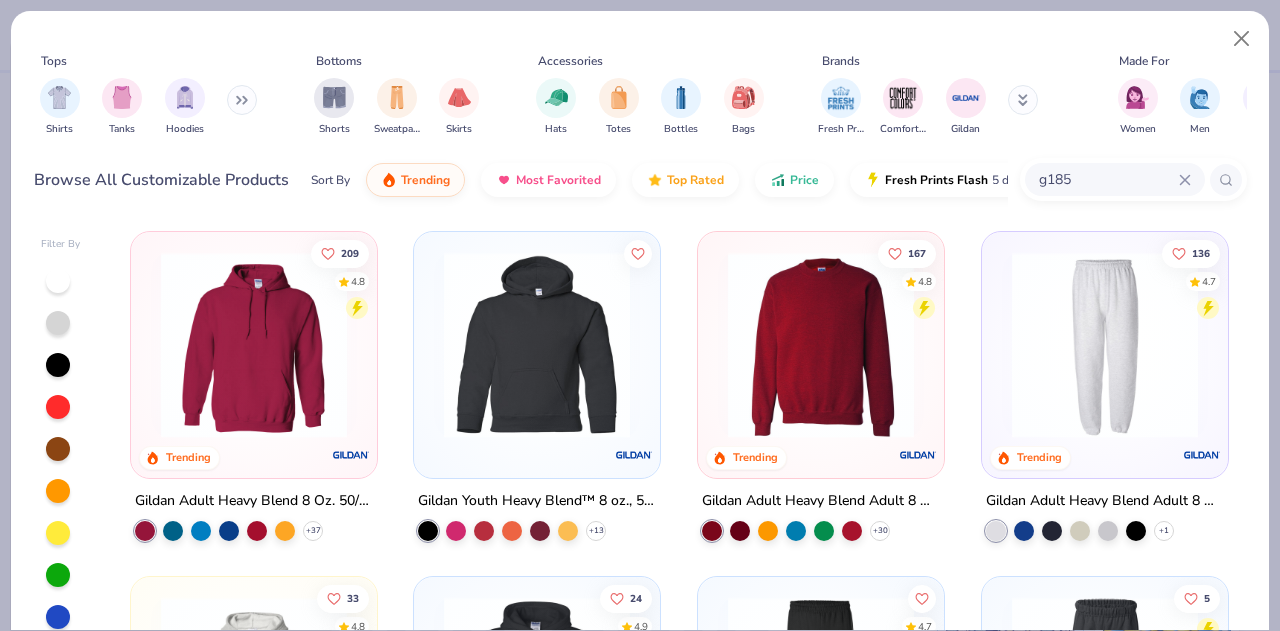 type on "g185" 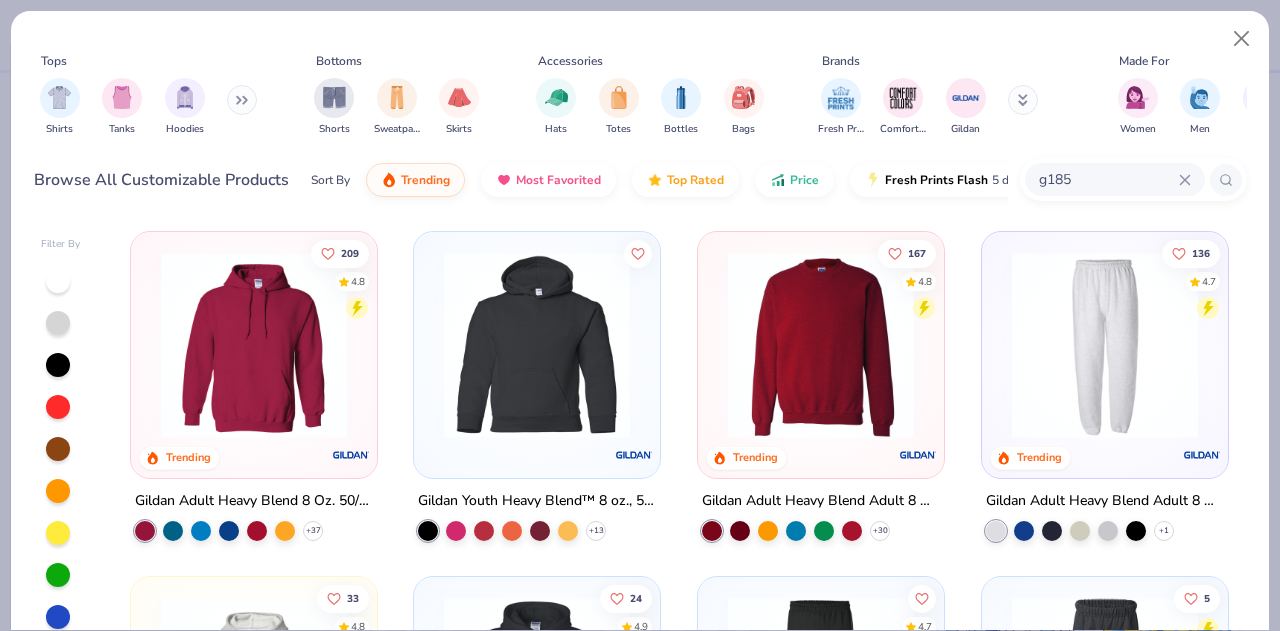 click at bounding box center (254, 345) 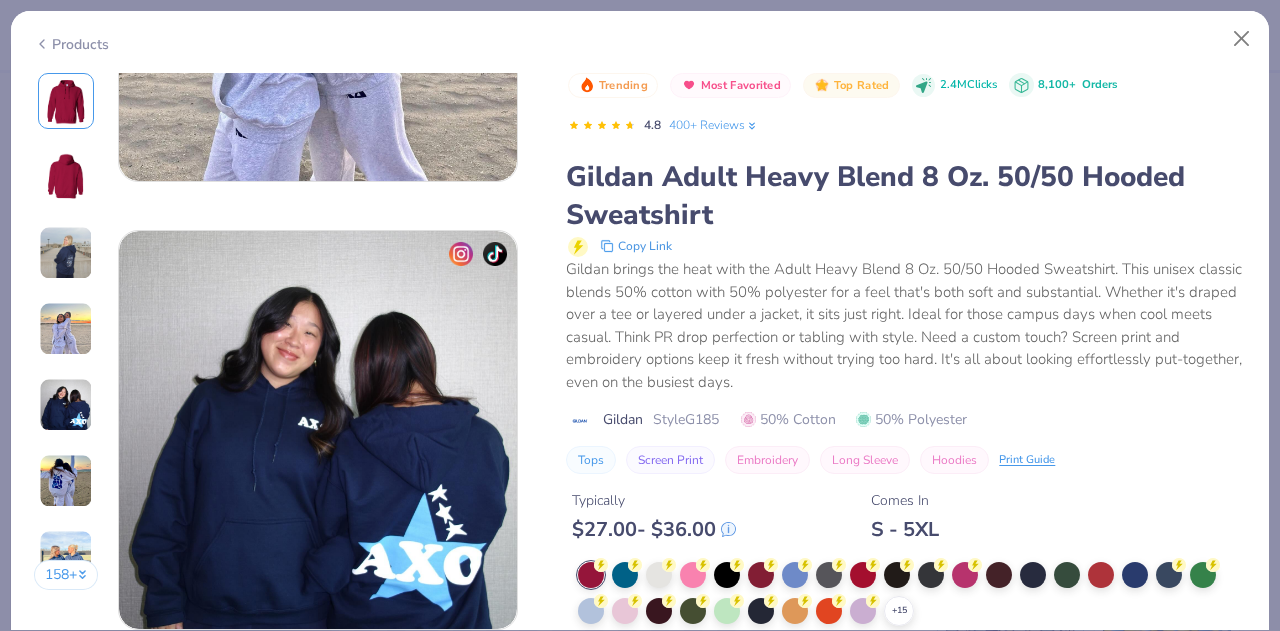 scroll, scrollTop: 2169, scrollLeft: 0, axis: vertical 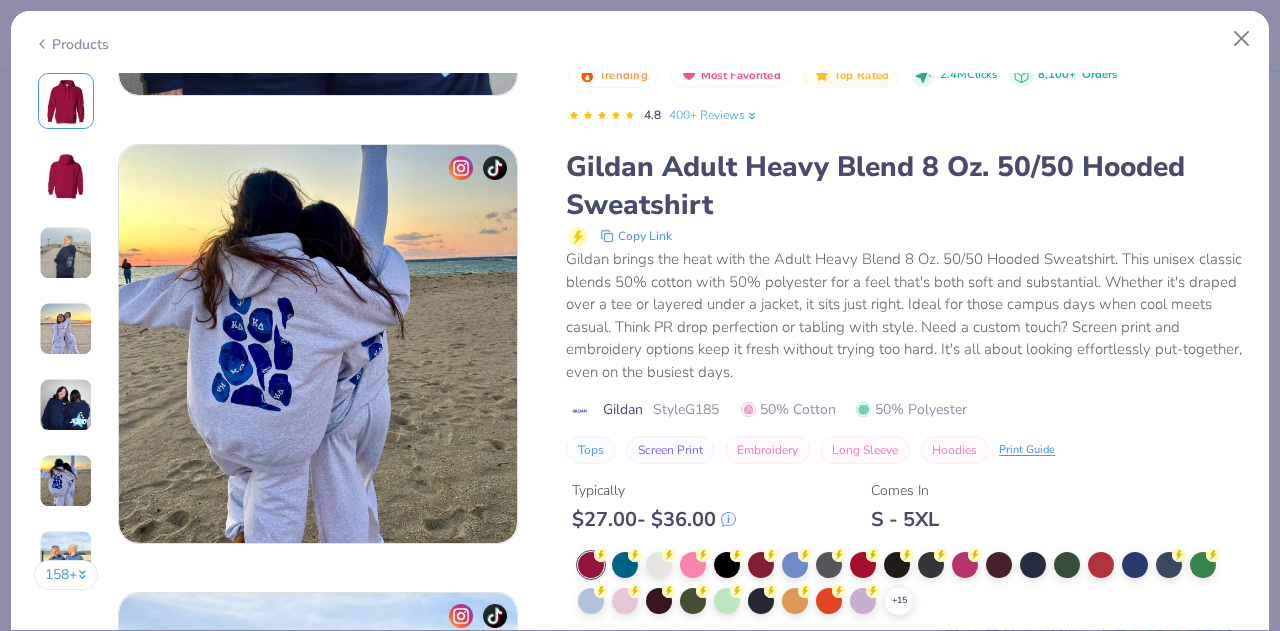 click on "Gildan brings the heat with the Adult Heavy Blend 8 Oz. 50/50 Hooded Sweatshirt. This unisex classic blends 50% cotton with 50% polyester for a feel that's both soft and substantial. Whether it's draped over a tee or layered under a jacket, it sits just right. Ideal for those campus days when cool meets casual. Think PR drop perfection or tabling with style. Need a custom touch? Screen print and embroidery options keep it fresh without trying too hard. It's all about looking effortlessly put-together, even on the busiest days." at bounding box center [906, 315] 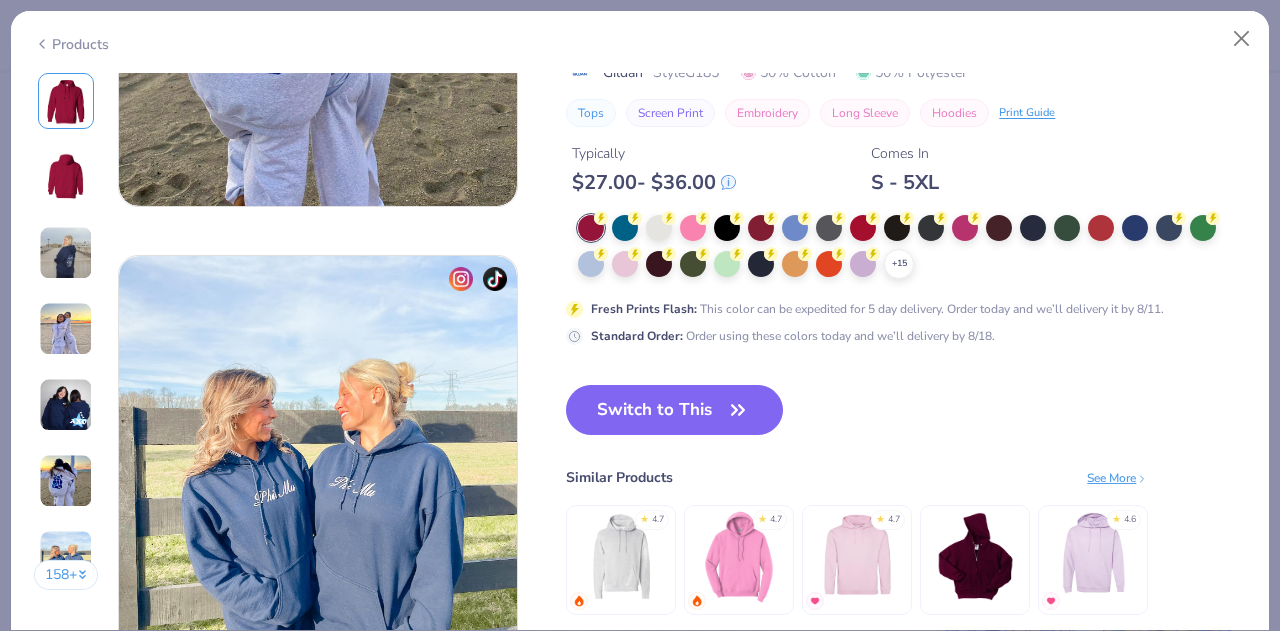 scroll, scrollTop: 2505, scrollLeft: 0, axis: vertical 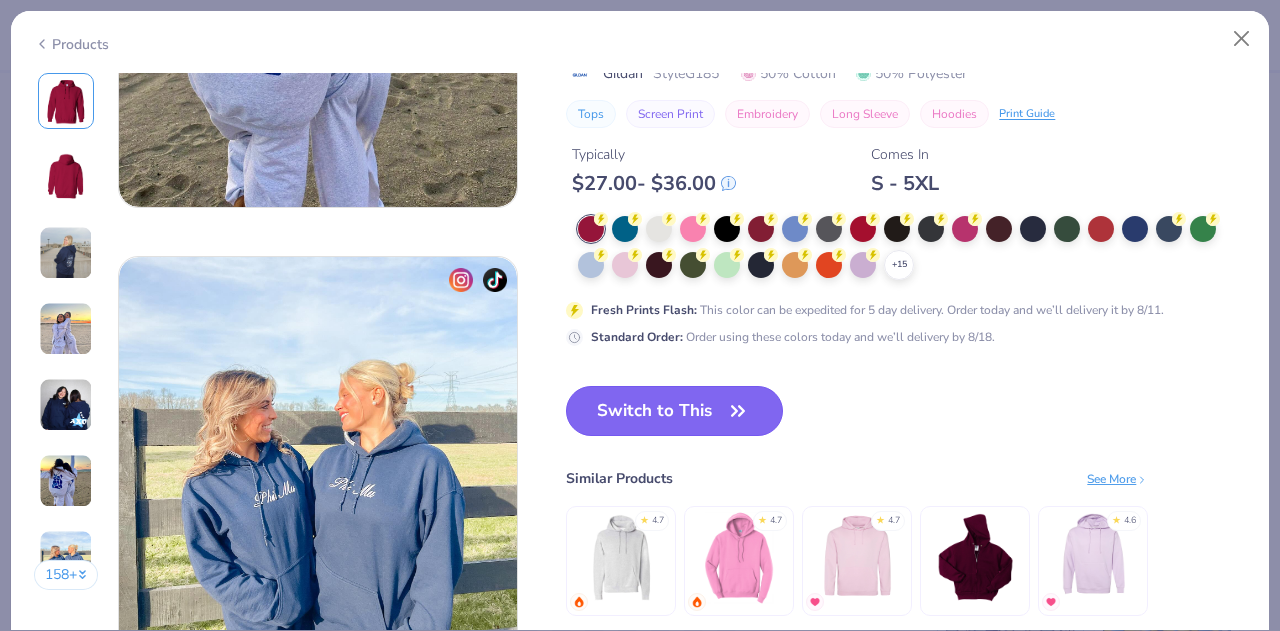 click on "Switch to This" at bounding box center (674, 411) 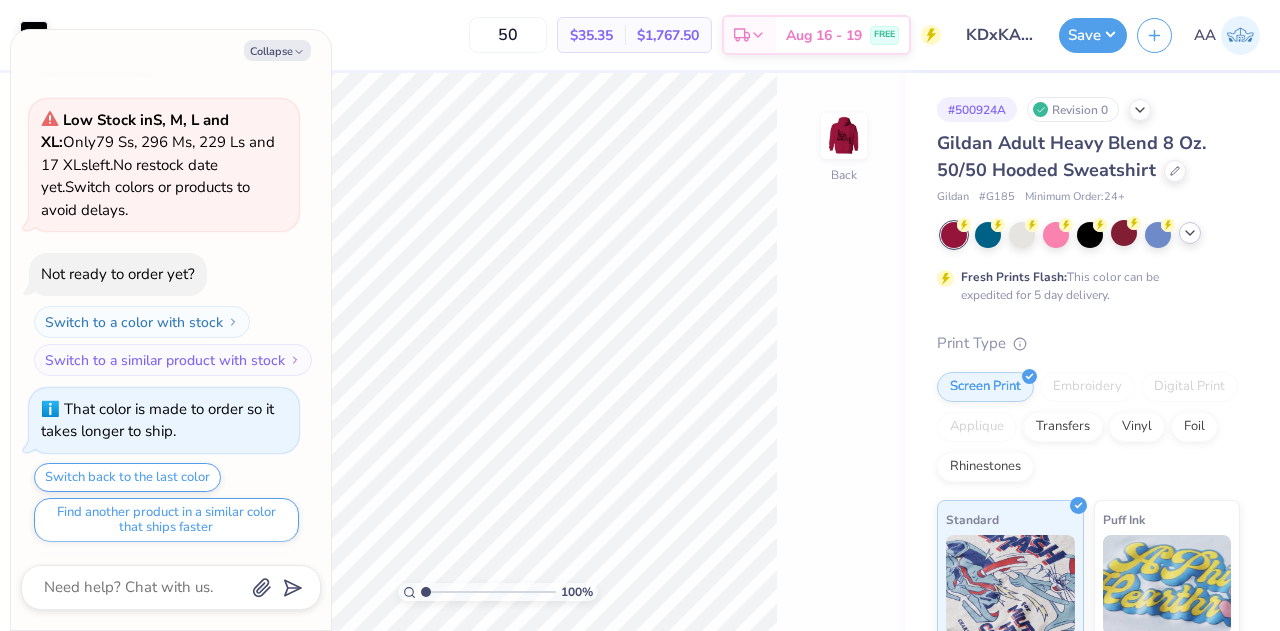 scroll, scrollTop: 342, scrollLeft: 0, axis: vertical 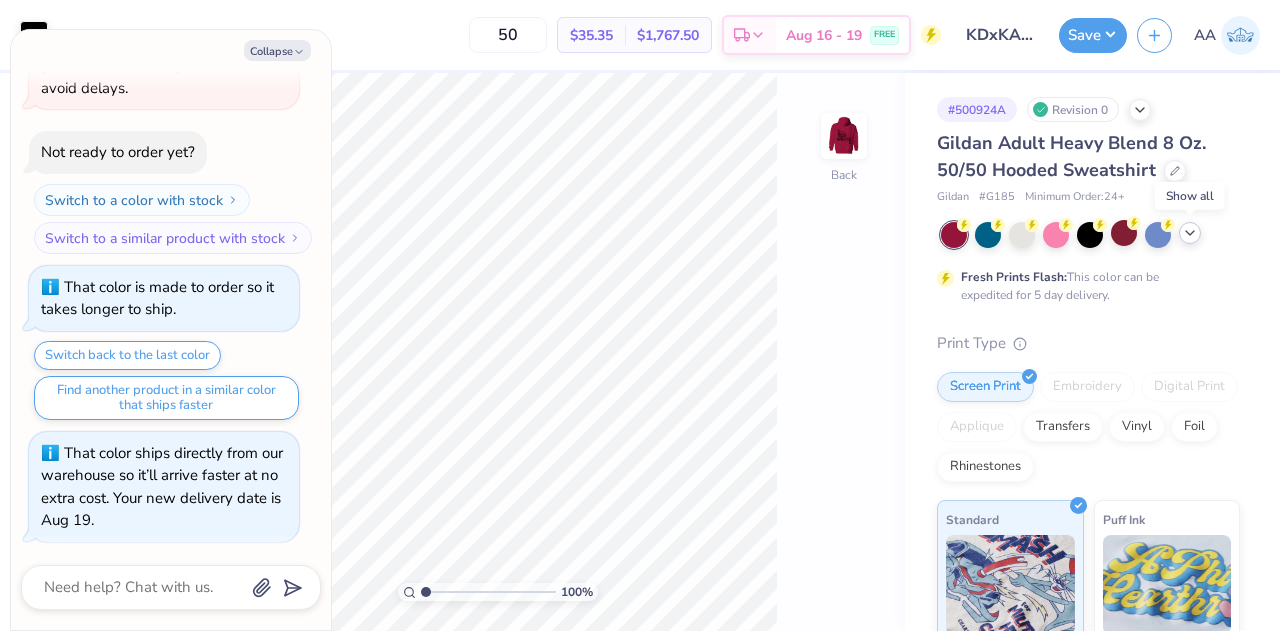 click 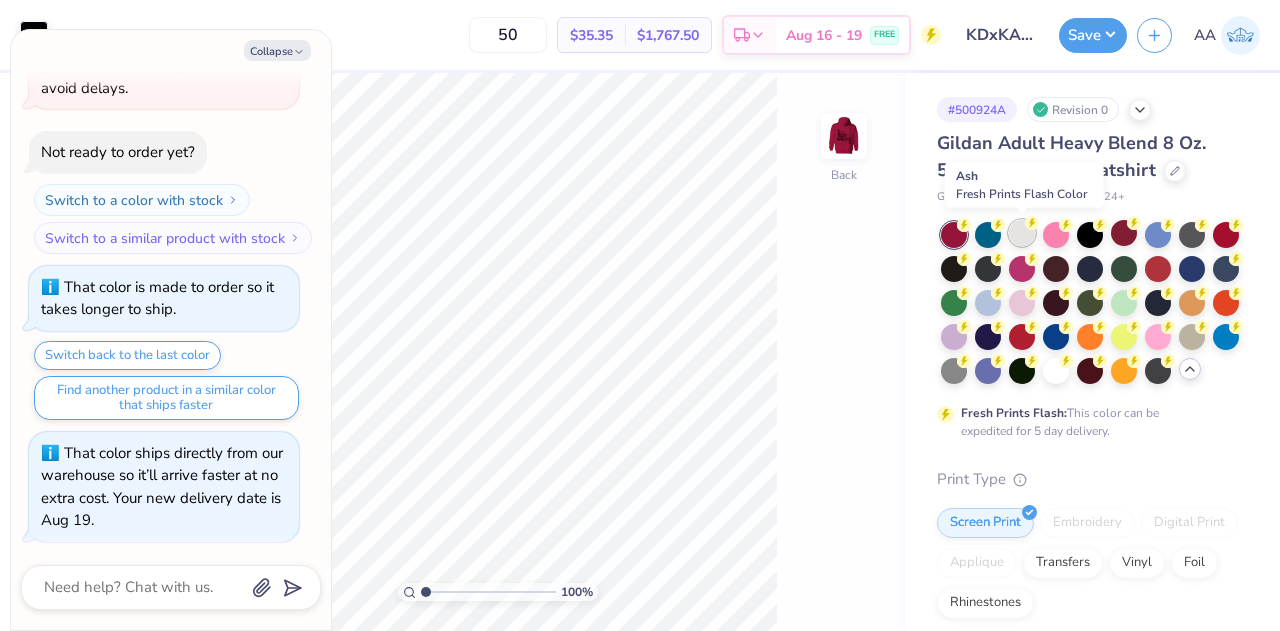 click at bounding box center (1022, 233) 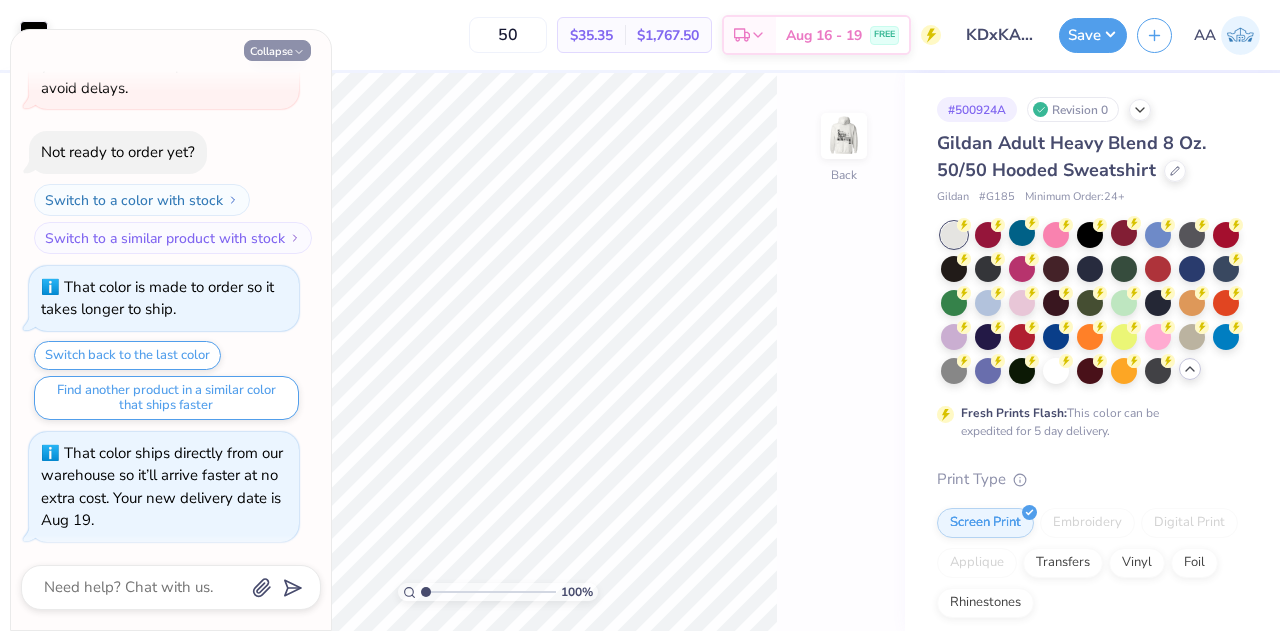click on "Collapse" at bounding box center [277, 50] 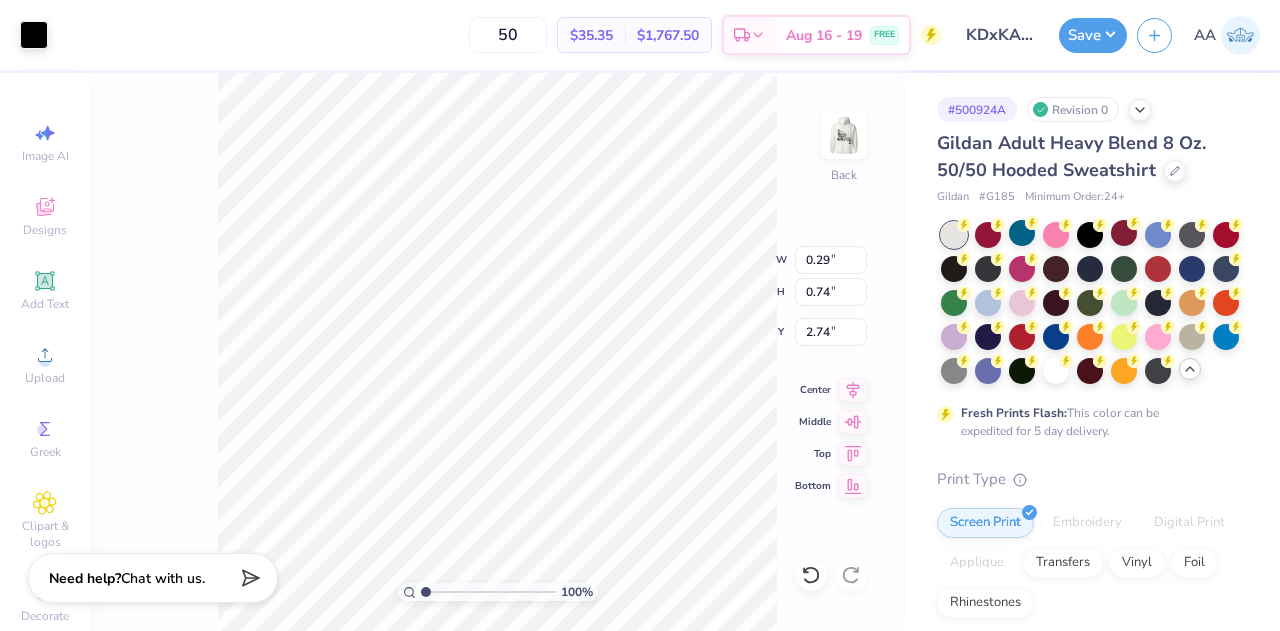 click on "100  % Back W 0.29 0.29 " H 0.74 0.74 " Y 2.74 2.74 " Center Middle Top Bottom" at bounding box center (497, 352) 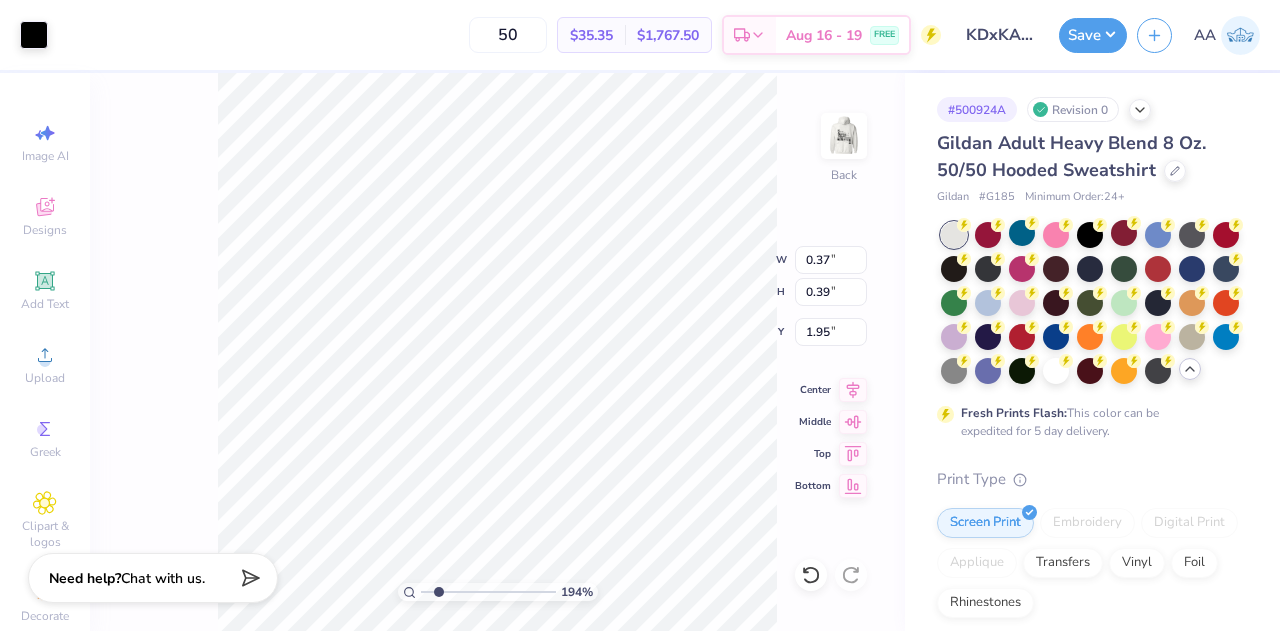 type on "1.93602501909743" 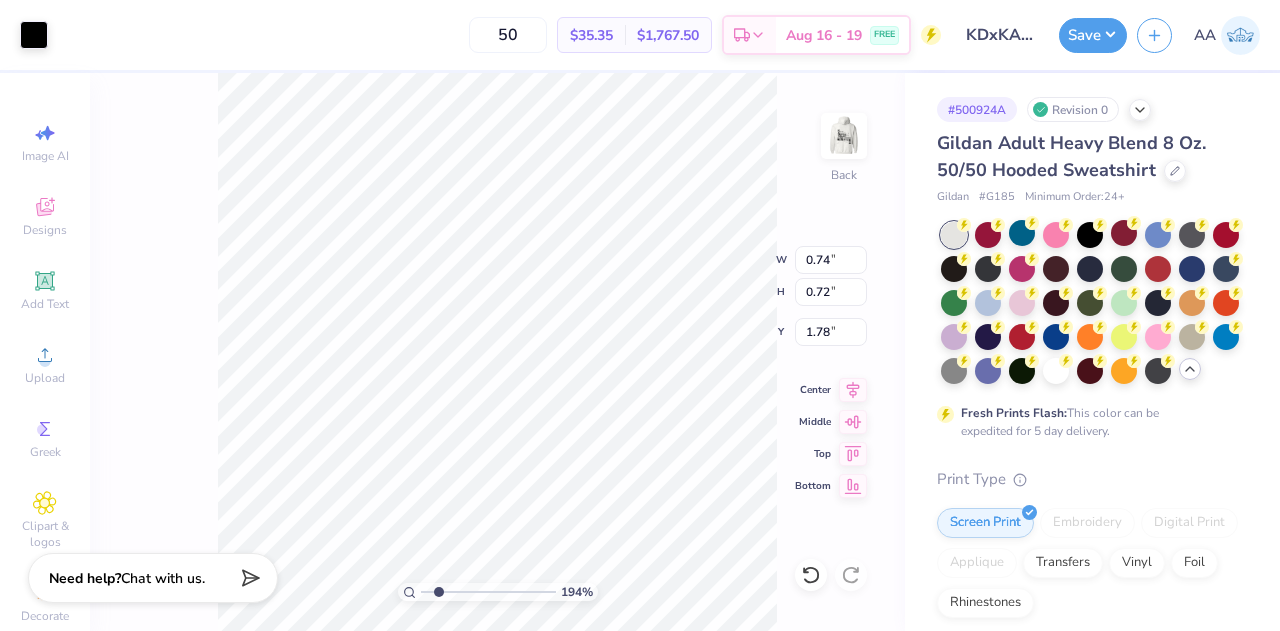 type on "1.93602501909743" 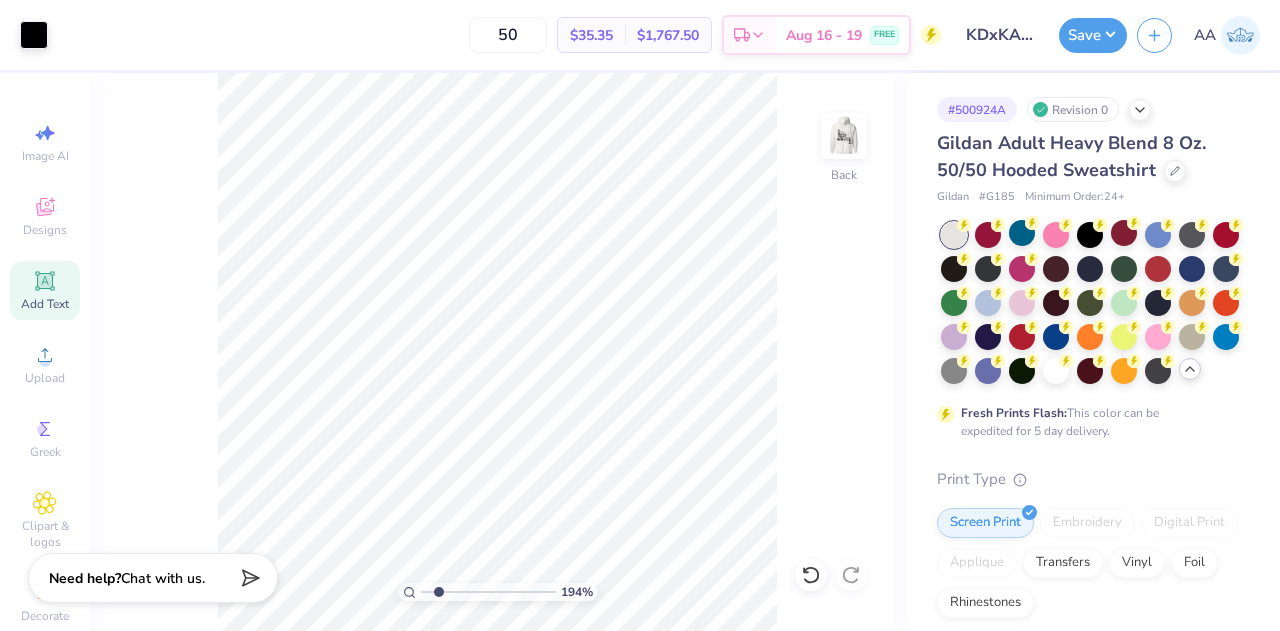 click 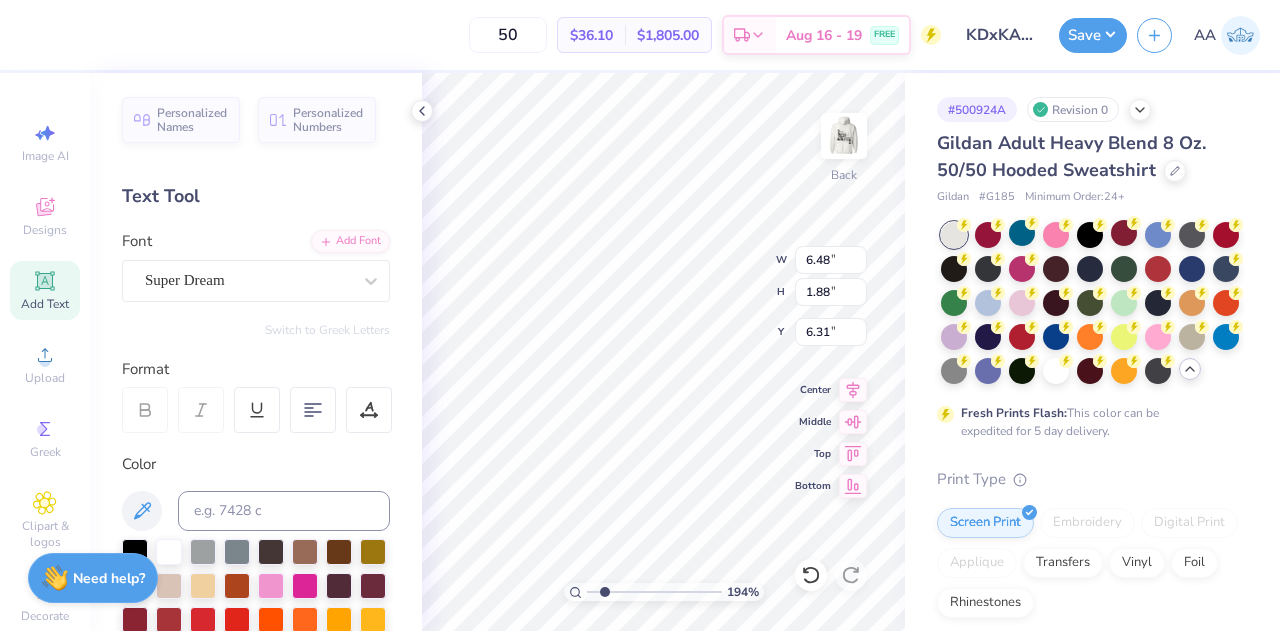 type on "1.93602501909743" 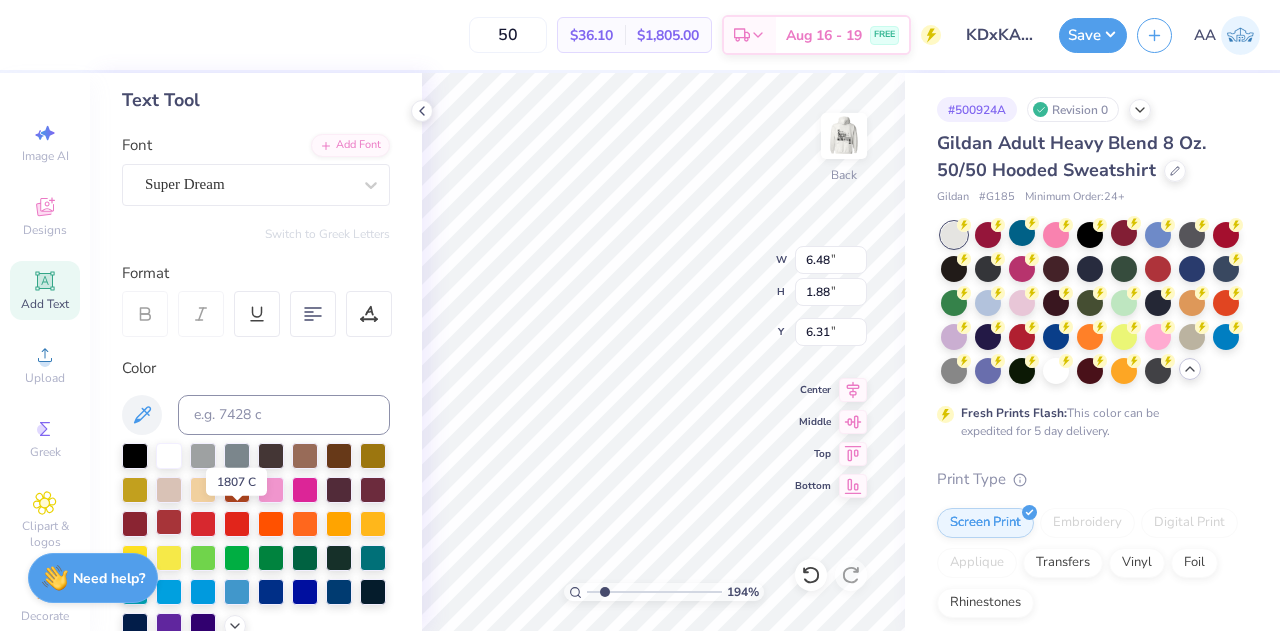 type on "K" 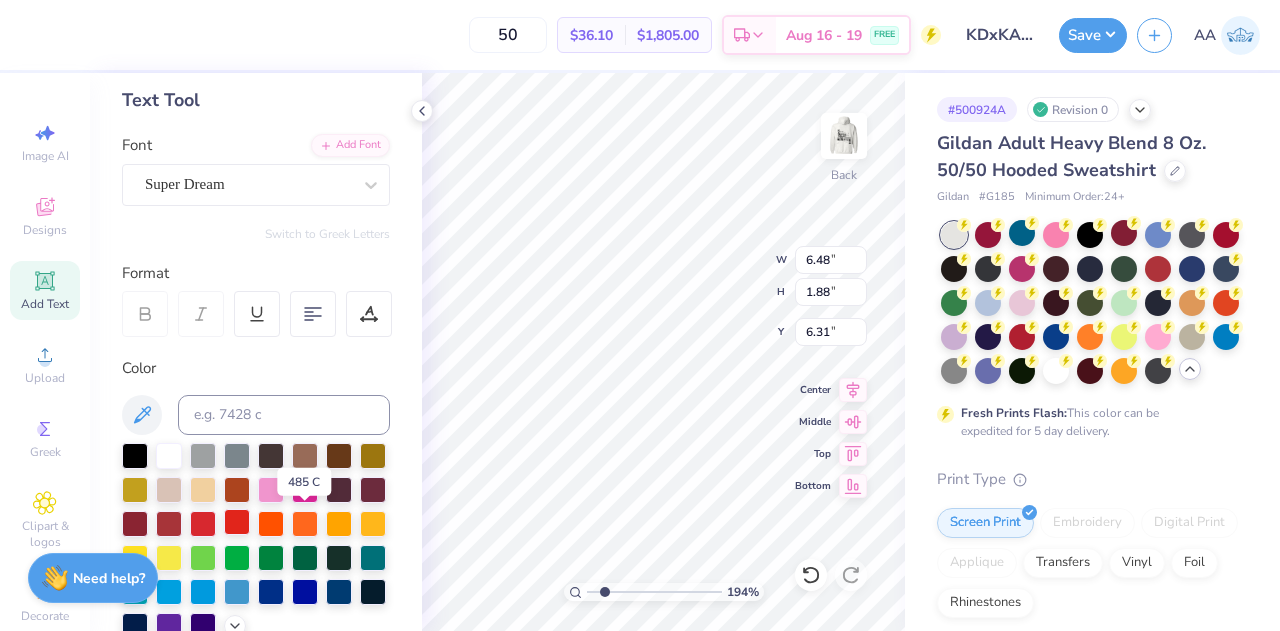 click at bounding box center [237, 522] 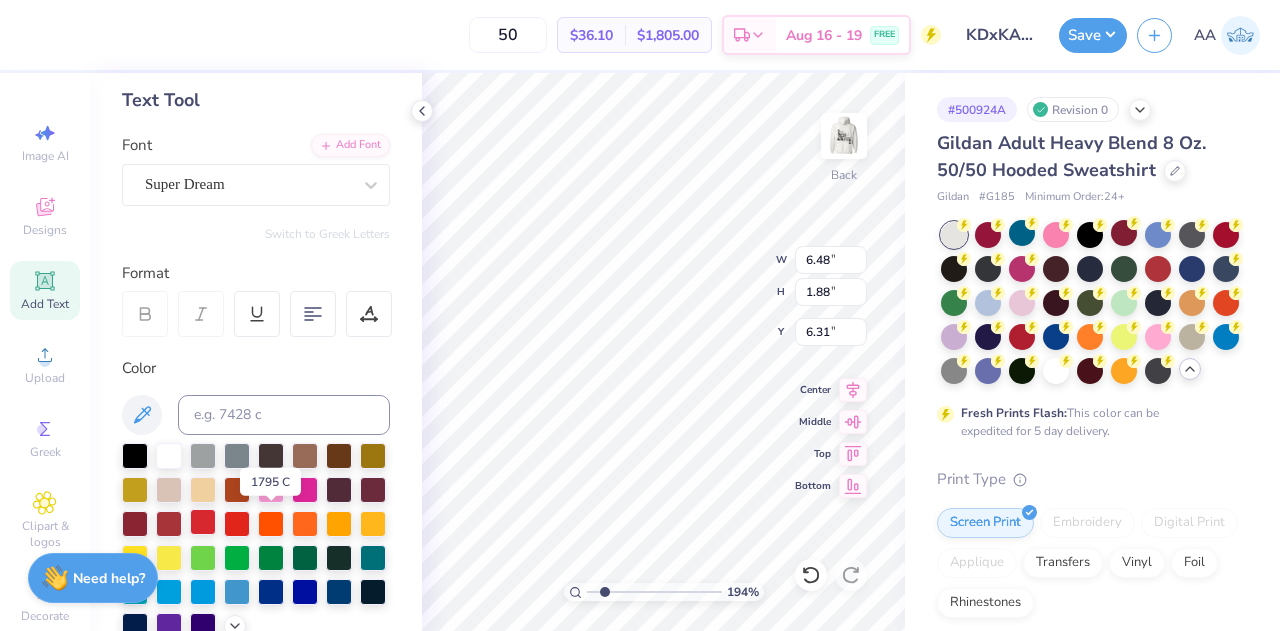 click at bounding box center (203, 522) 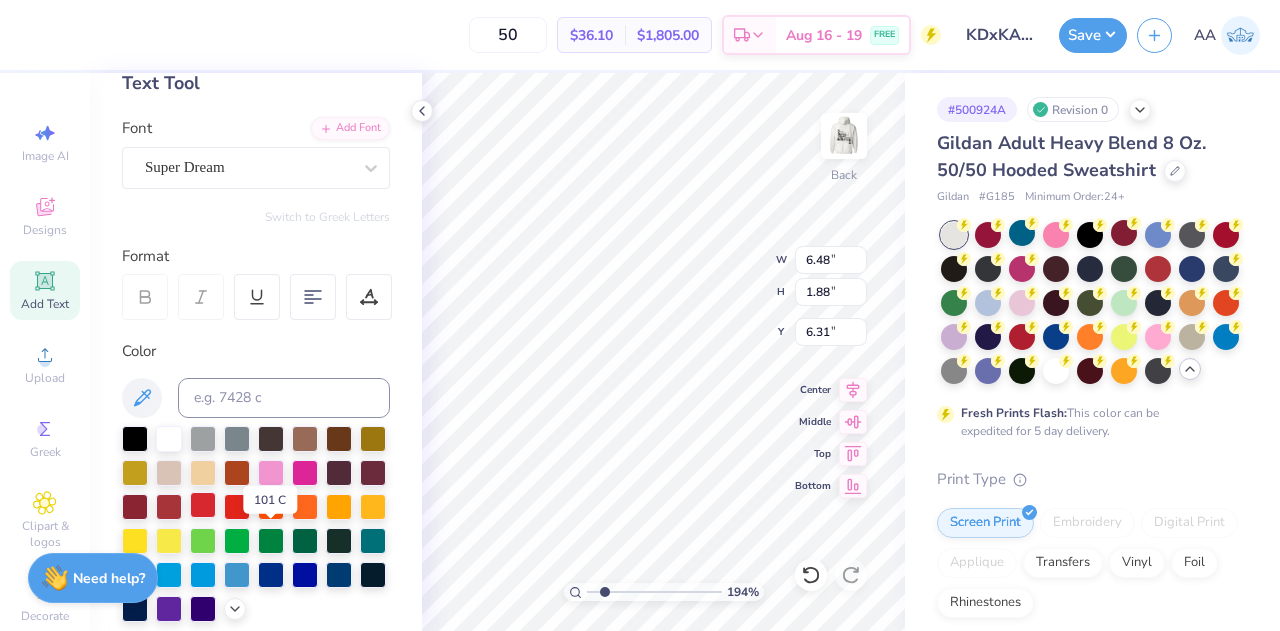 scroll, scrollTop: 113, scrollLeft: 0, axis: vertical 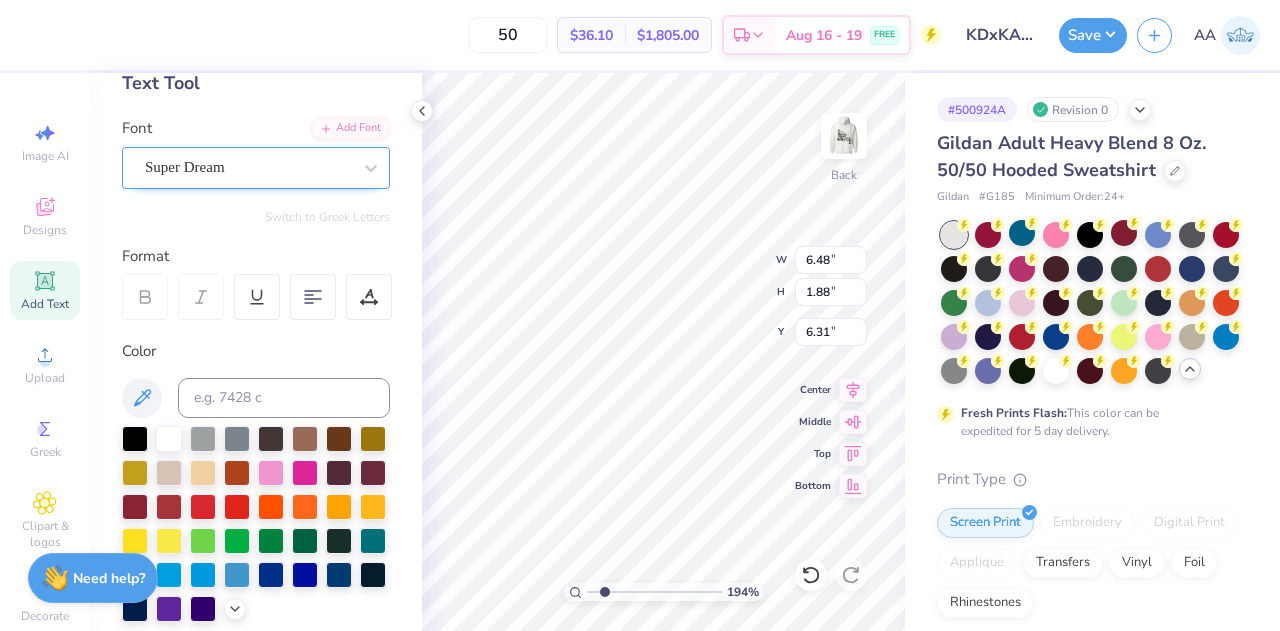 click on "Super Dream" at bounding box center [248, 167] 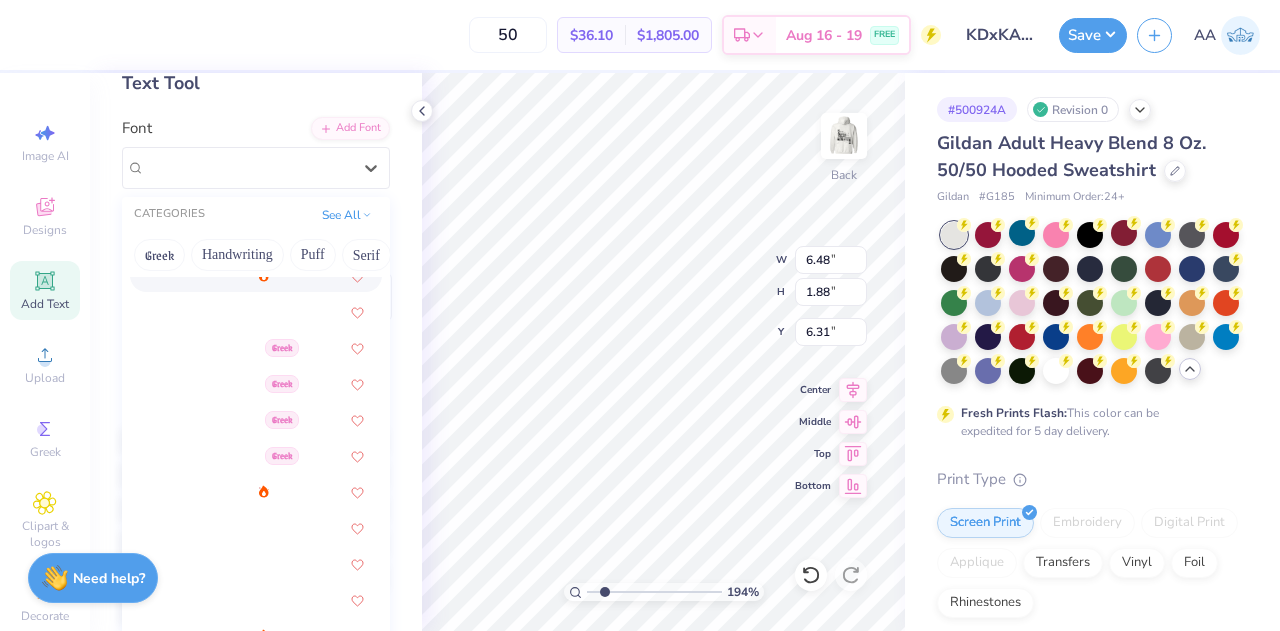 scroll, scrollTop: 301, scrollLeft: 0, axis: vertical 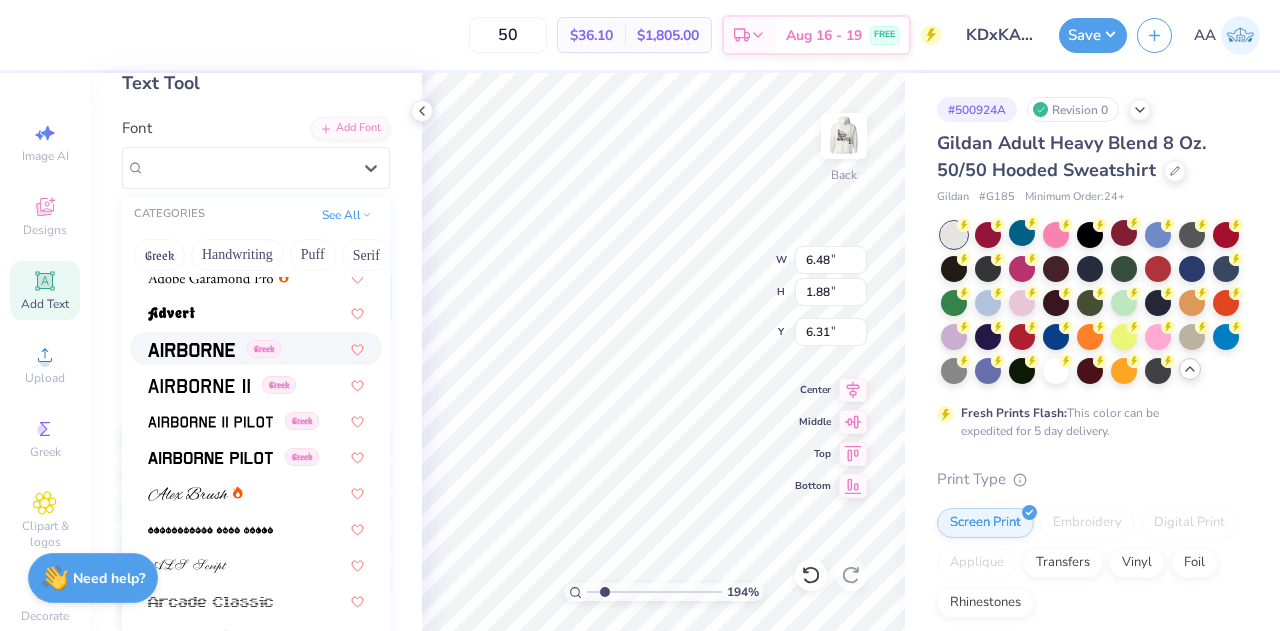 click at bounding box center (191, 350) 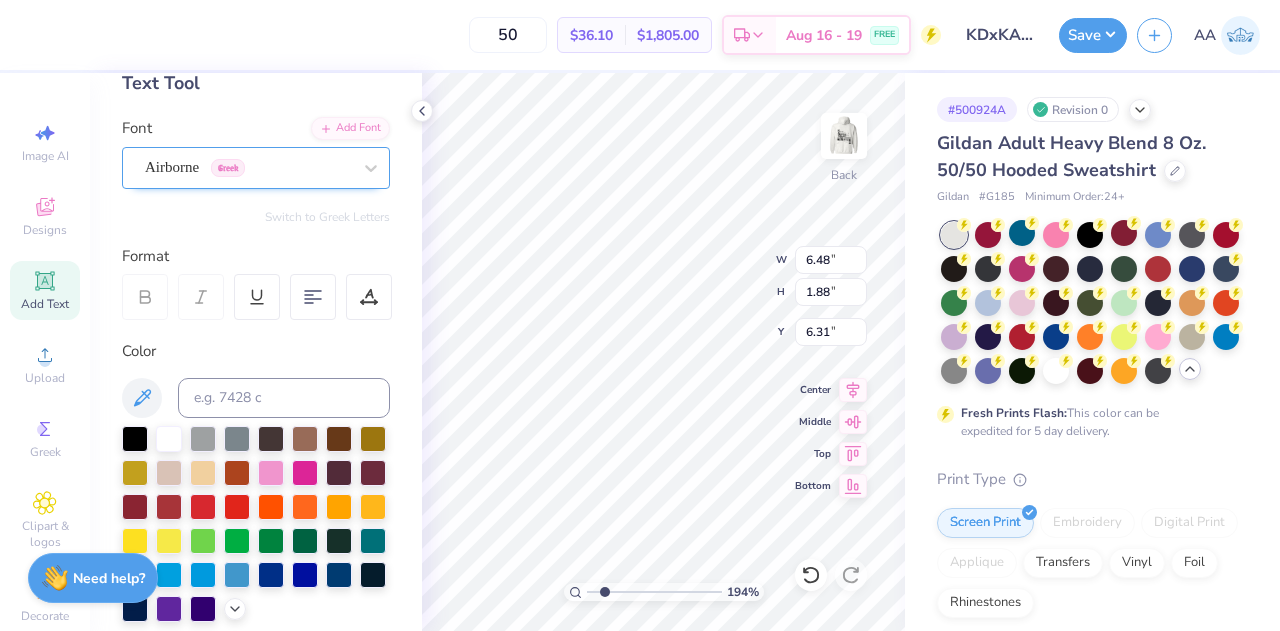 click on "Airborne Greek" at bounding box center (248, 167) 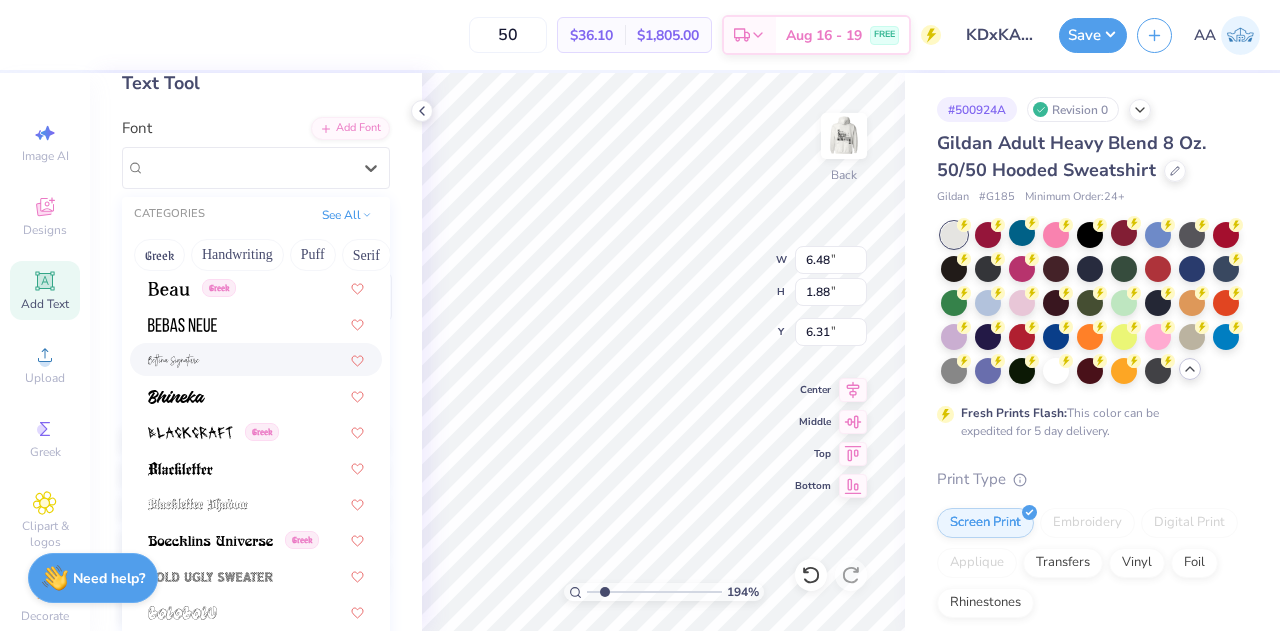 scroll, scrollTop: 937, scrollLeft: 0, axis: vertical 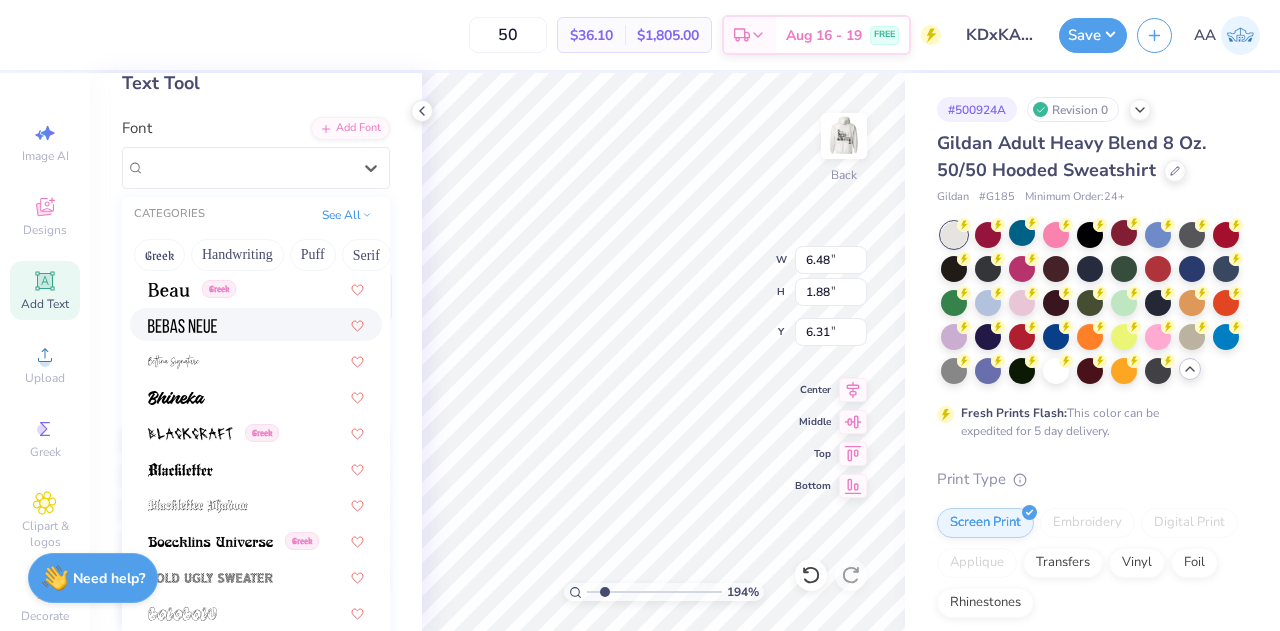 click at bounding box center (256, 324) 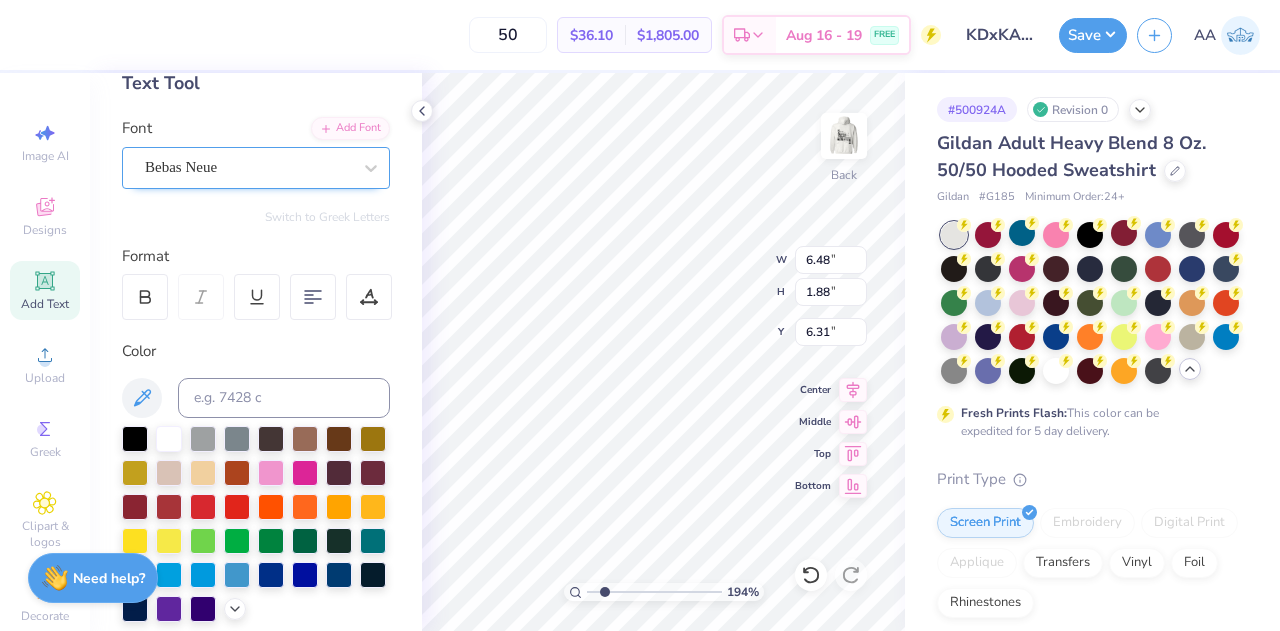 click at bounding box center (248, 167) 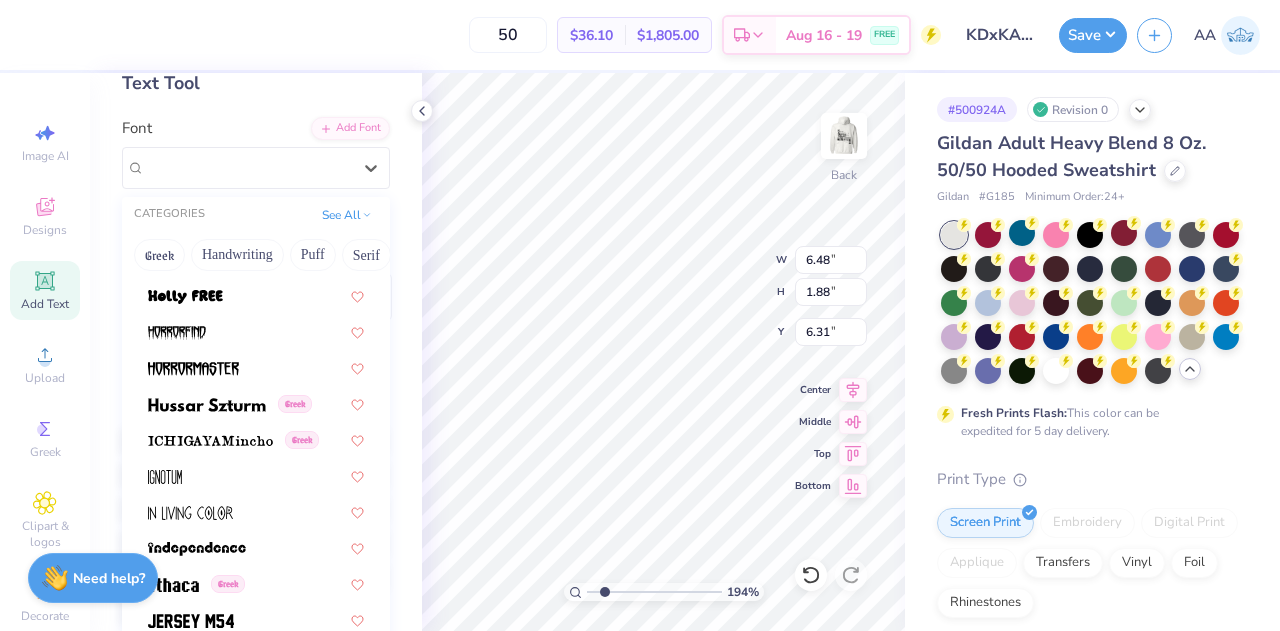 scroll, scrollTop: 5211, scrollLeft: 0, axis: vertical 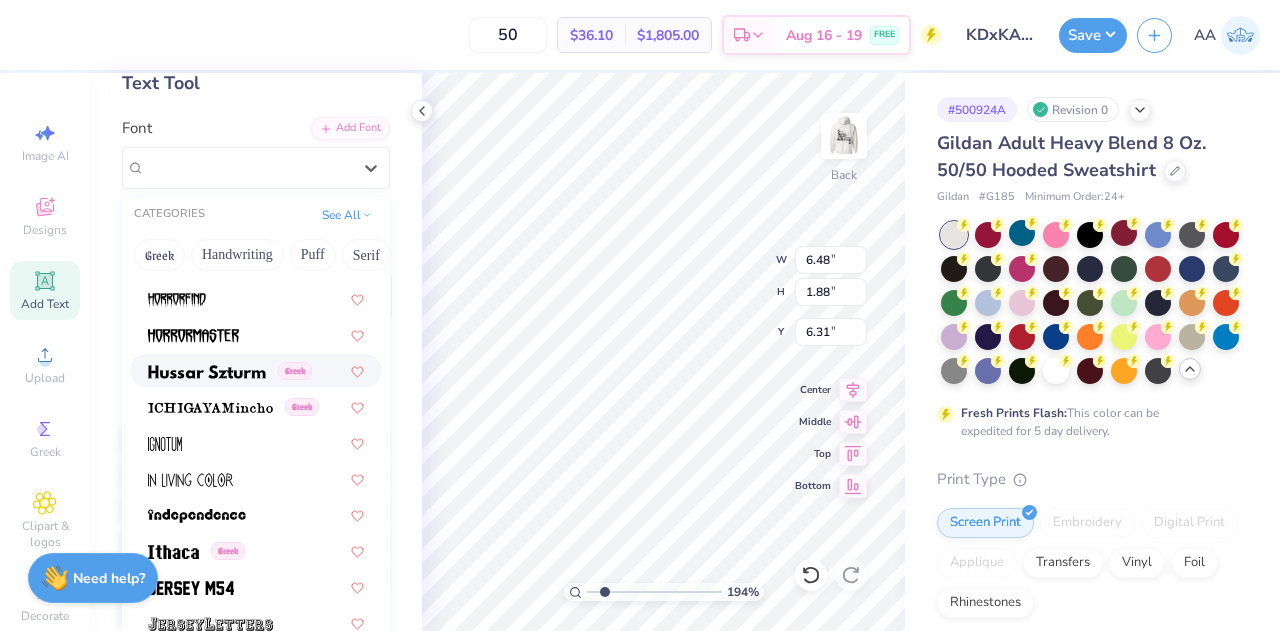 click on "Greek" at bounding box center (256, 370) 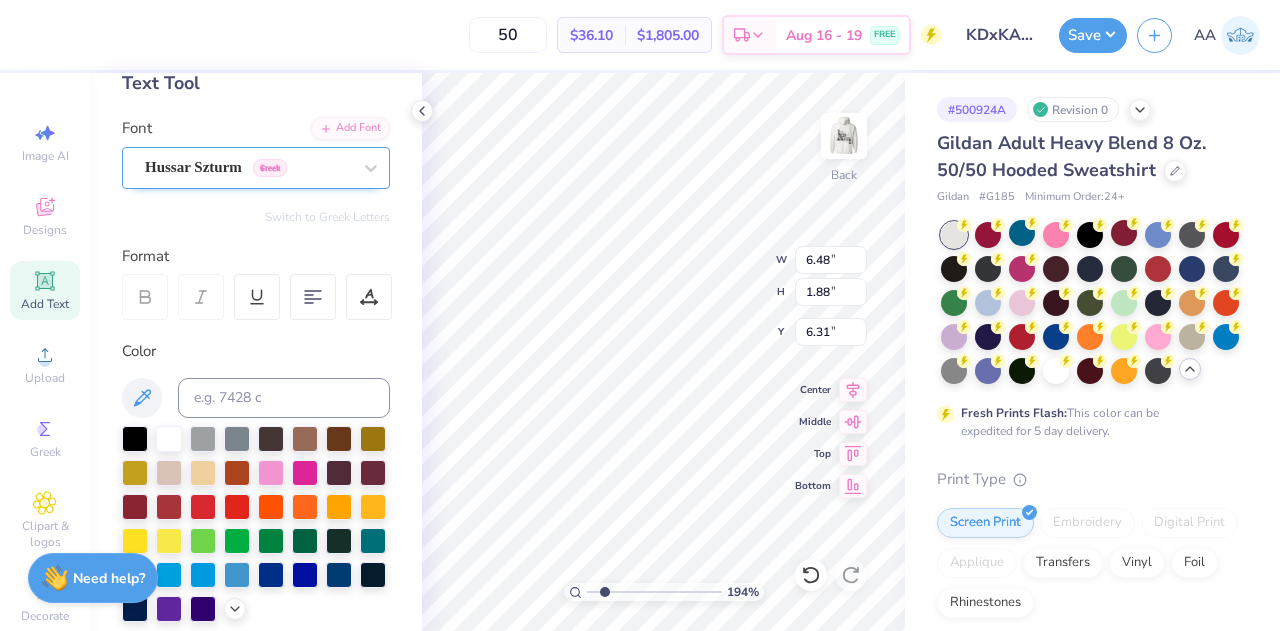 click on "Hussar Szturm Greek" at bounding box center [248, 167] 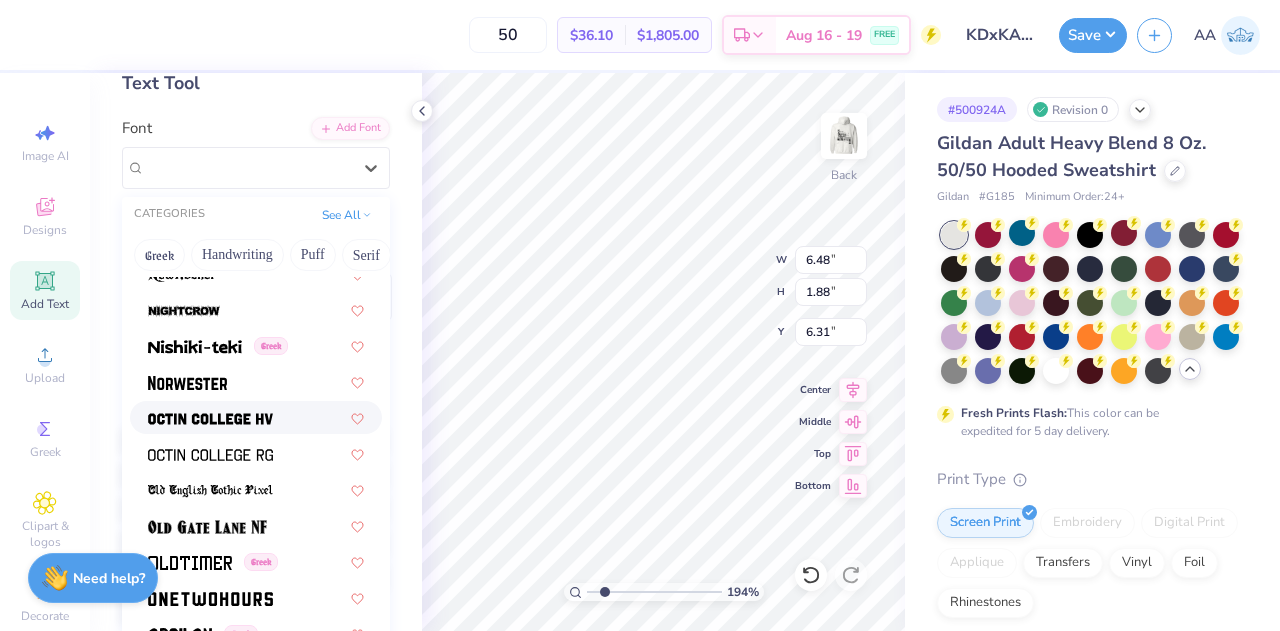 scroll, scrollTop: 7755, scrollLeft: 0, axis: vertical 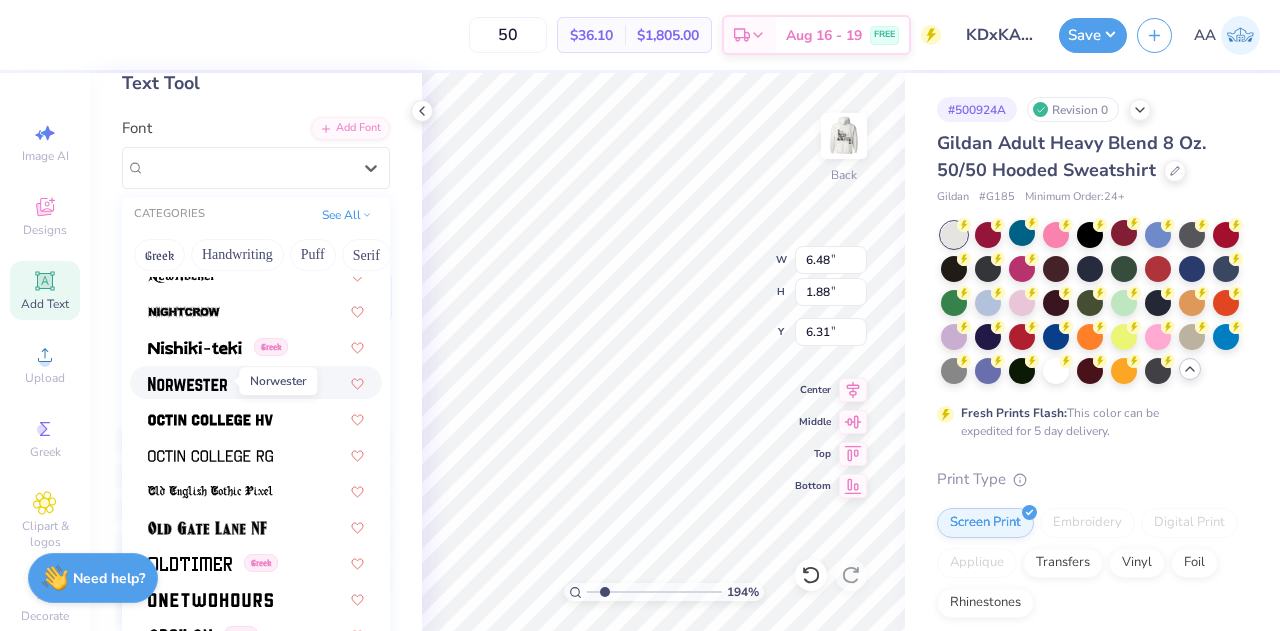 click at bounding box center (187, 384) 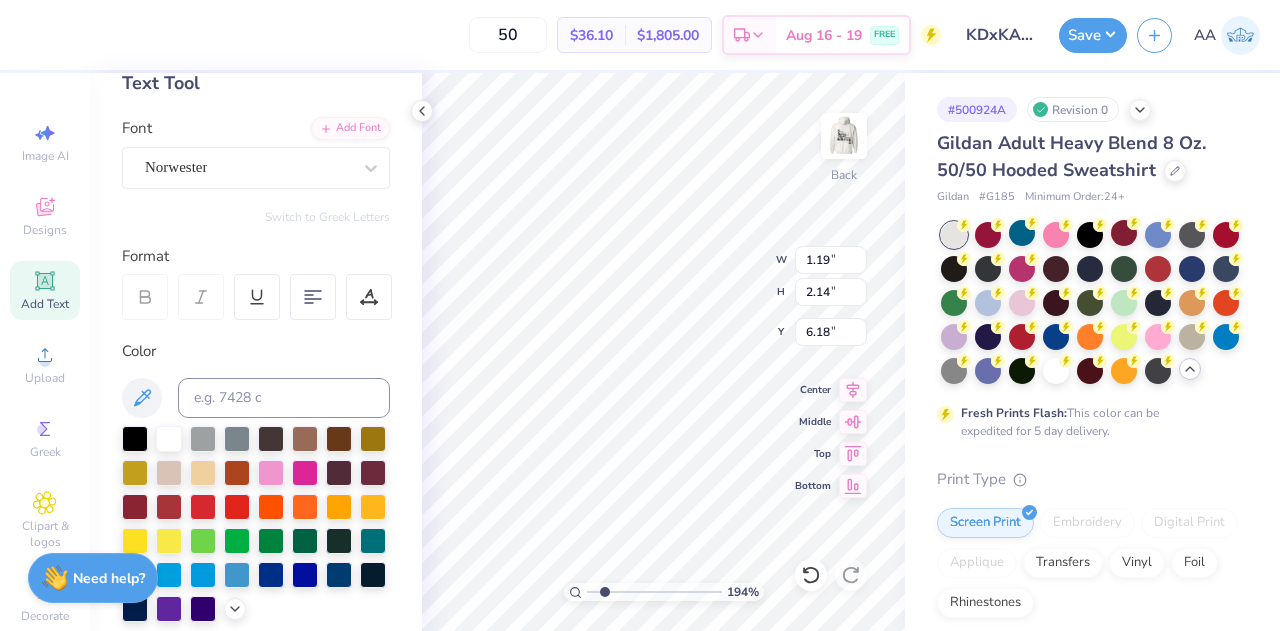 type on "1.93602501909743" 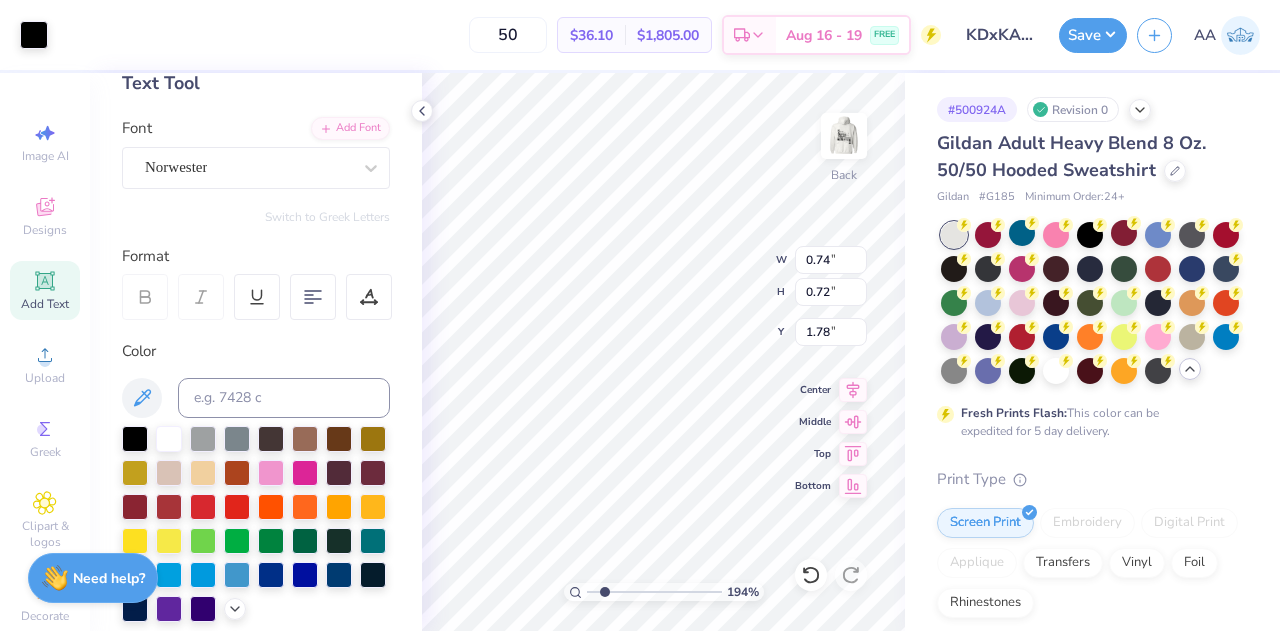 type on "1.93602501909743" 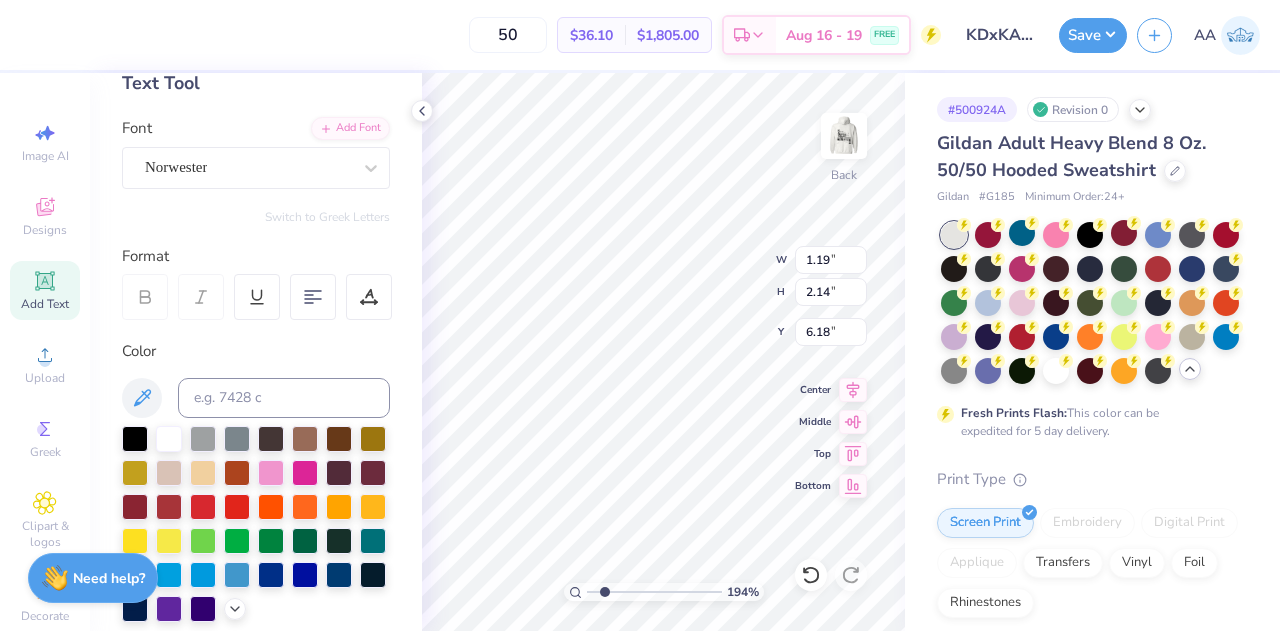 type on "1.93602501909743" 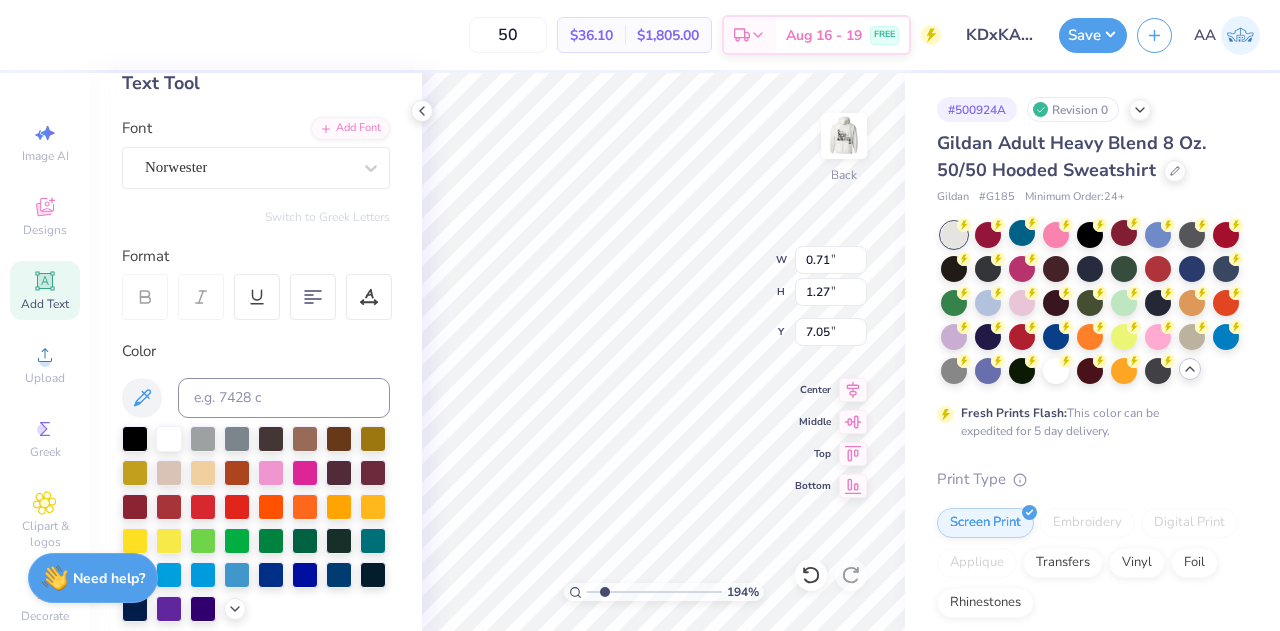 type on "1.93602501909743" 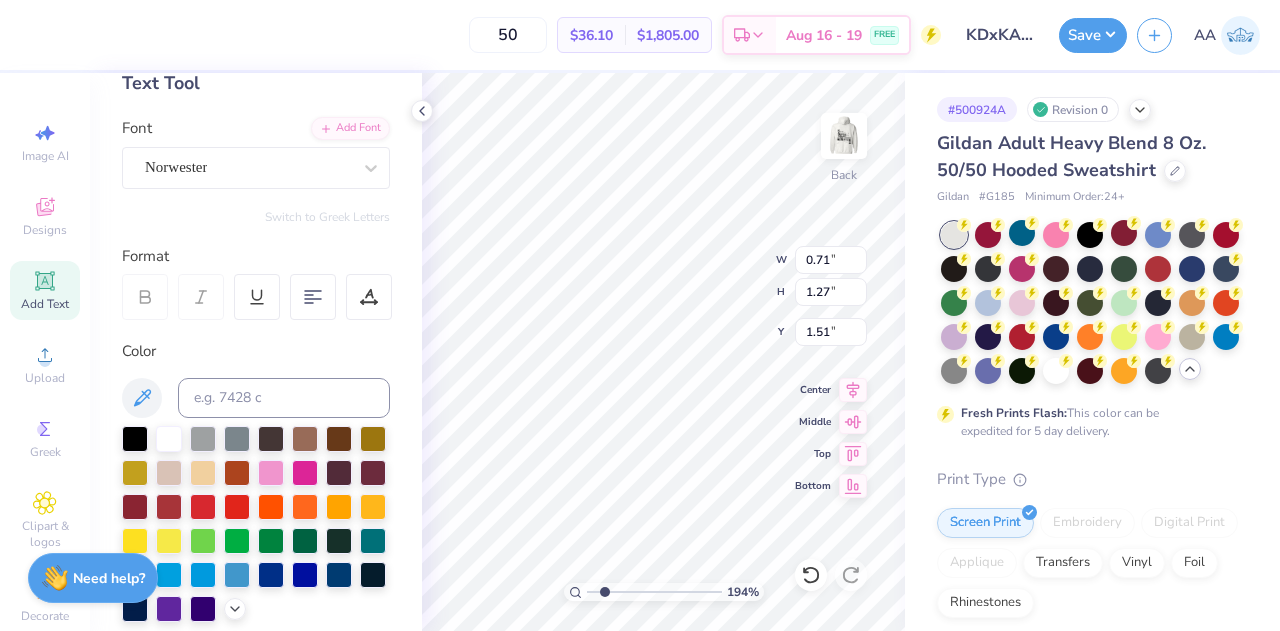 type on "1.93602501909743" 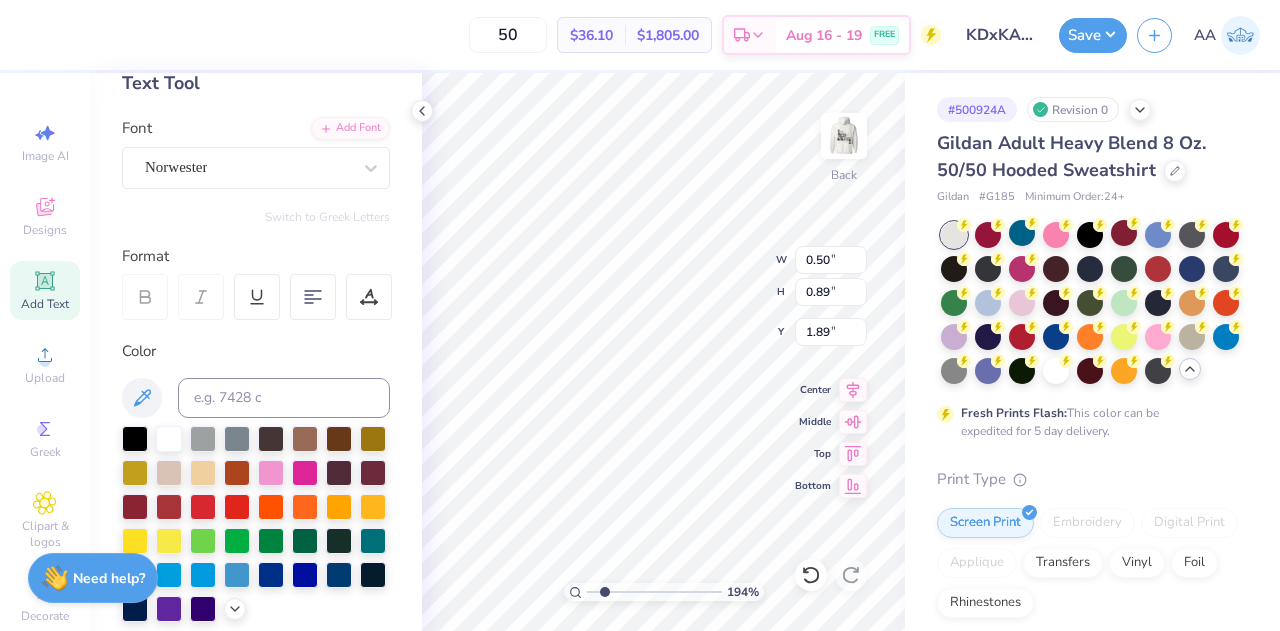 type on "1.93602501909743" 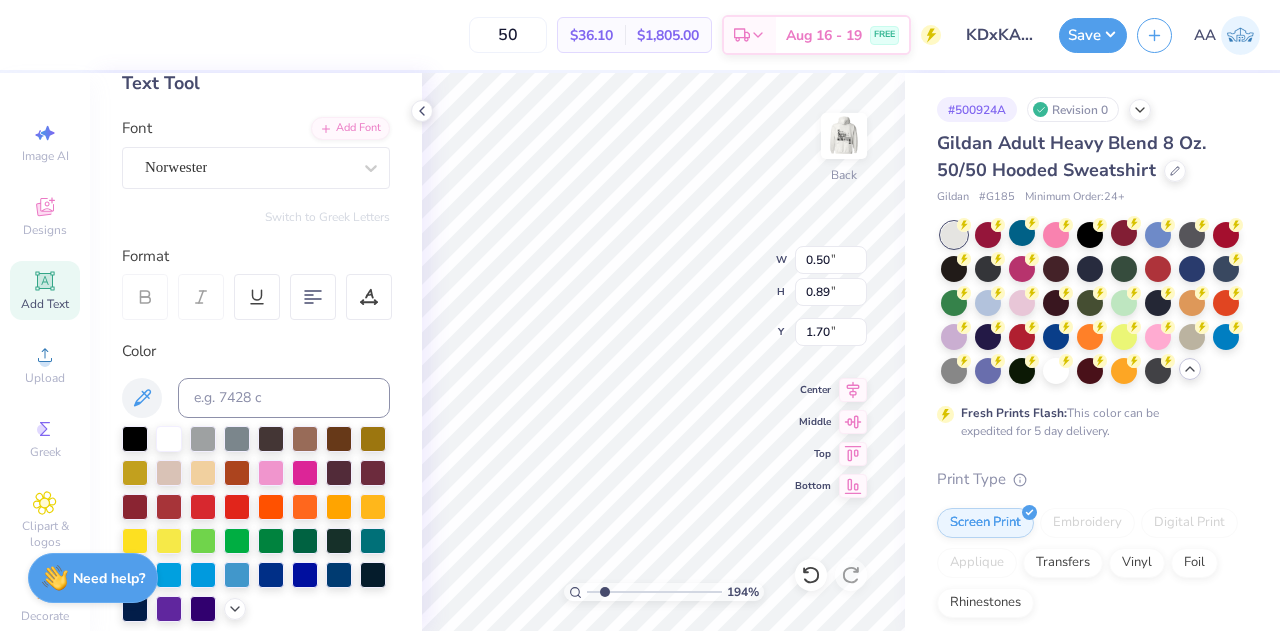 type on "1.93602501909743" 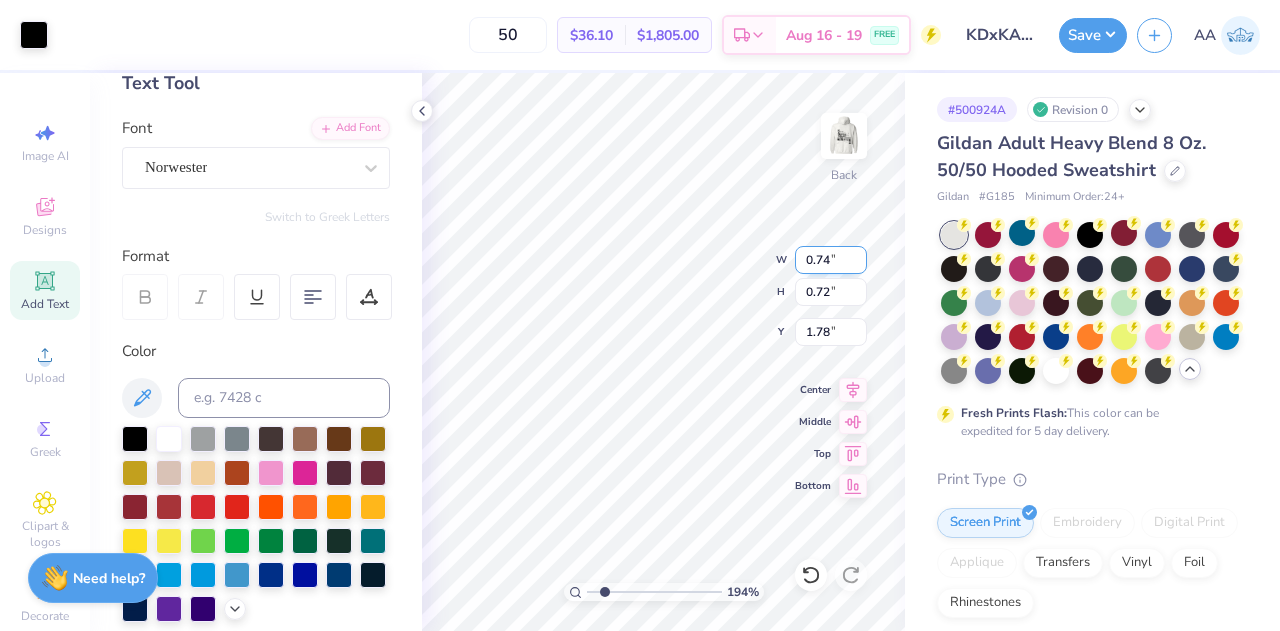 type on "1.93602501909743" 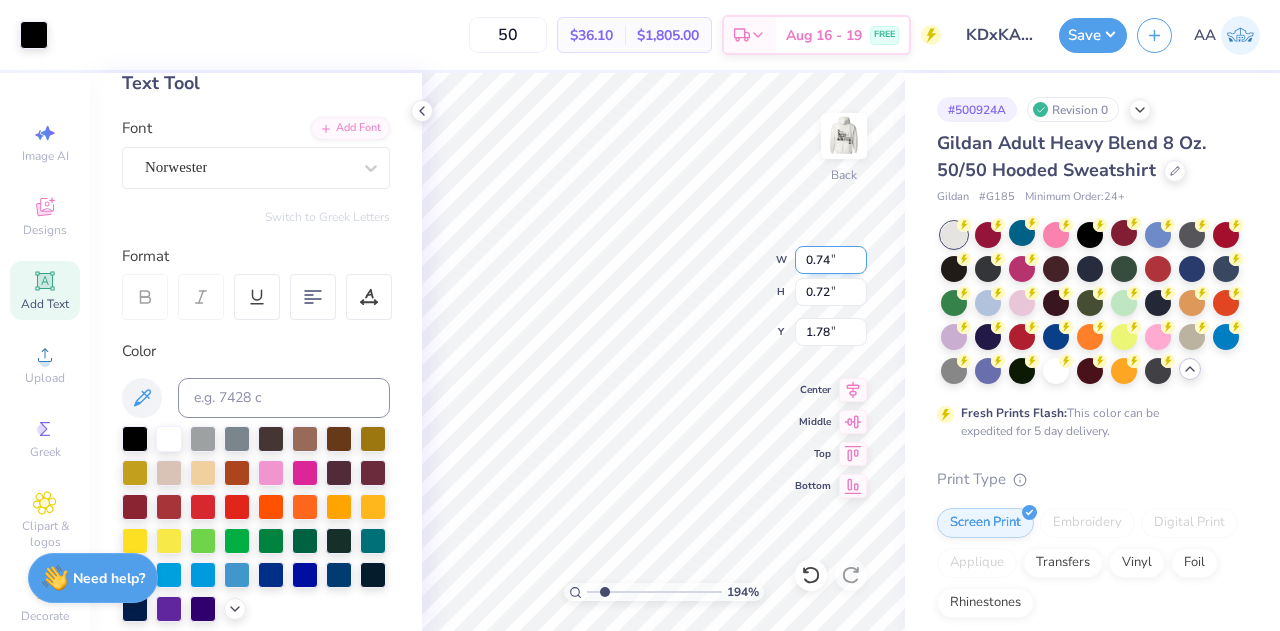 type on "0.50" 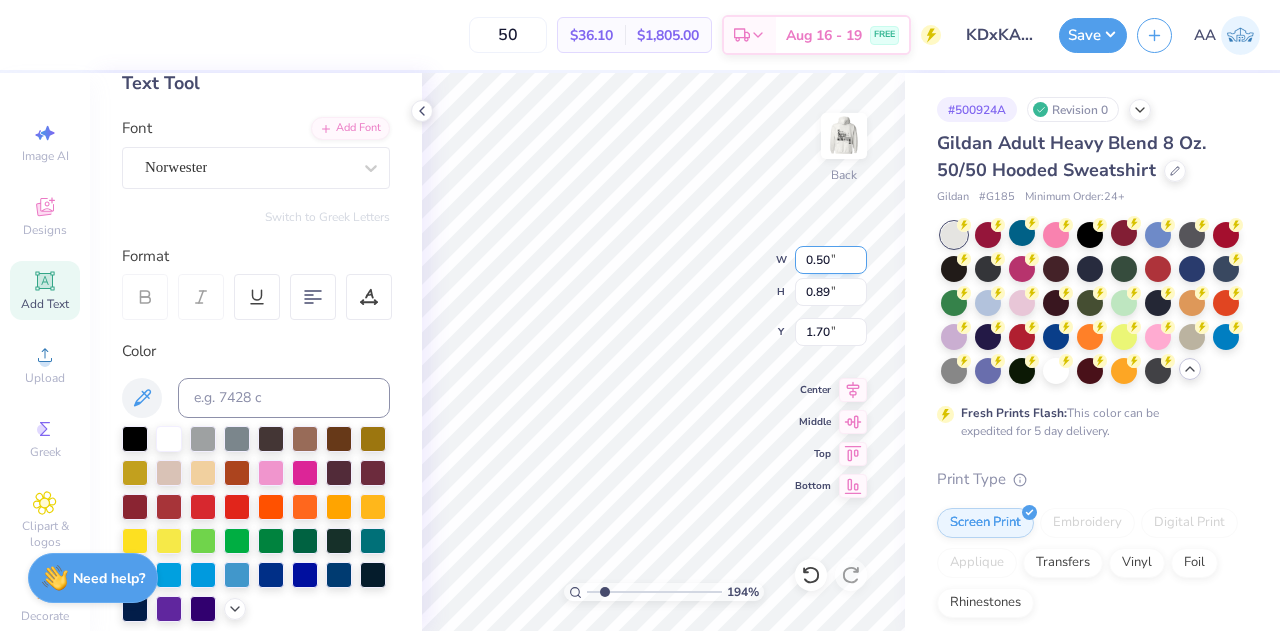 click on "0.50" at bounding box center (831, 260) 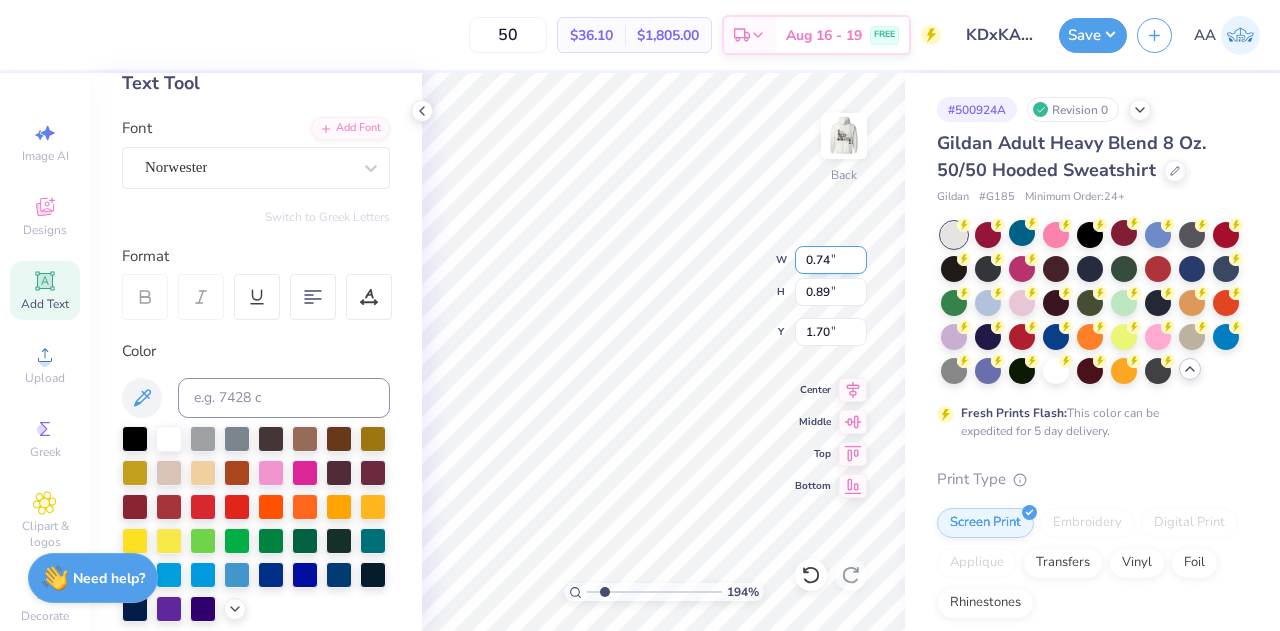 type on "0.74" 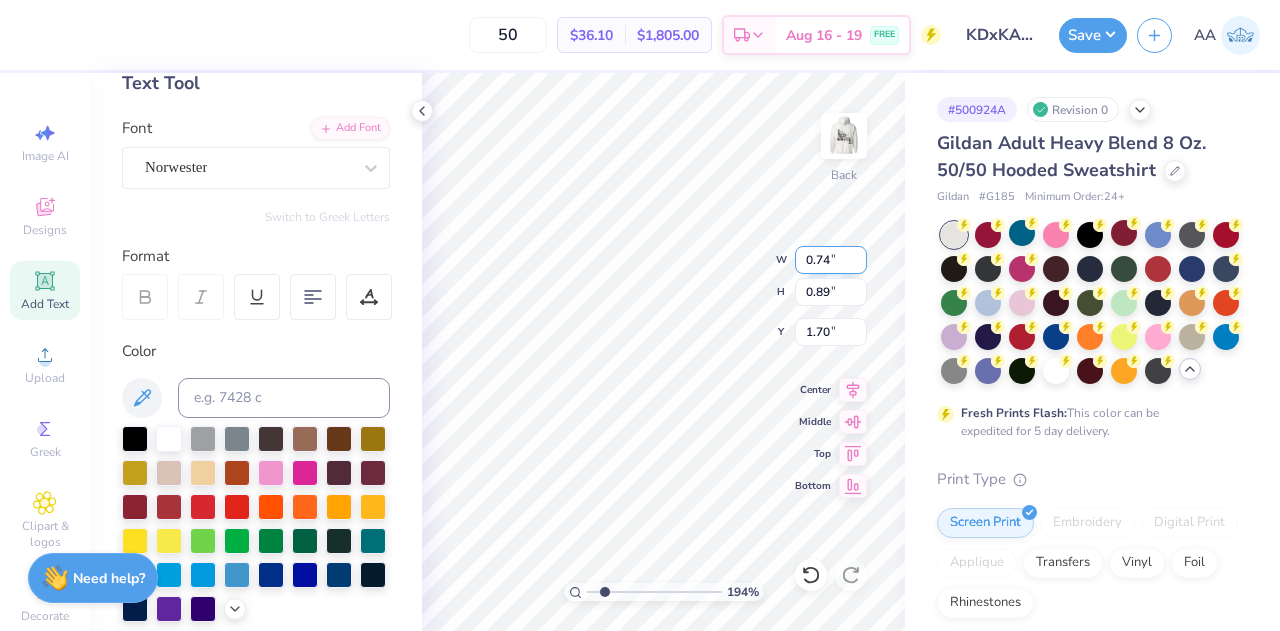 type on "1.93602501909743" 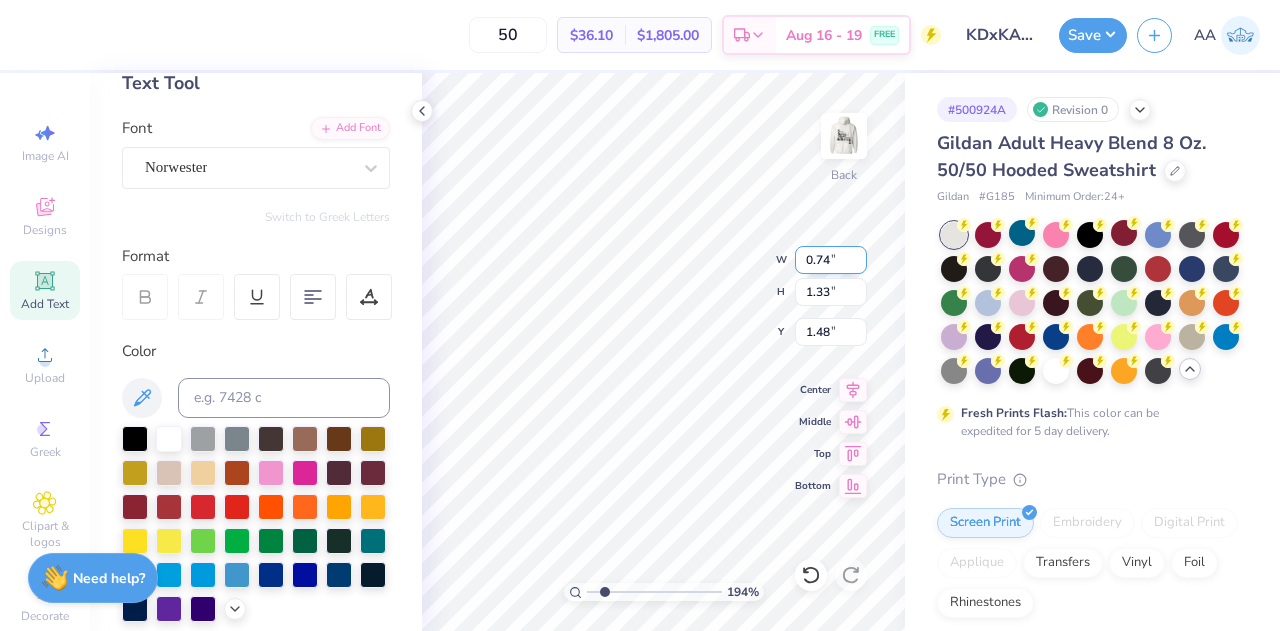type on "1.93602501909743" 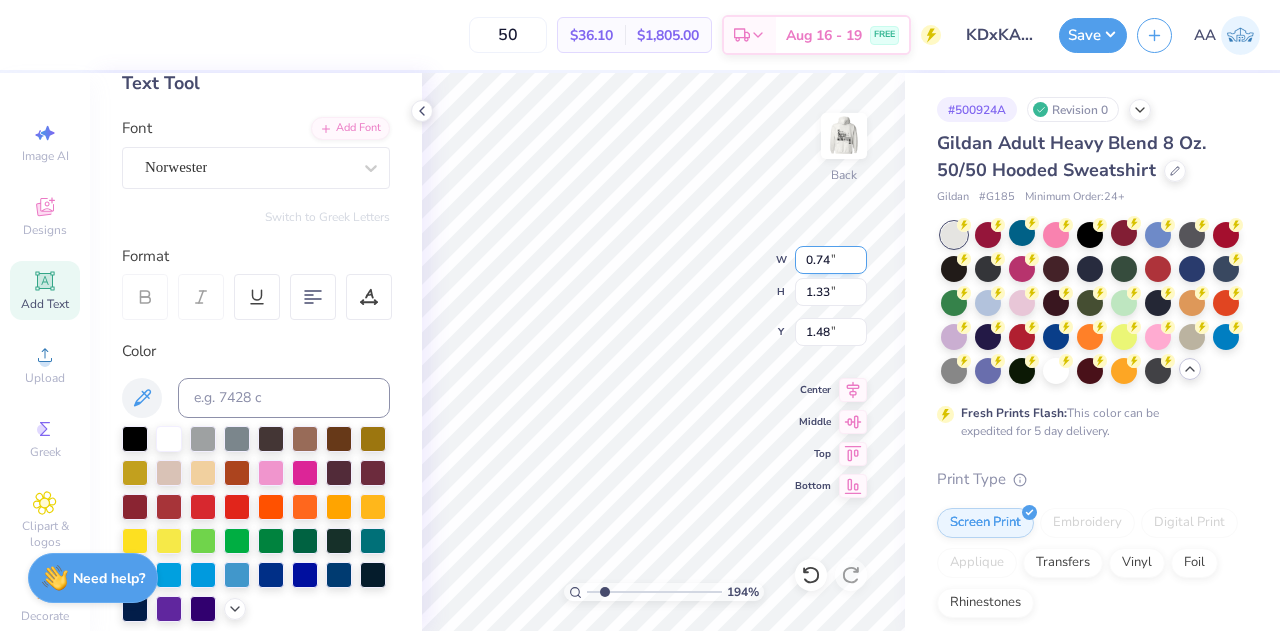 type on "0.72" 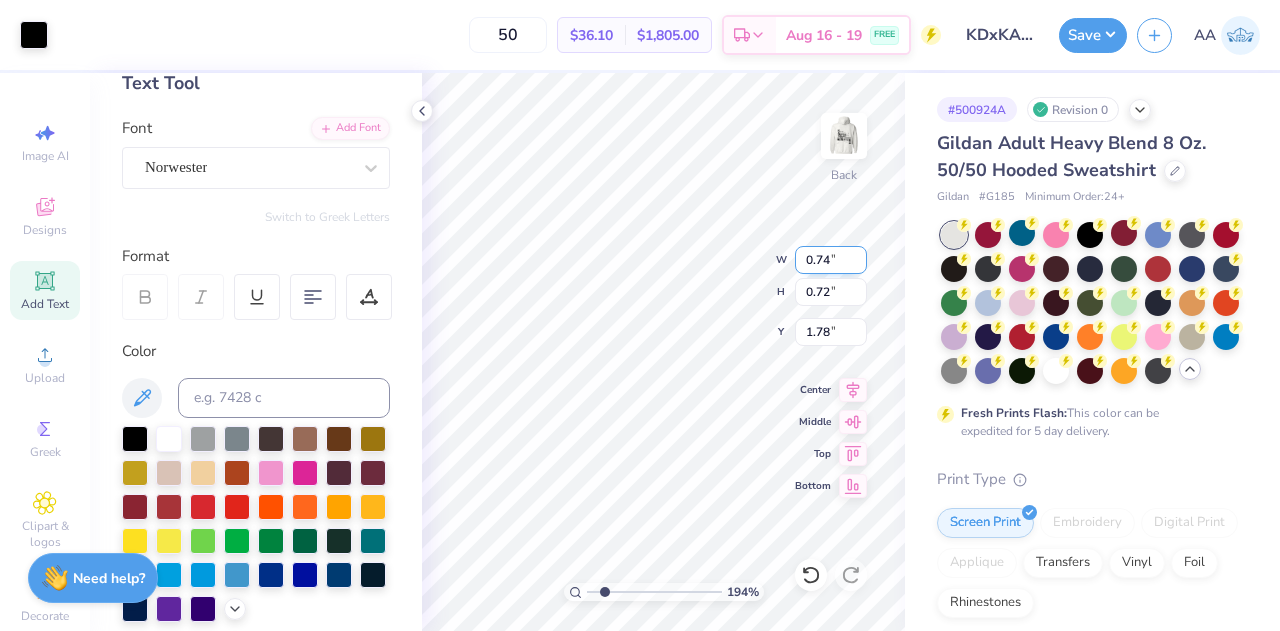 type on "1.93602501909743" 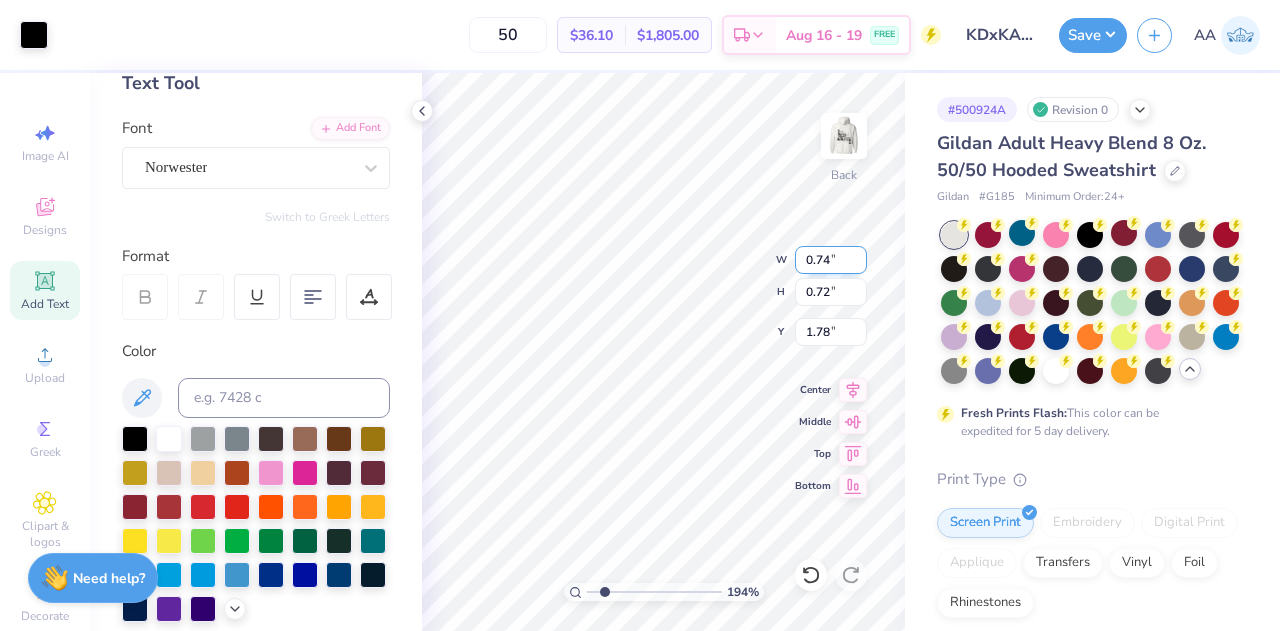 type on "1.33" 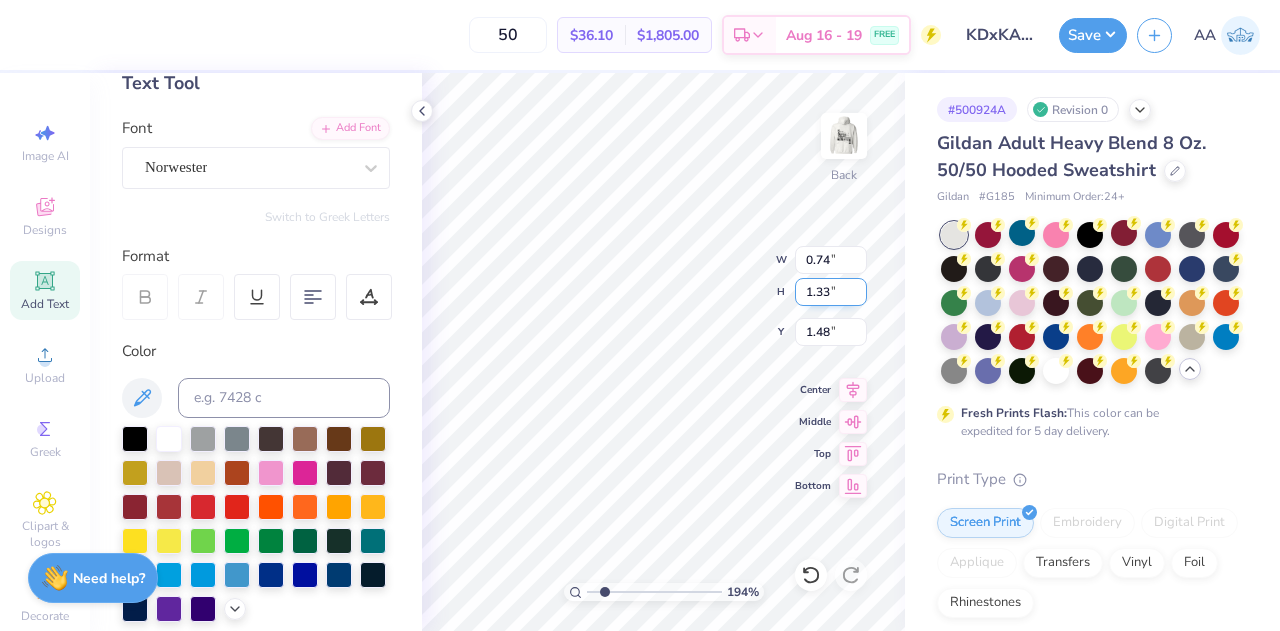 click on "1.33" at bounding box center [831, 292] 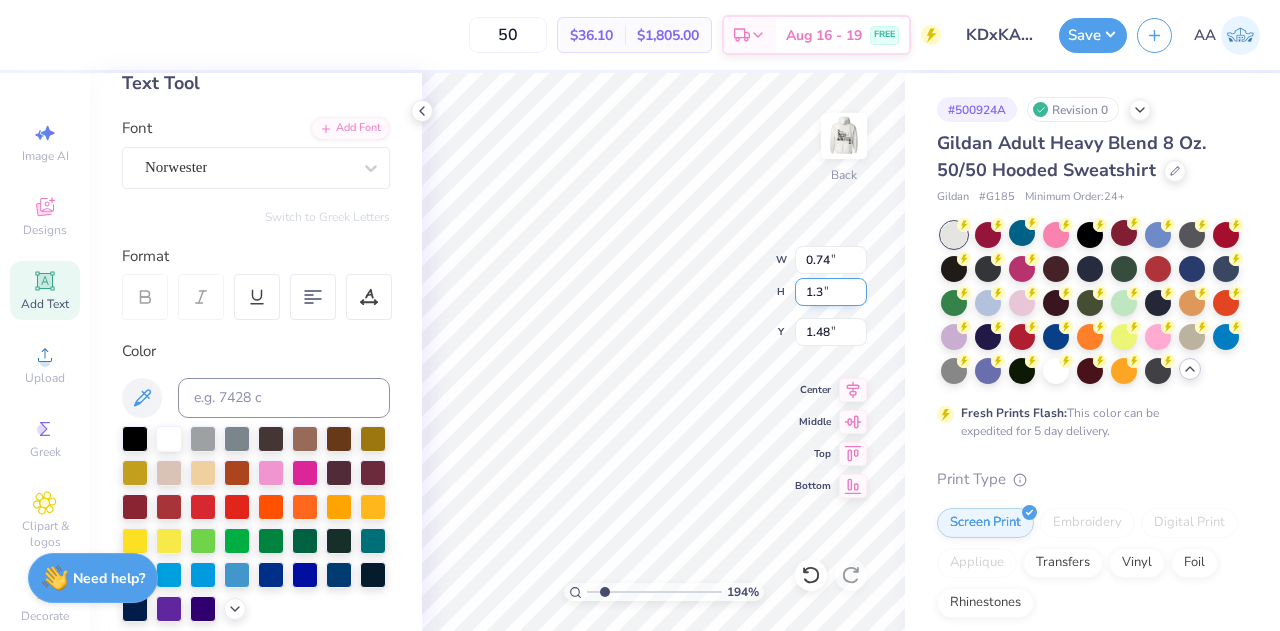 type on "1" 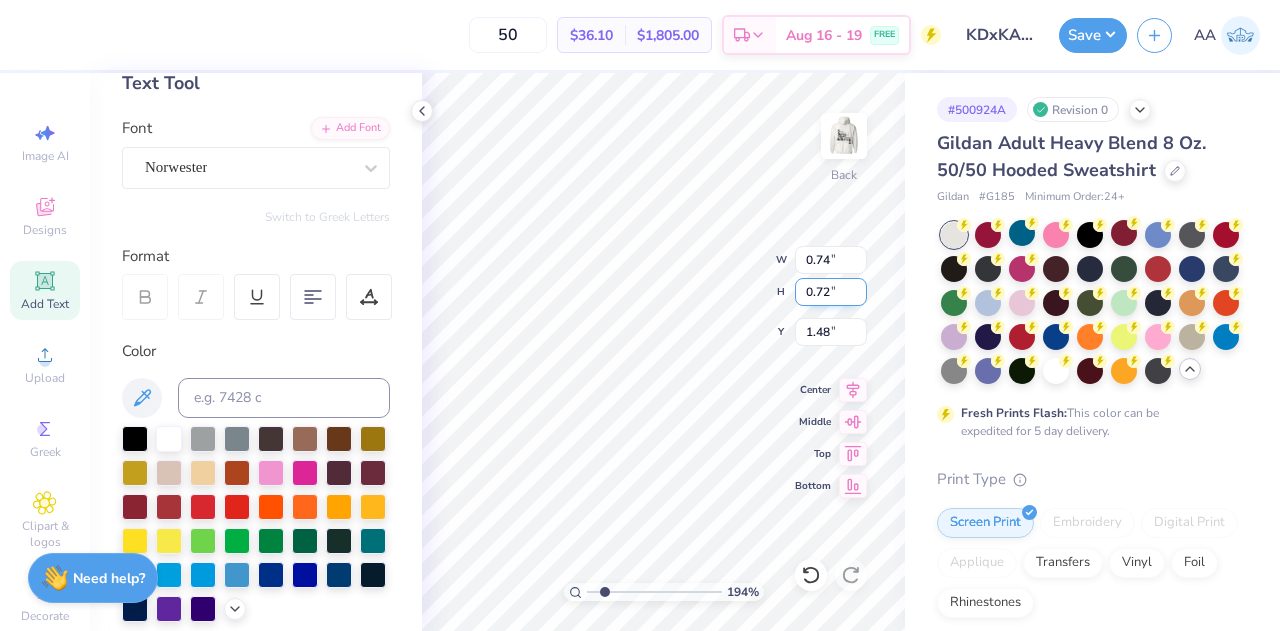 type on "0.72" 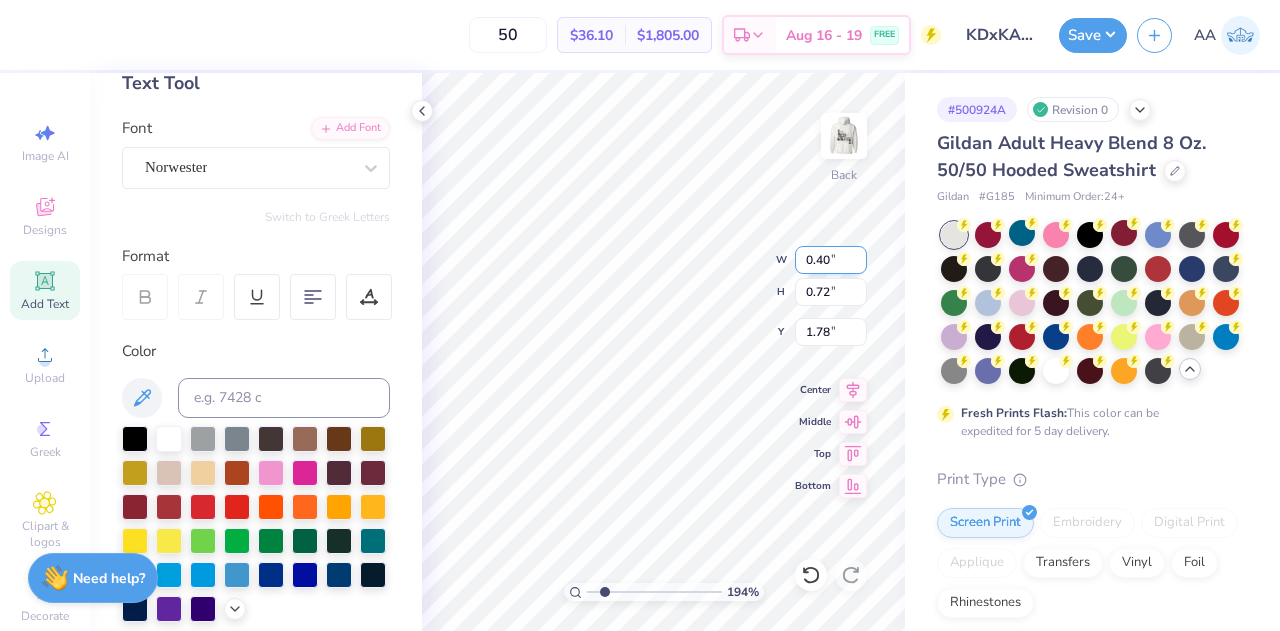 click on "0.40" at bounding box center (831, 260) 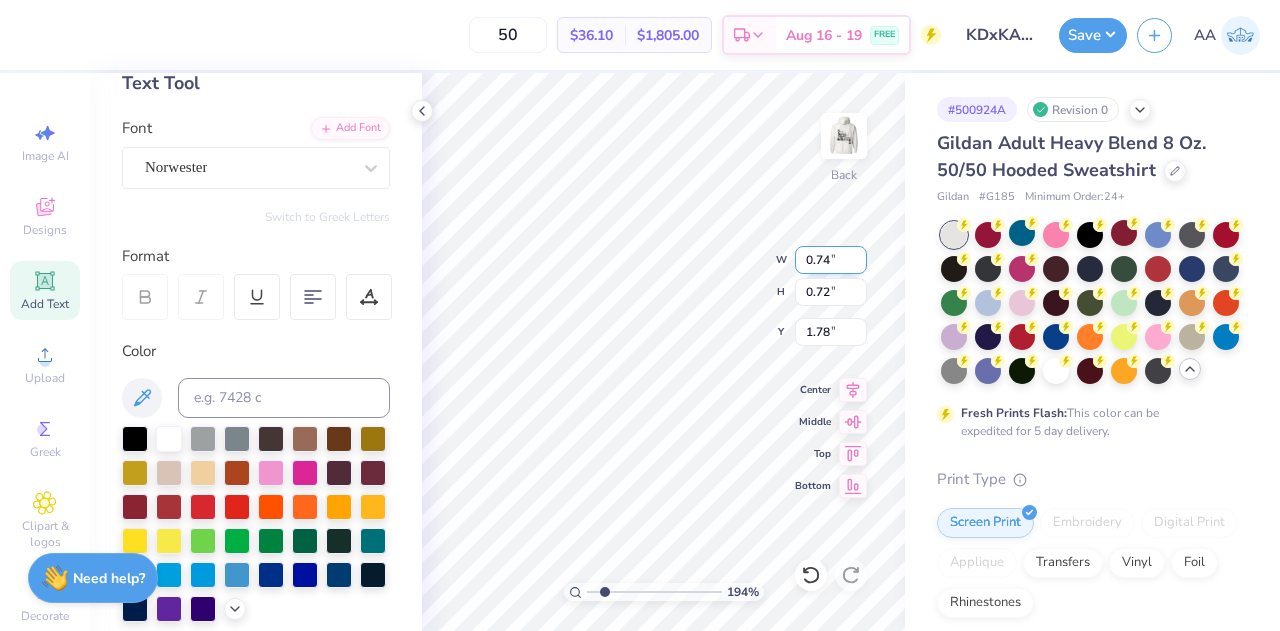 type on "0.74" 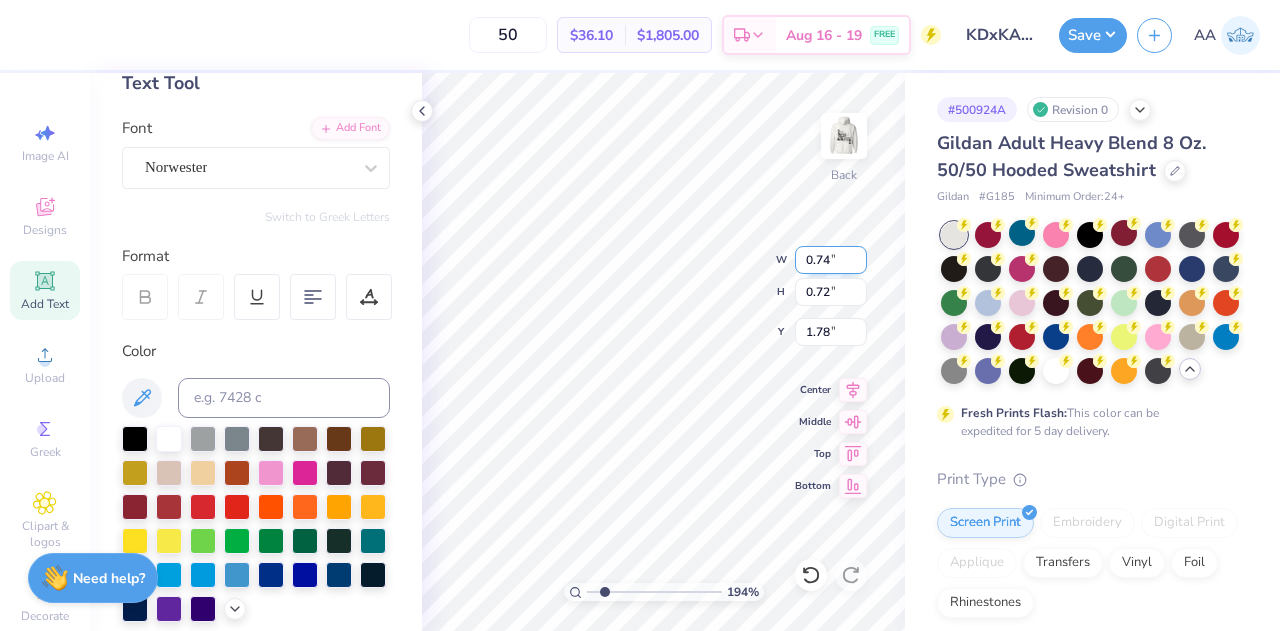 type on "1.93602501909743" 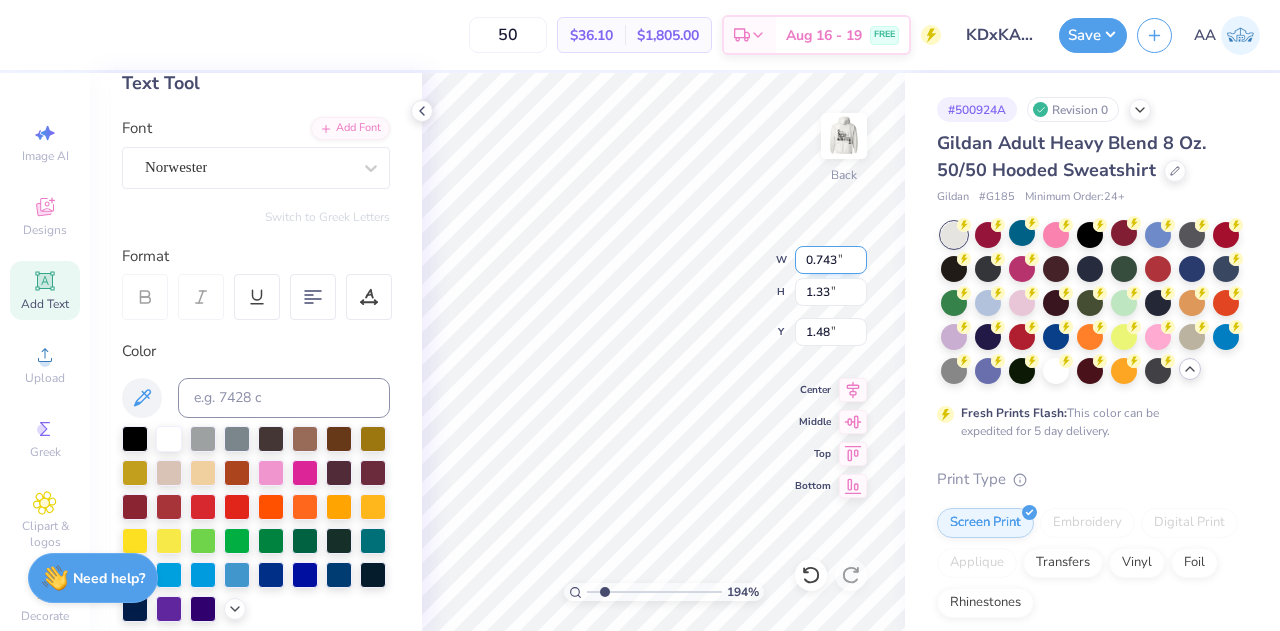 type on "0.74" 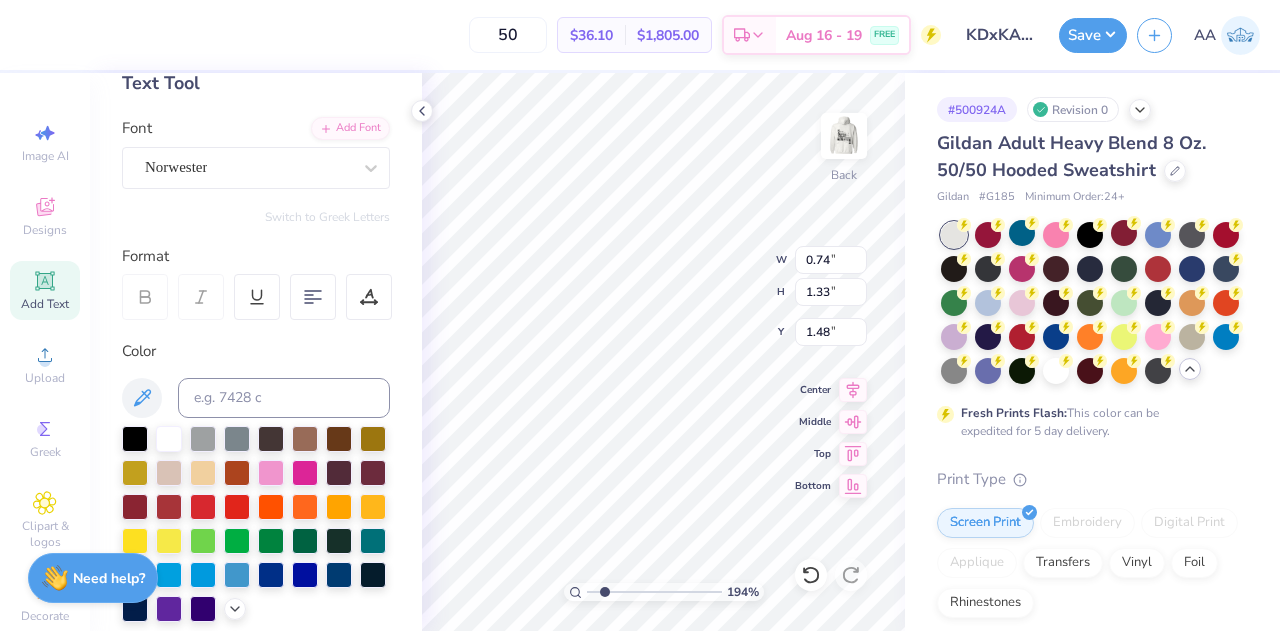 type on "1.93602501909743" 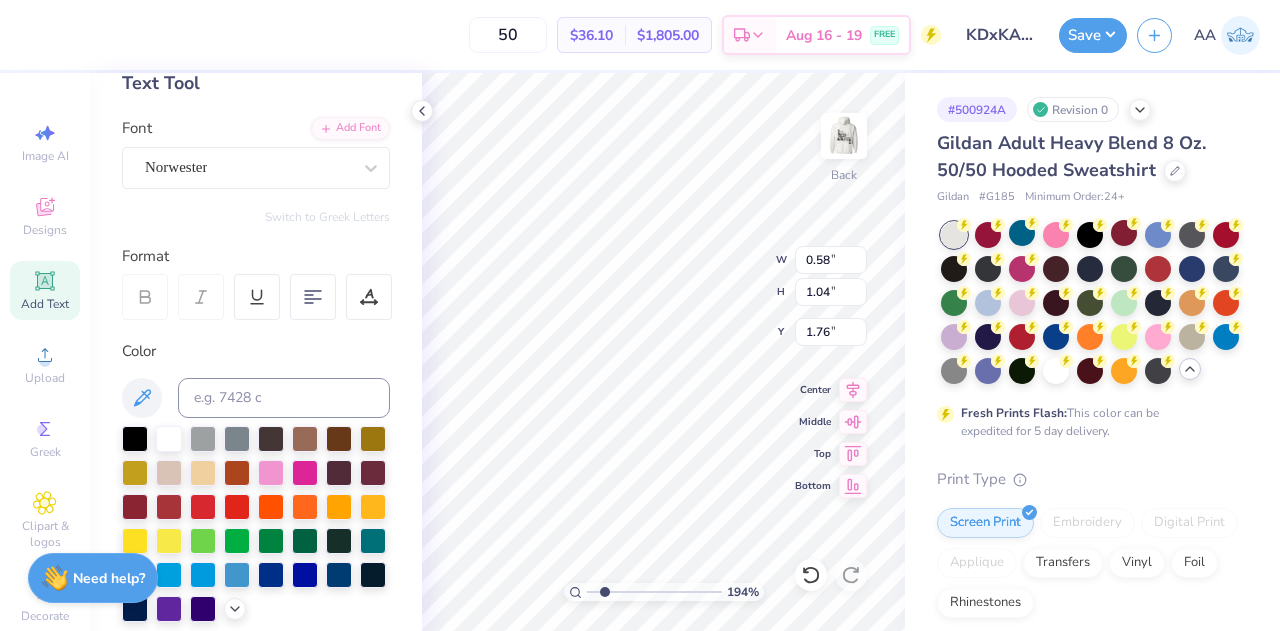 type on "1.93602501909743" 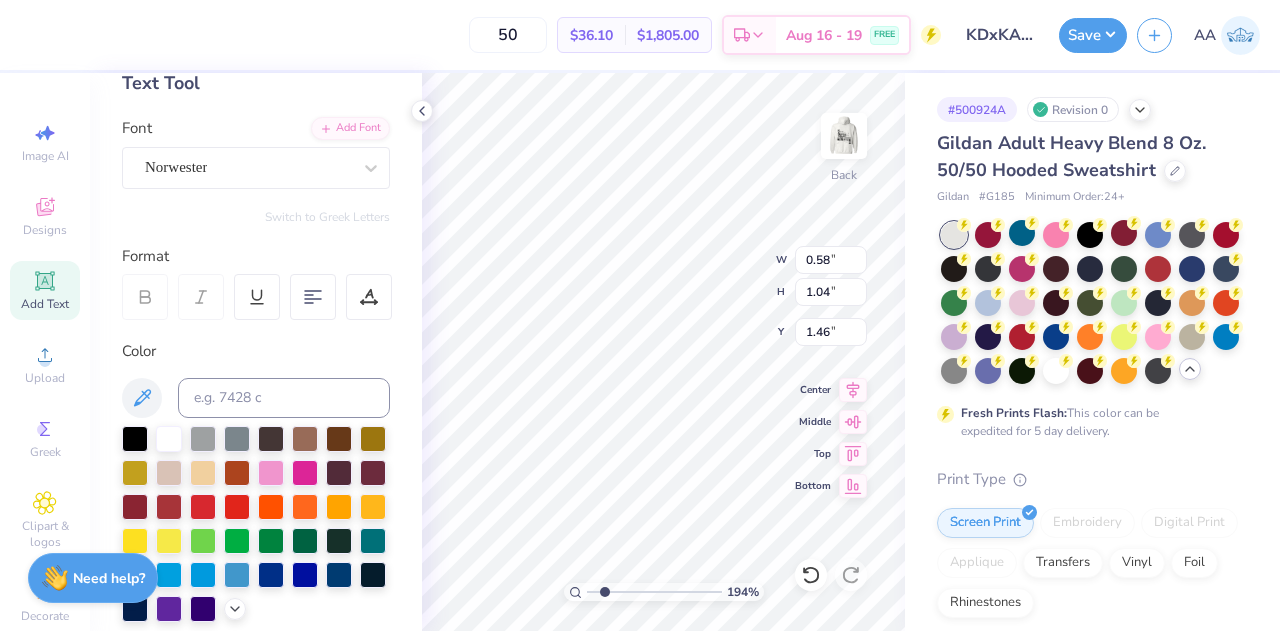 type on "1.93602501909743" 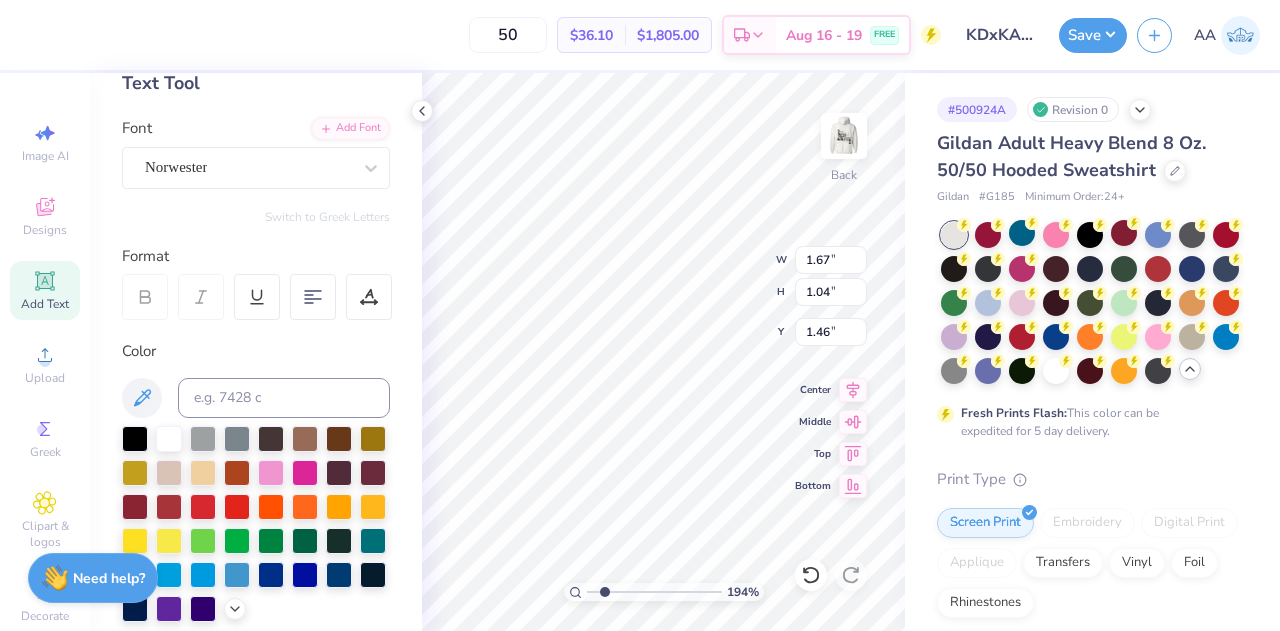 type on "1.93602501909743" 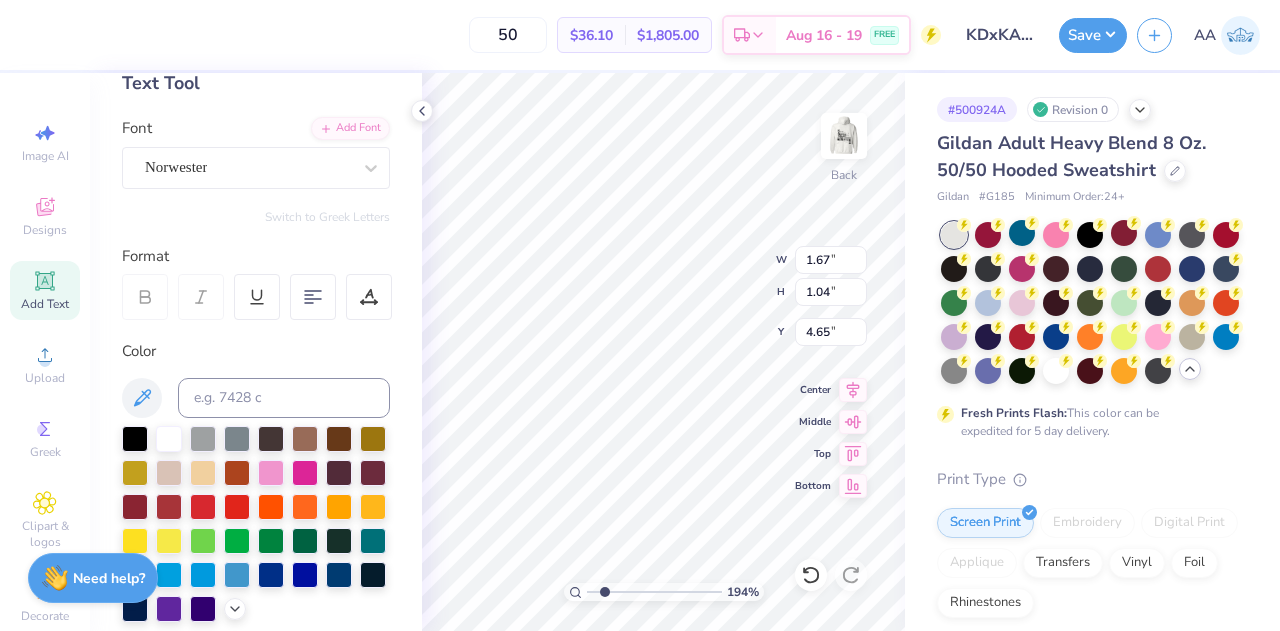 type on "1.93602501909743" 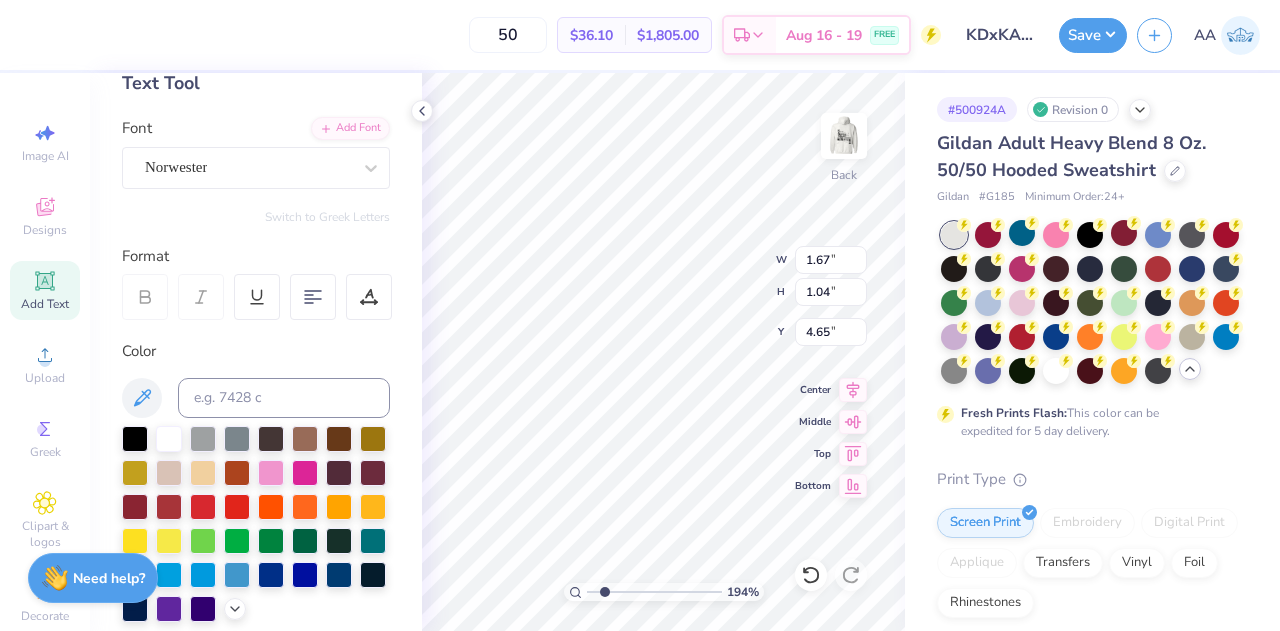 type on "1.93602501909743" 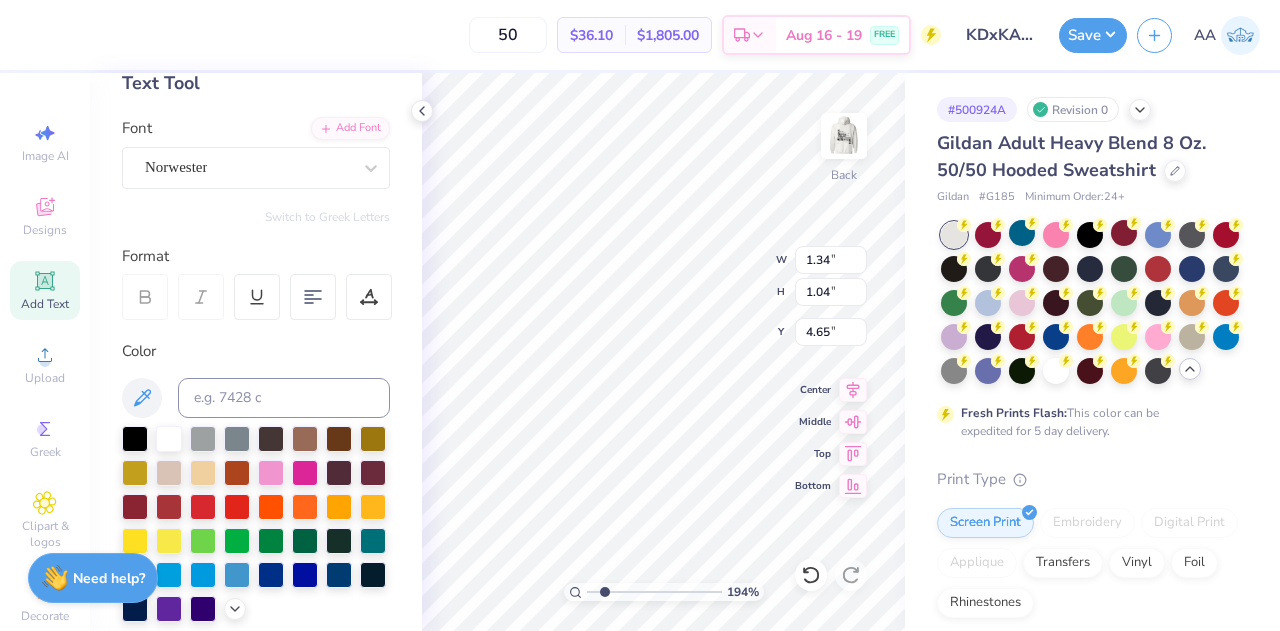 type on "1.93602501909743" 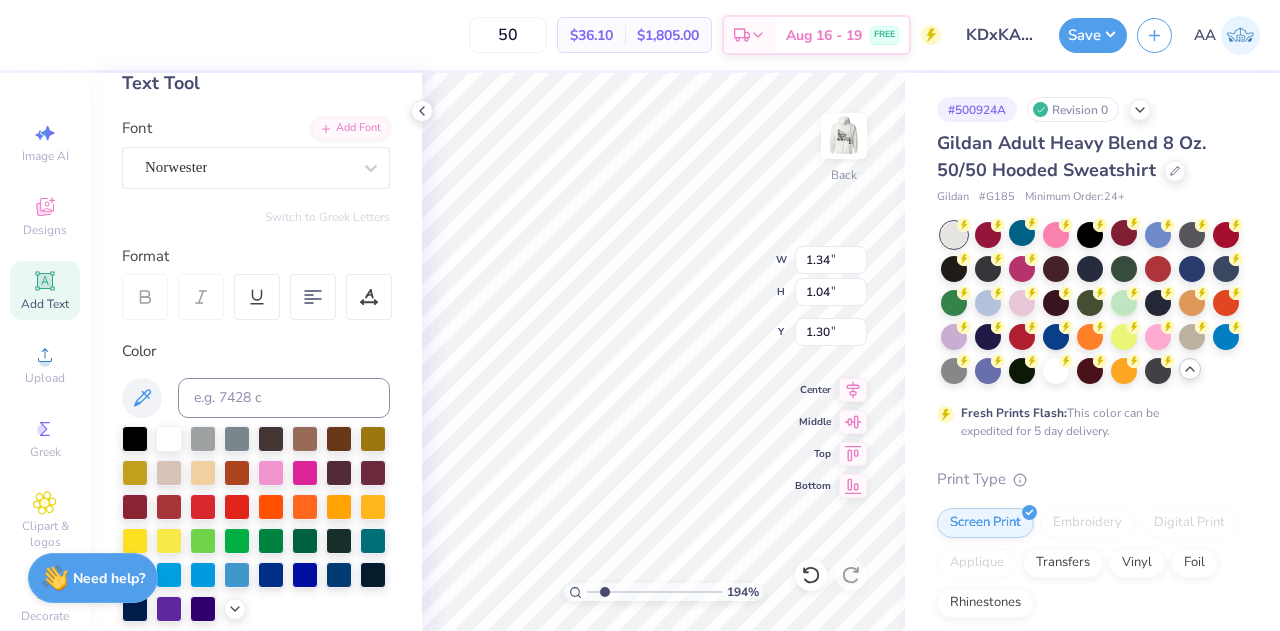 scroll, scrollTop: 16, scrollLeft: 2, axis: both 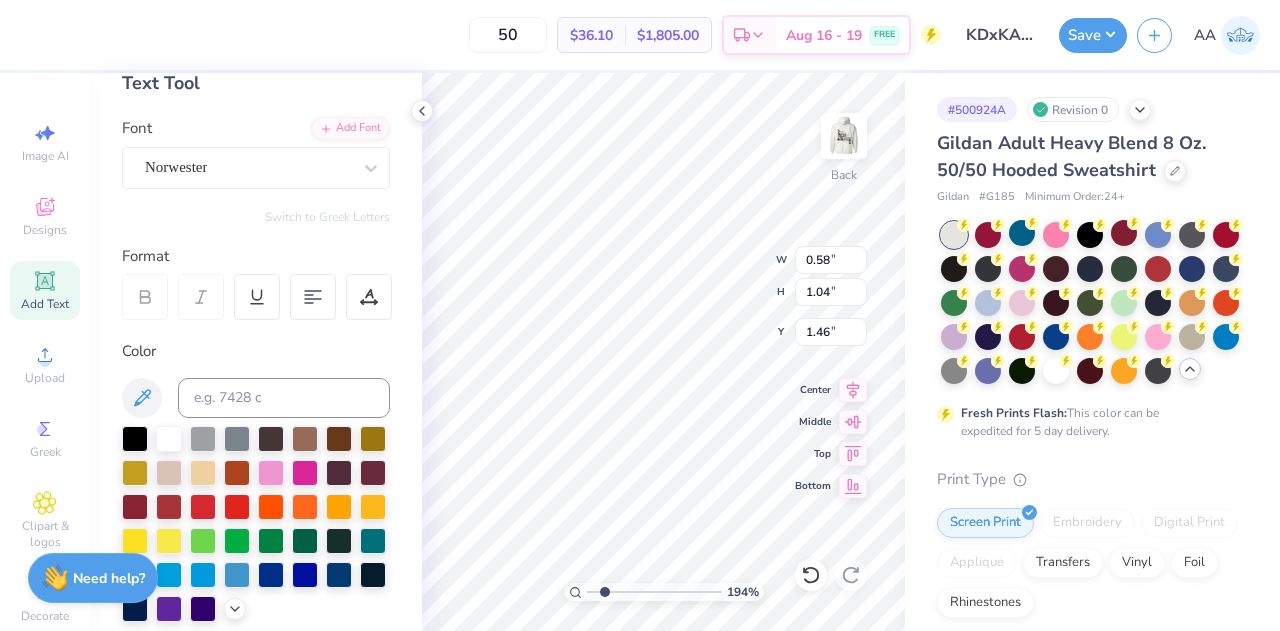 type on "1.93602501909743" 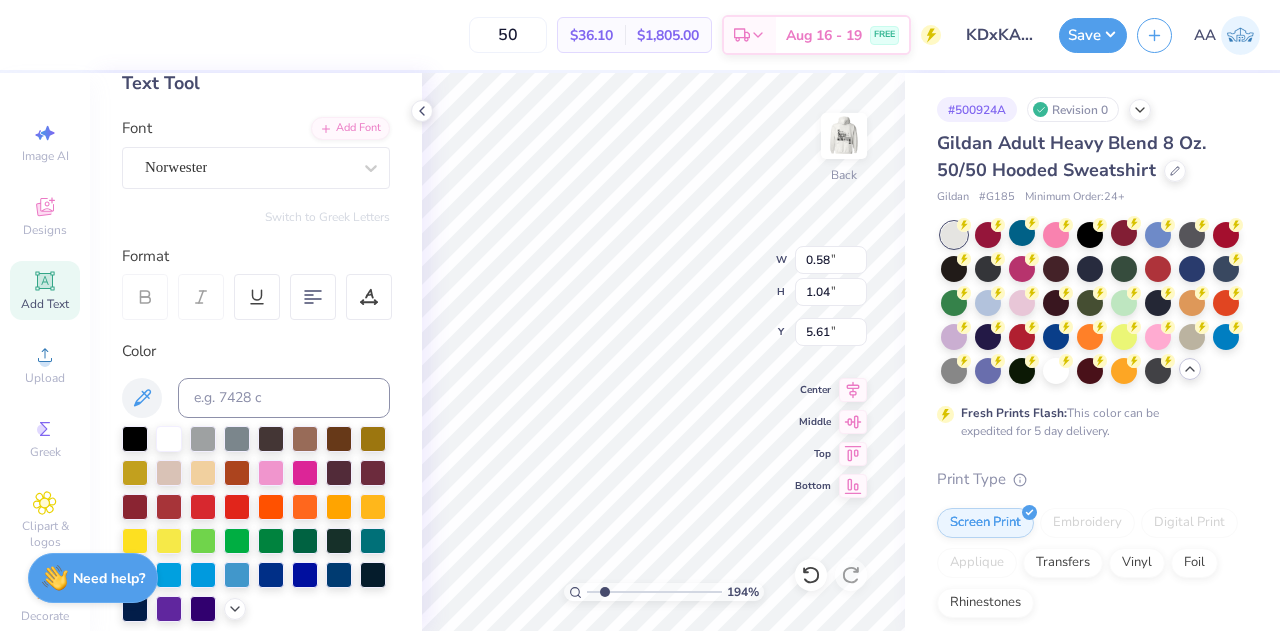 scroll, scrollTop: 16, scrollLeft: 2, axis: both 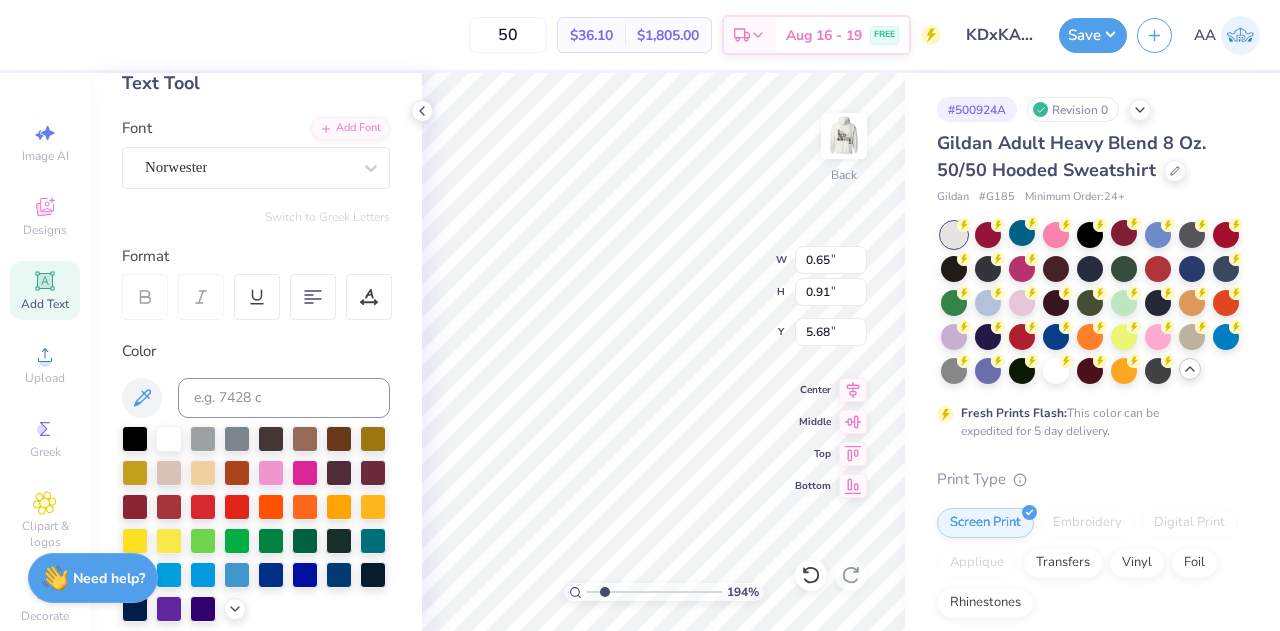 type on "1.93602501909743" 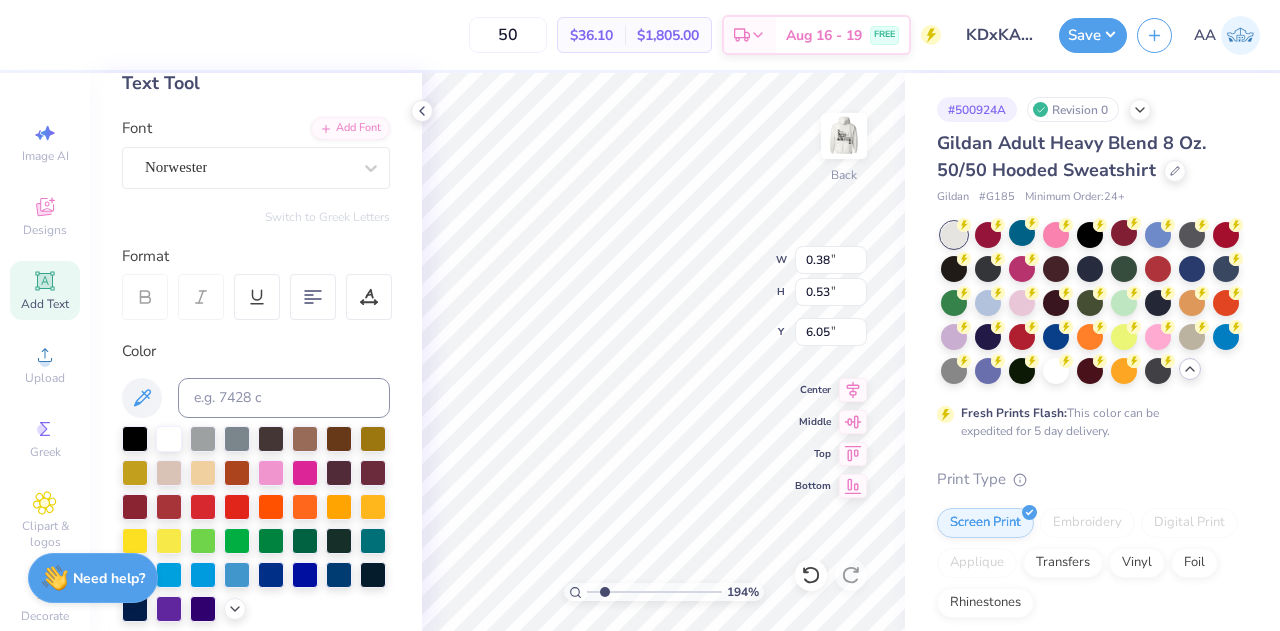 type on "1.93602501909743" 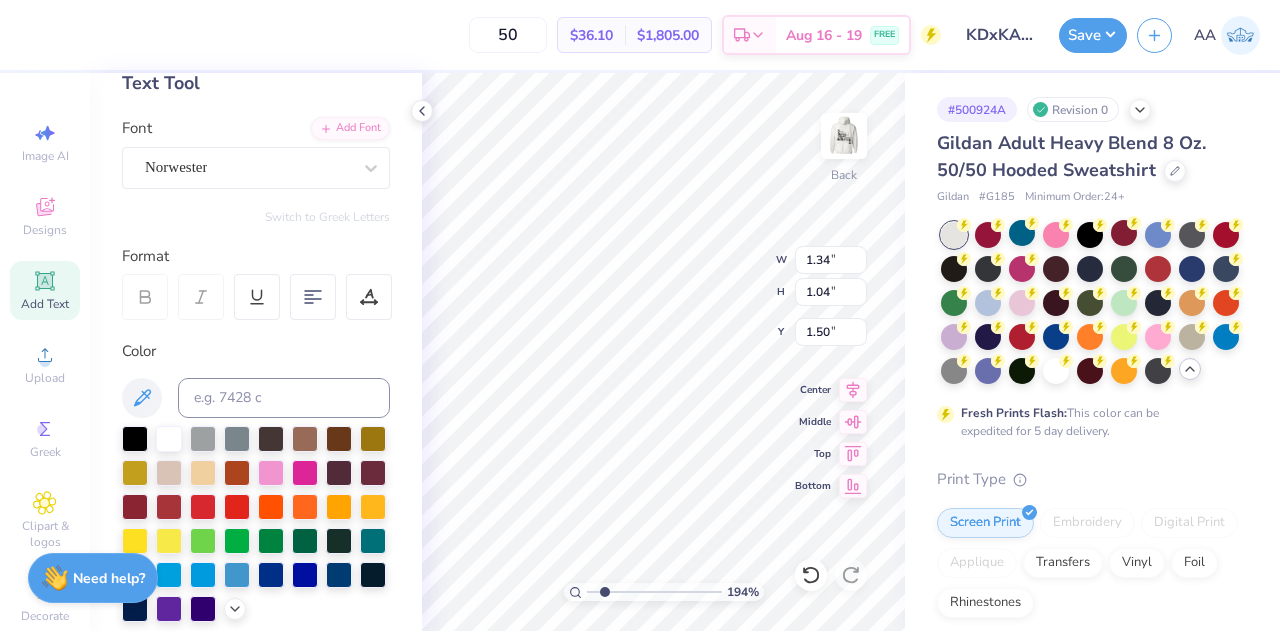 type on "1.93602501909743" 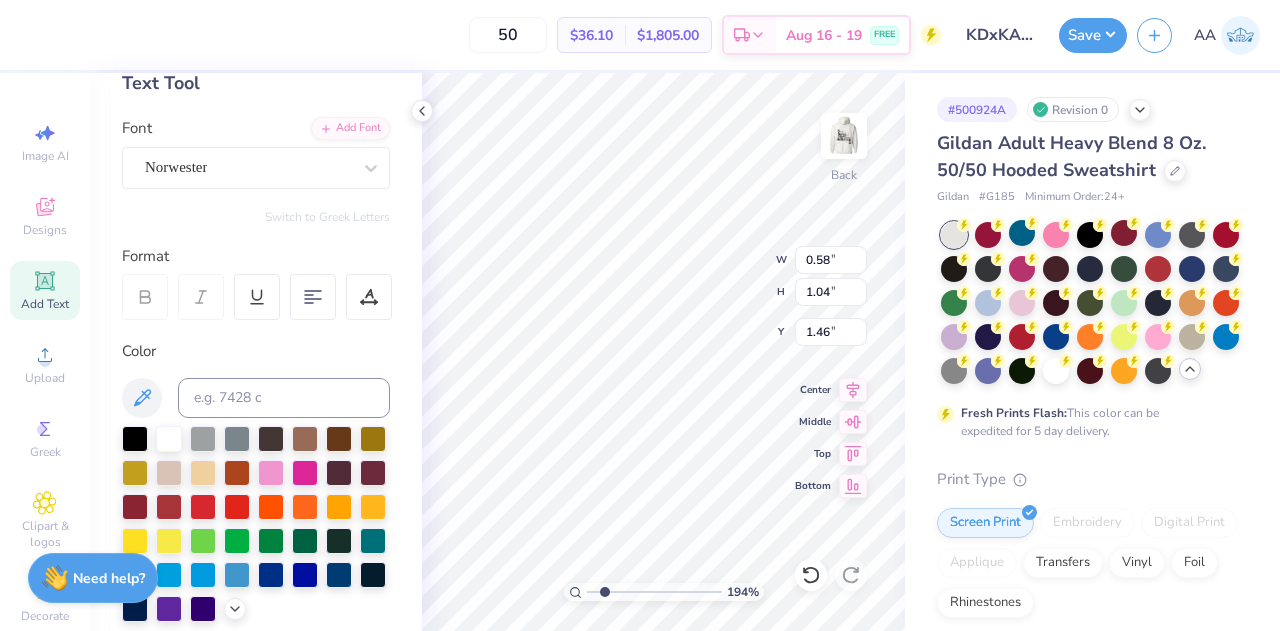 type on "1.93602501909743" 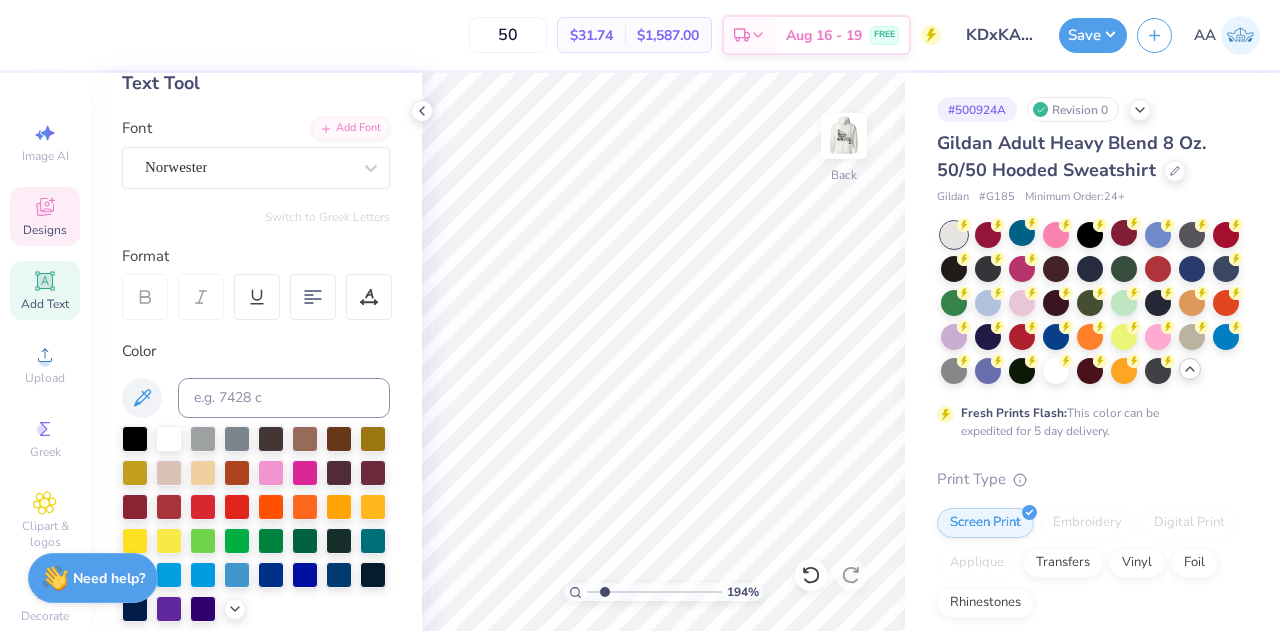 click 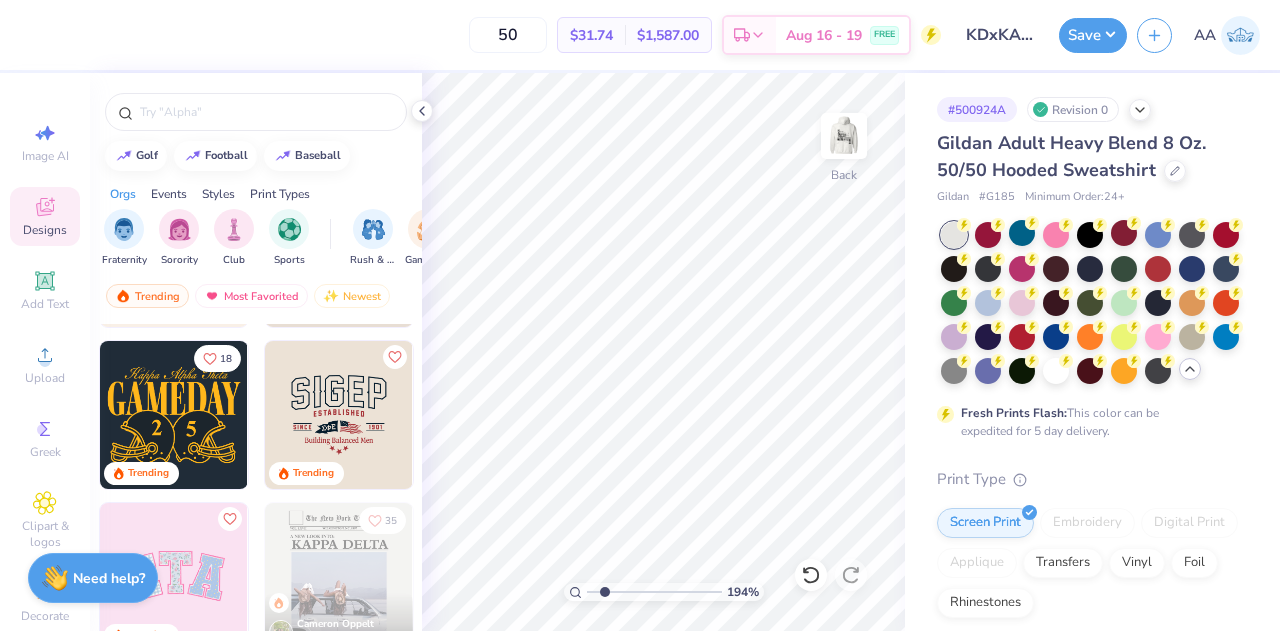 scroll, scrollTop: 631, scrollLeft: 0, axis: vertical 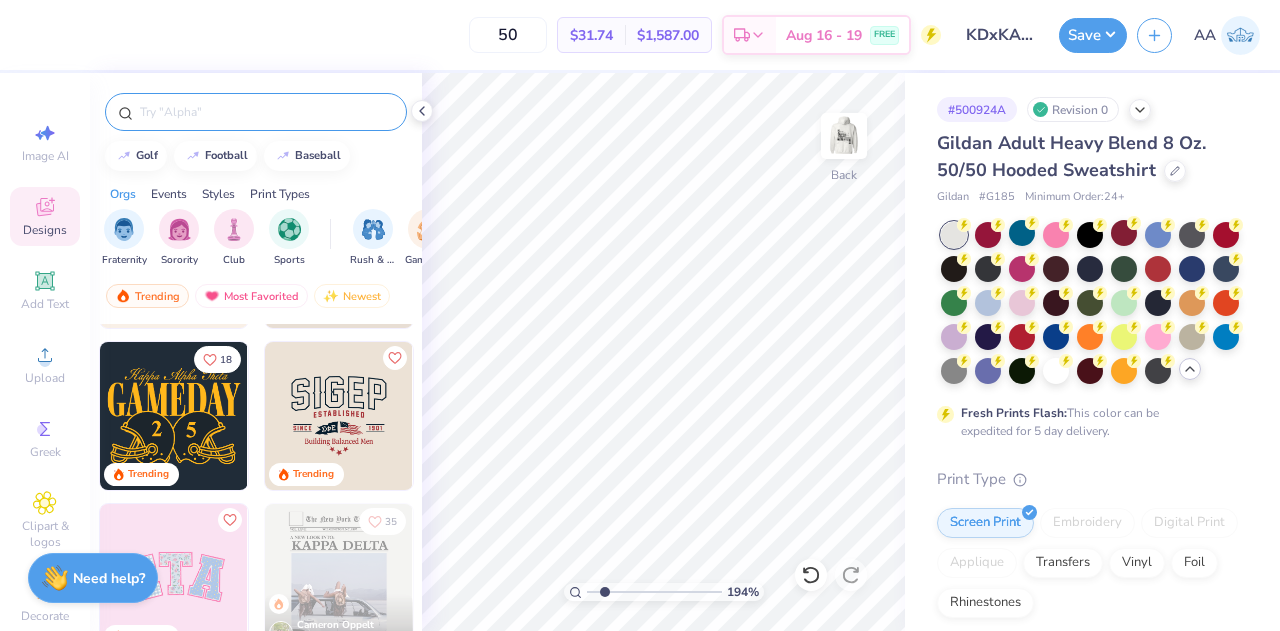 click at bounding box center (256, 112) 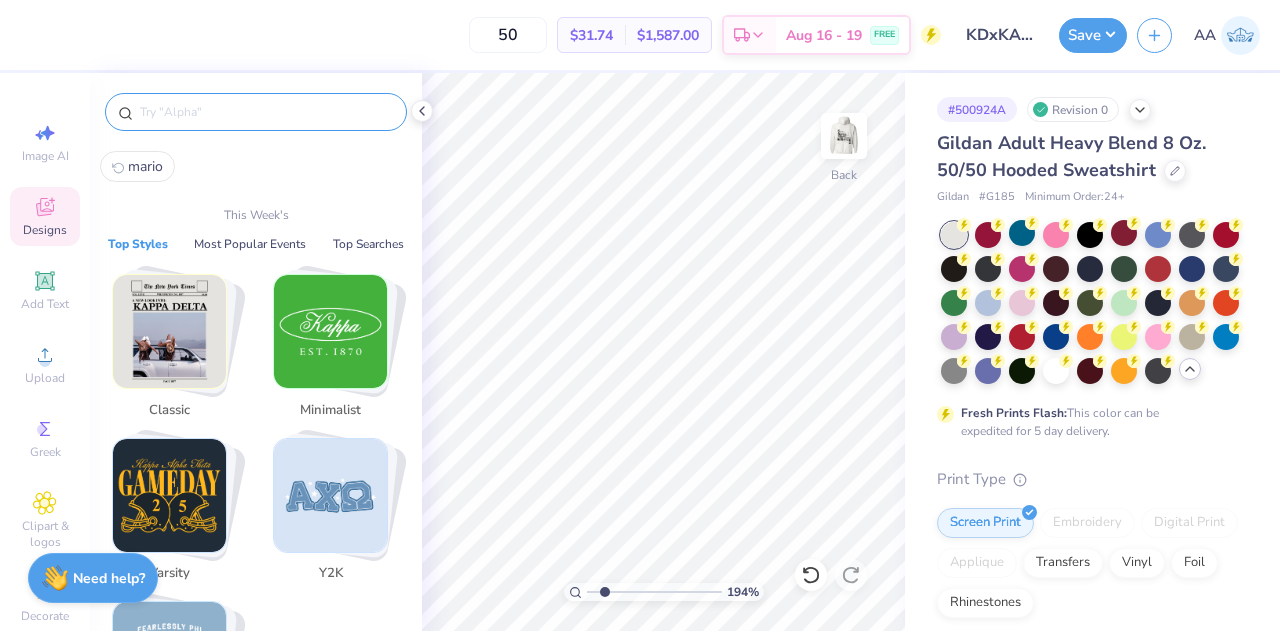 click at bounding box center [266, 112] 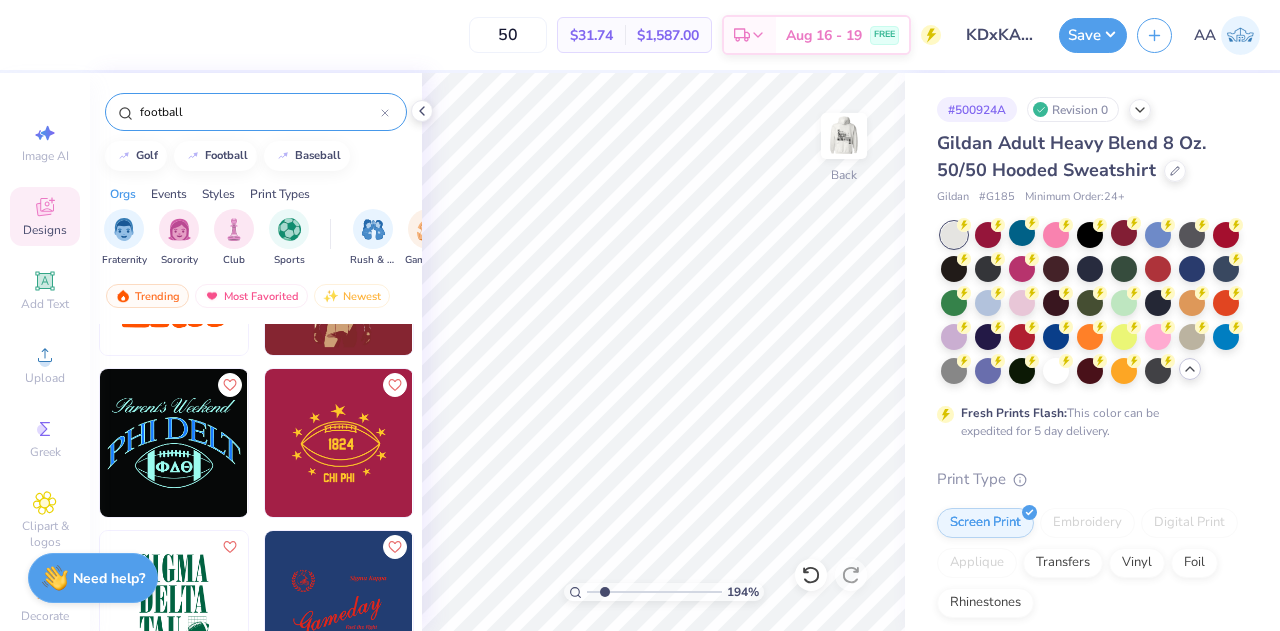 scroll, scrollTop: 767, scrollLeft: 0, axis: vertical 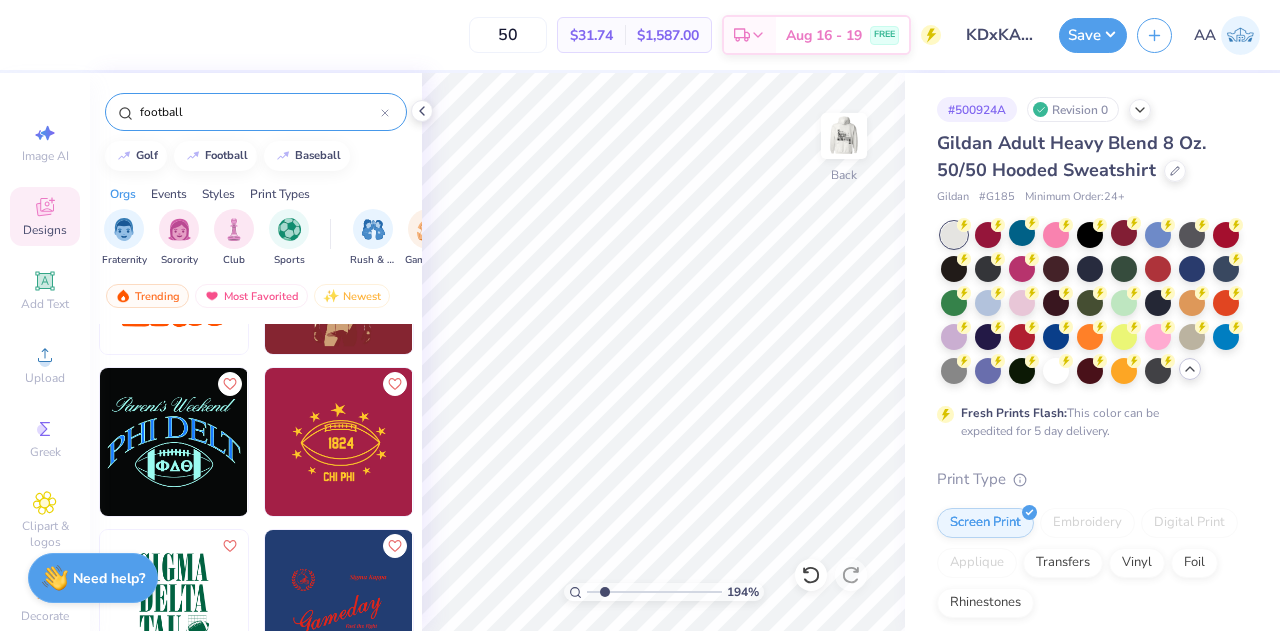 drag, startPoint x: 196, startPoint y: 103, endPoint x: 87, endPoint y: 107, distance: 109.07337 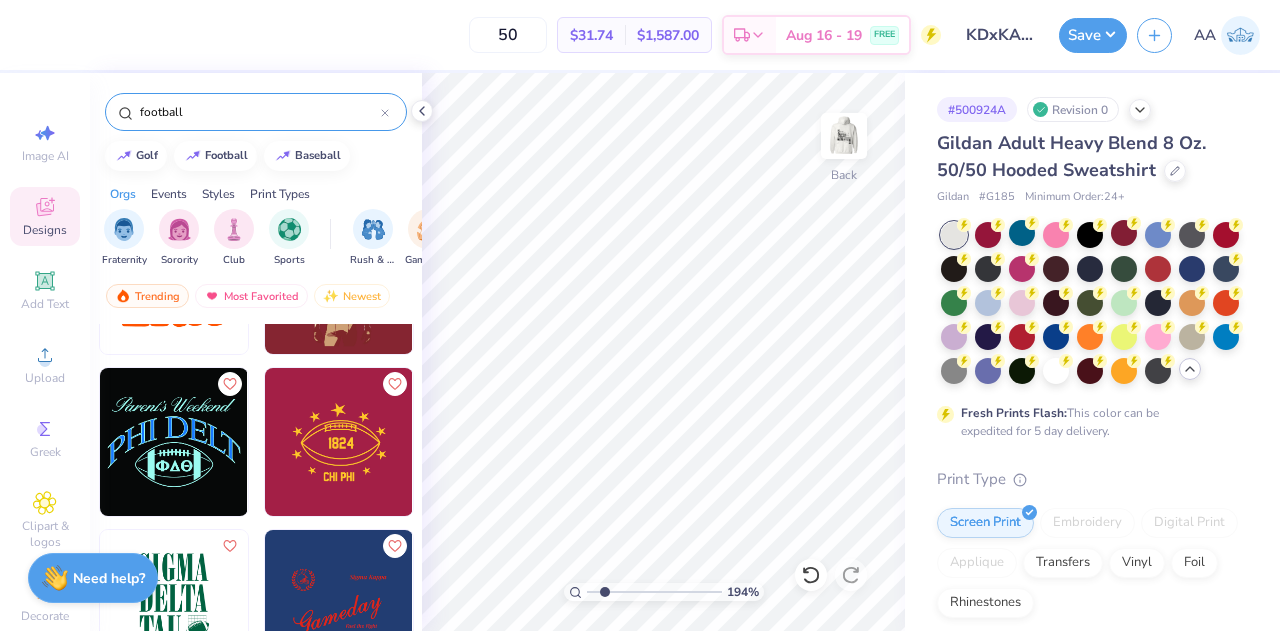 click on "50 $31.74 Per Item $1,587.00 Total Est.  Delivery Aug 16 - 19 FREE Design Title KDxKA Merch Save AA Image AI Designs Add Text Upload Greek Clipart & logos Decorate football golf football baseball Orgs Events Styles Print Types Fraternity Sorority Club Sports Rush & Bid Game Day Parent's Weekend PR & General Big Little Reveal Philanthropy Date Parties & Socials Retreat Spring Break Holidays Greek Week Formal & Semi Graduation Founder’s Day Classic Minimalist Varsity Y2K Typography Handdrawn Cartoons Grunge 80s & 90s 60s & 70s Embroidery Screen Print Patches Digital Print Vinyl Transfers Applique Trending Most Favorited Newest Trending Trending 7 194  % Back # 500924A Revision 0 Gildan Adult Heavy Blend 8 Oz. 50/50 Hooded Sweatshirt Gildan # G185 Minimum Order:  24 +   Fresh Prints Flash:  This color can be expedited for 5 day delivery. Print Type Screen Print Embroidery Digital Print Applique Transfers Vinyl Foil Rhinestones Standard Puff Ink Neon Ink Metallic & Glitter Ink Glow in the Dark Ink Need help?" at bounding box center [640, 315] 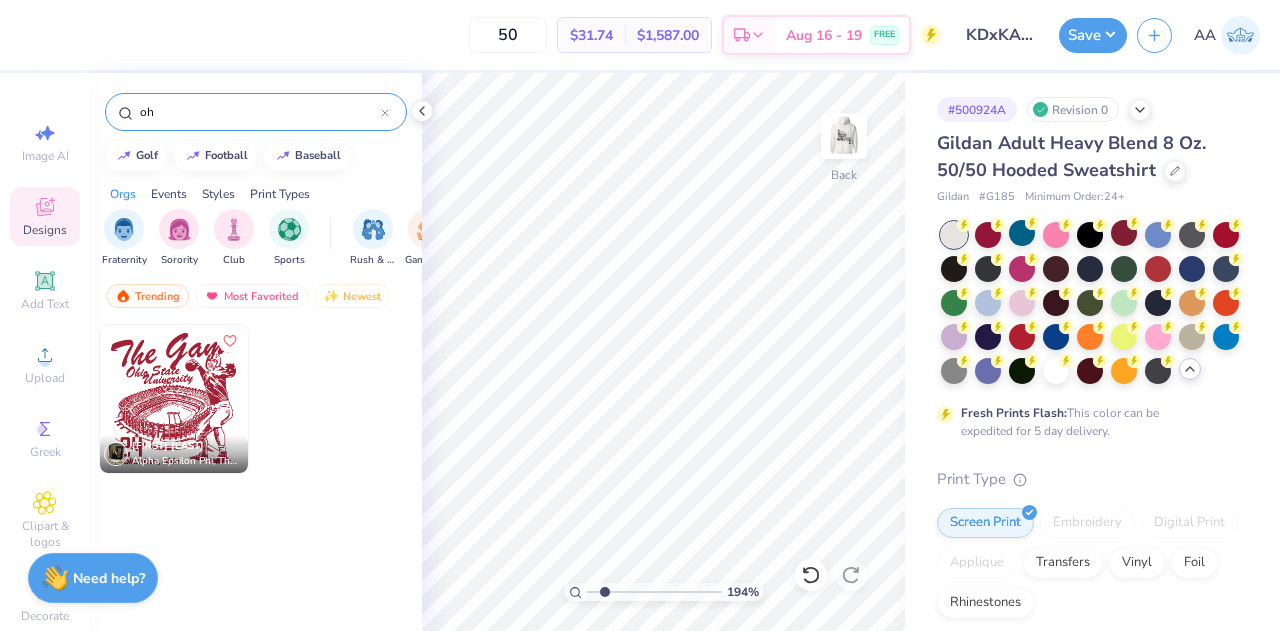 type on "o" 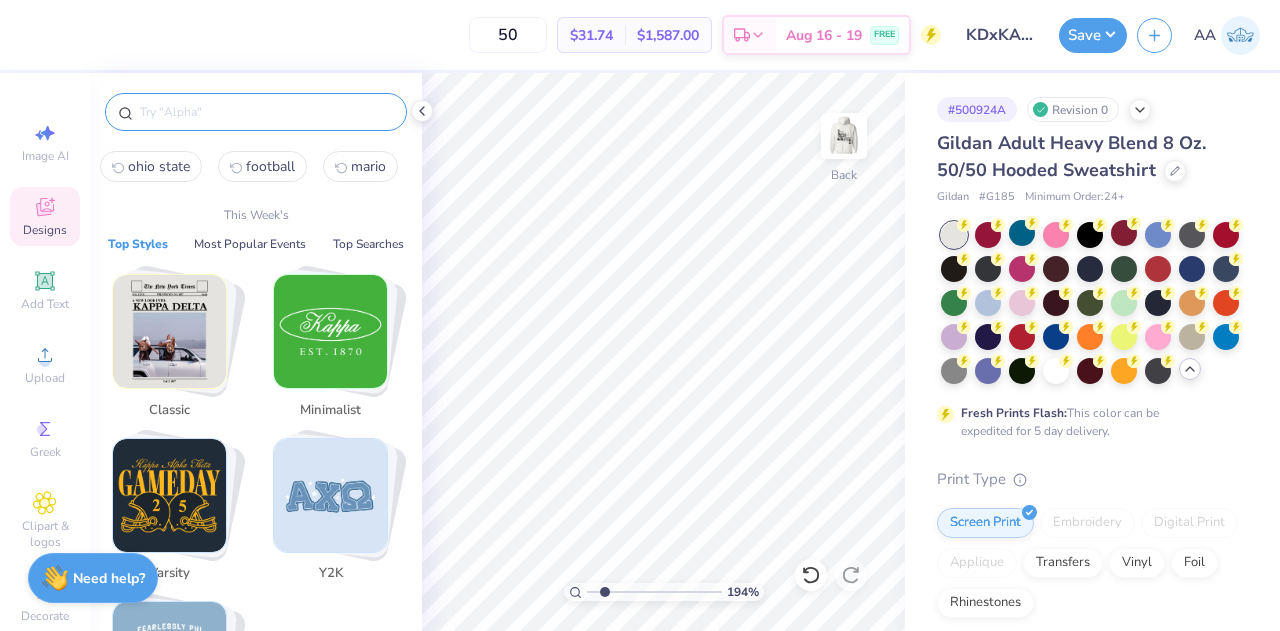 click at bounding box center [330, 331] 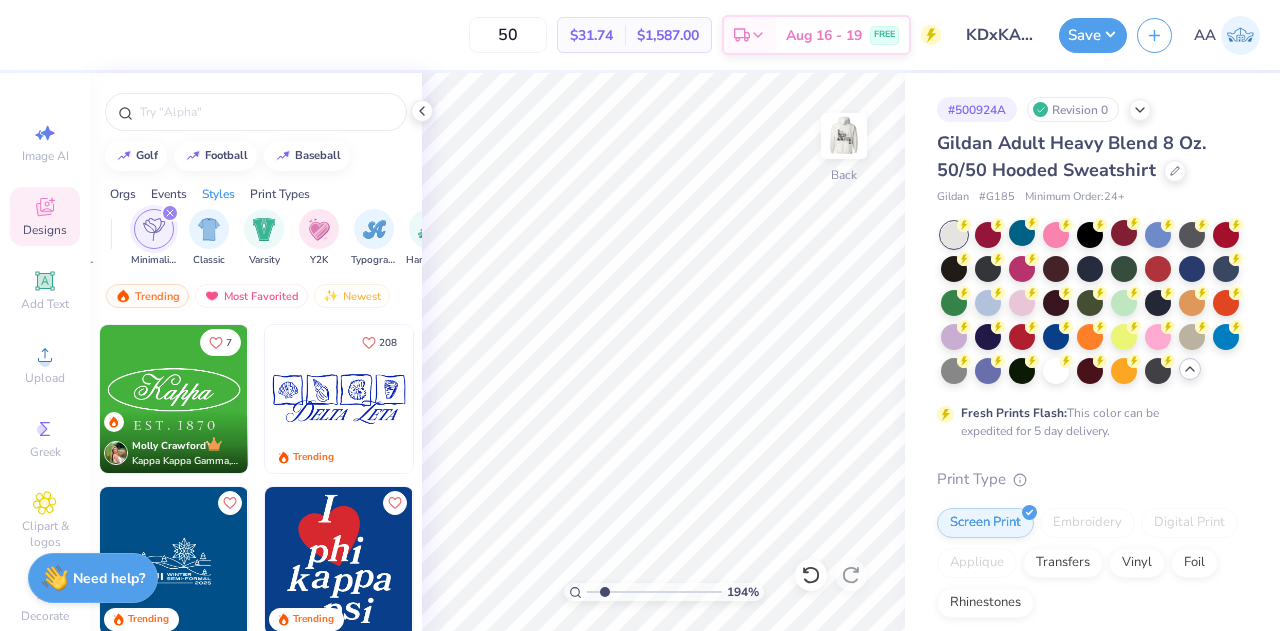 scroll, scrollTop: 0, scrollLeft: 1048, axis: horizontal 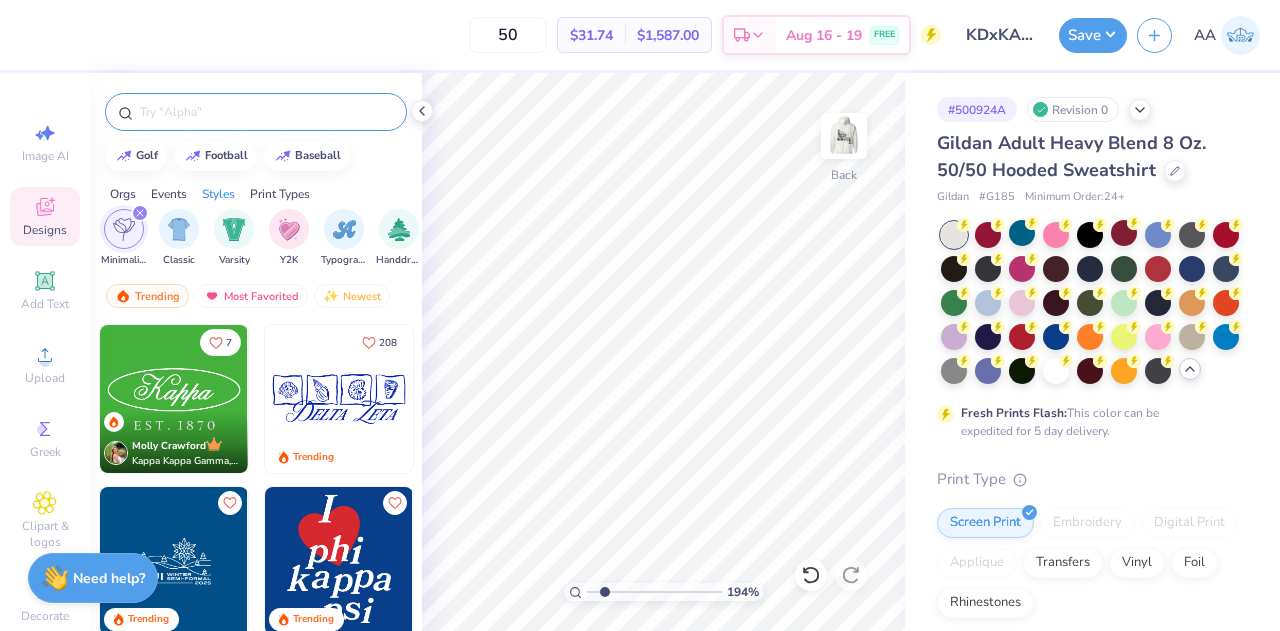 click at bounding box center (266, 112) 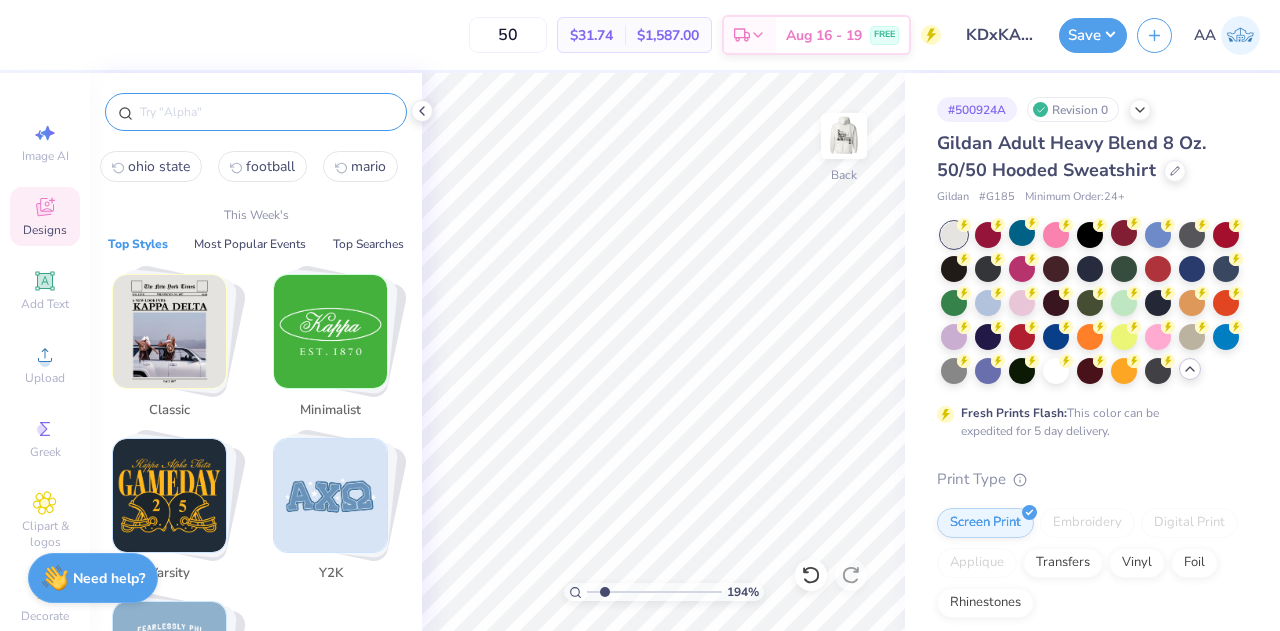 click on "football" at bounding box center (270, 166) 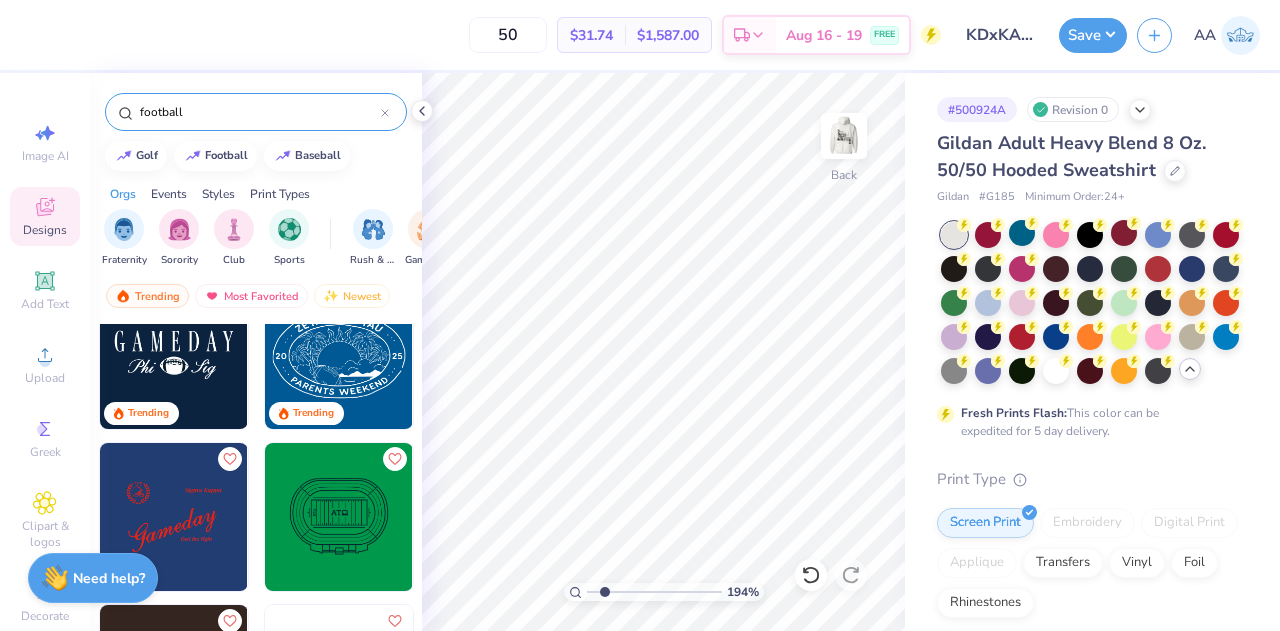 scroll, scrollTop: 0, scrollLeft: 0, axis: both 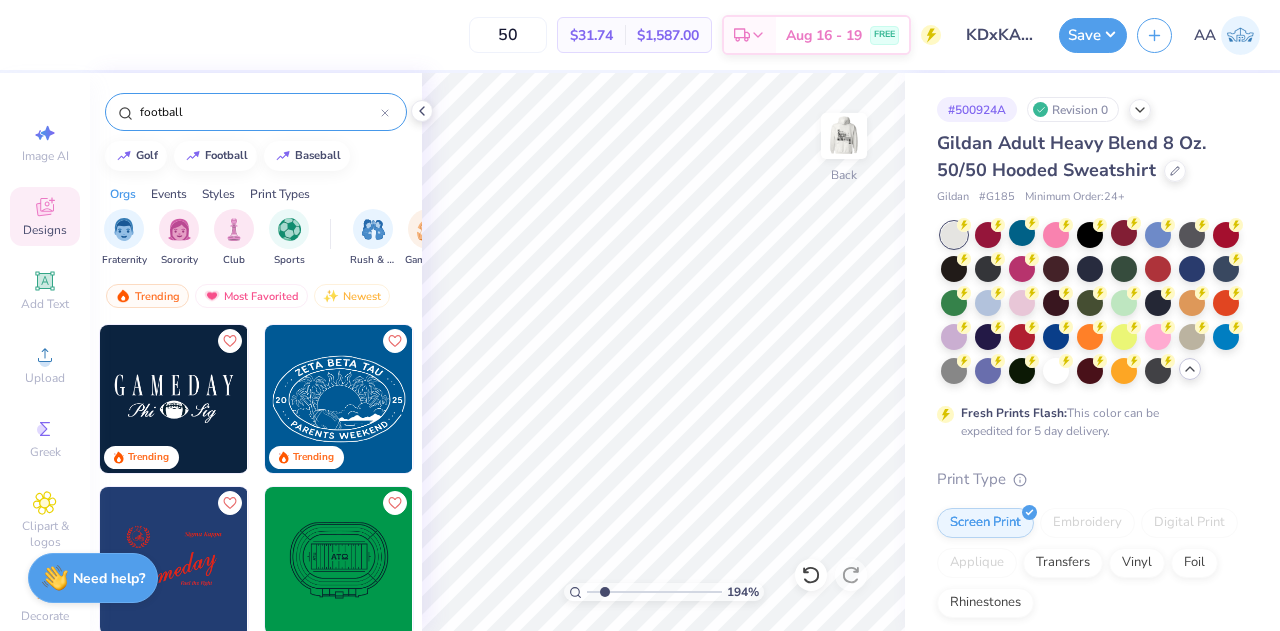 drag, startPoint x: 194, startPoint y: 110, endPoint x: 56, endPoint y: 110, distance: 138 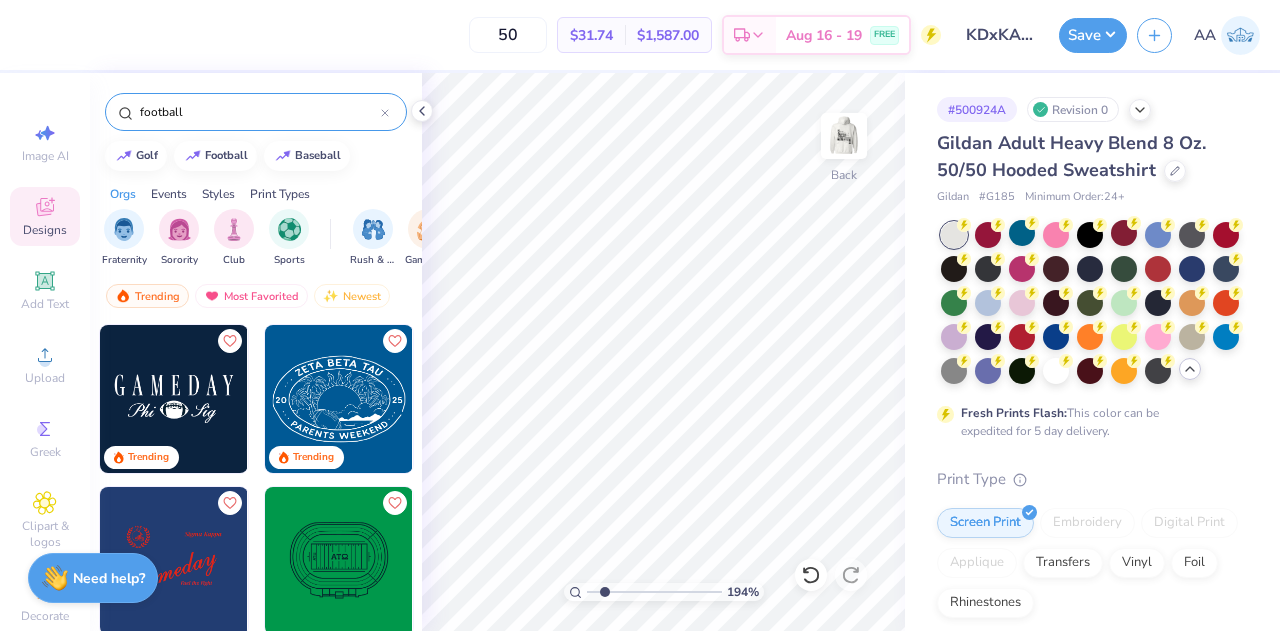 click on "50 $31.74 Per Item $1,587.00 Total Est.  Delivery Aug 16 - 19 FREE Design Title KDxKA Merch Save AA Image AI Designs Add Text Upload Greek Clipart & logos Decorate football golf football baseball Orgs Events Styles Print Types Fraternity Sorority Club Sports Rush & Bid Game Day Parent's Weekend PR & General Big Little Reveal Philanthropy Date Parties & Socials Retreat Spring Break Holidays Greek Week Formal & Semi Graduation Founder’s Day Minimalist Classic Varsity Y2K Typography Handdrawn Cartoons Grunge 80s & 90s 60s & 70s Embroidery Screen Print Patches Digital Print Vinyl Transfers Applique Trending Most Favorited Newest Trending Trending 194  % Back # 500924A Revision 0 Gildan Adult Heavy Blend 8 Oz. 50/50 Hooded Sweatshirt Gildan # G185 Minimum Order:  24 +   Fresh Prints Flash:  This color can be expedited for 5 day delivery. Print Type Screen Print Embroidery Digital Print Applique Transfers Vinyl Foil Rhinestones Standard Puff Ink Neon Ink Metallic & Glitter Ink Glow in the Dark Ink Water based Ink" at bounding box center (640, 315) 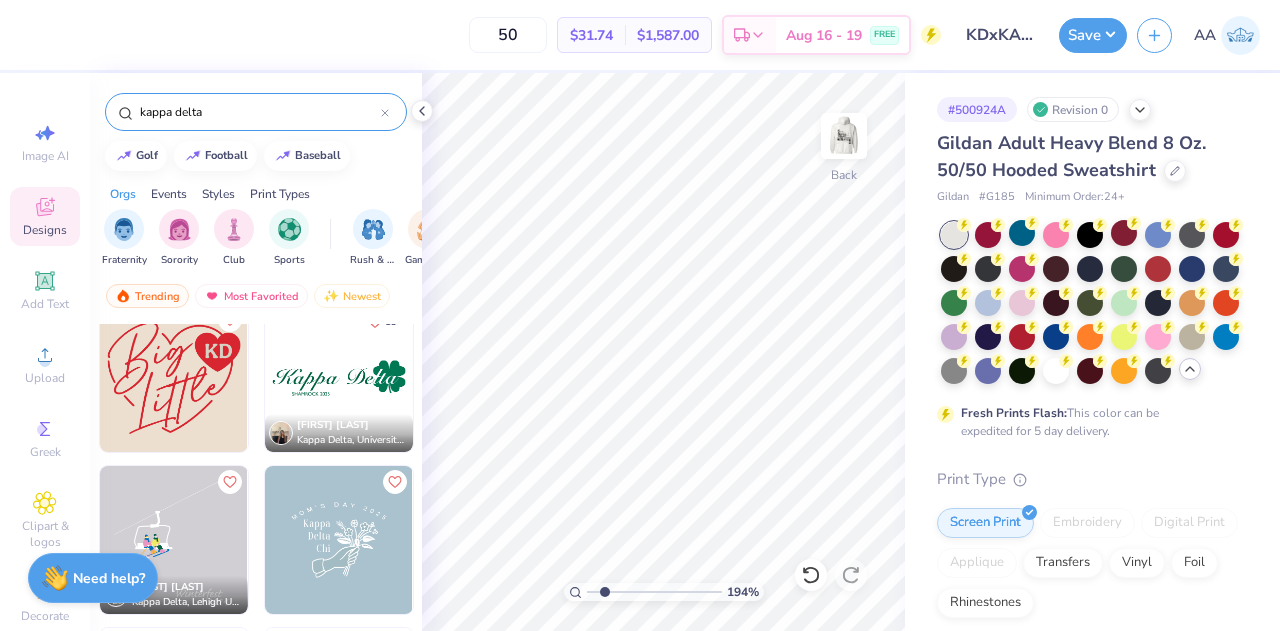 scroll, scrollTop: 1640, scrollLeft: 0, axis: vertical 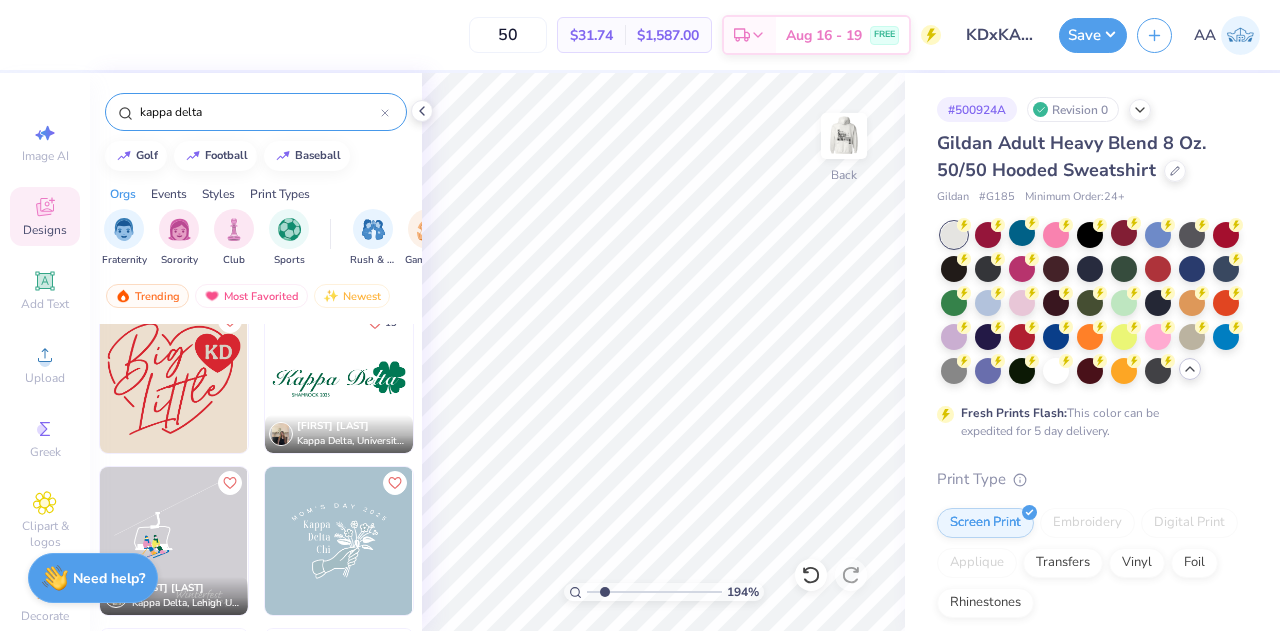 drag, startPoint x: 232, startPoint y: 101, endPoint x: 134, endPoint y: 101, distance: 98 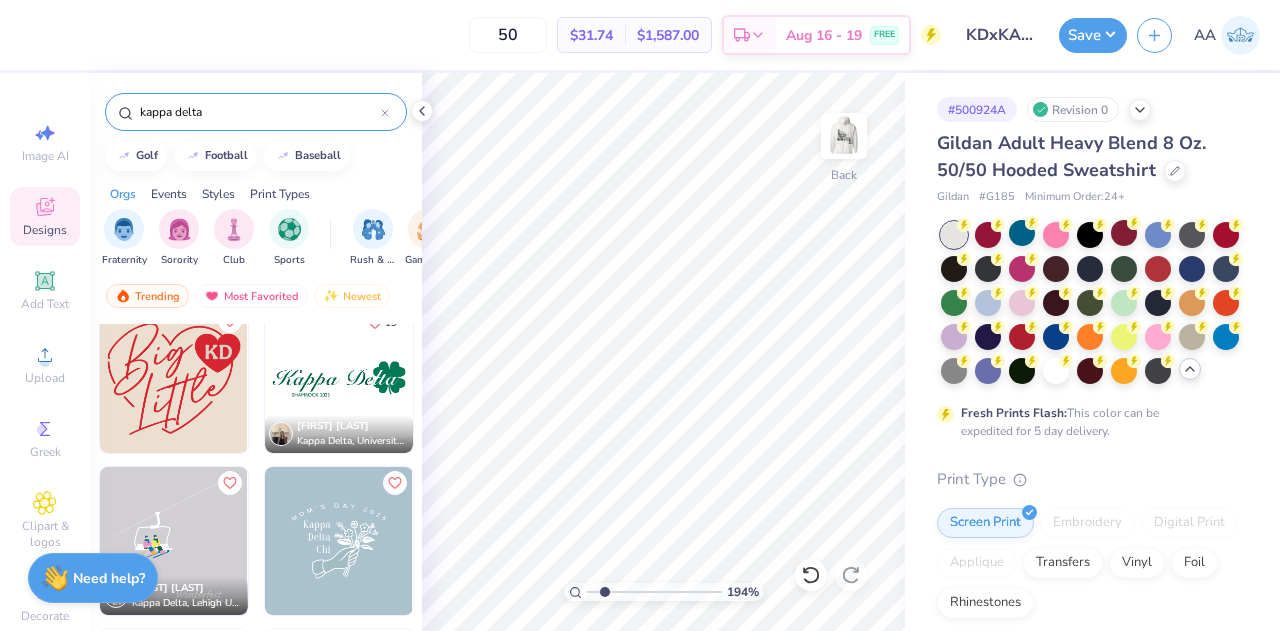click on "kappa delta" at bounding box center [256, 112] 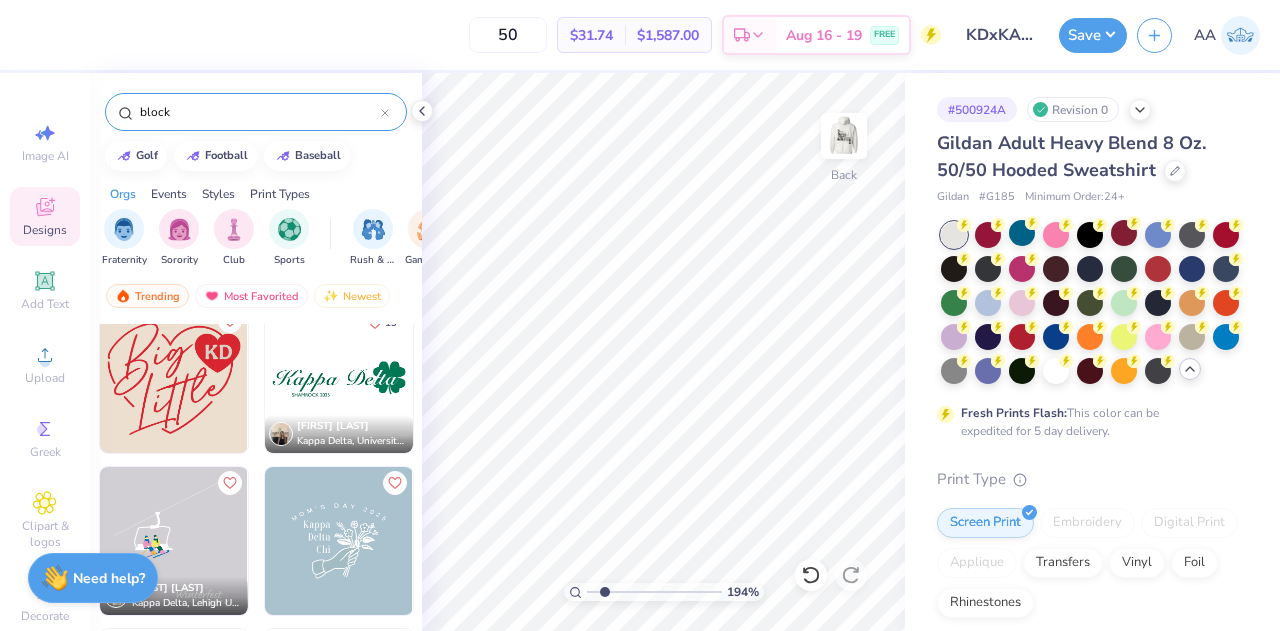 type on "block" 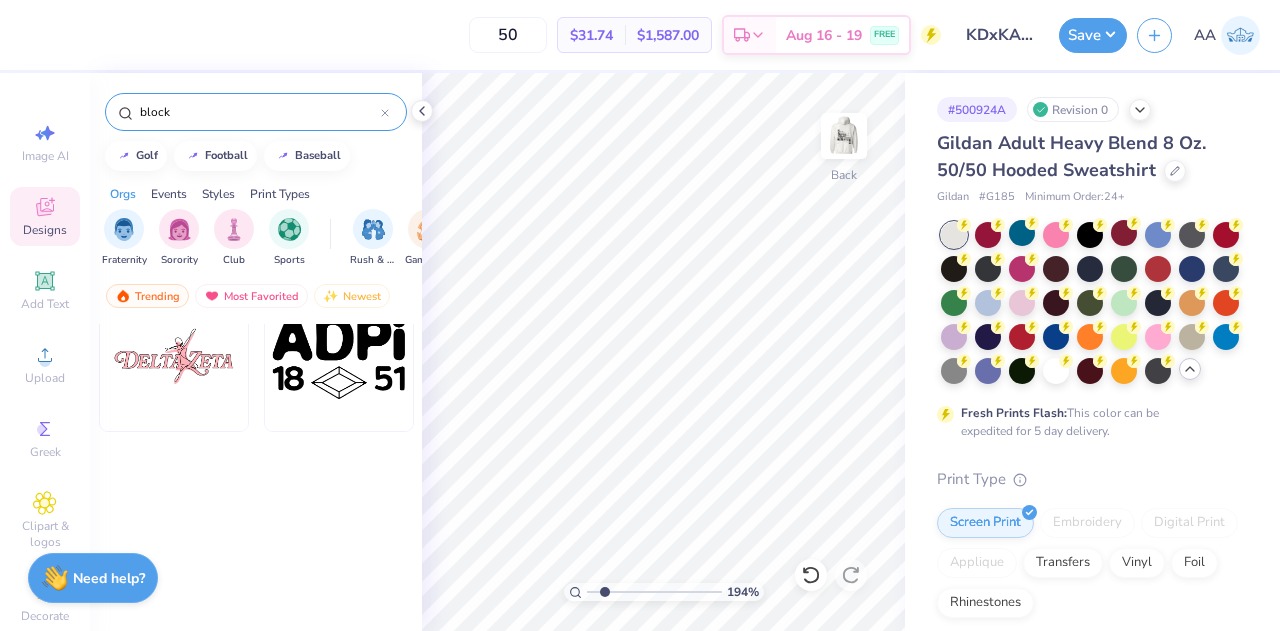 scroll, scrollTop: 118, scrollLeft: 0, axis: vertical 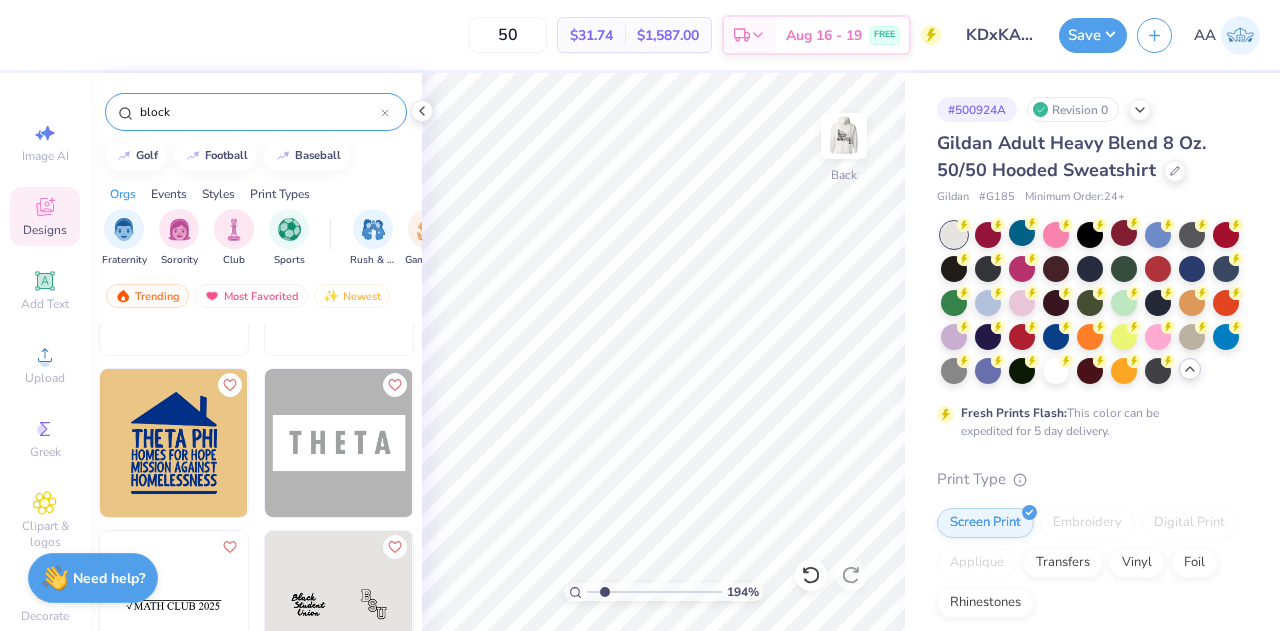 drag, startPoint x: 186, startPoint y: 105, endPoint x: 74, endPoint y: 104, distance: 112.00446 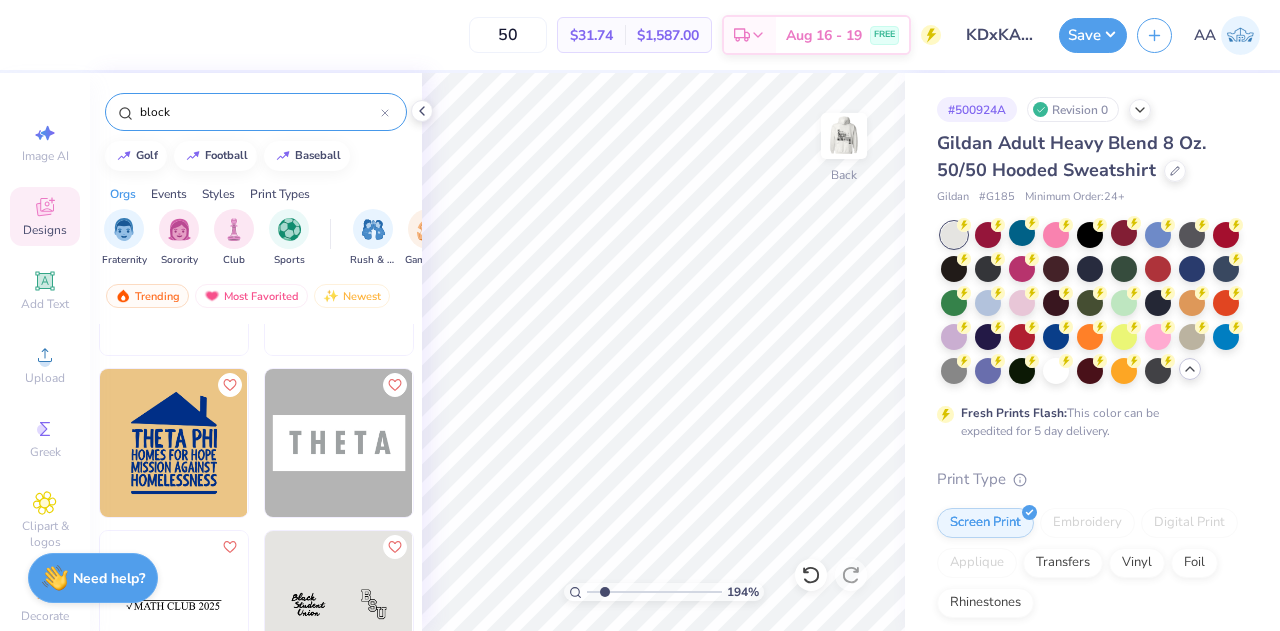 click on "50 $31.74 Per Item $1,587.00 Total Est.  Delivery Aug 16 - 19 FREE Design Title KDxKA Merch Save AA Image AI Designs Add Text Upload Greek Clipart & logos Decorate block golf football baseball Orgs Events Styles Print Types Fraternity Sorority Club Sports Rush & Bid Game Day Parent's Weekend PR & General Big Little Reveal Philanthropy Date Parties & Socials Retreat Spring Break Holidays Greek Week Formal & Semi Graduation Founder’s Day Minimalist Classic Varsity Y2K Typography Handdrawn Cartoons Grunge 80s & 90s 60s & 70s Embroidery Screen Print Patches Digital Print Vinyl Transfers Applique Trending Most Favorited Newest Trending 194  % Back # 500924A Revision 0 Gildan Adult Heavy Blend 8 Oz. 50/50 Hooded Sweatshirt Gildan # G185 Minimum Order:  24 +   Fresh Prints Flash:  This color can be expedited for 5 day delivery. Print Type Screen Print Embroidery Digital Print Applique Transfers Vinyl Foil Rhinestones Standard Puff Ink Neon Ink Metallic & Glitter Ink Glow in the Dark Ink Water based Ink Need help?" at bounding box center [640, 315] 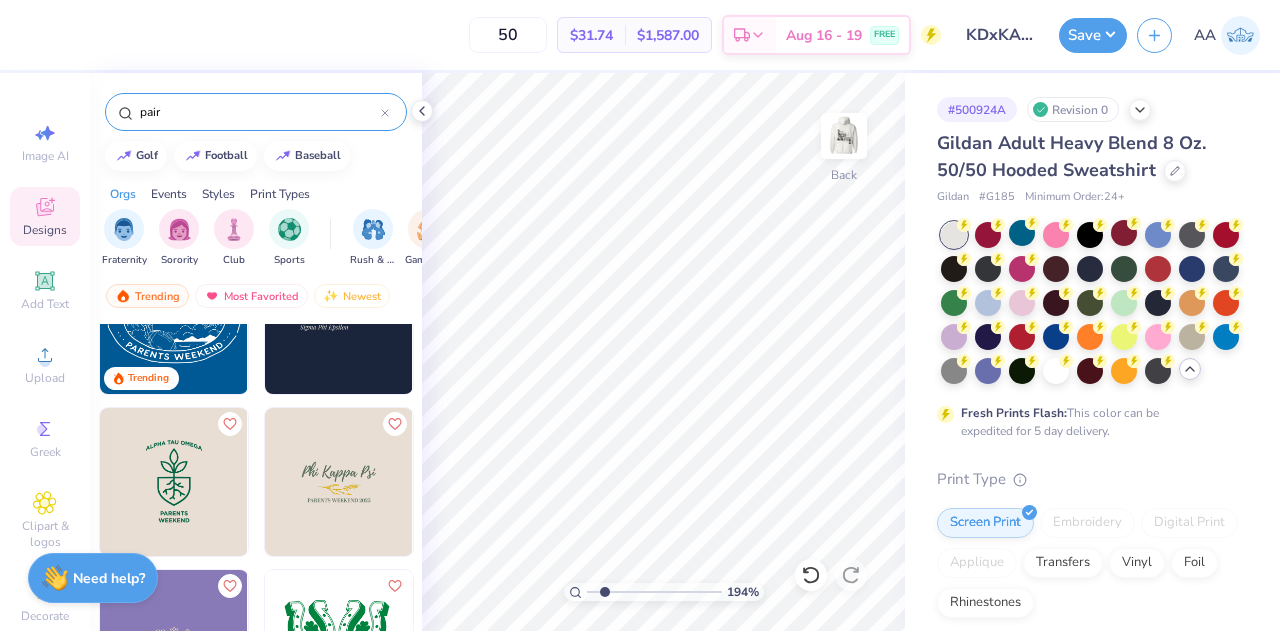 scroll, scrollTop: 0, scrollLeft: 0, axis: both 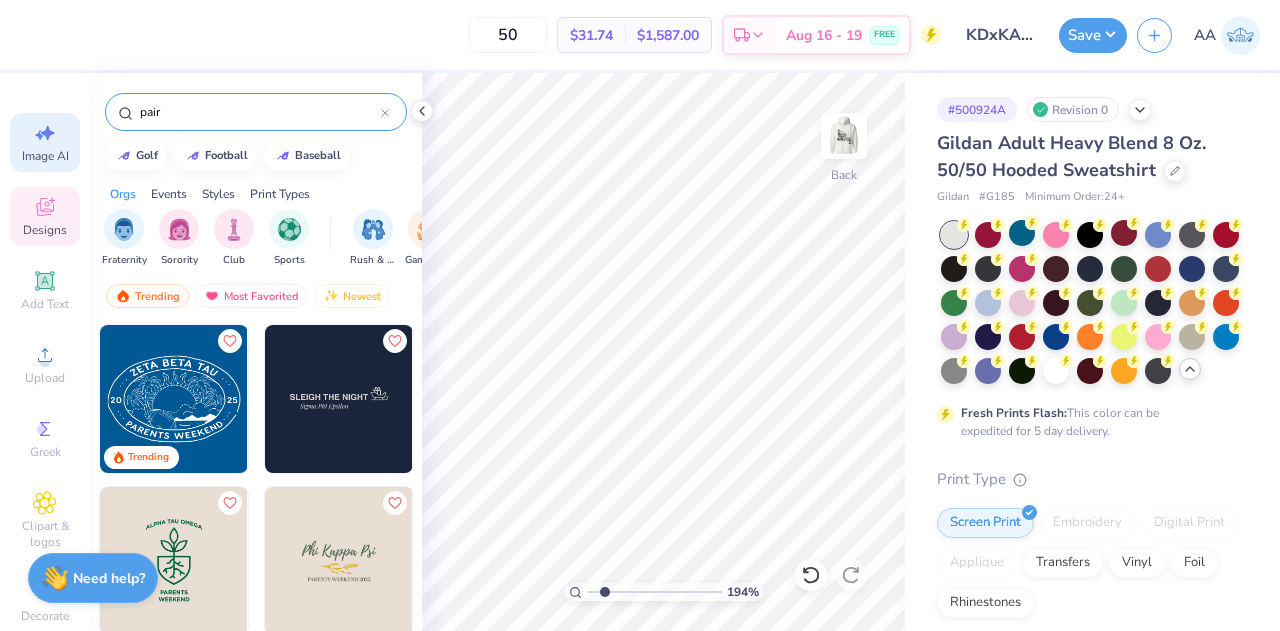 type on "pair" 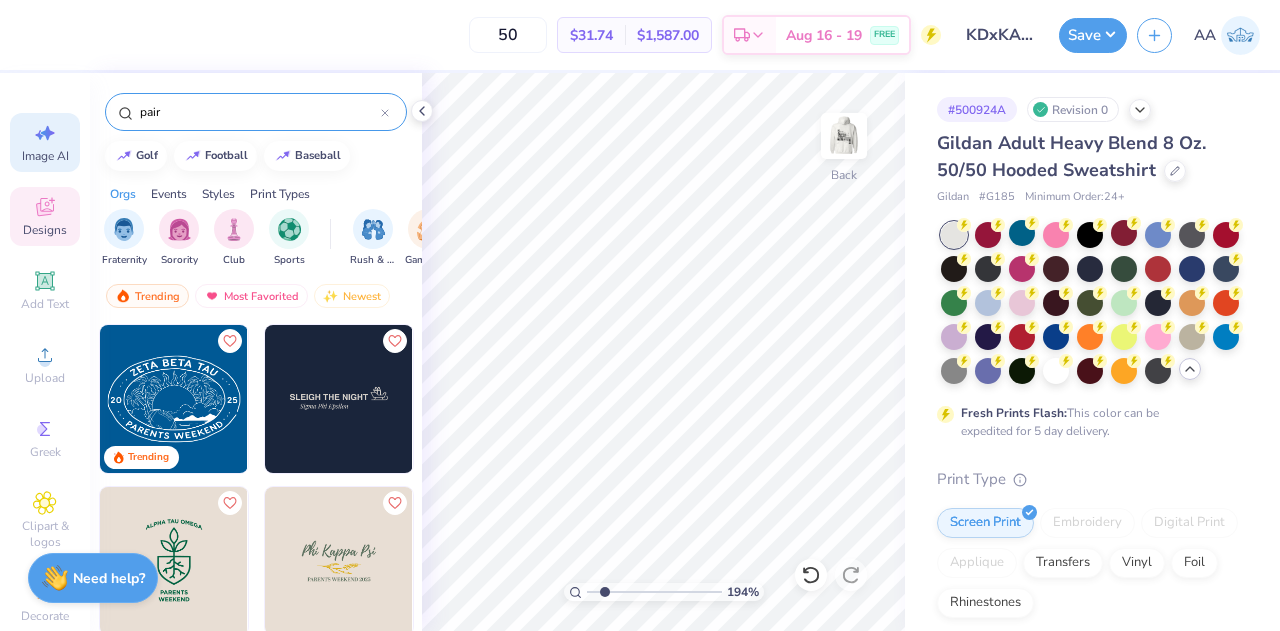click 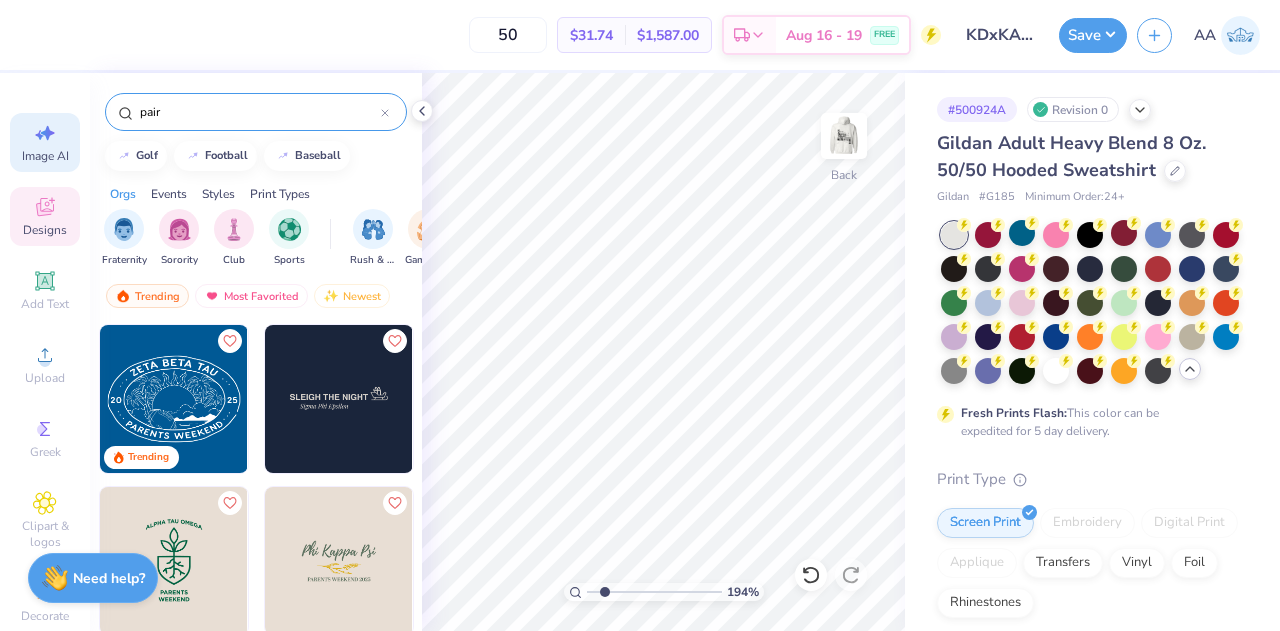 type on "1.93602501909743" 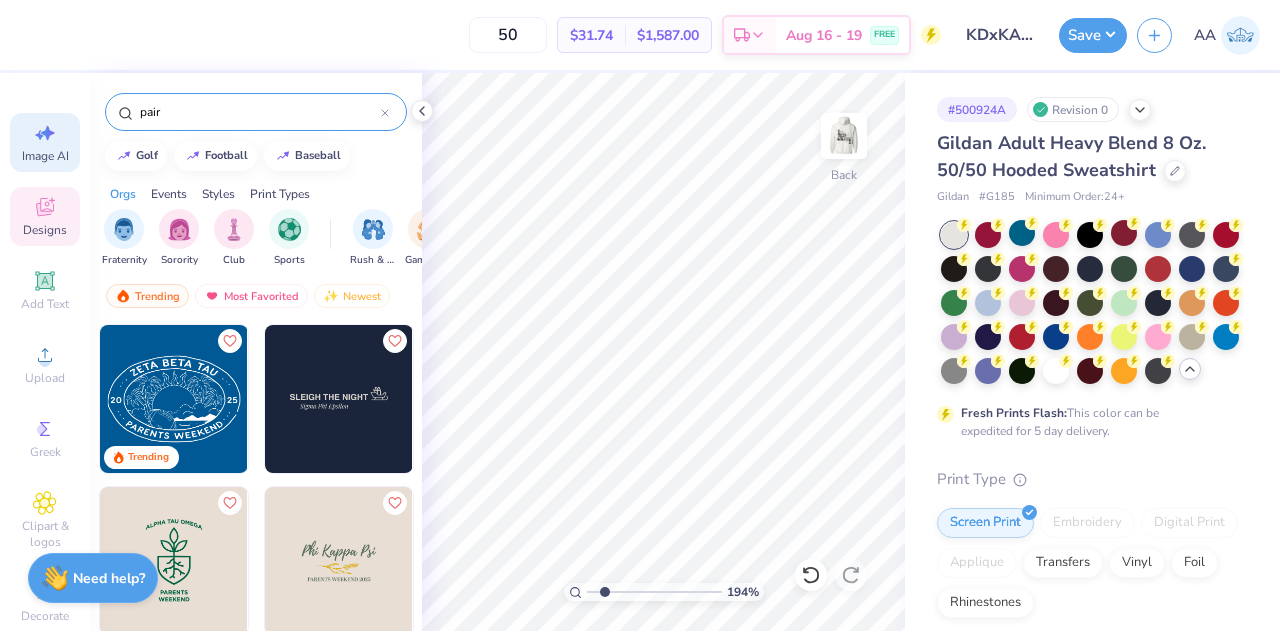 select on "4" 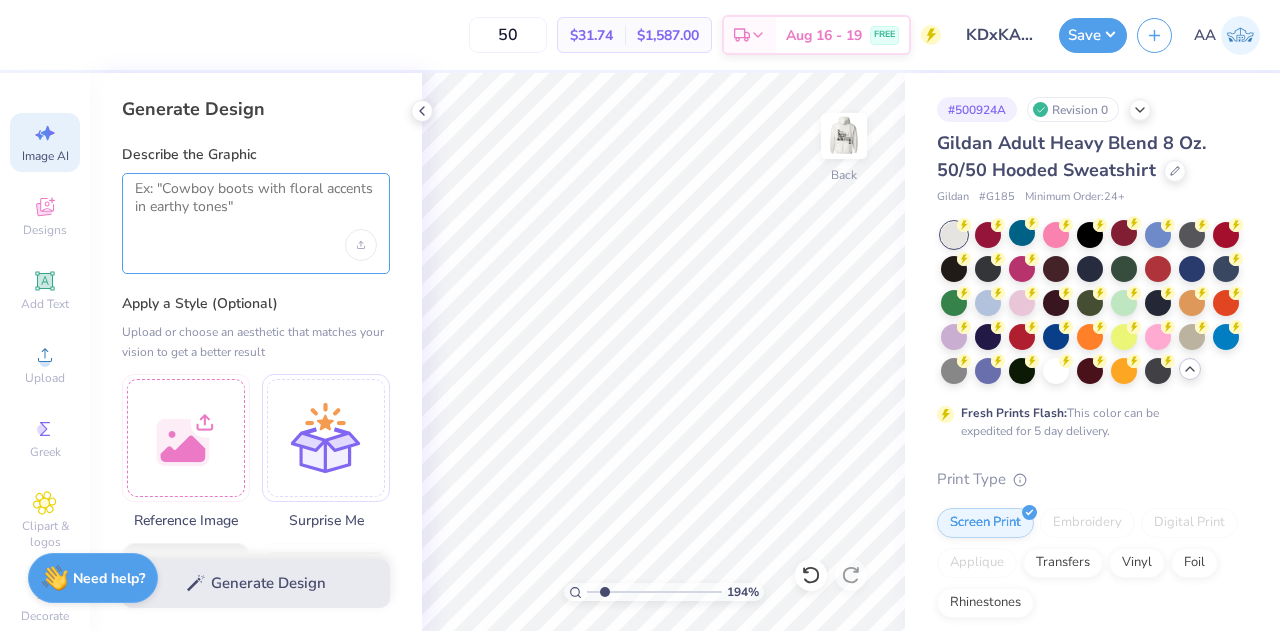 click at bounding box center (256, 205) 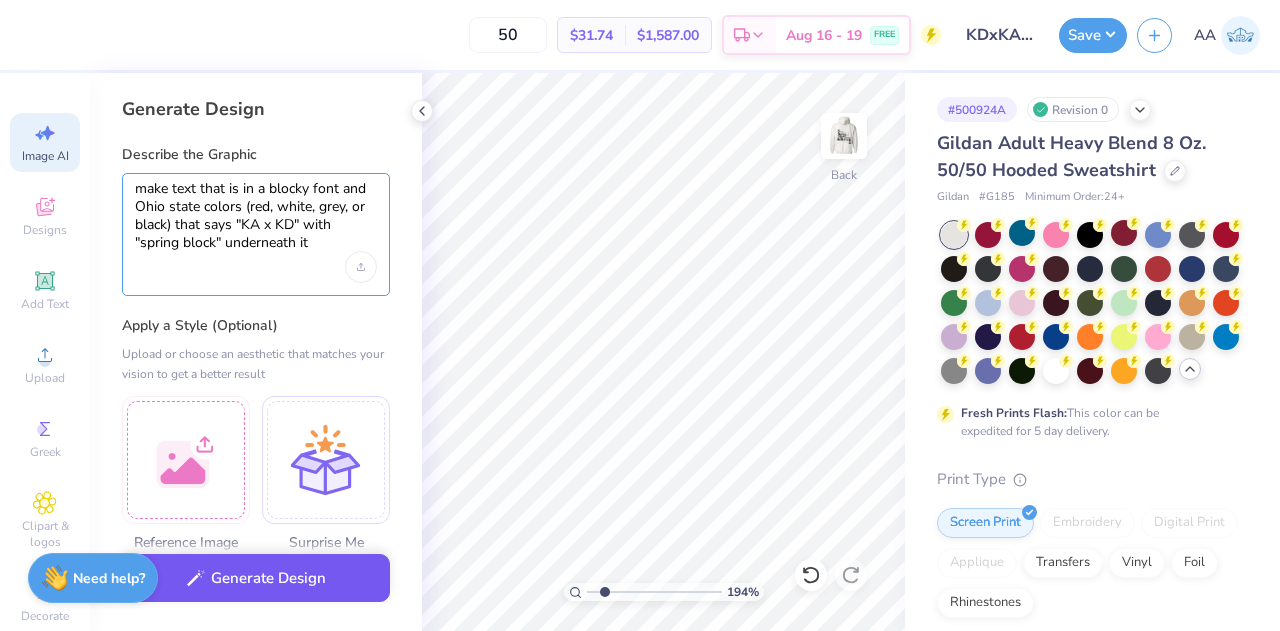 type on "make text that is in a blocky font and Ohio state colors (red, white, grey, or black) that says "KA x KD" with "spring block" underneath it" 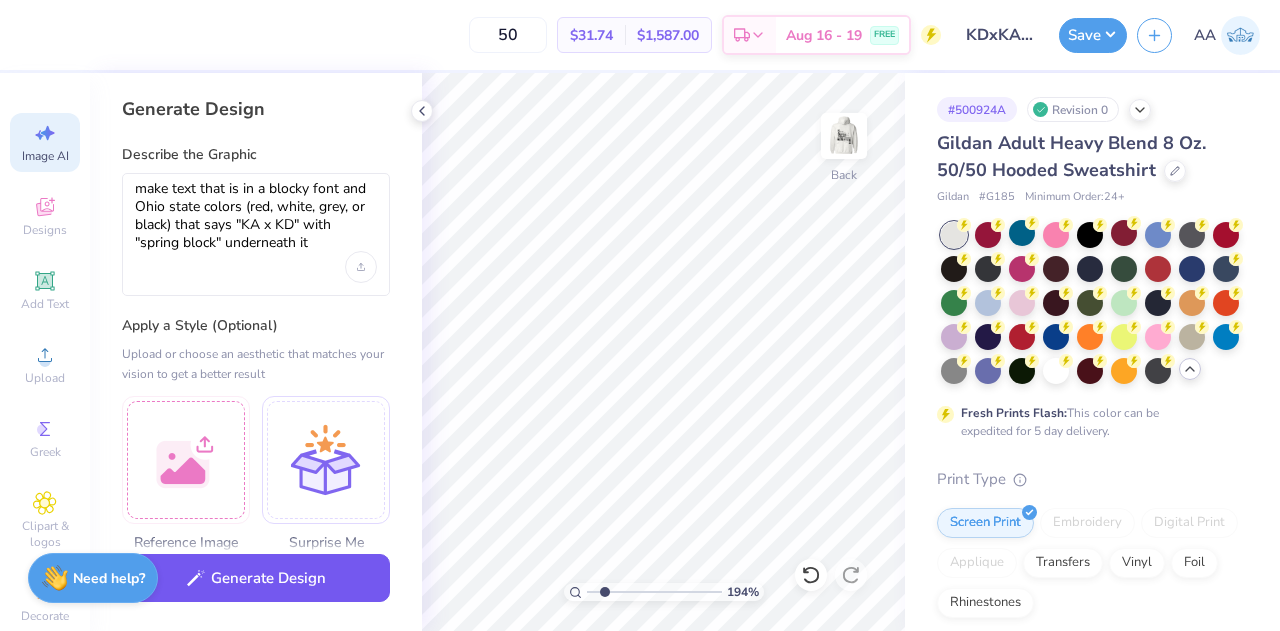 click on "Generate Design" at bounding box center [256, 578] 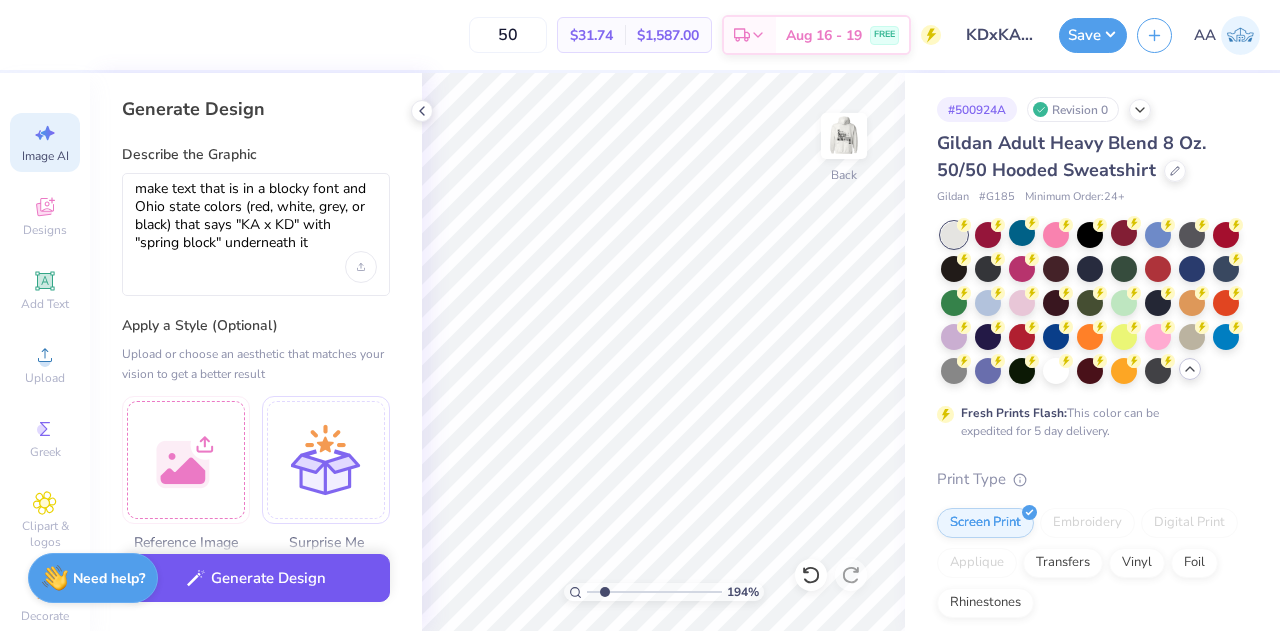 type on "1.93602501909743" 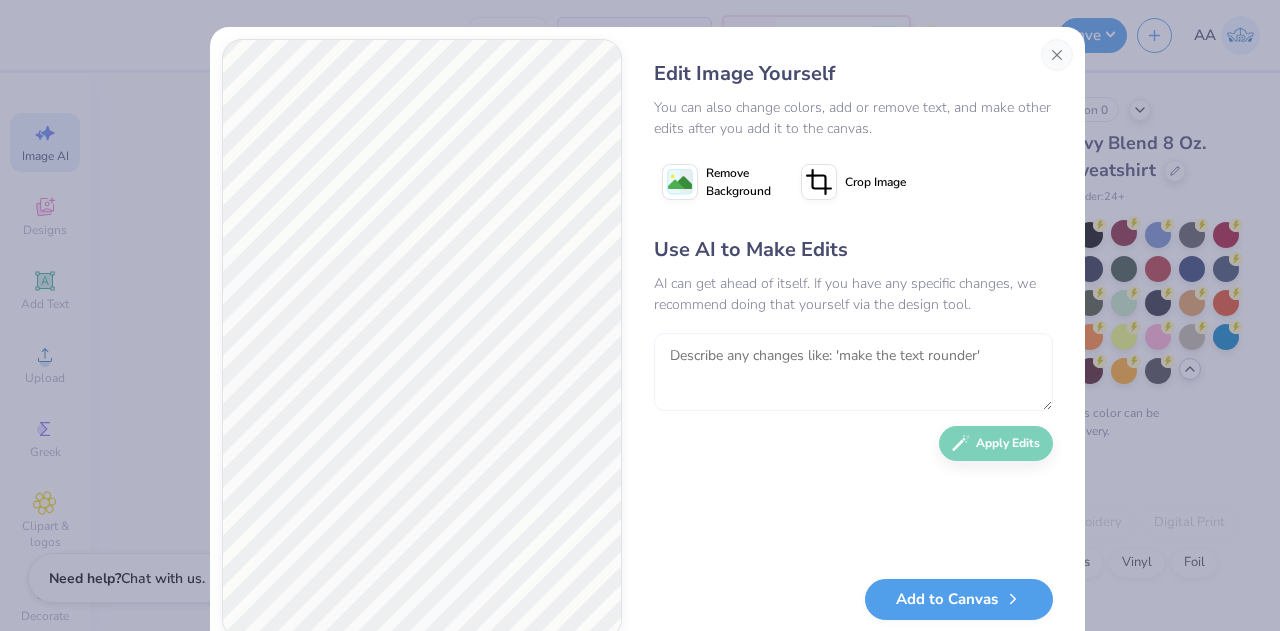 click at bounding box center [853, 372] 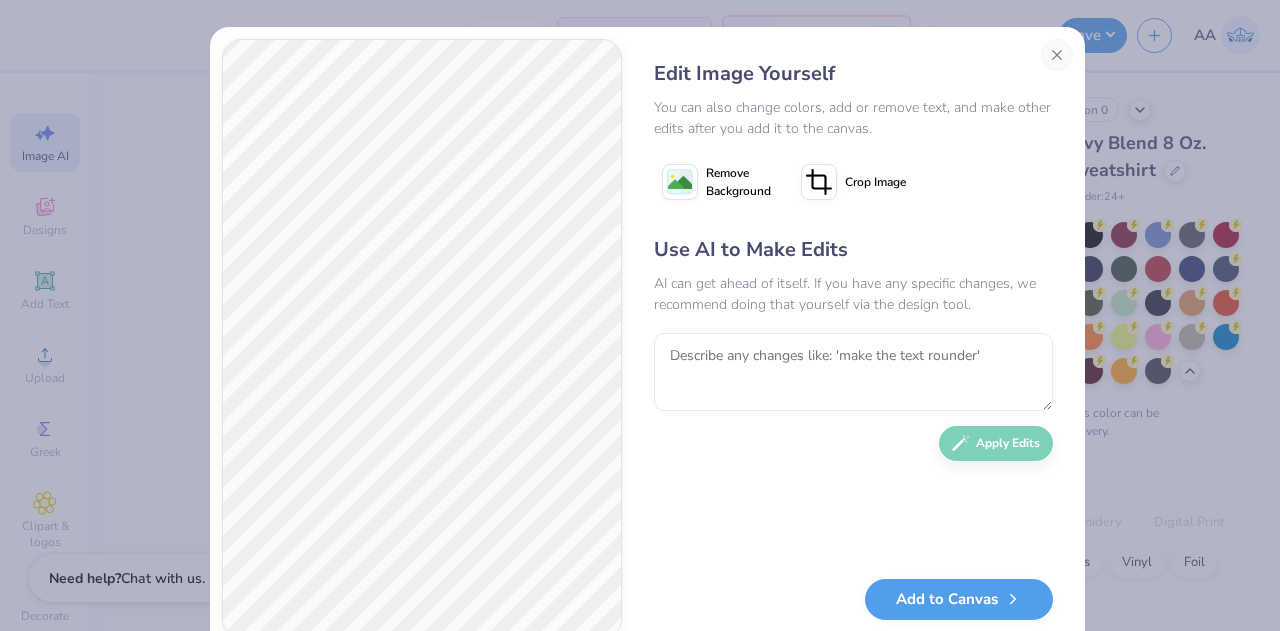 scroll, scrollTop: 0, scrollLeft: 0, axis: both 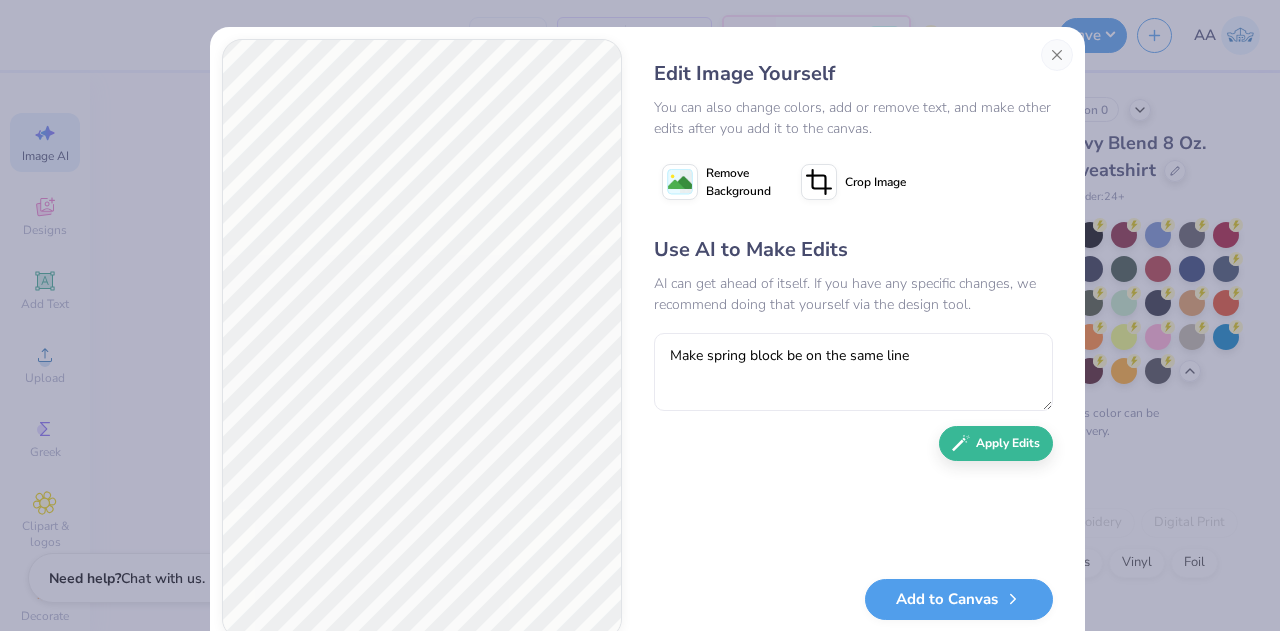 type on "Make spring block be on the same line" 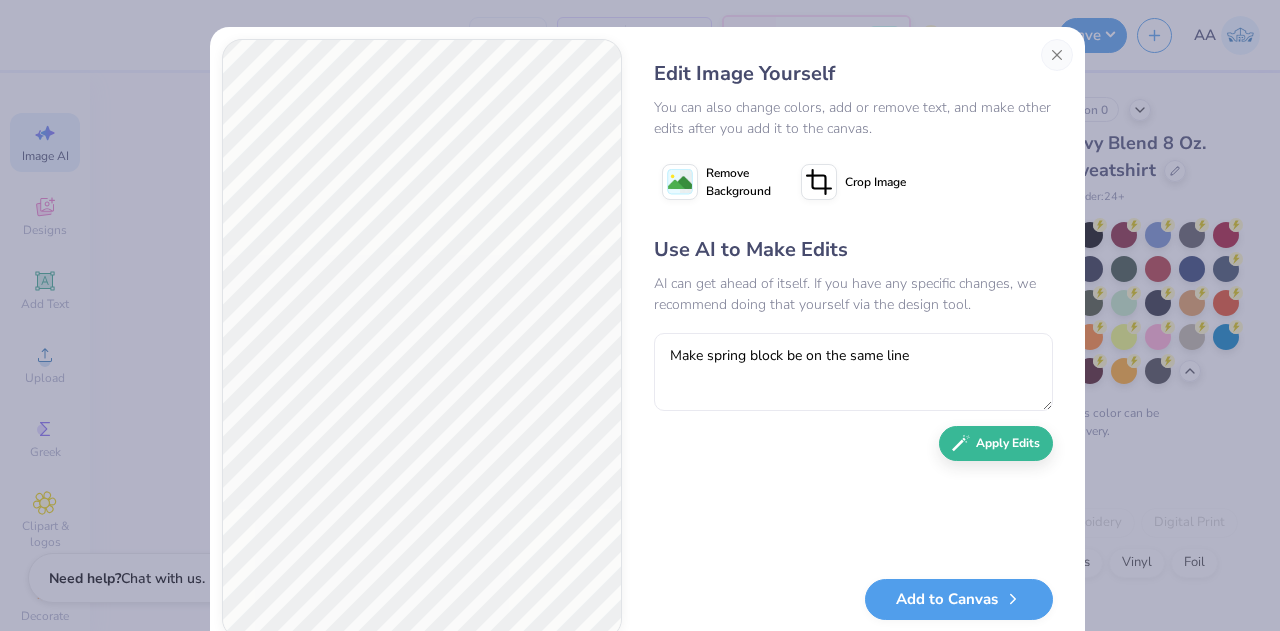 type on "1.93602501909743" 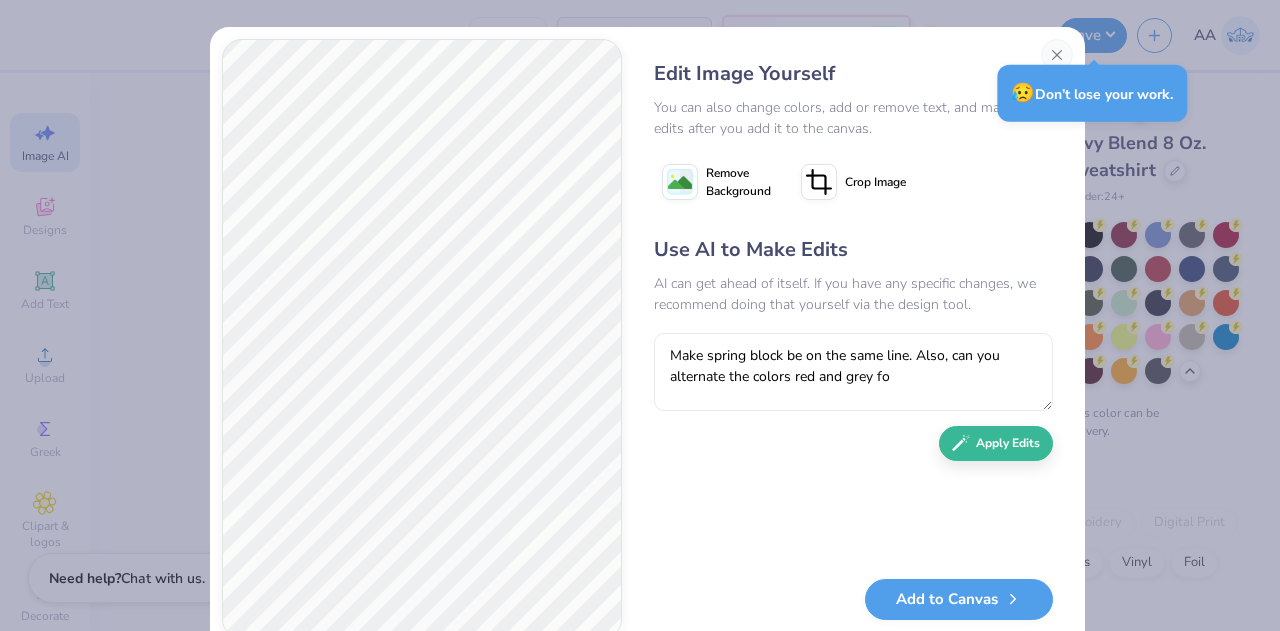 type on "Make spring block be on the same line. Also, can you alternate the colors red and grey for" 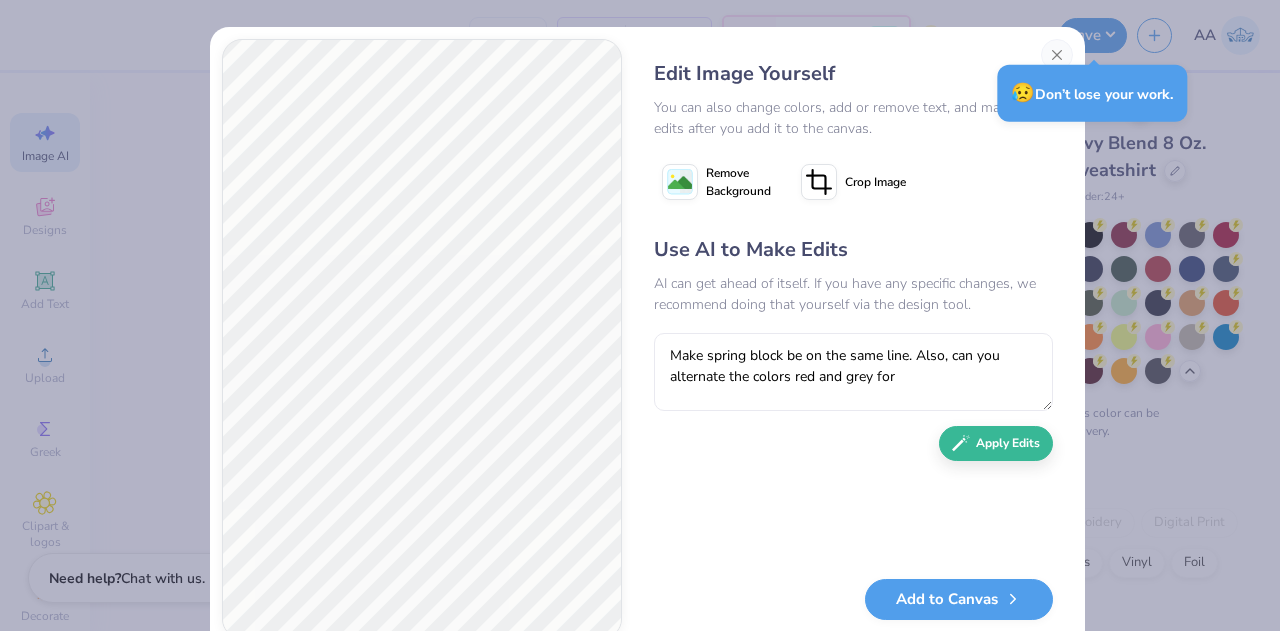 type on "1.93602501909743" 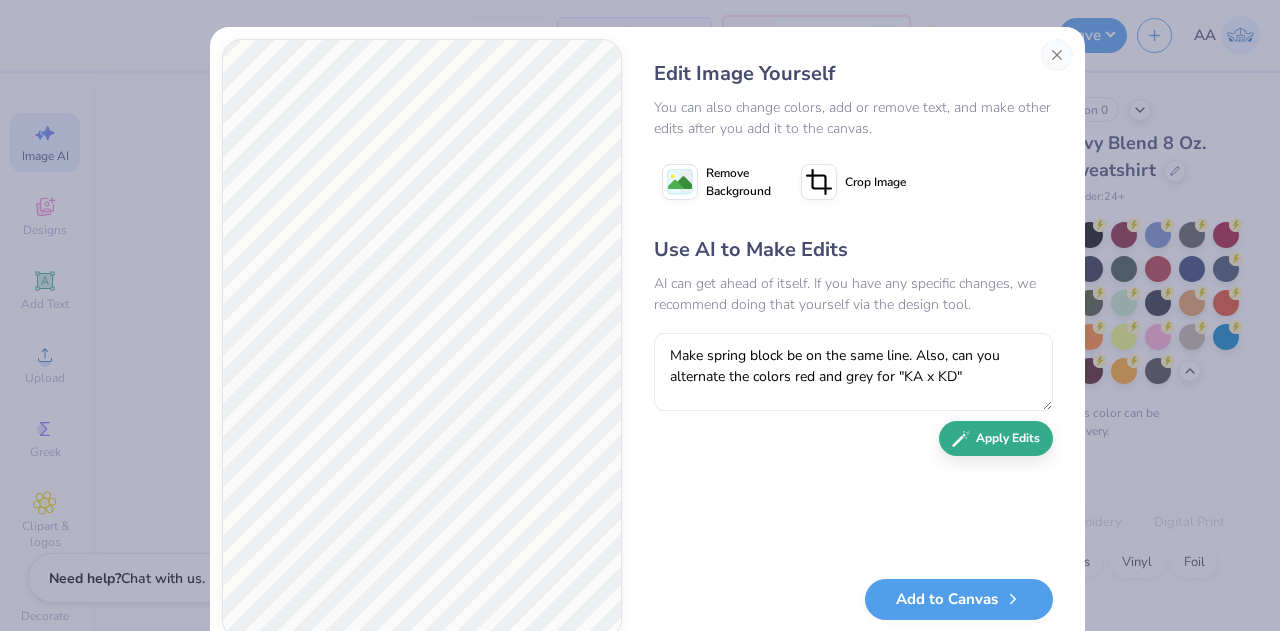 type on "Make spring block be on the same line. Also, can you alternate the colors red and grey for "KA x KD"" 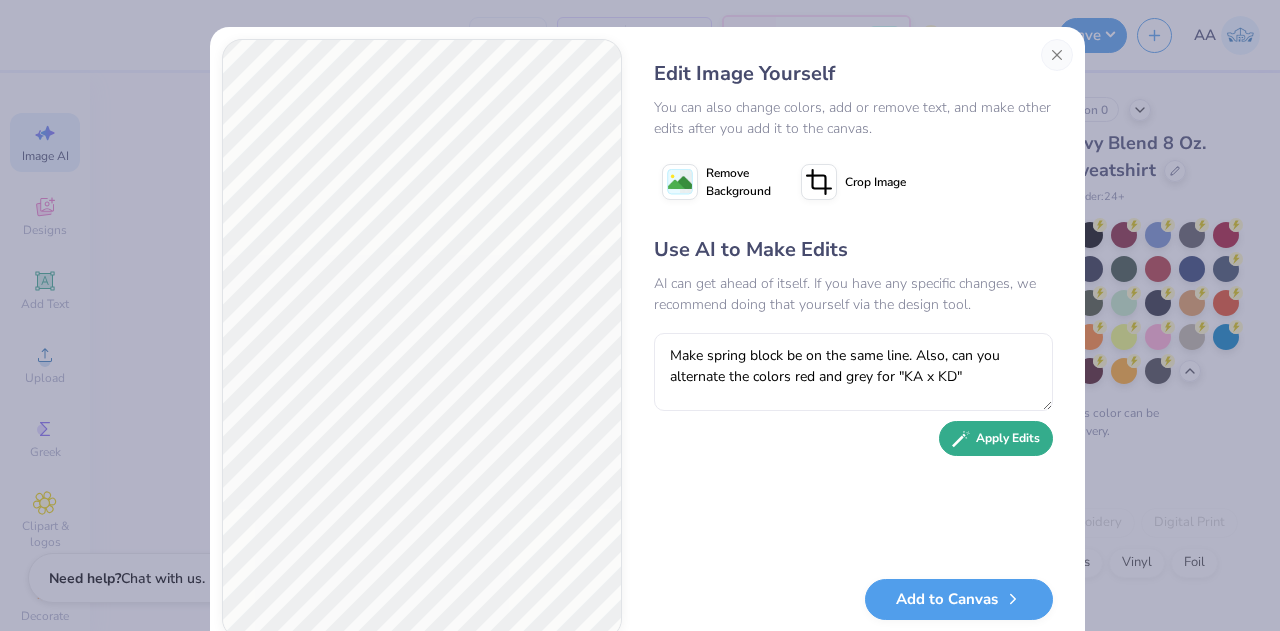 click on "Apply Edits" at bounding box center (996, 438) 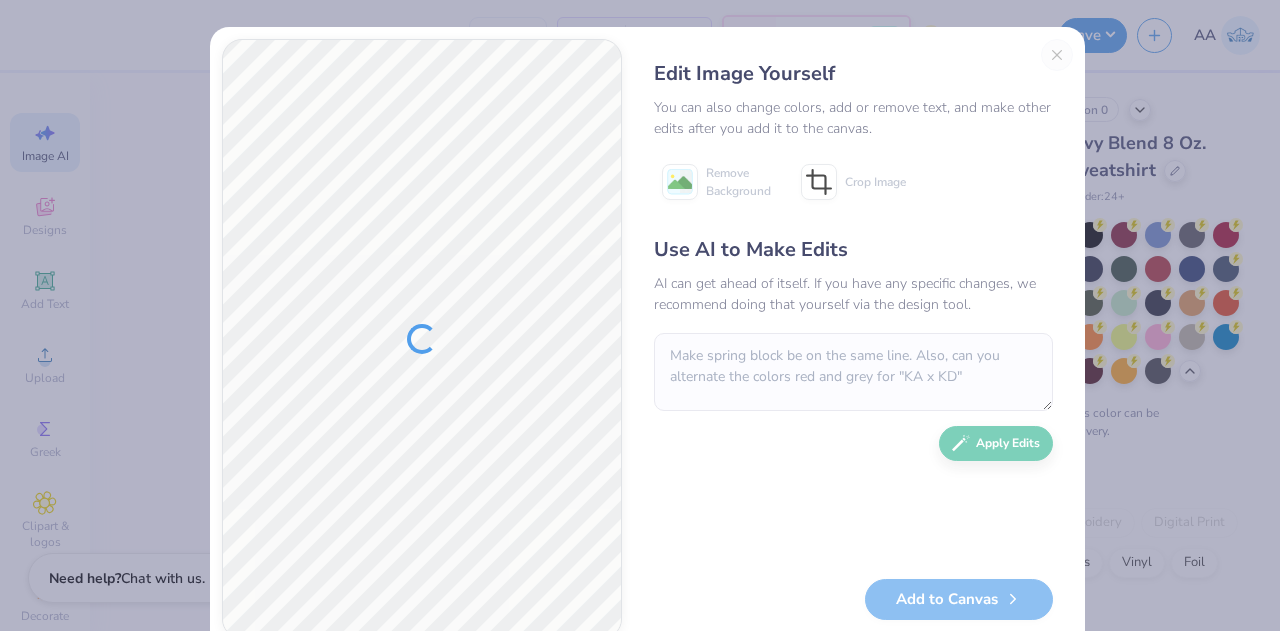 scroll, scrollTop: 0, scrollLeft: 0, axis: both 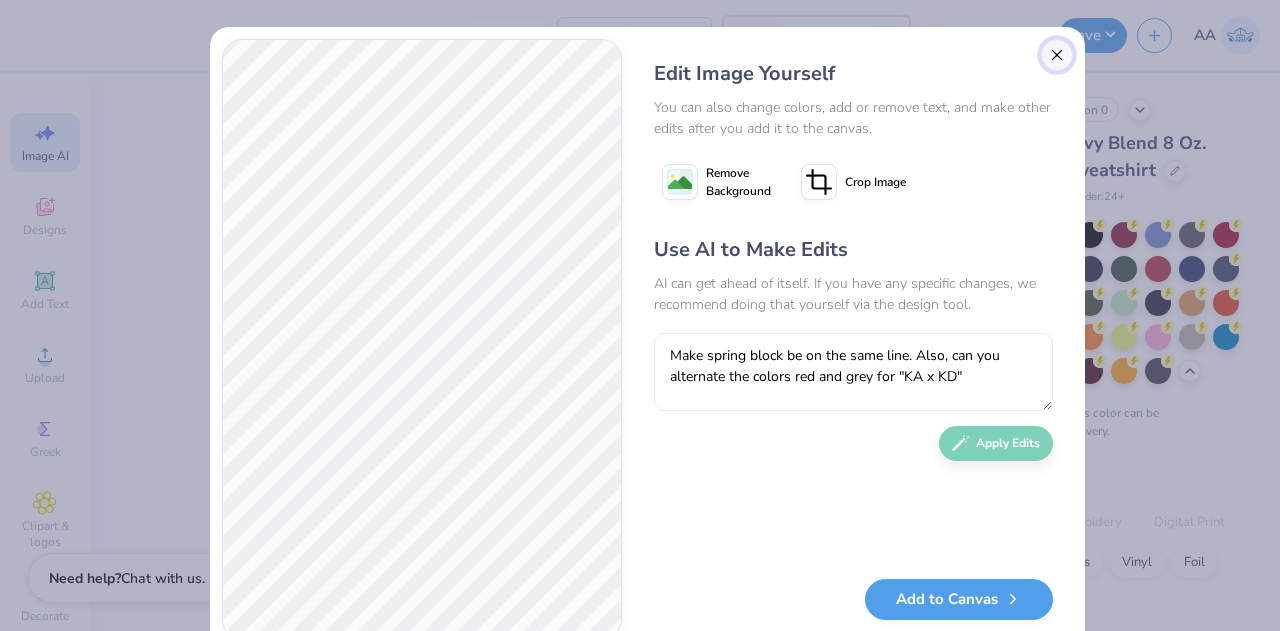 click at bounding box center (1057, 55) 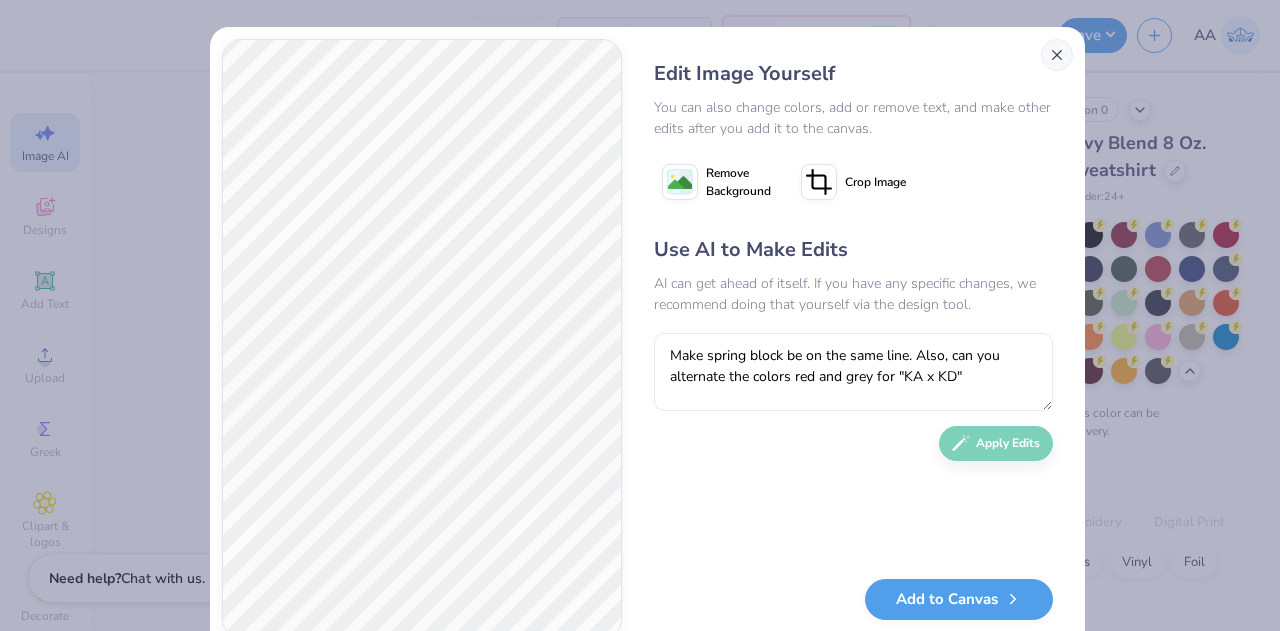 scroll, scrollTop: 0, scrollLeft: 44, axis: horizontal 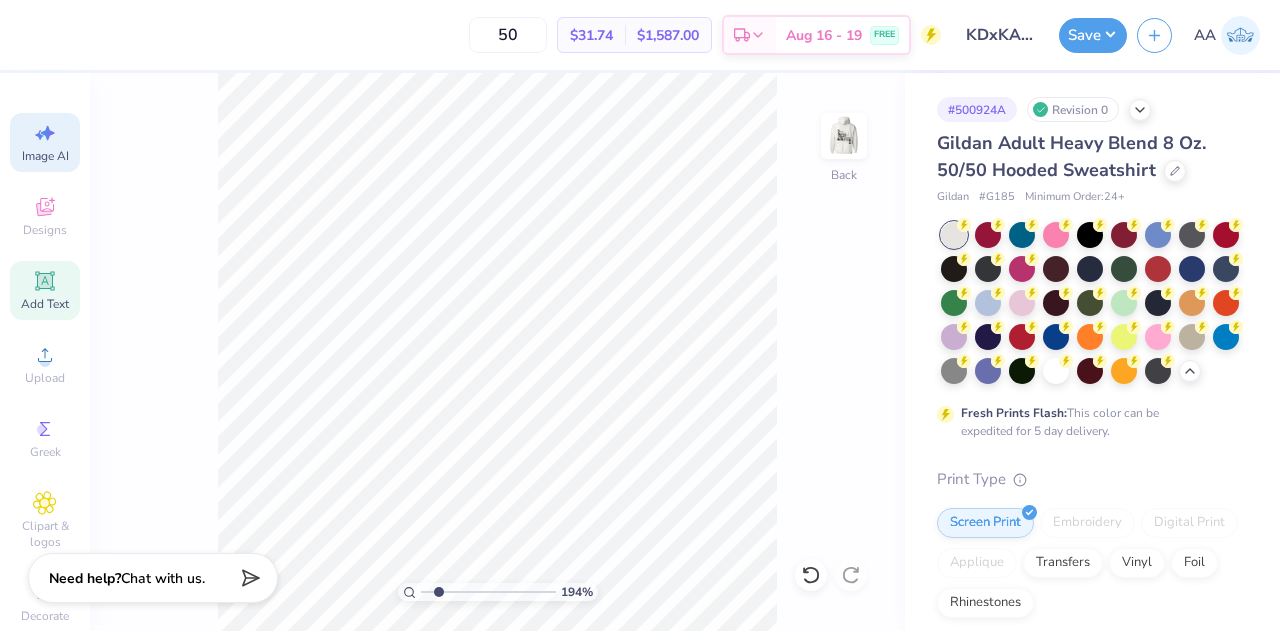 click 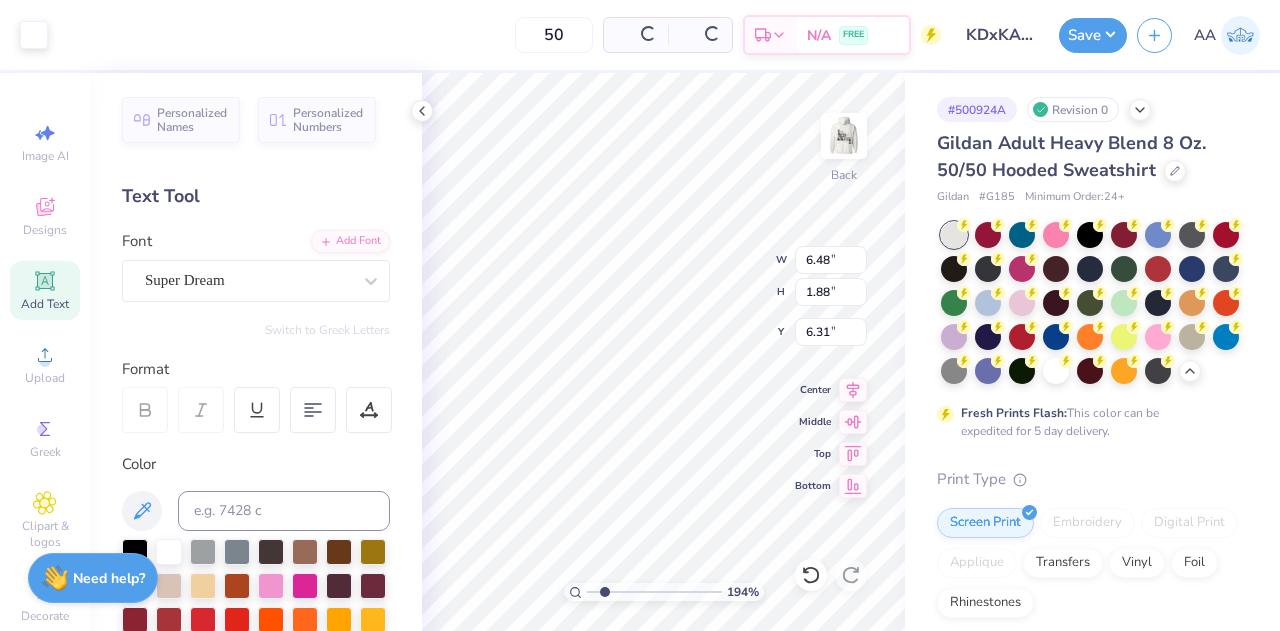 scroll, scrollTop: 0, scrollLeft: 0, axis: both 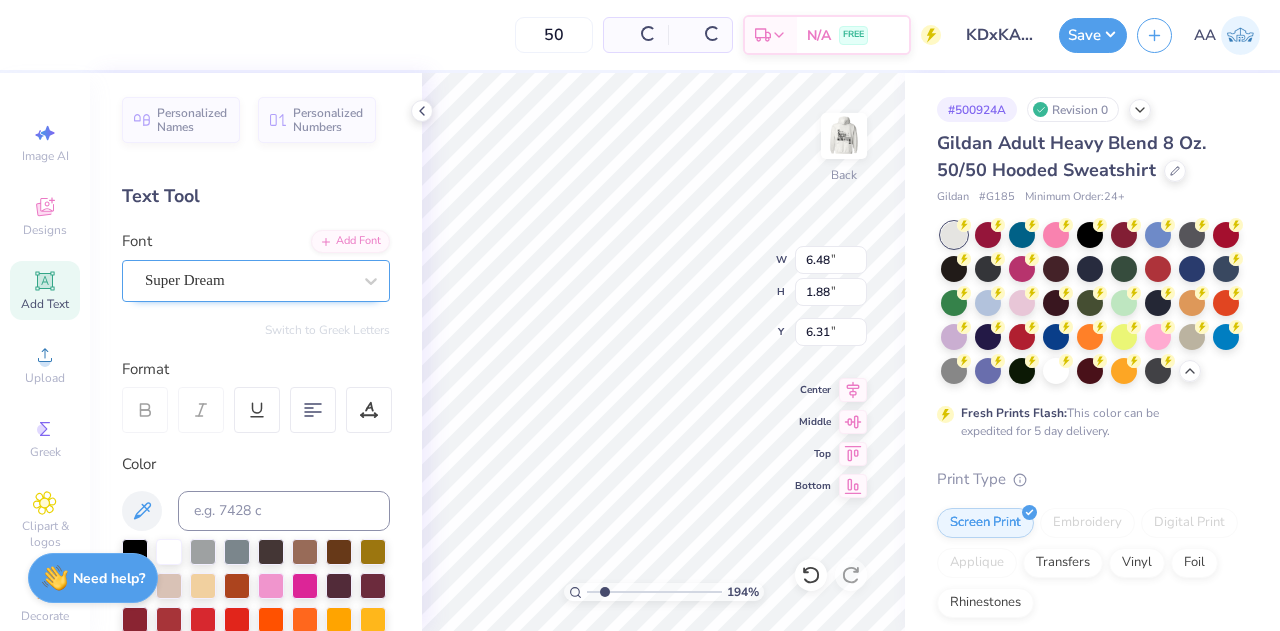 click on "Super Dream" at bounding box center (248, 280) 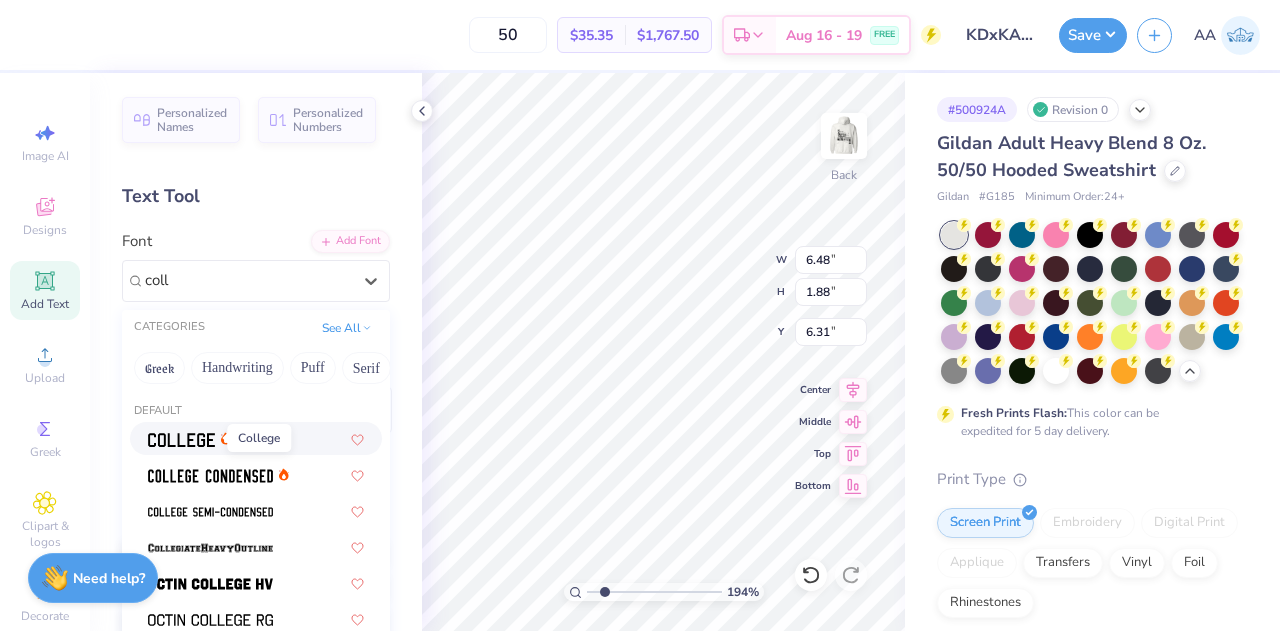 click at bounding box center [181, 440] 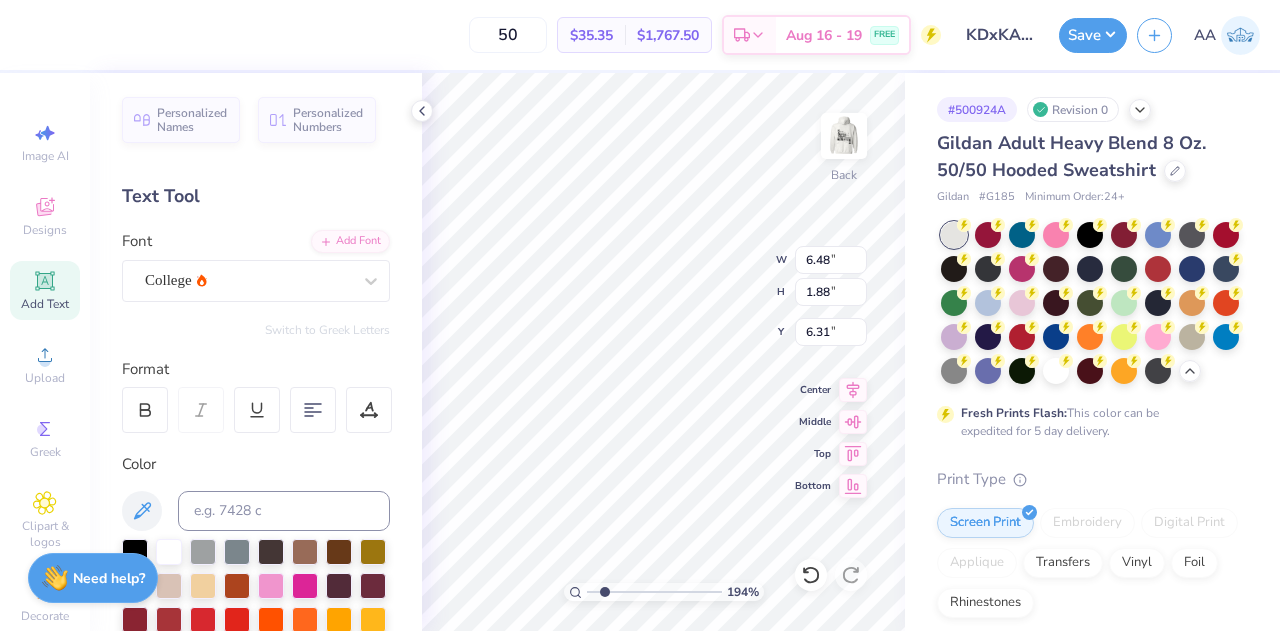 type on "1.93602501909743" 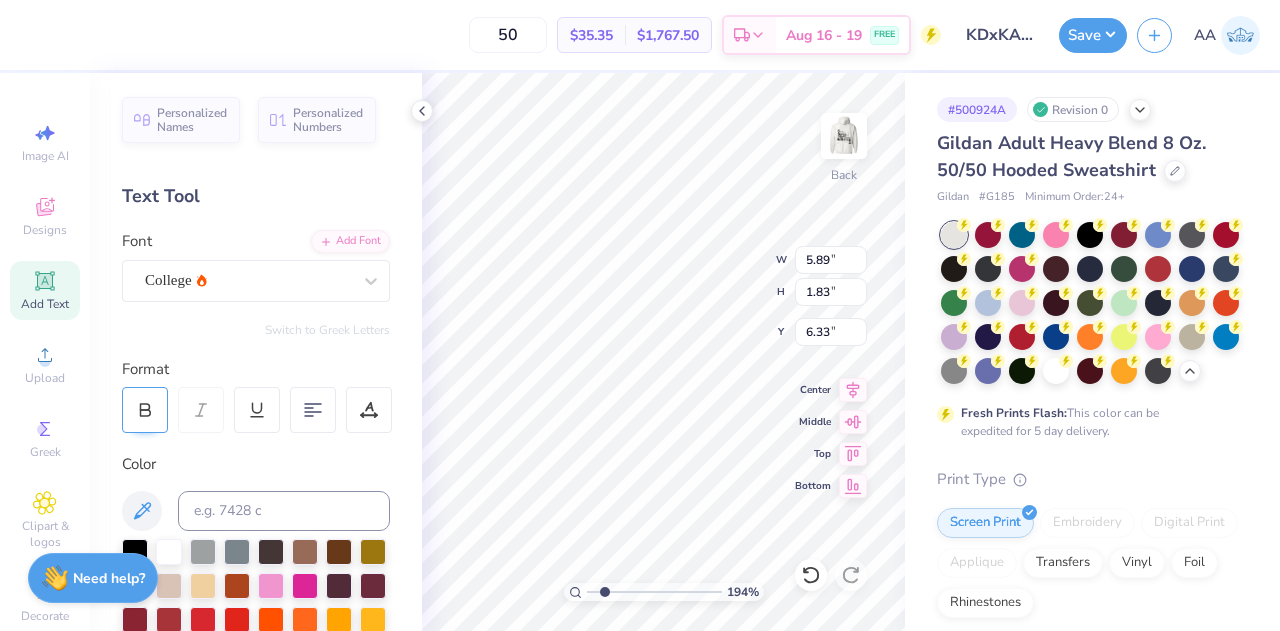 click 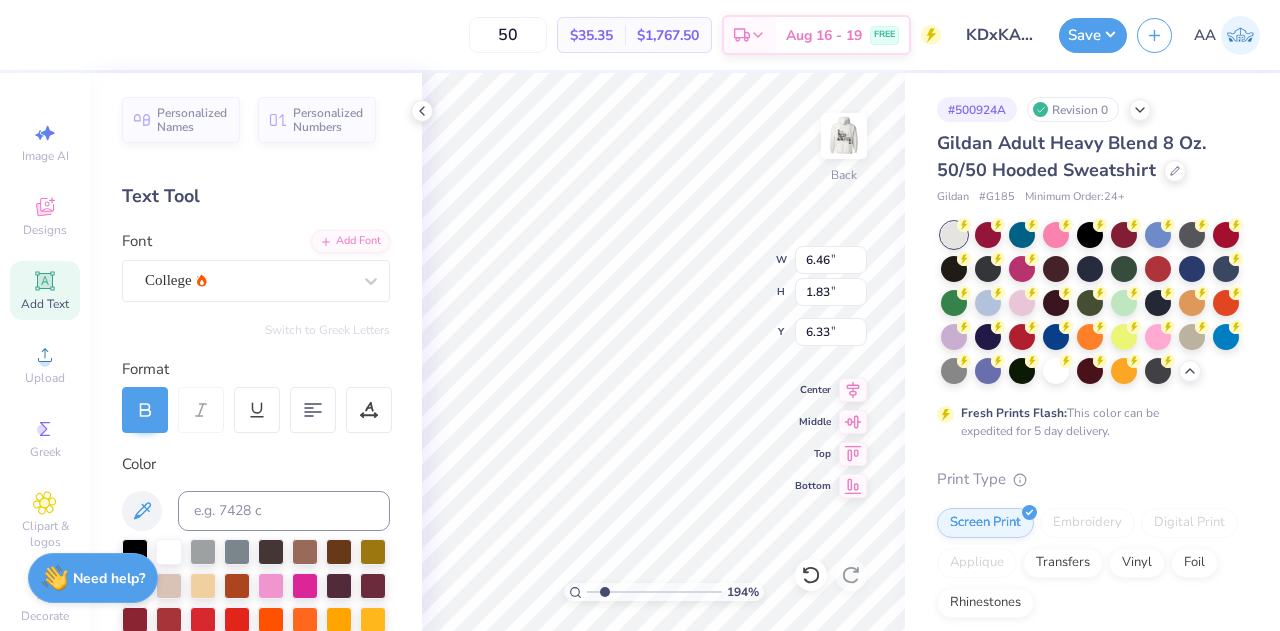 type on "1.93602501909743" 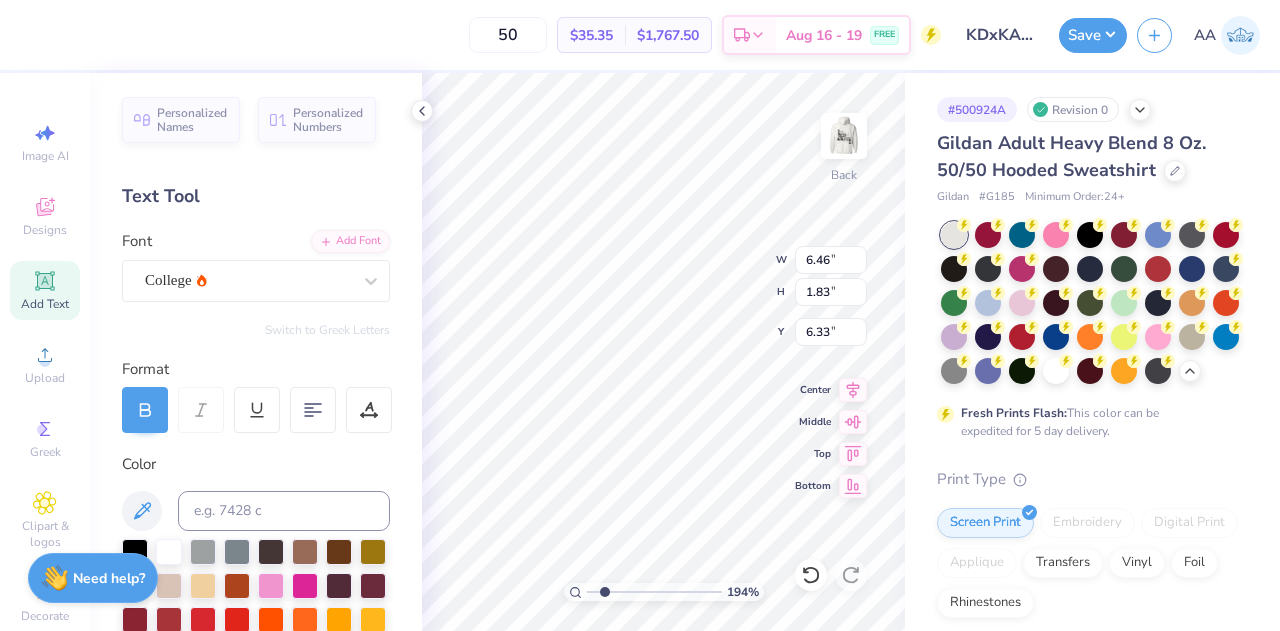 type on "1.93602501909743" 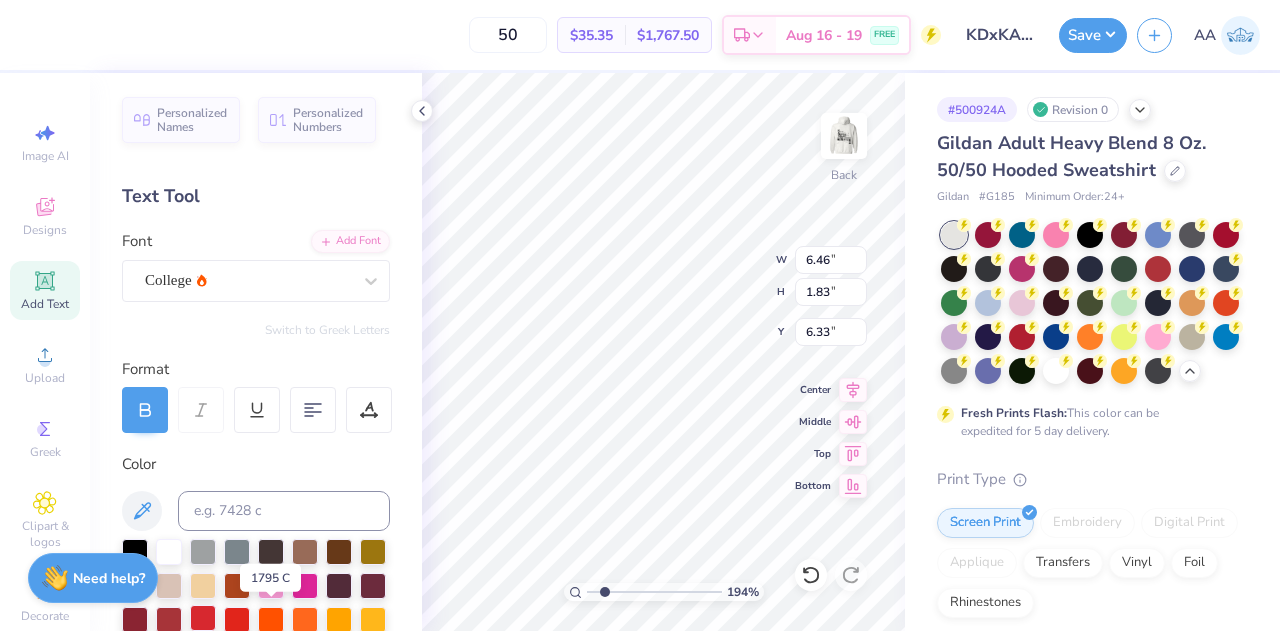 click at bounding box center (203, 618) 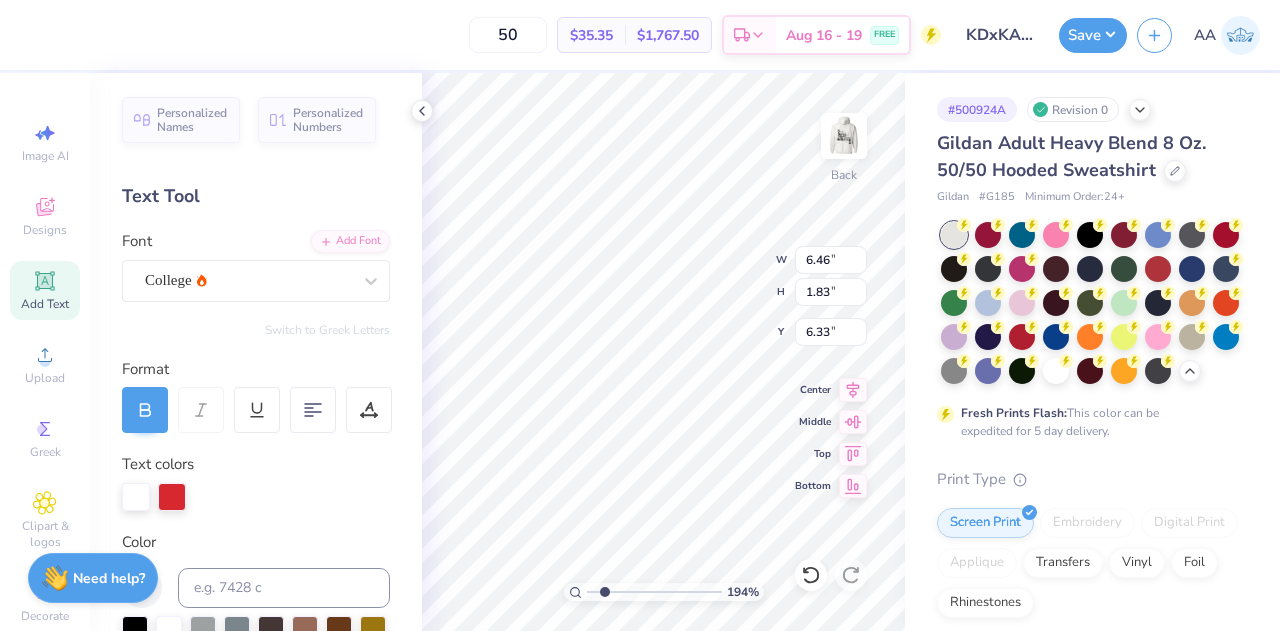 scroll, scrollTop: 18, scrollLeft: 3, axis: both 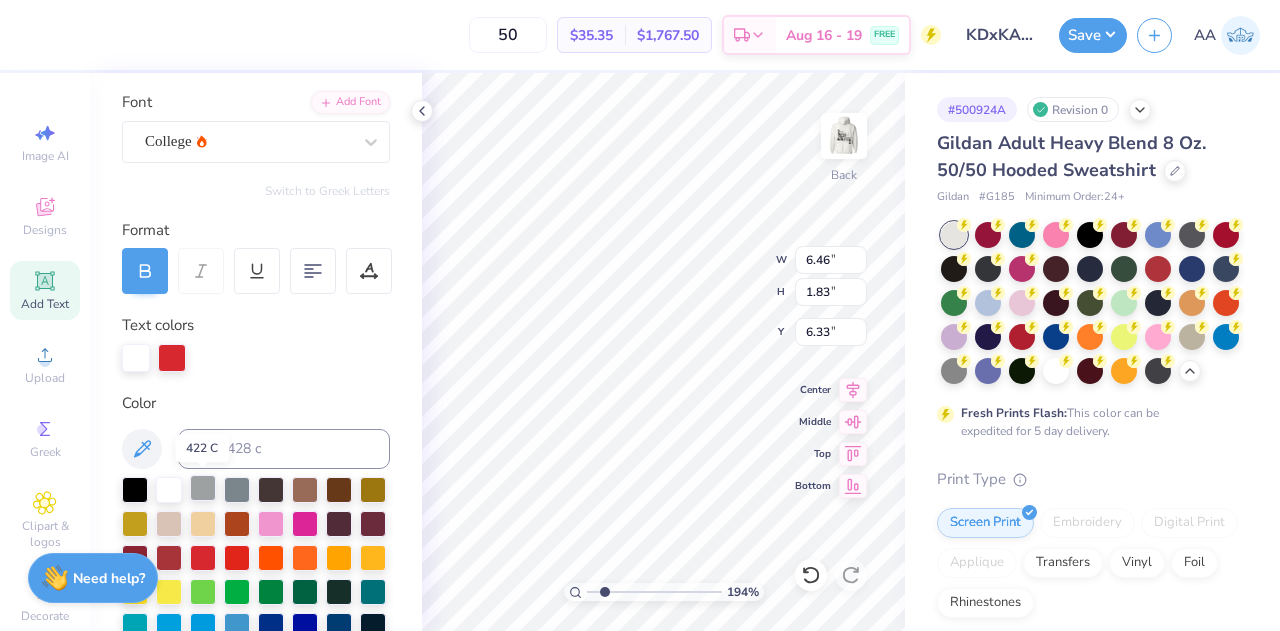 click at bounding box center (203, 488) 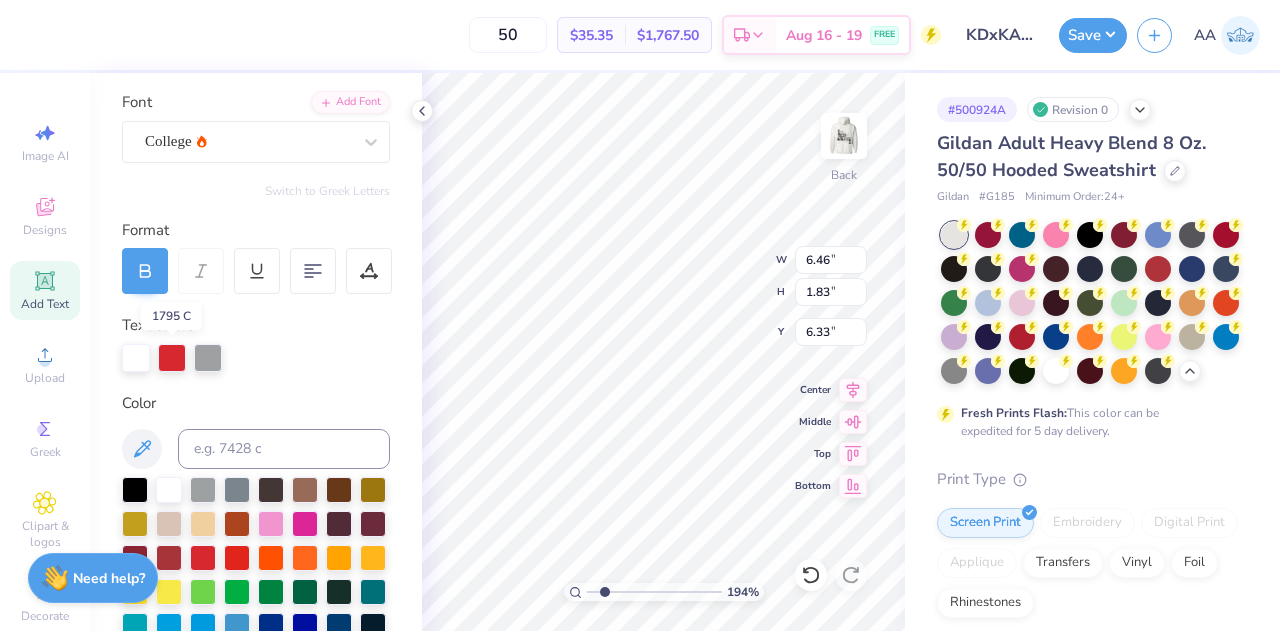 click at bounding box center [172, 358] 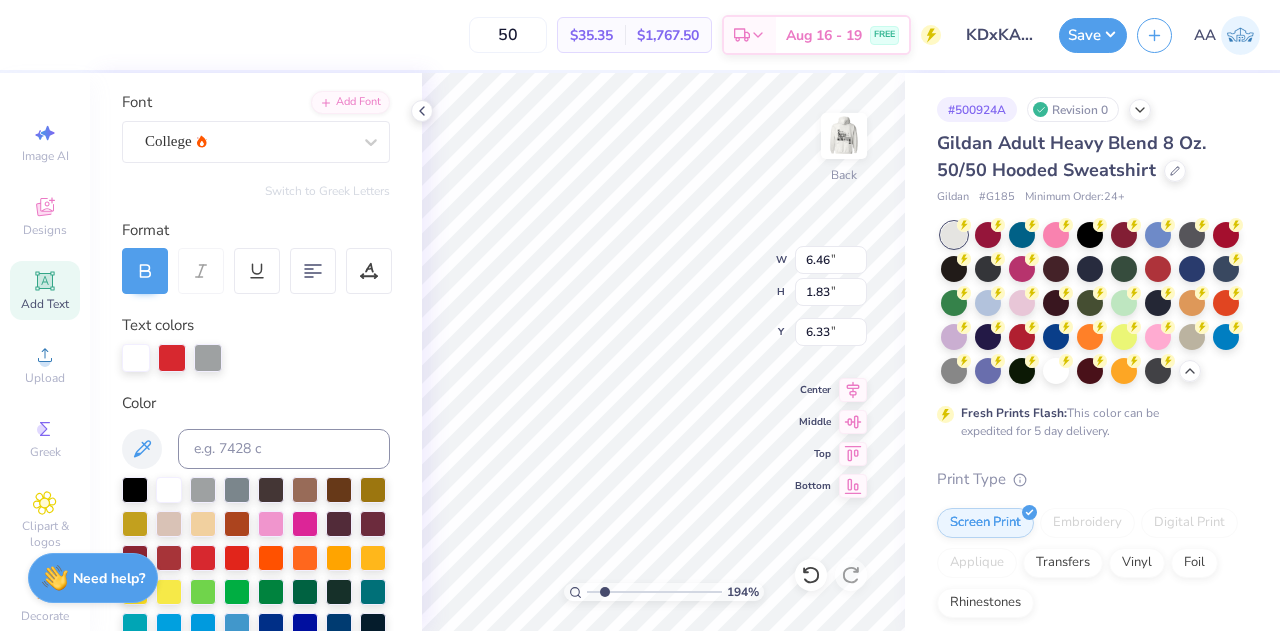 type on "1.93602501909743" 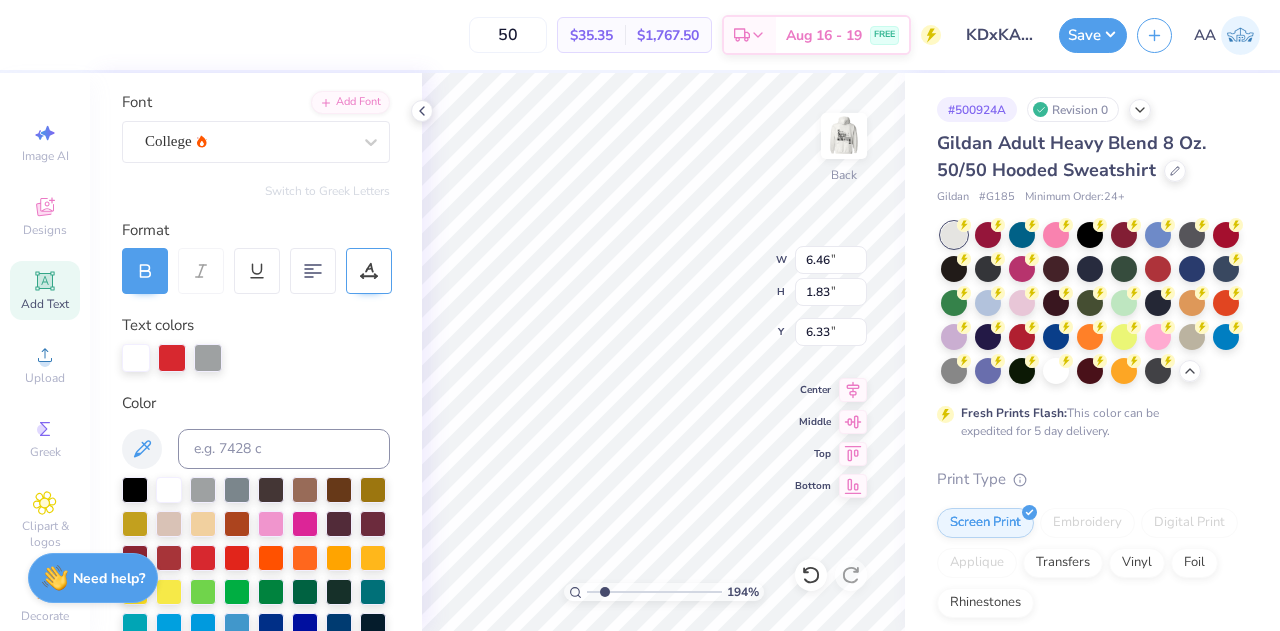 click 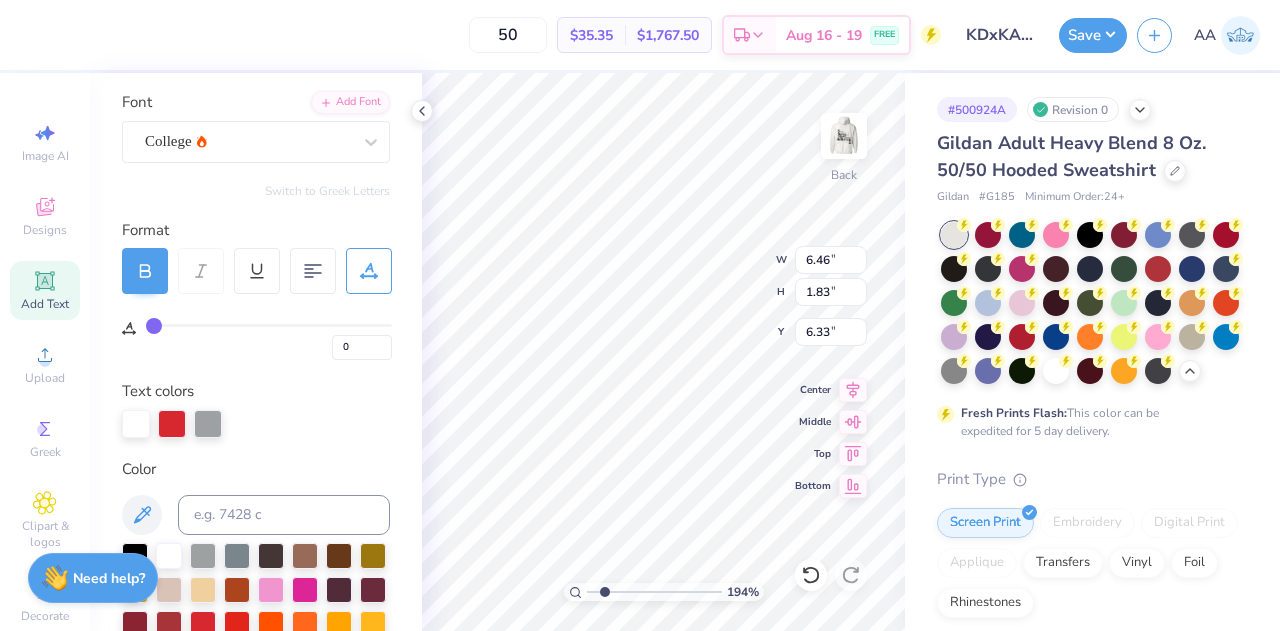 type on "1" 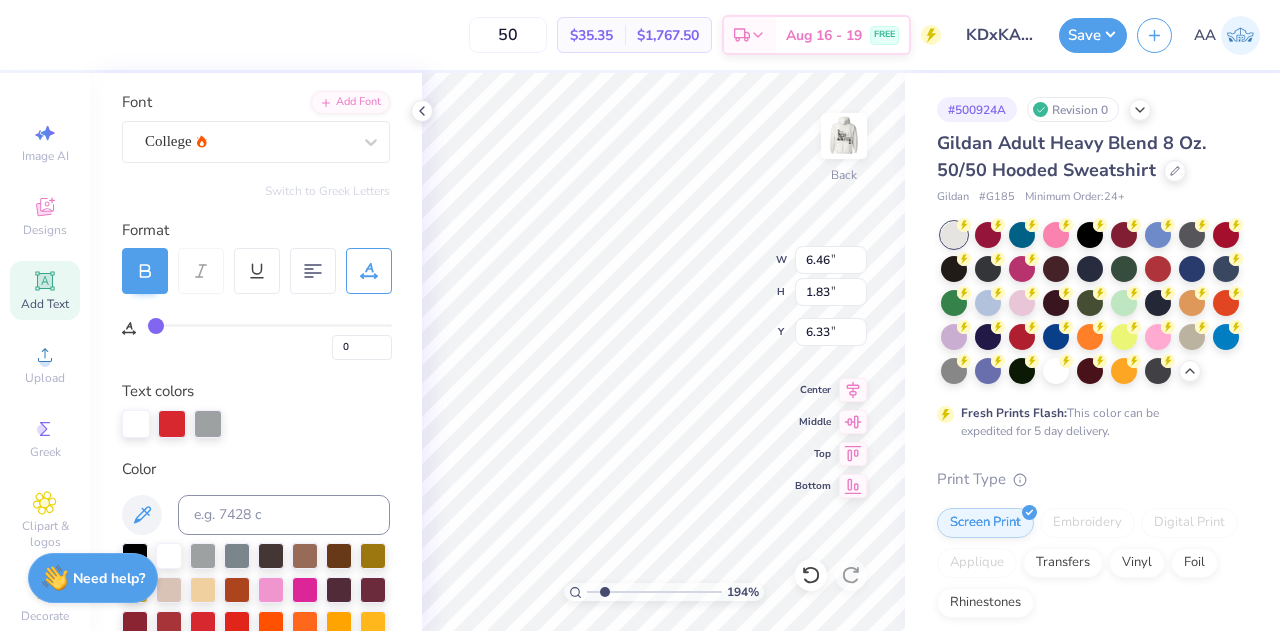 type on "1" 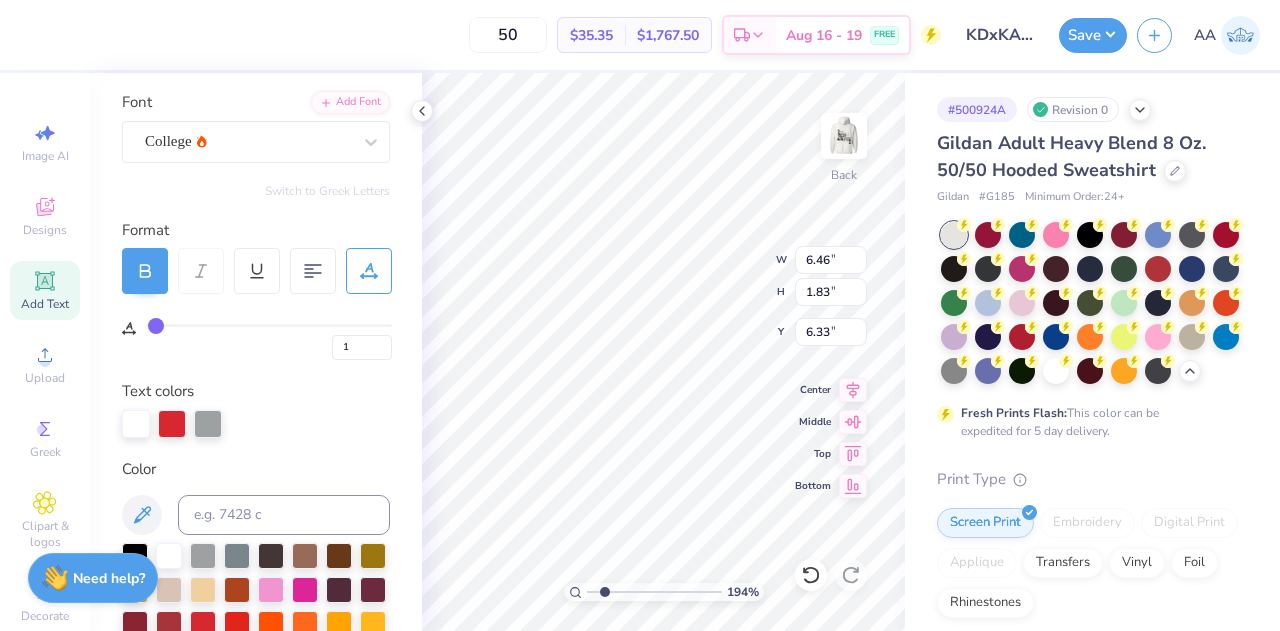 type on "2" 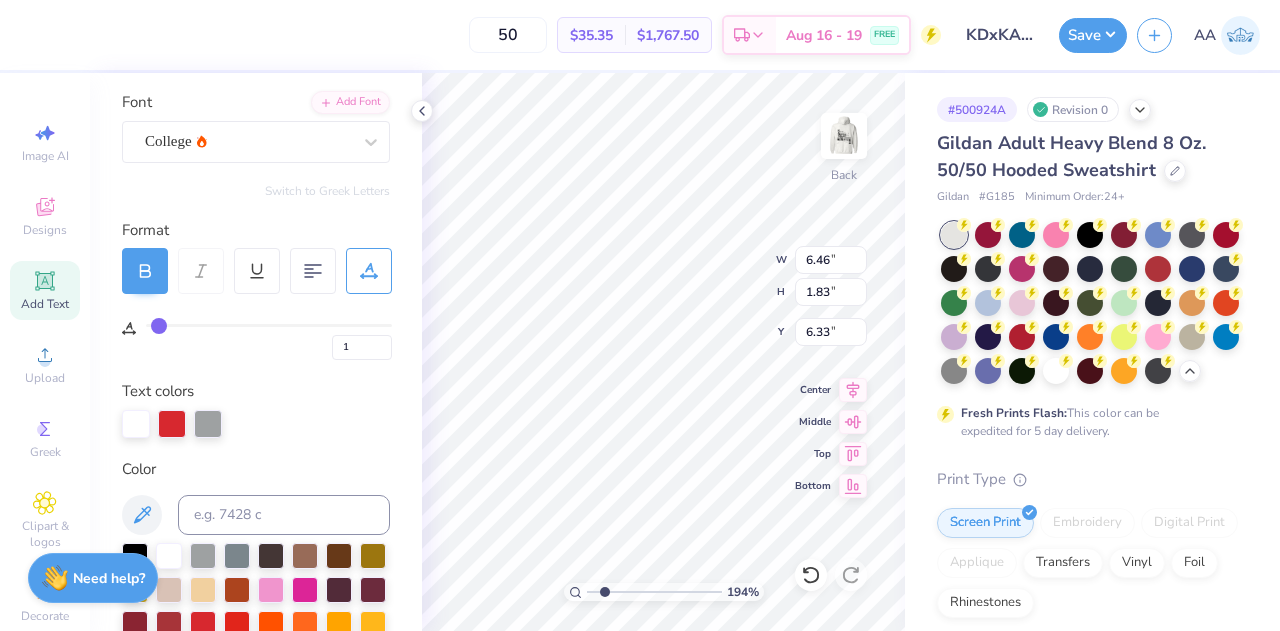 type on "2" 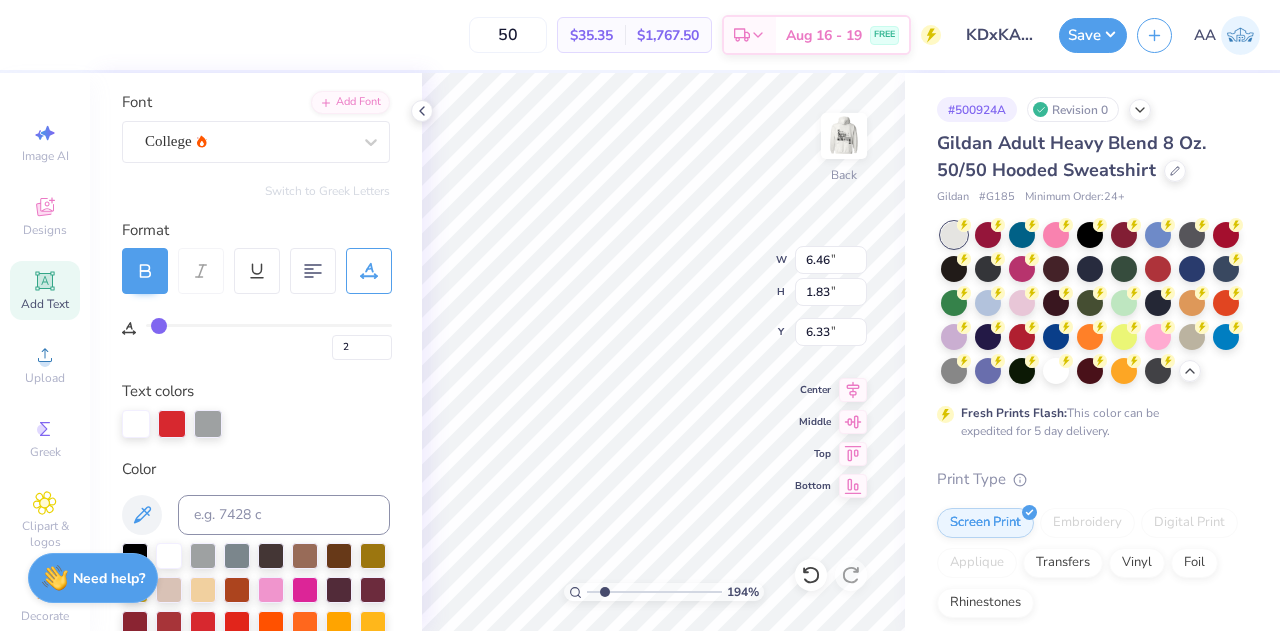 type on "3" 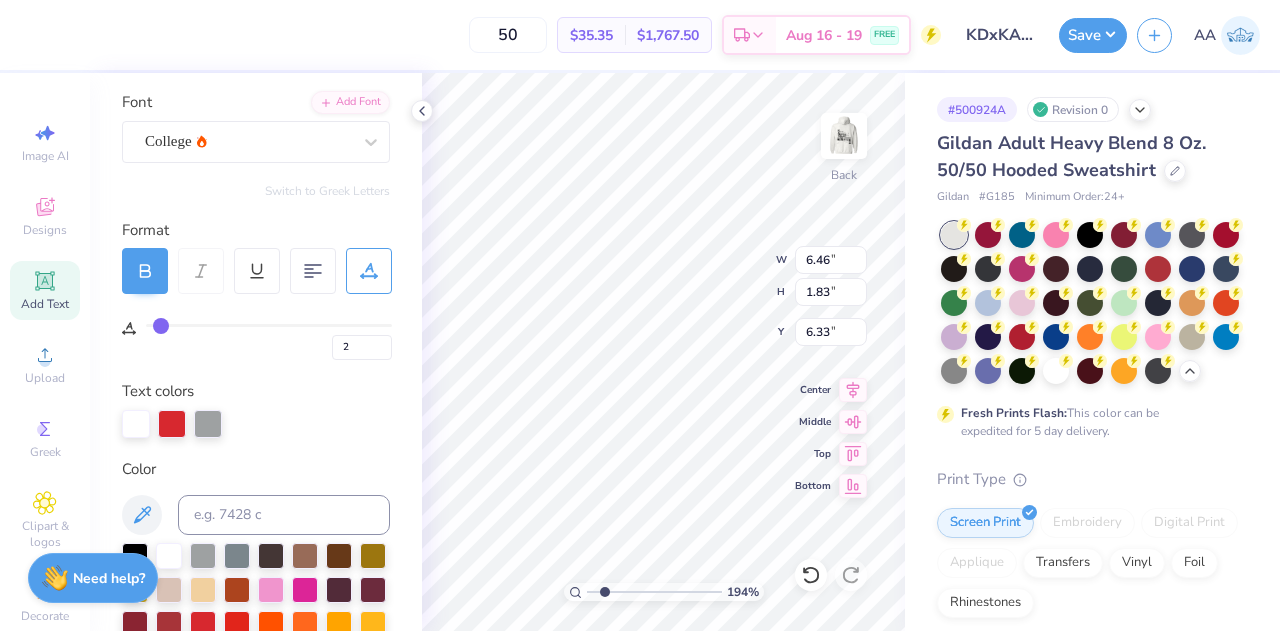 type on "3" 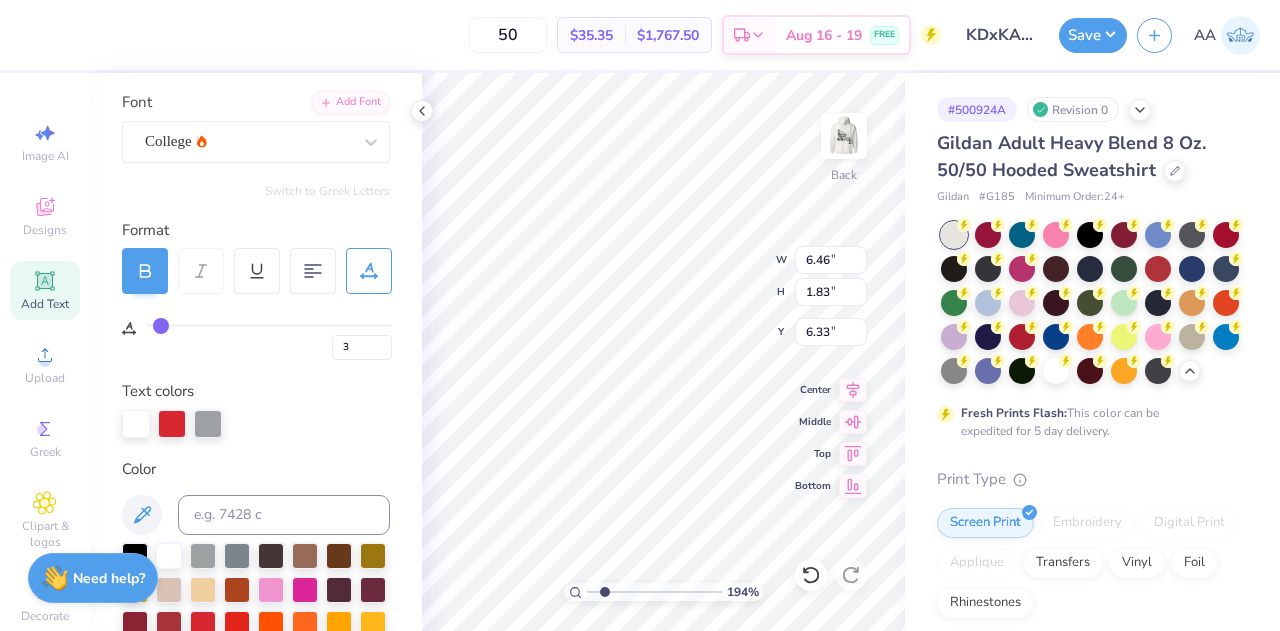 type on "4" 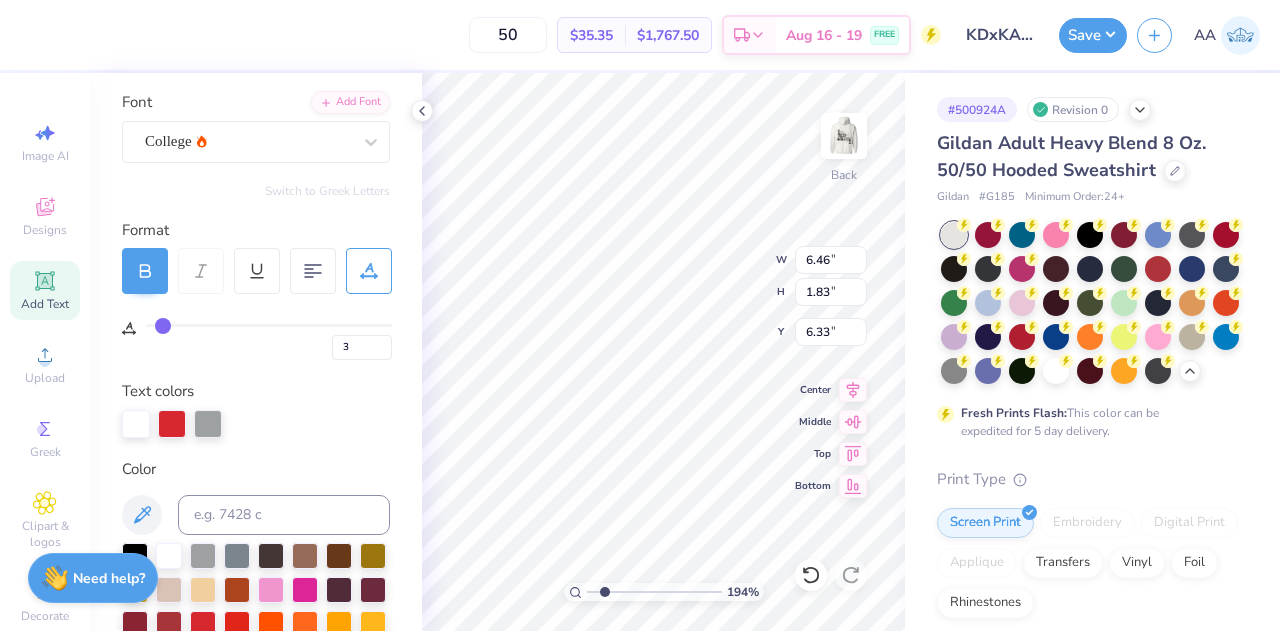 type on "4" 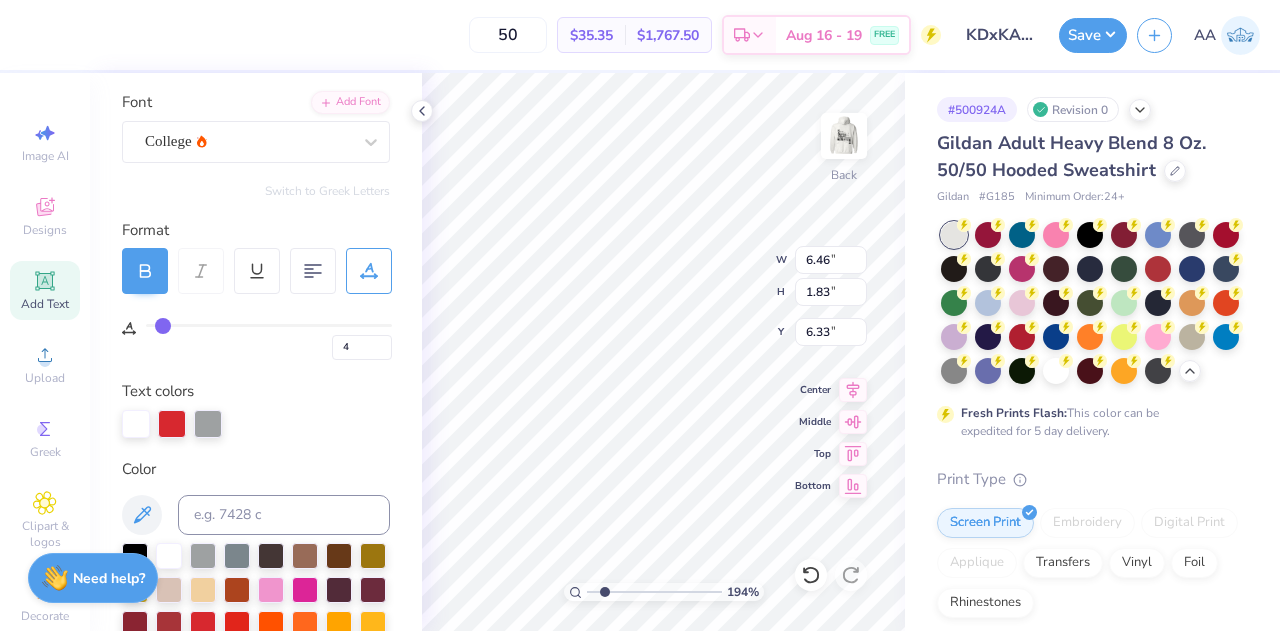 type on "5" 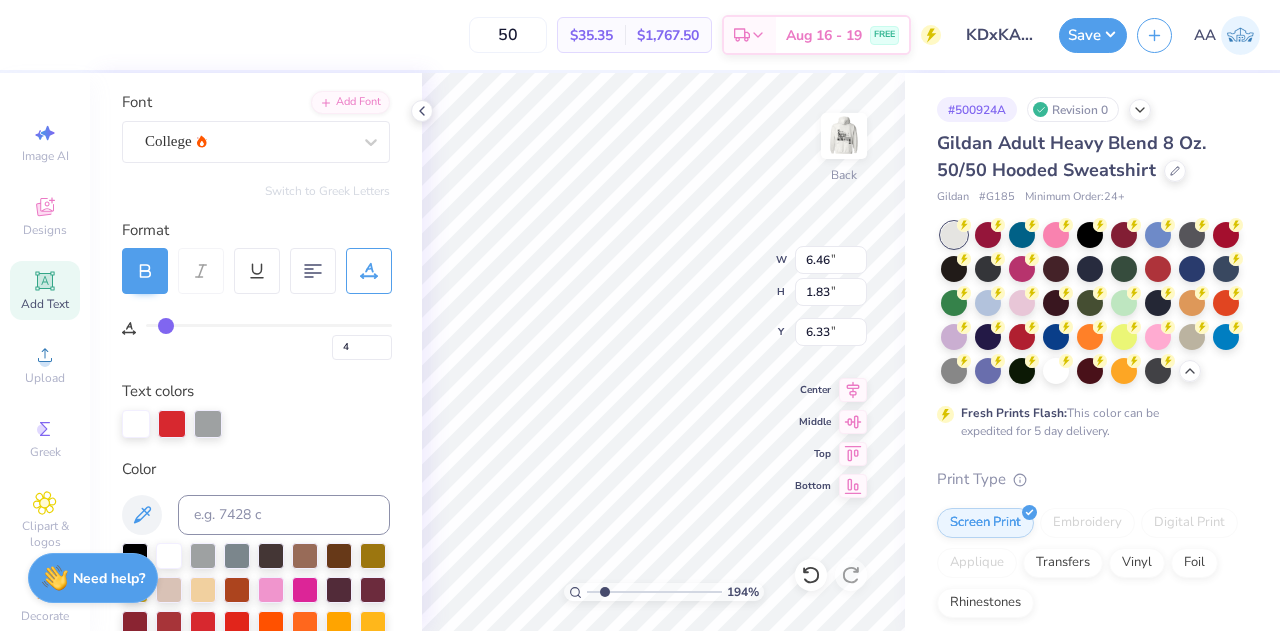 type on "5" 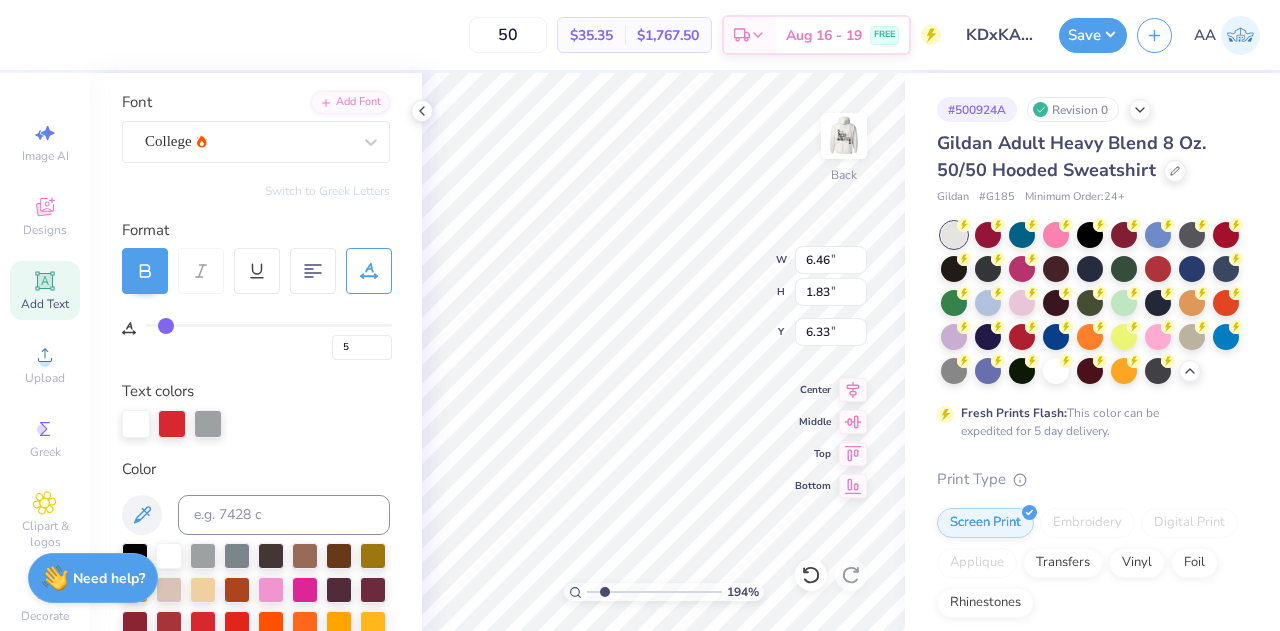 type on "6" 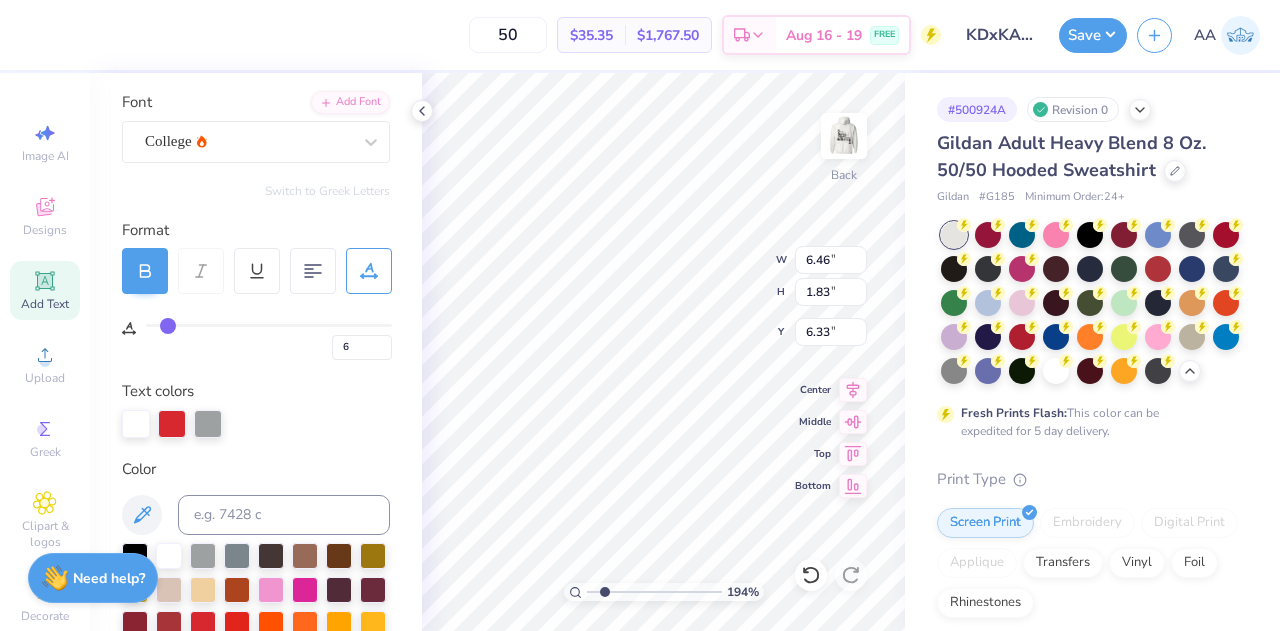 type on "7" 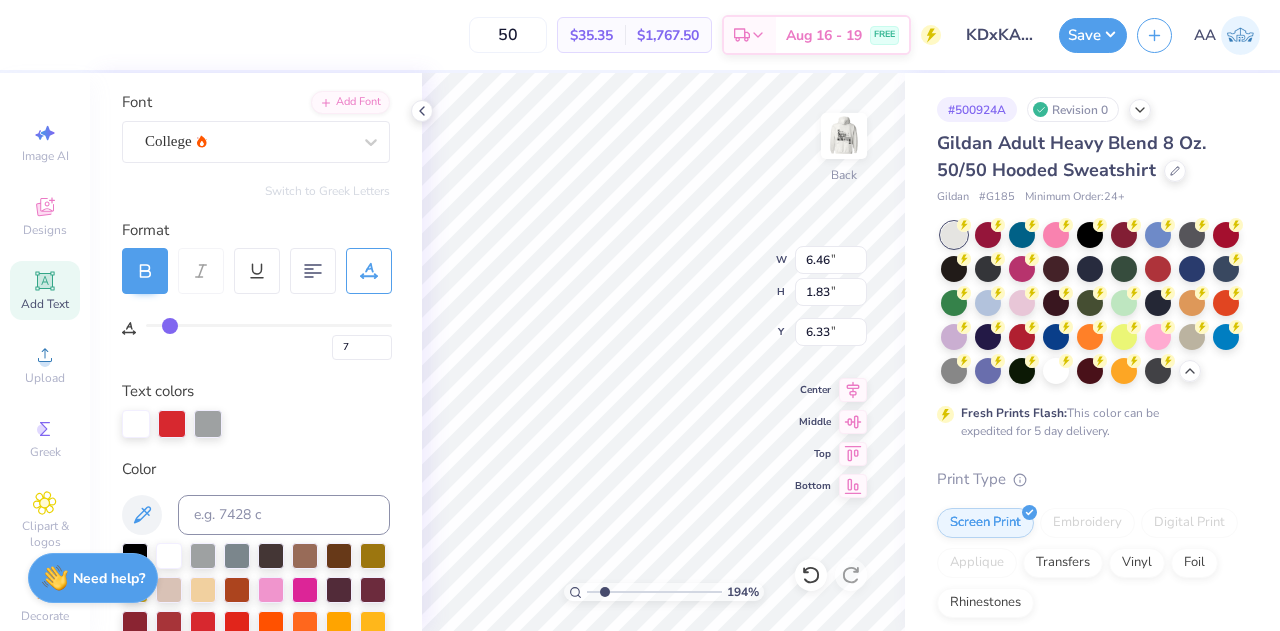 type on "8" 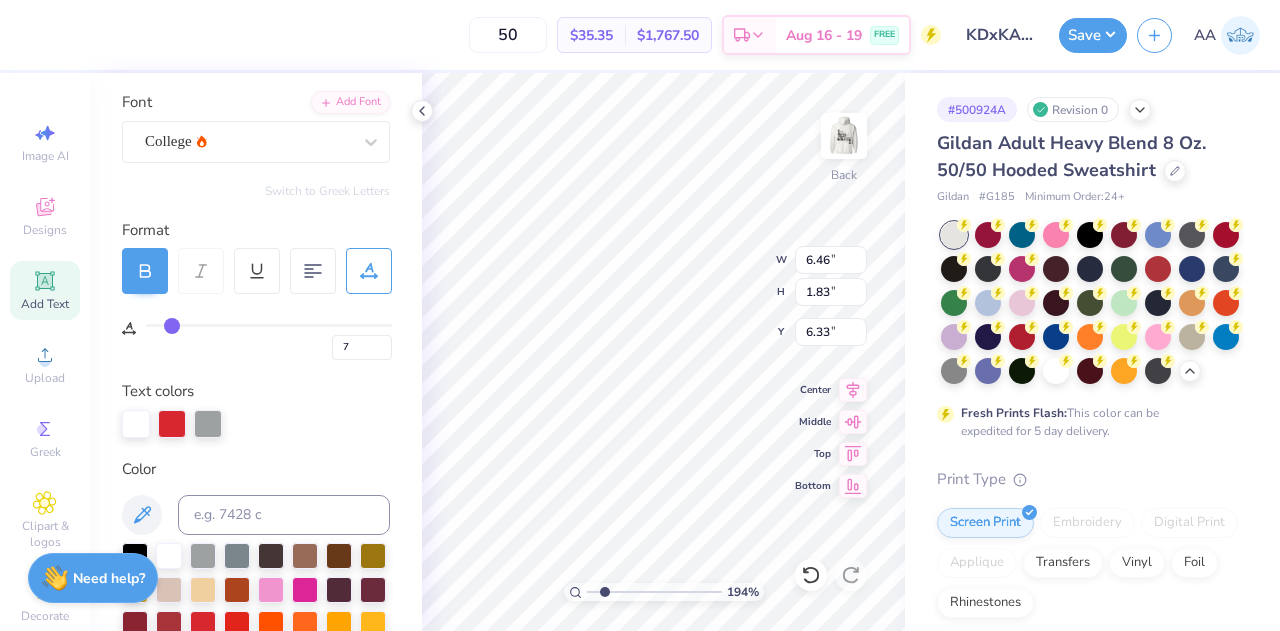 type on "8" 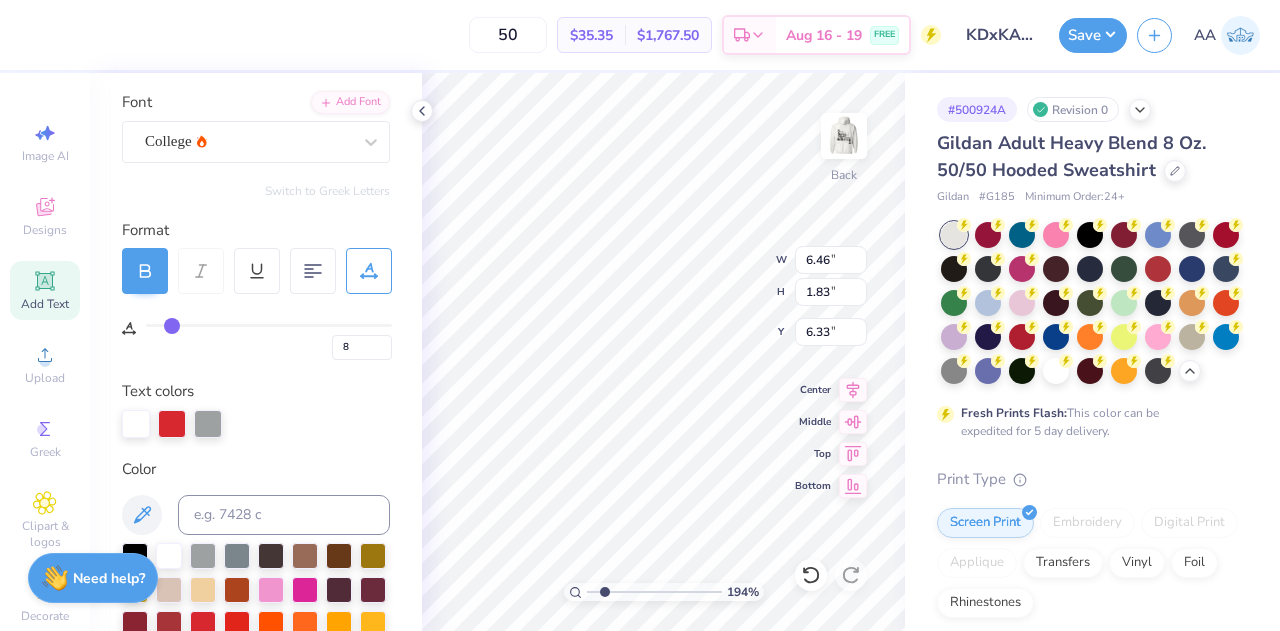 type on "9" 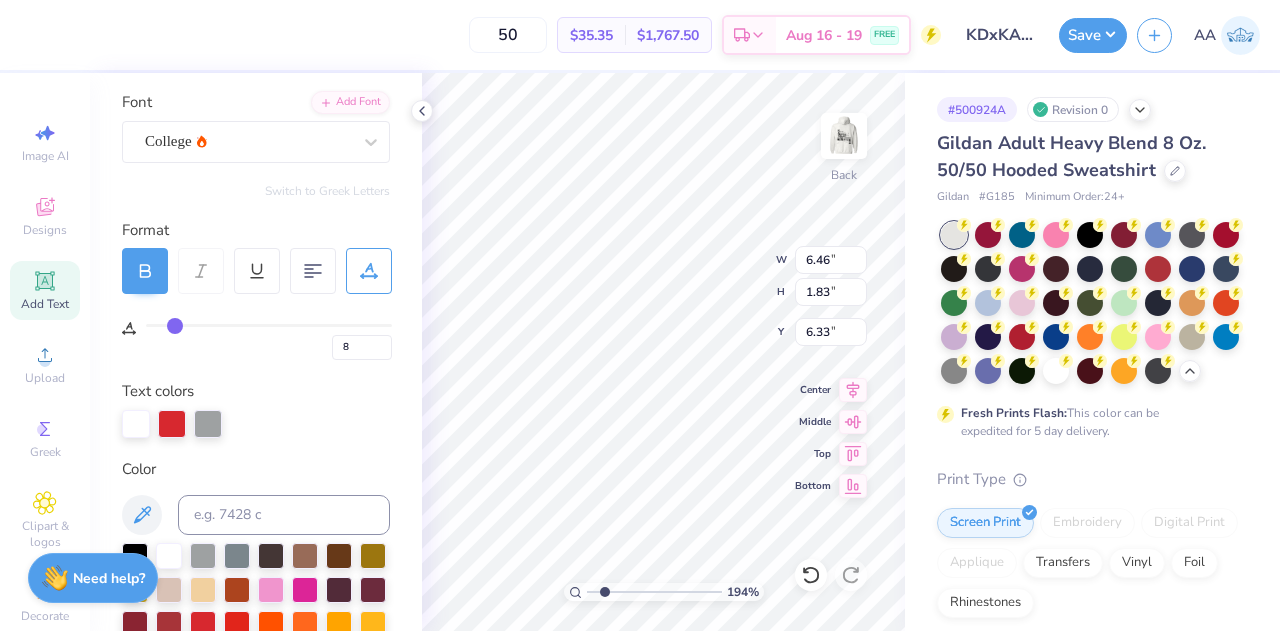 type on "9" 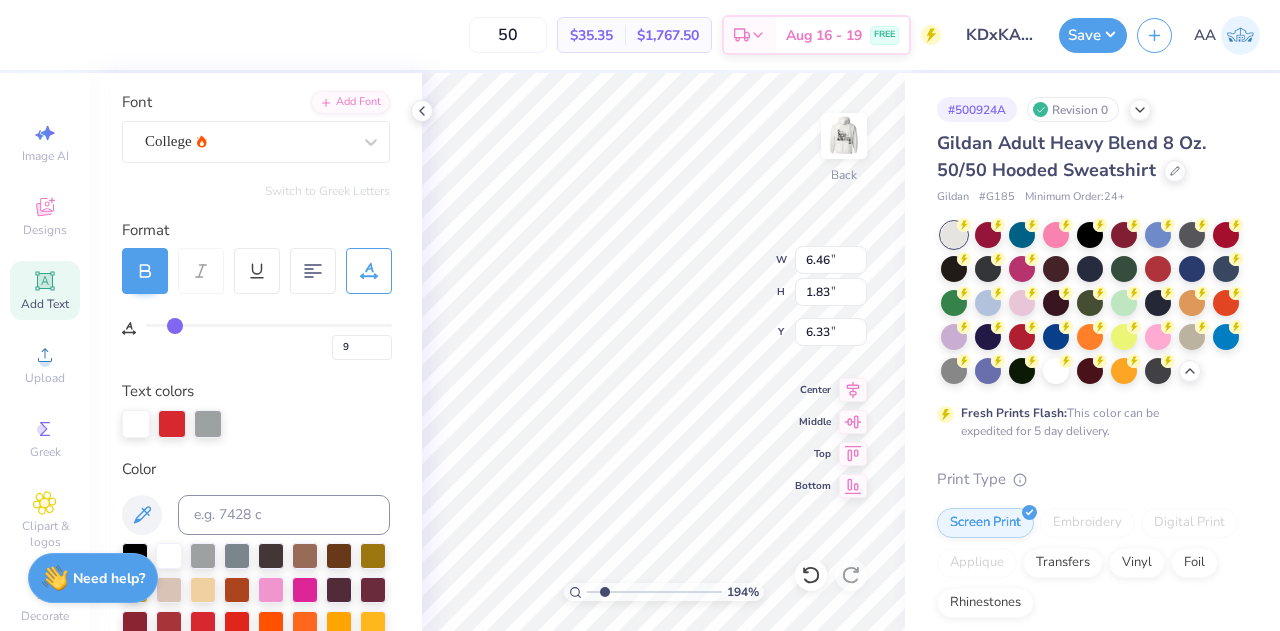 type on "10" 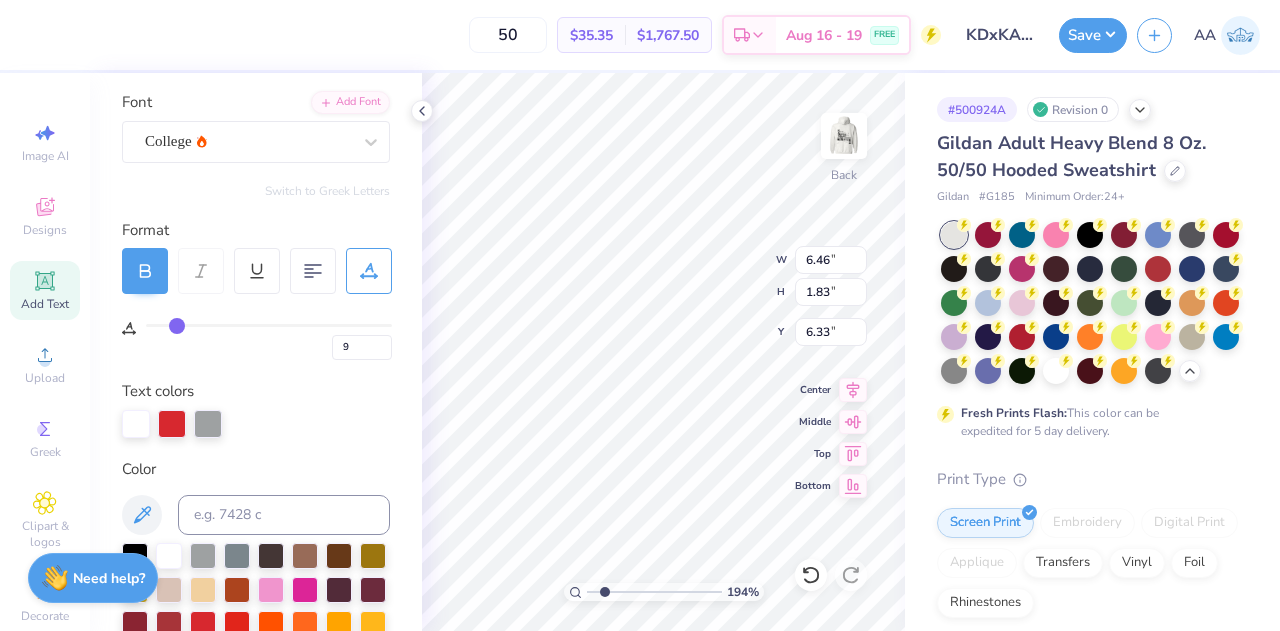 type on "10" 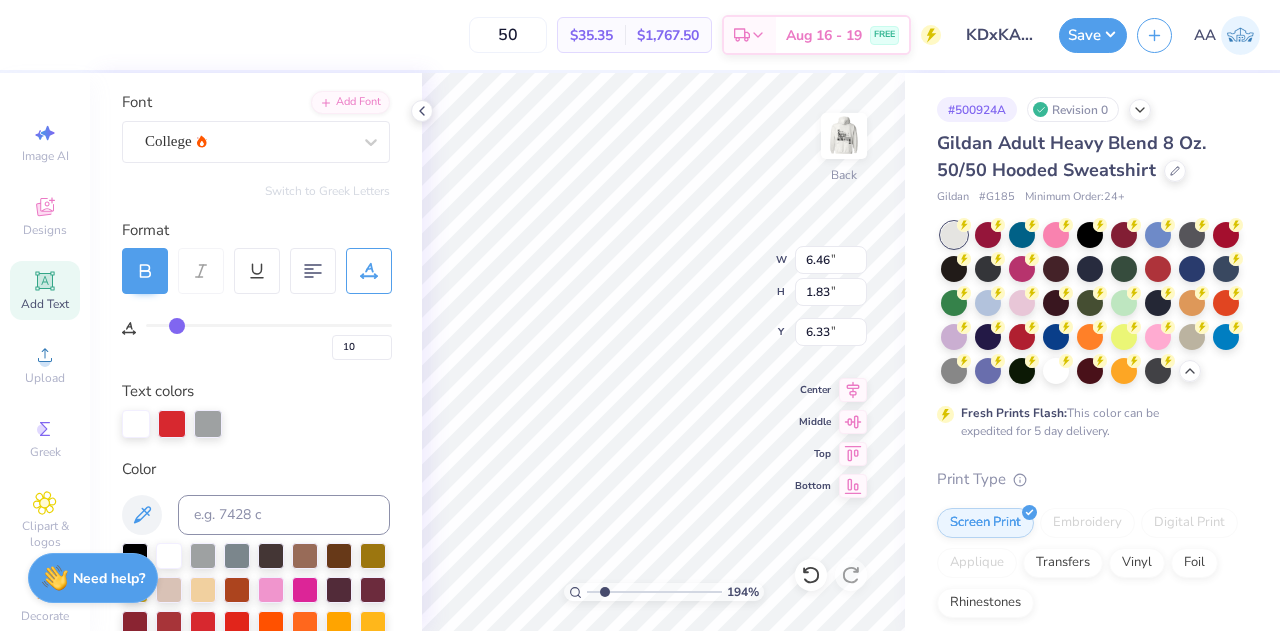 type on "11" 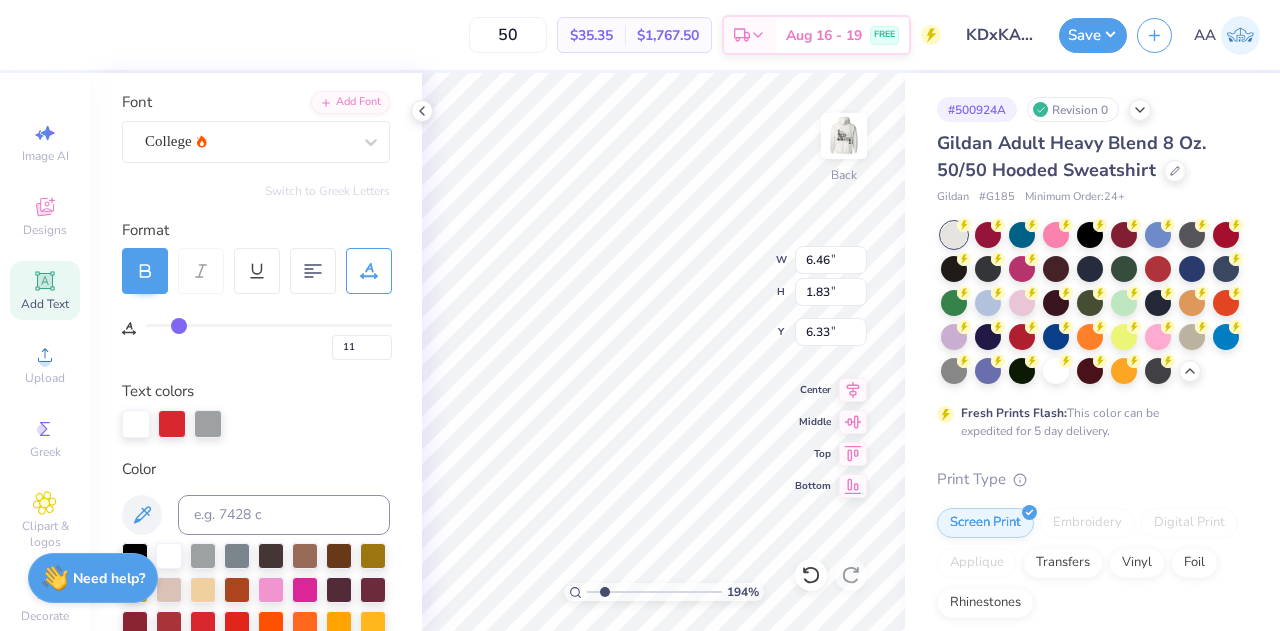 type on "12" 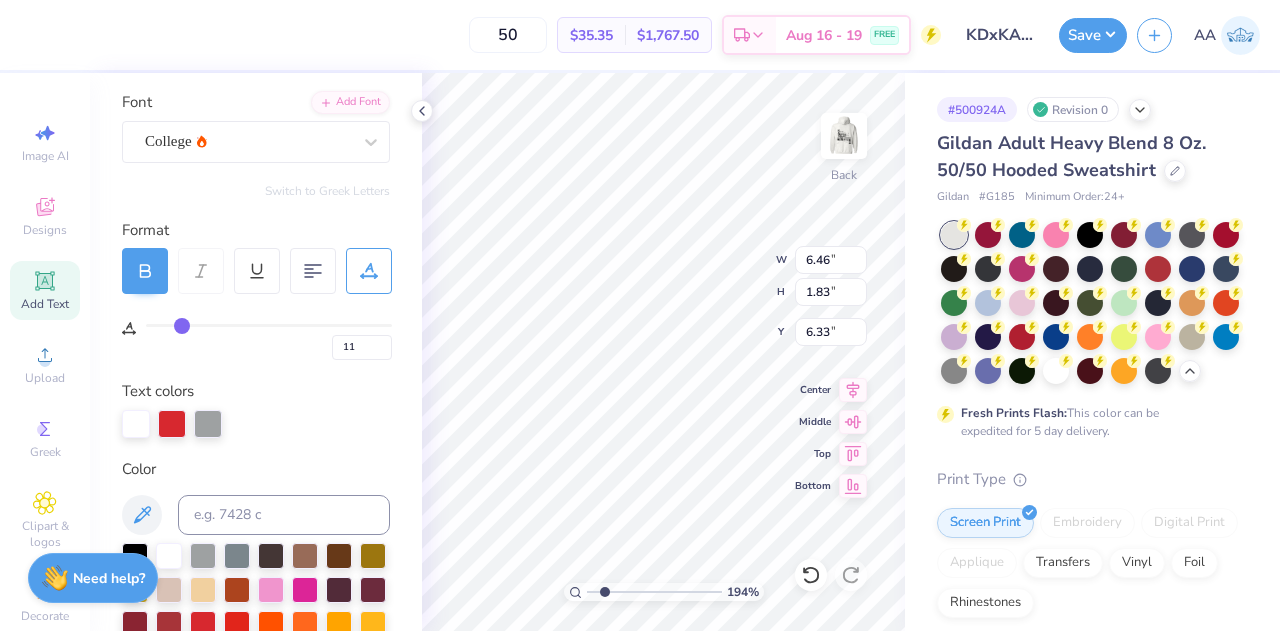 type on "12" 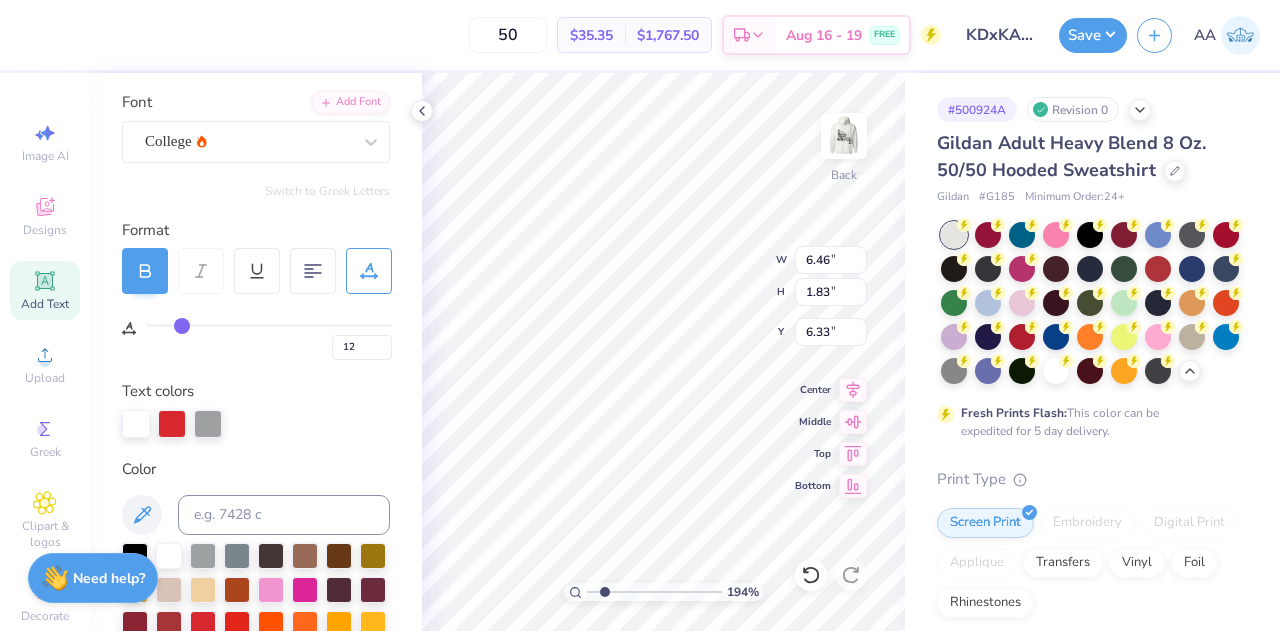 type on "13" 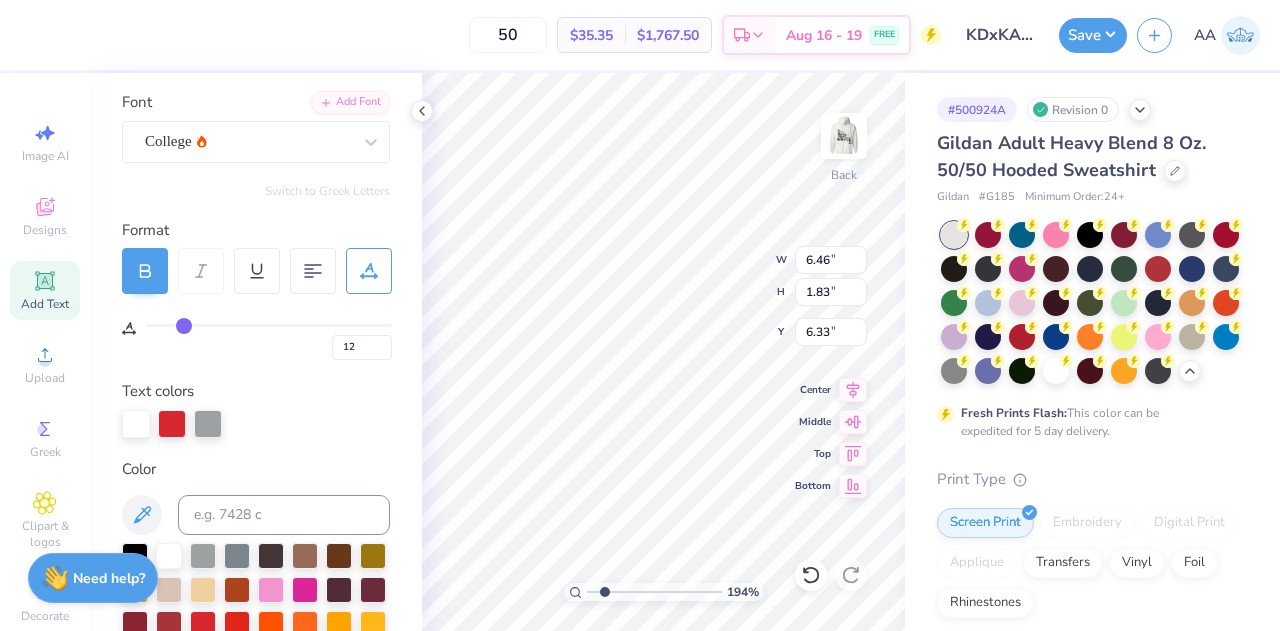 type on "13" 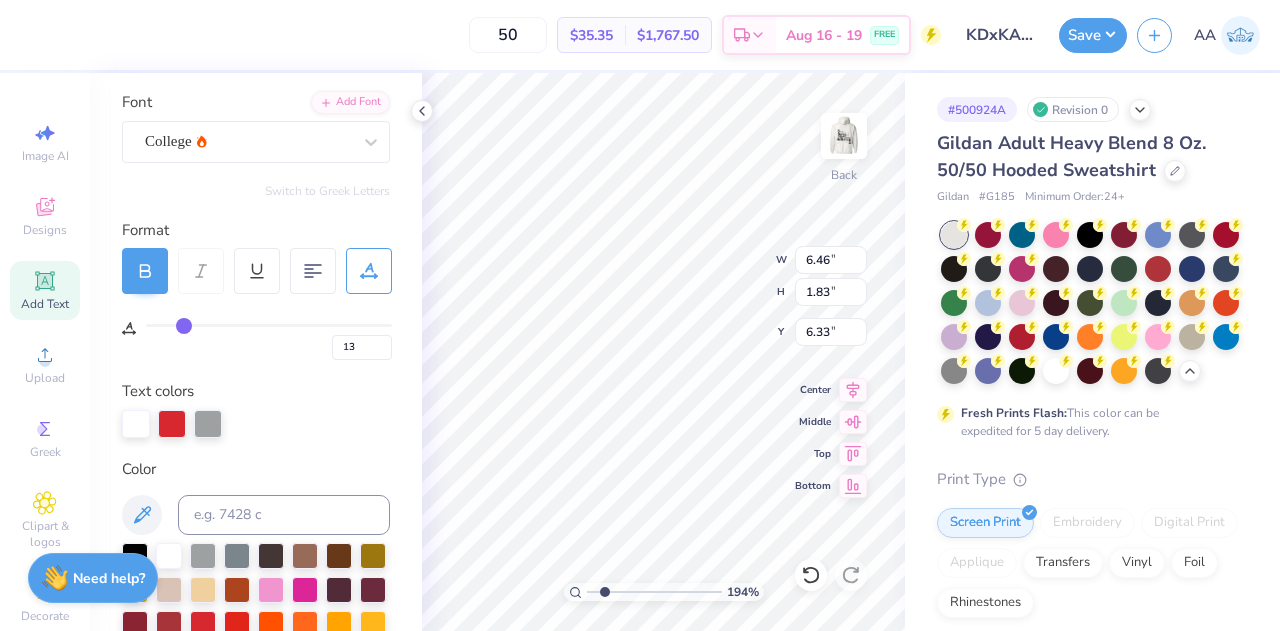 type on "14" 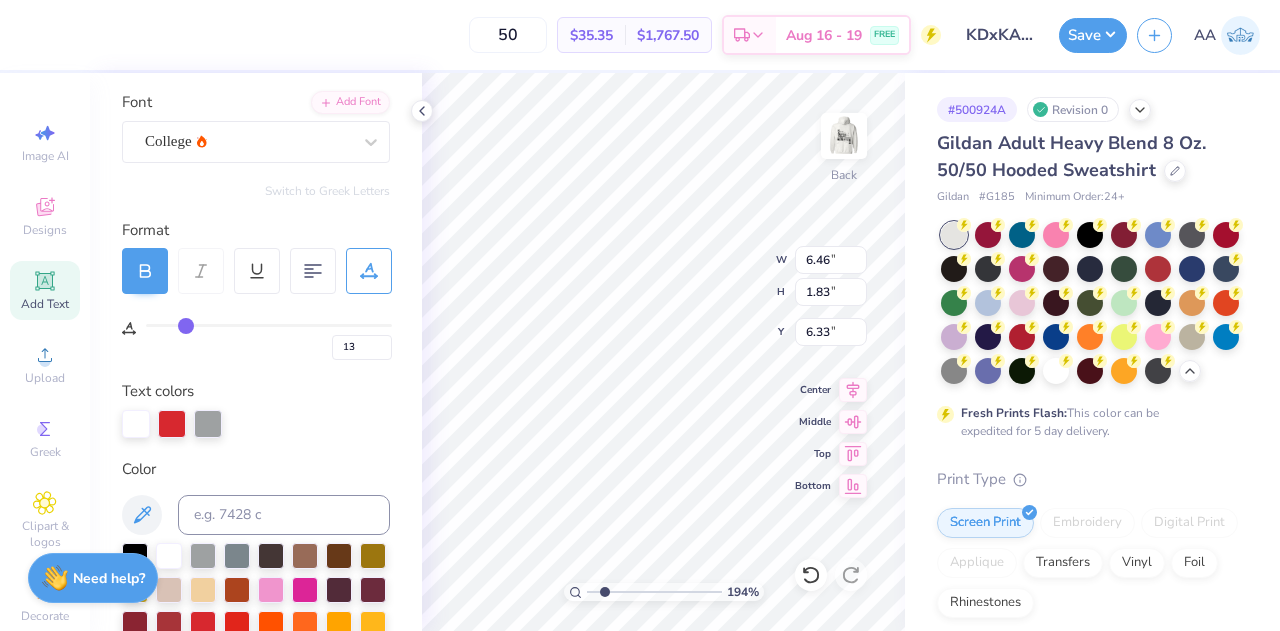 type on "14" 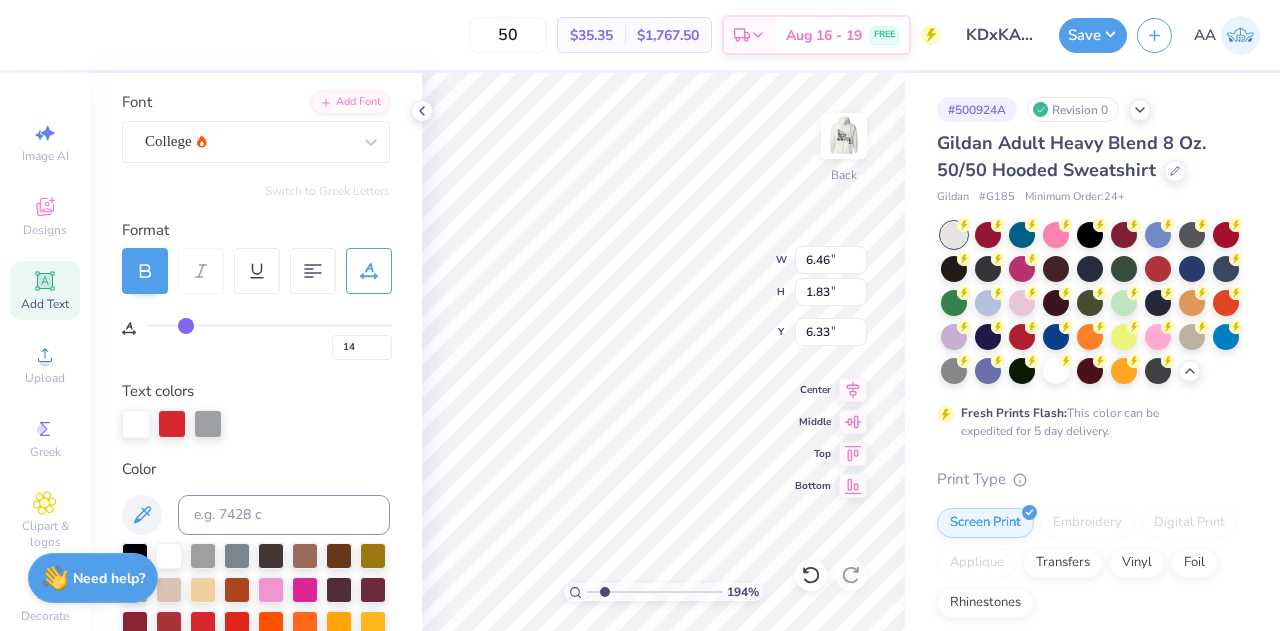 type on "15" 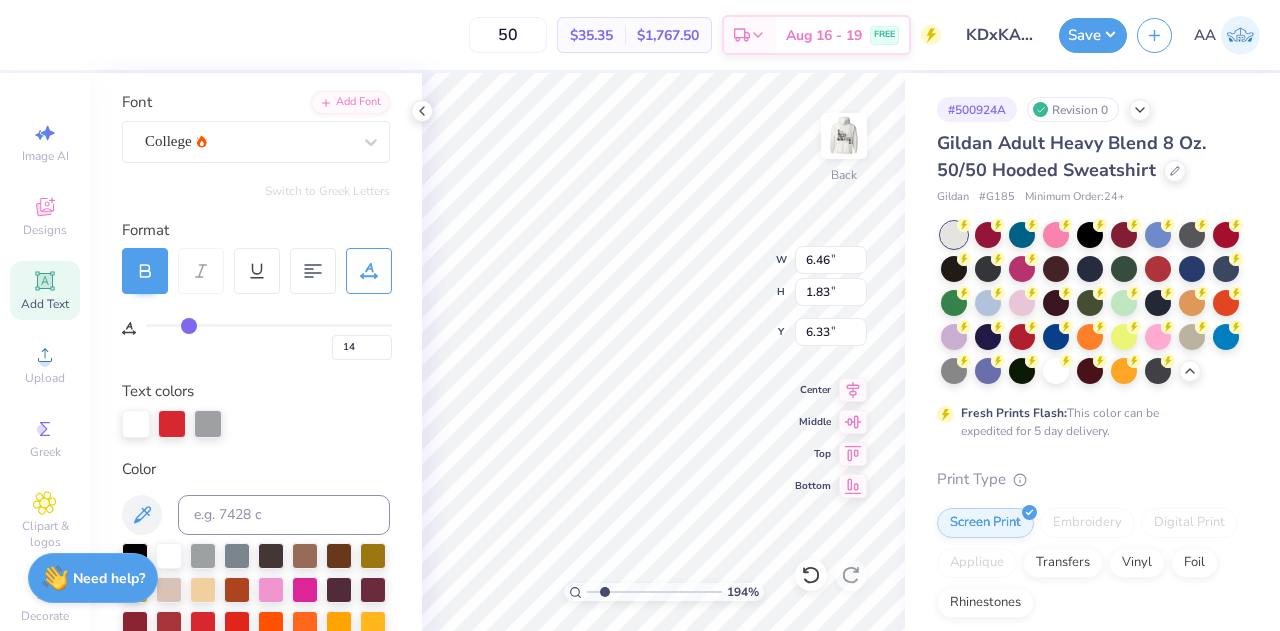 type on "15" 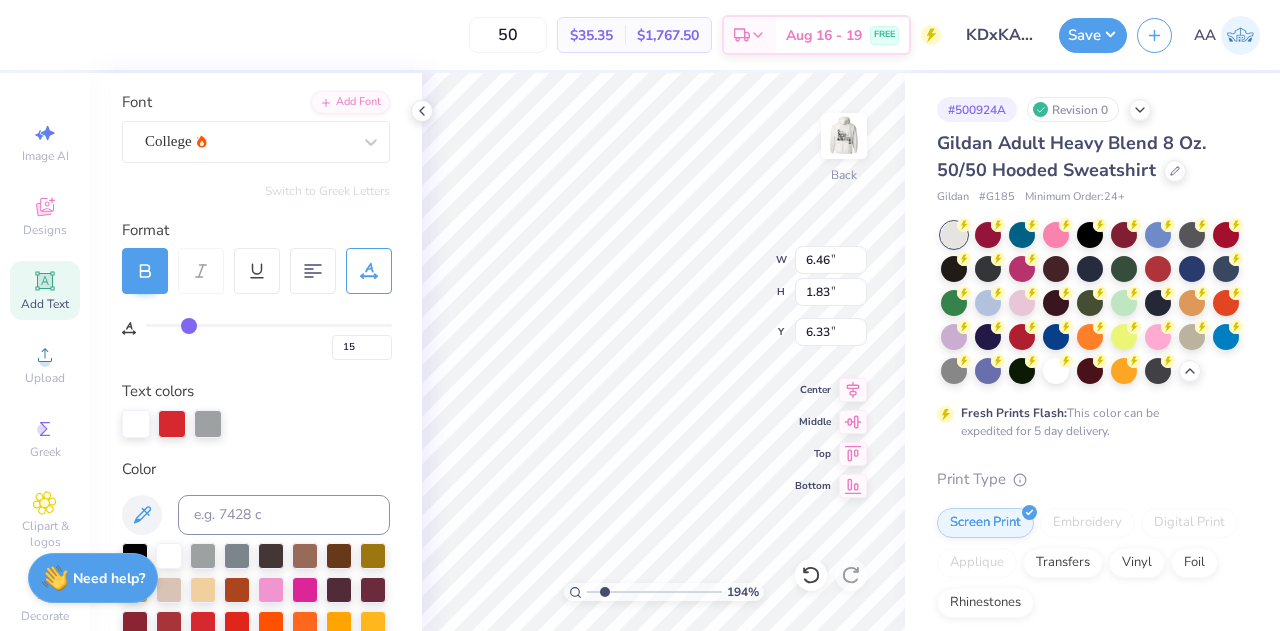 type on "16" 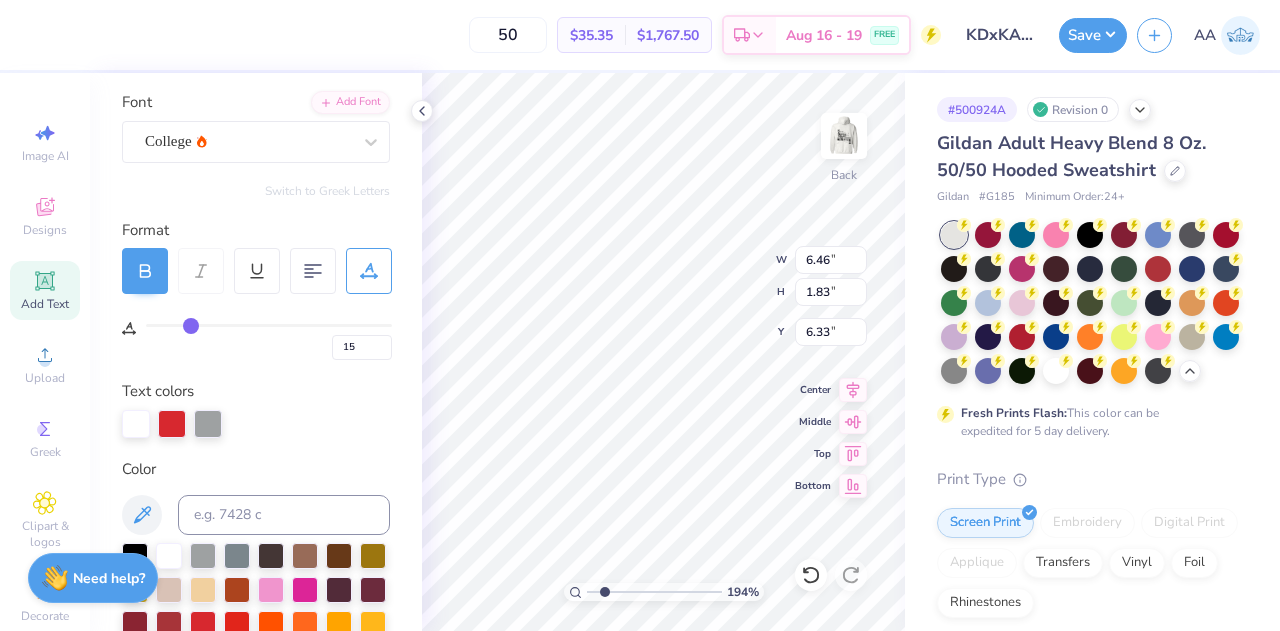 type on "16" 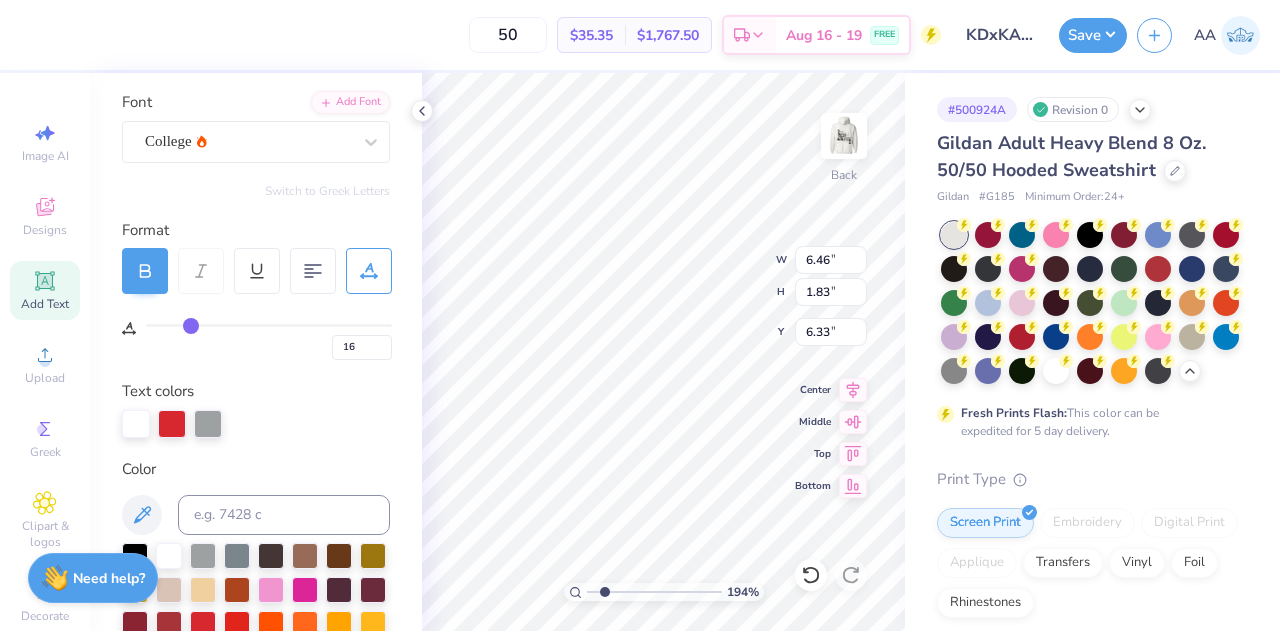 type on "17" 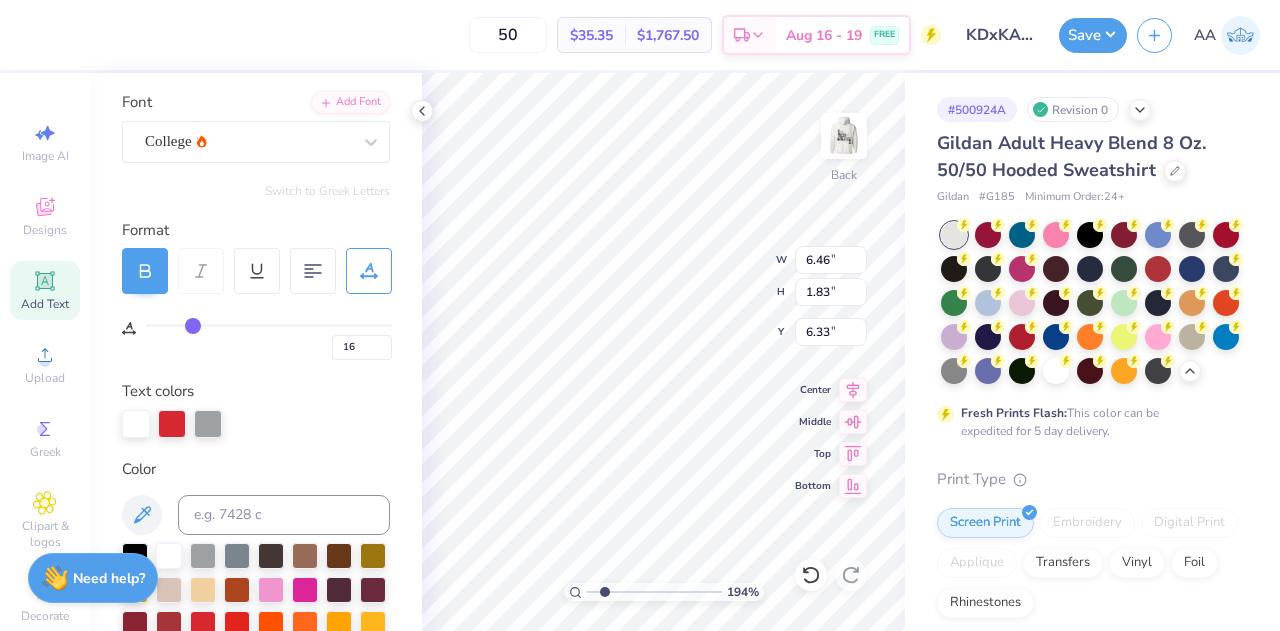 type on "17" 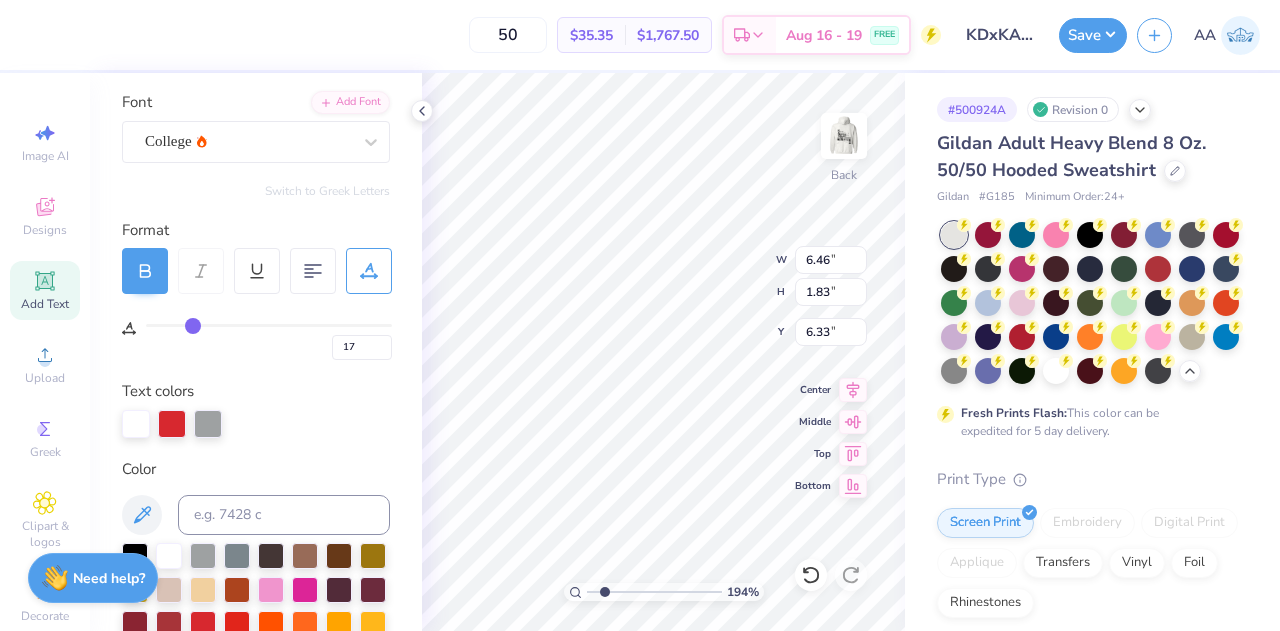 type on "18" 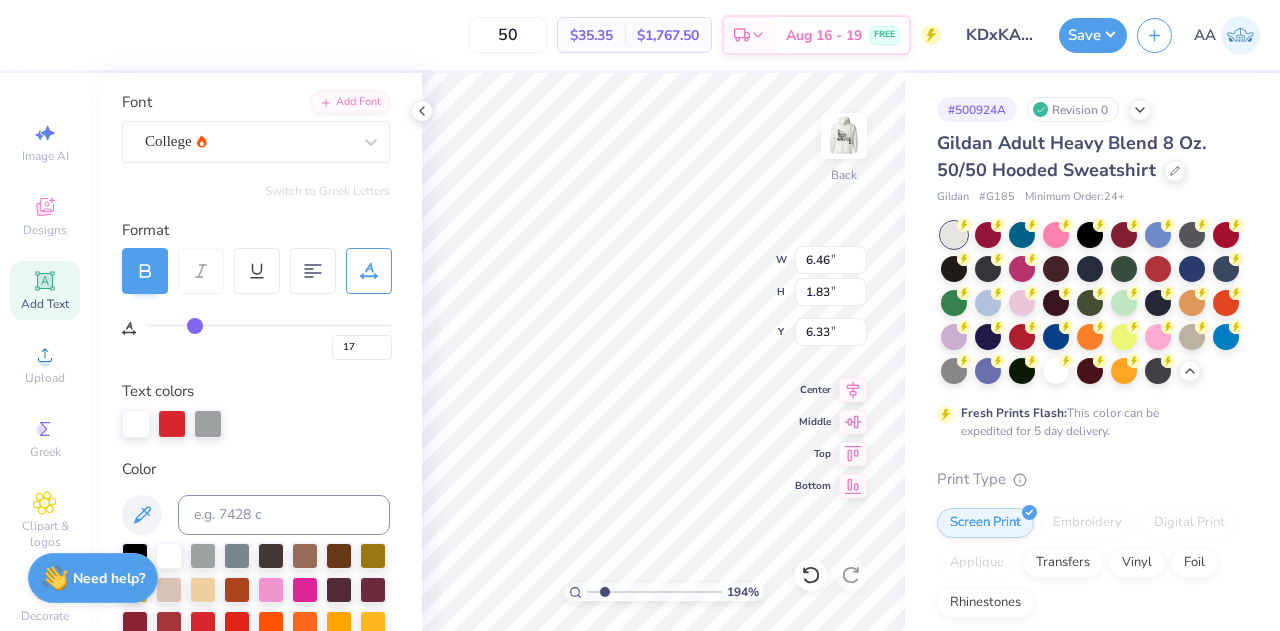 type on "18" 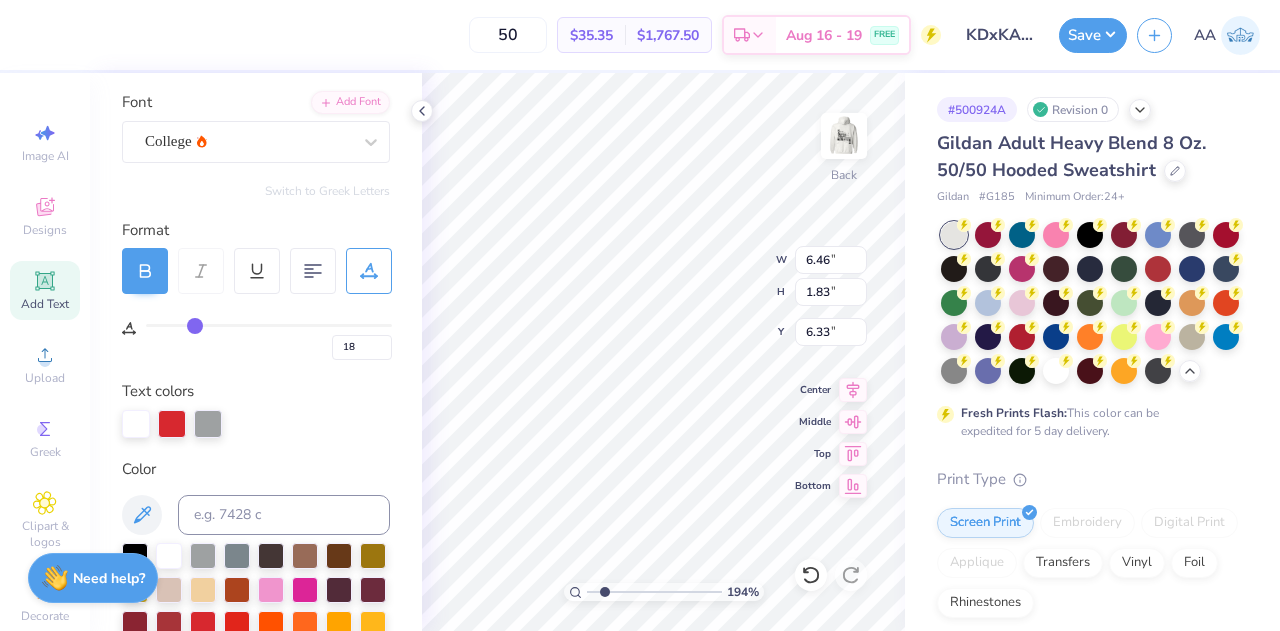 type on "19" 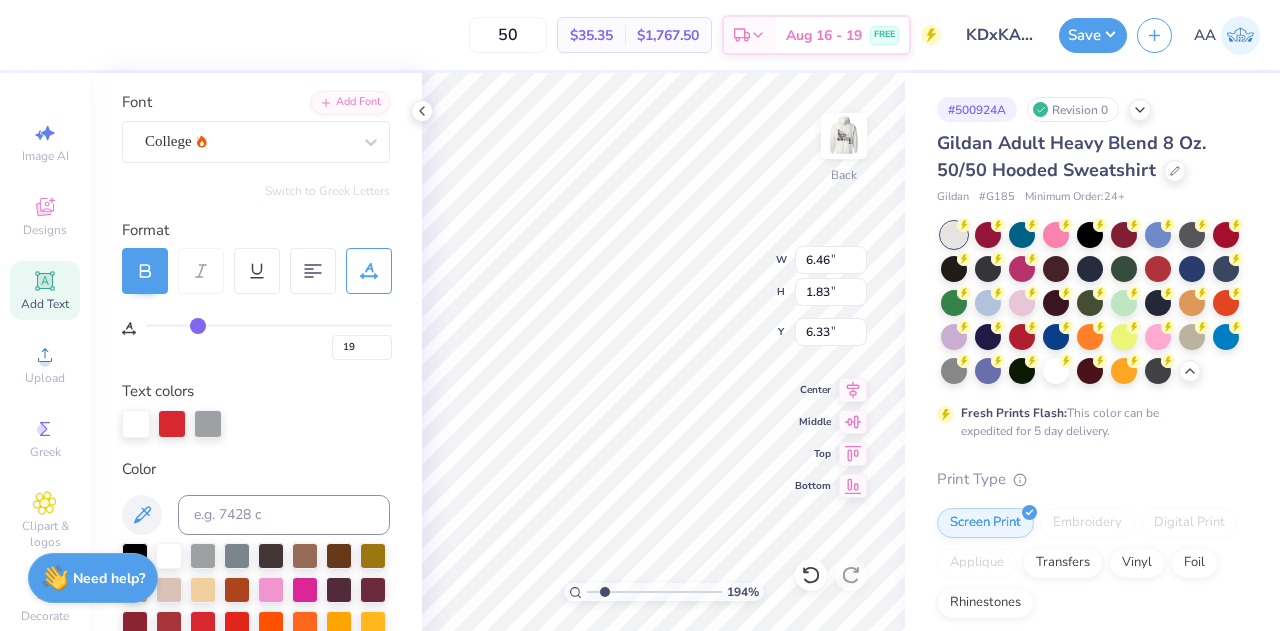drag, startPoint x: 148, startPoint y: 327, endPoint x: 196, endPoint y: 329, distance: 48.04165 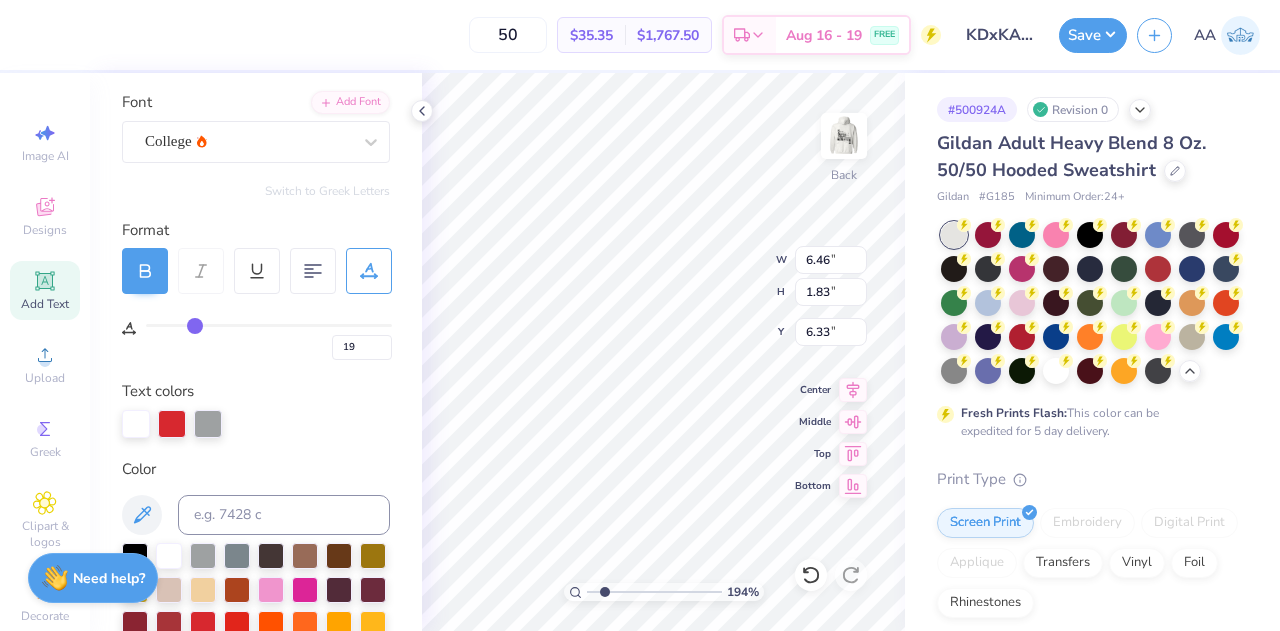 type on "18" 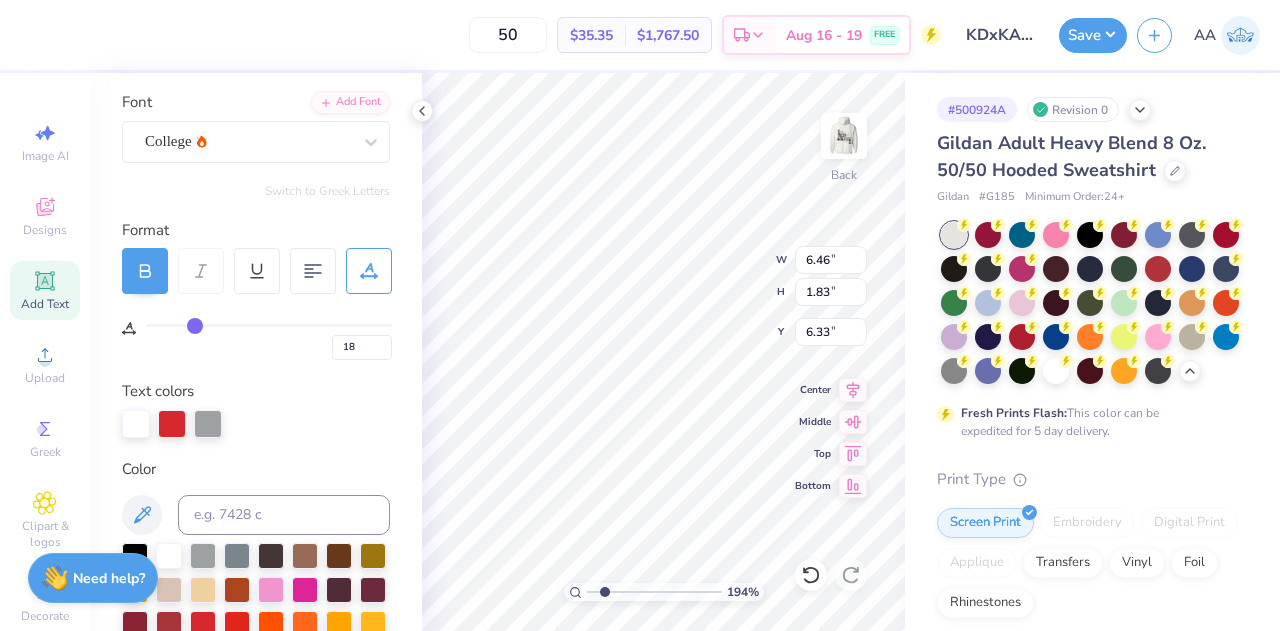 type on "17" 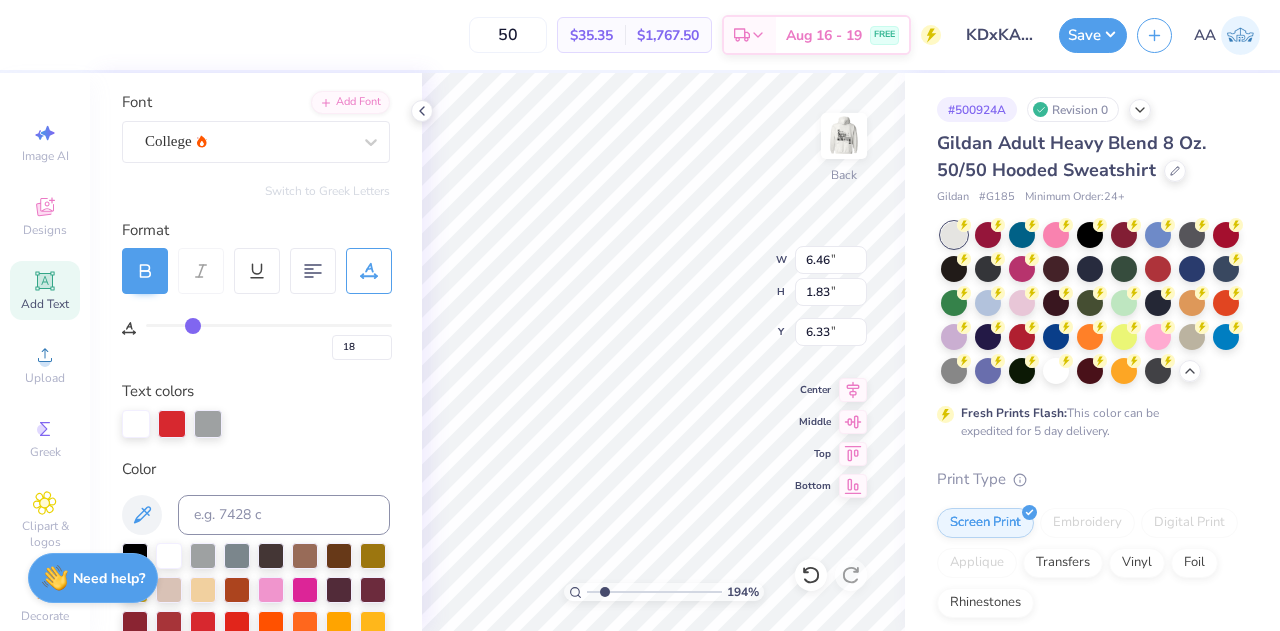 type on "17" 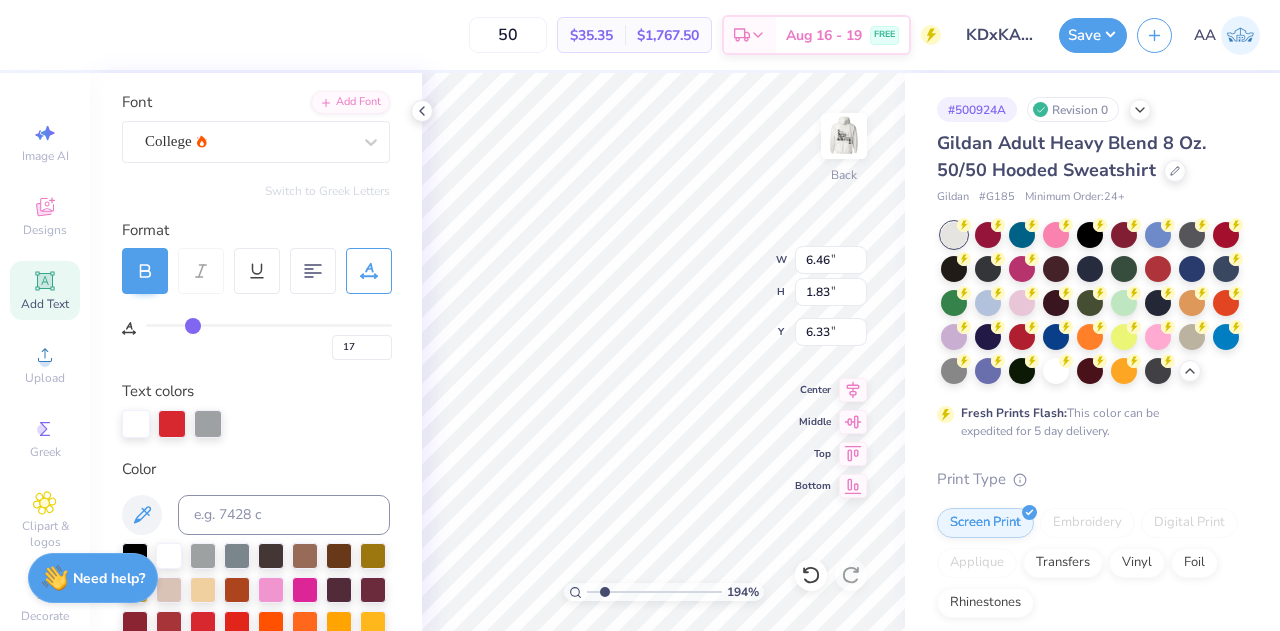 type on "12" 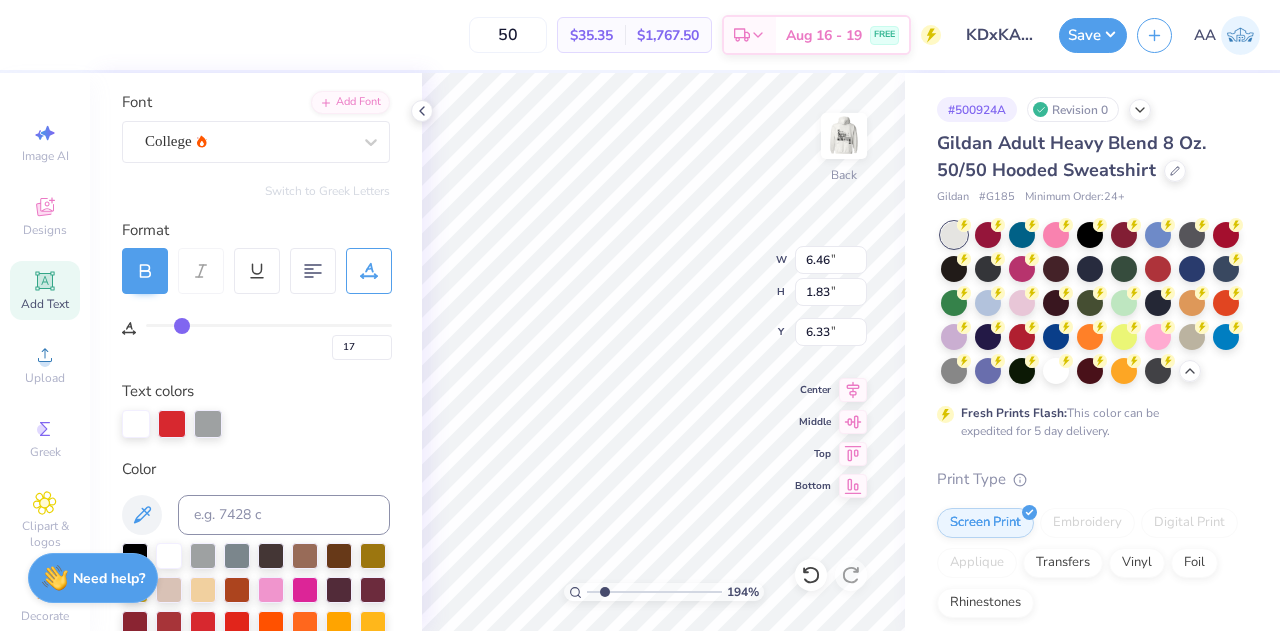 type on "12" 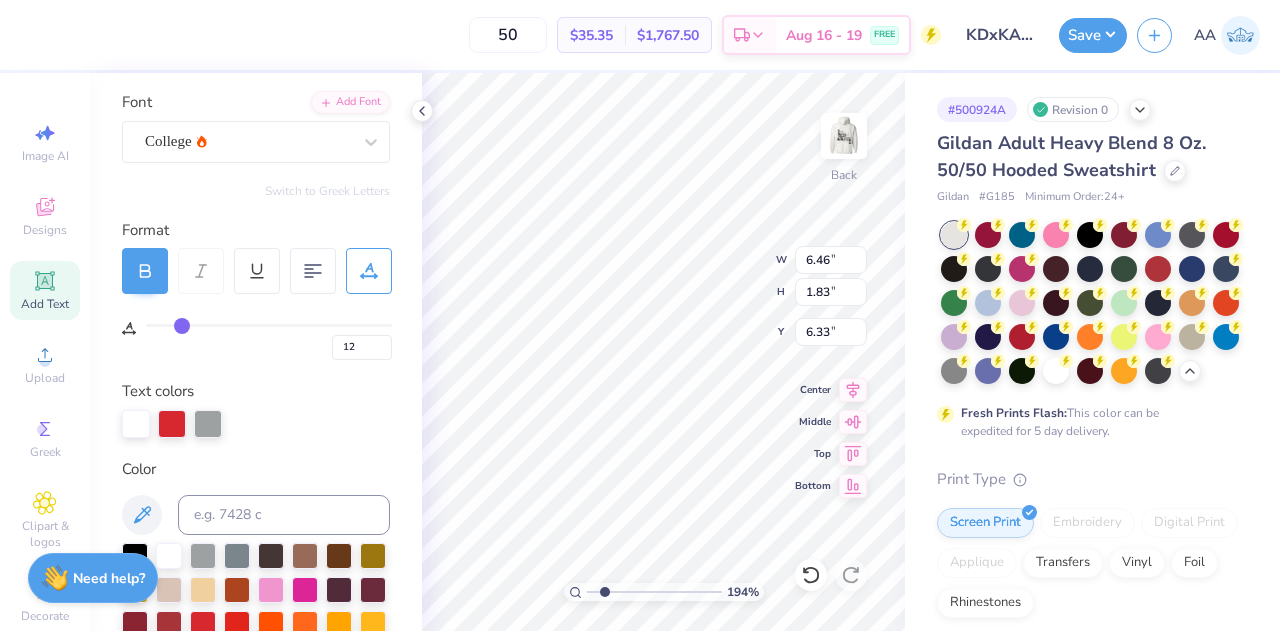 type on "9" 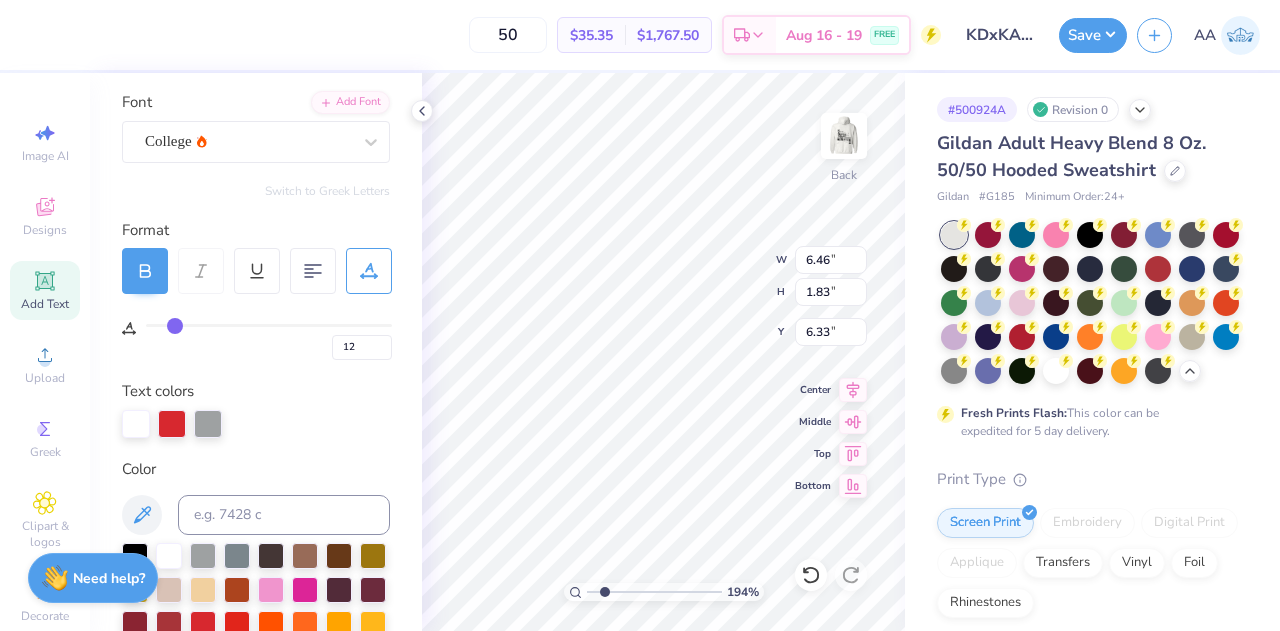 type on "9" 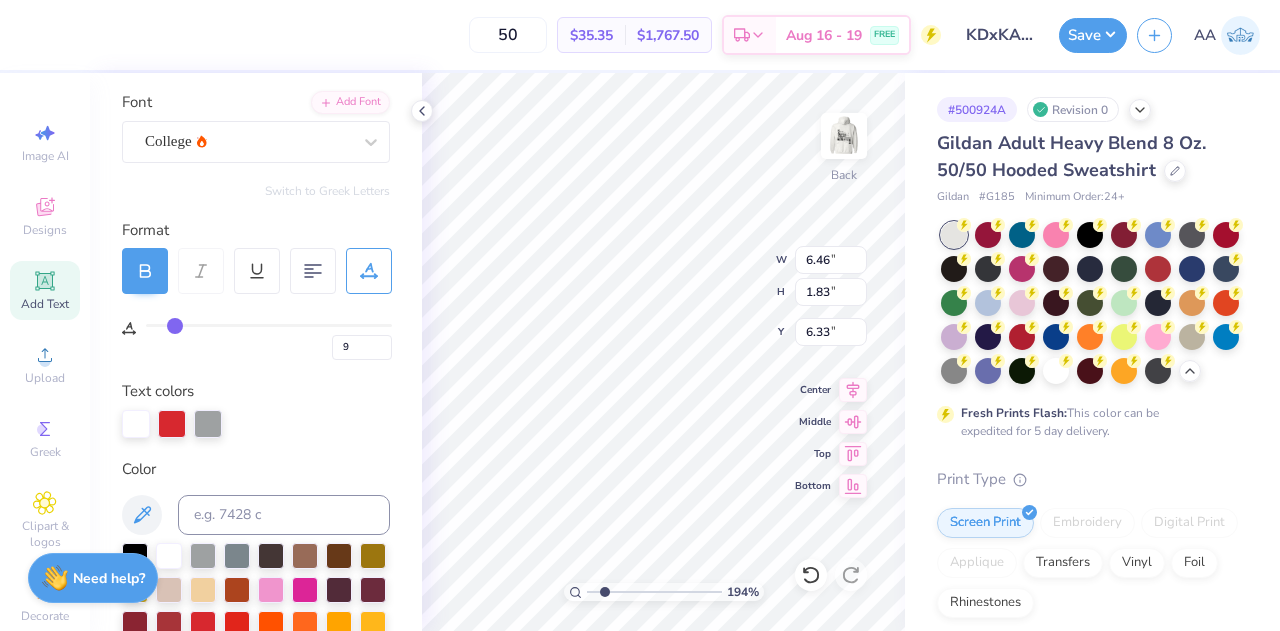 type on "7" 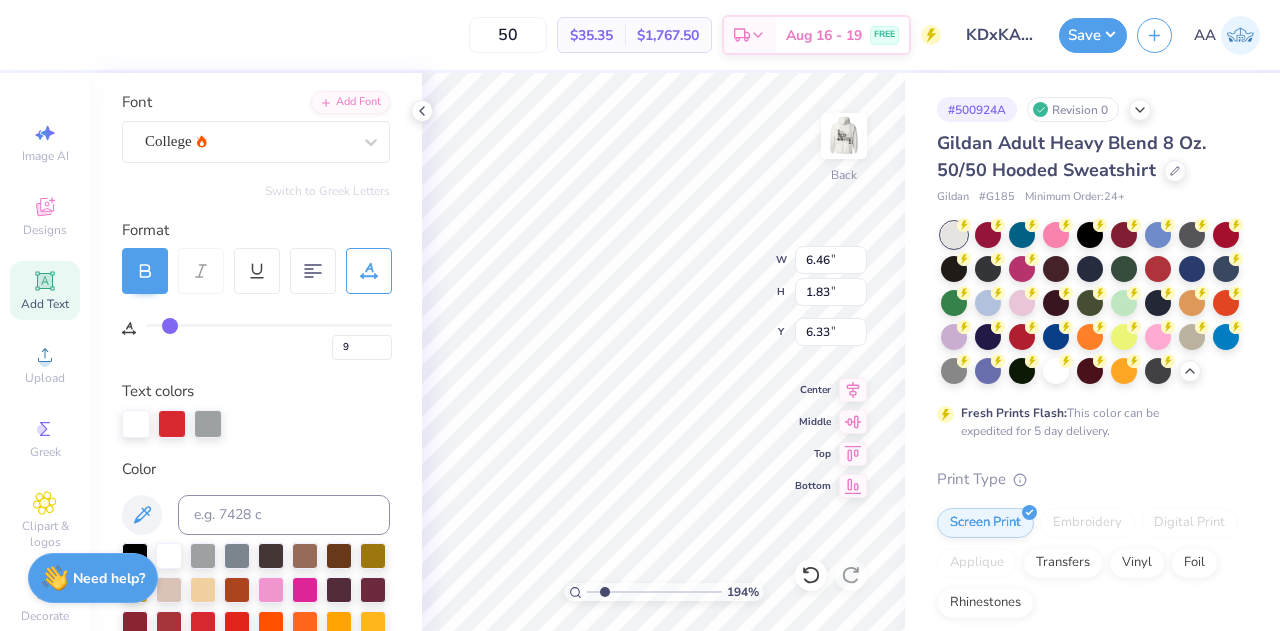type on "7" 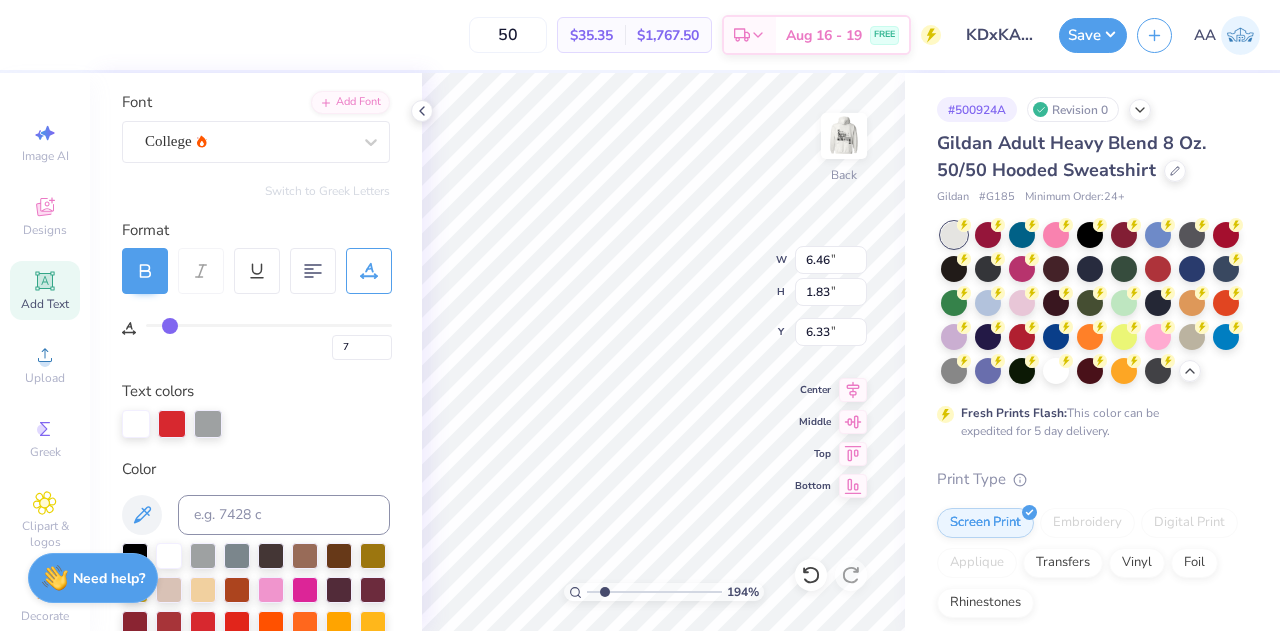 type on "5" 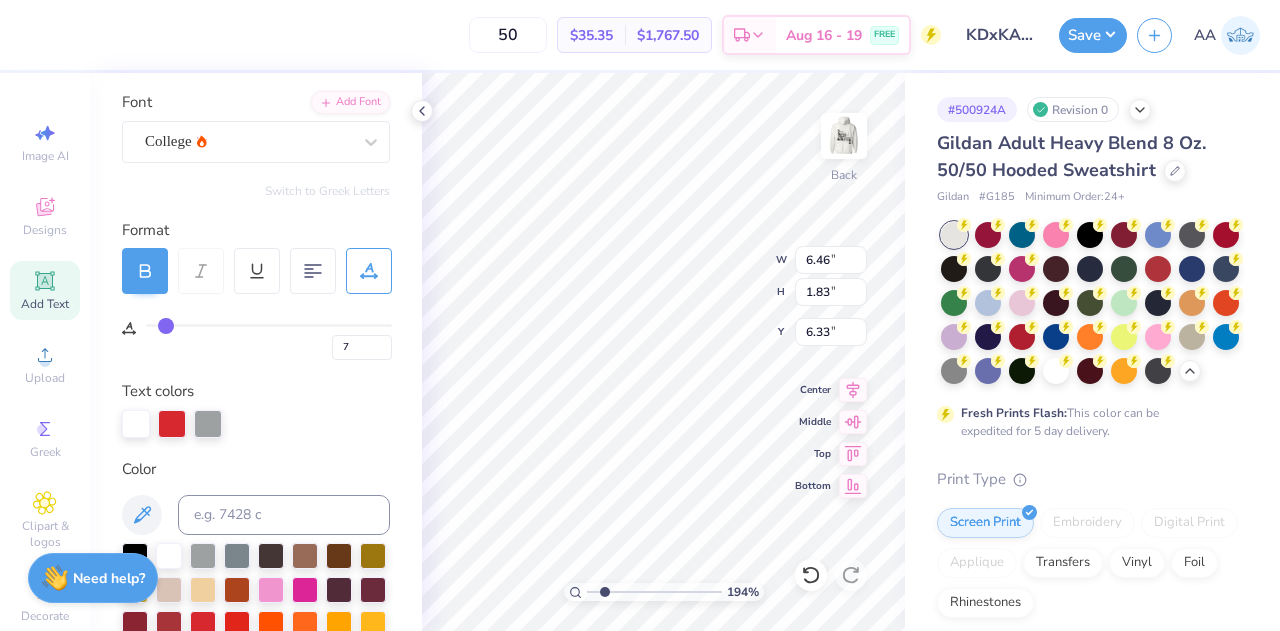 type on "5" 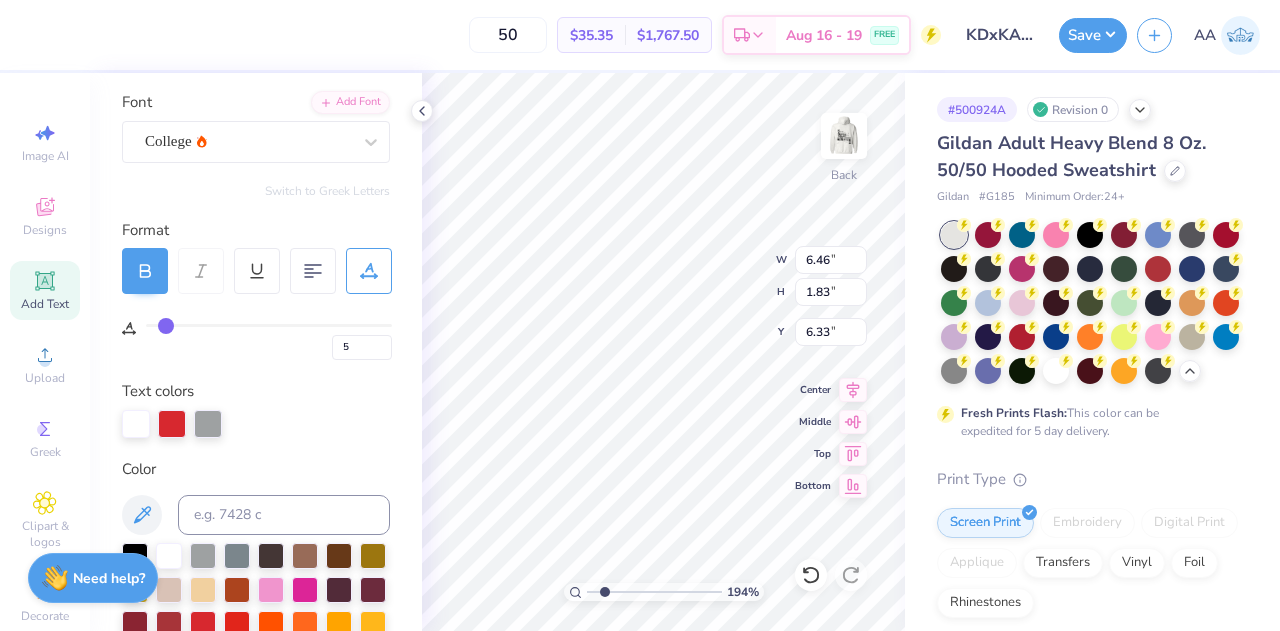 type on "4" 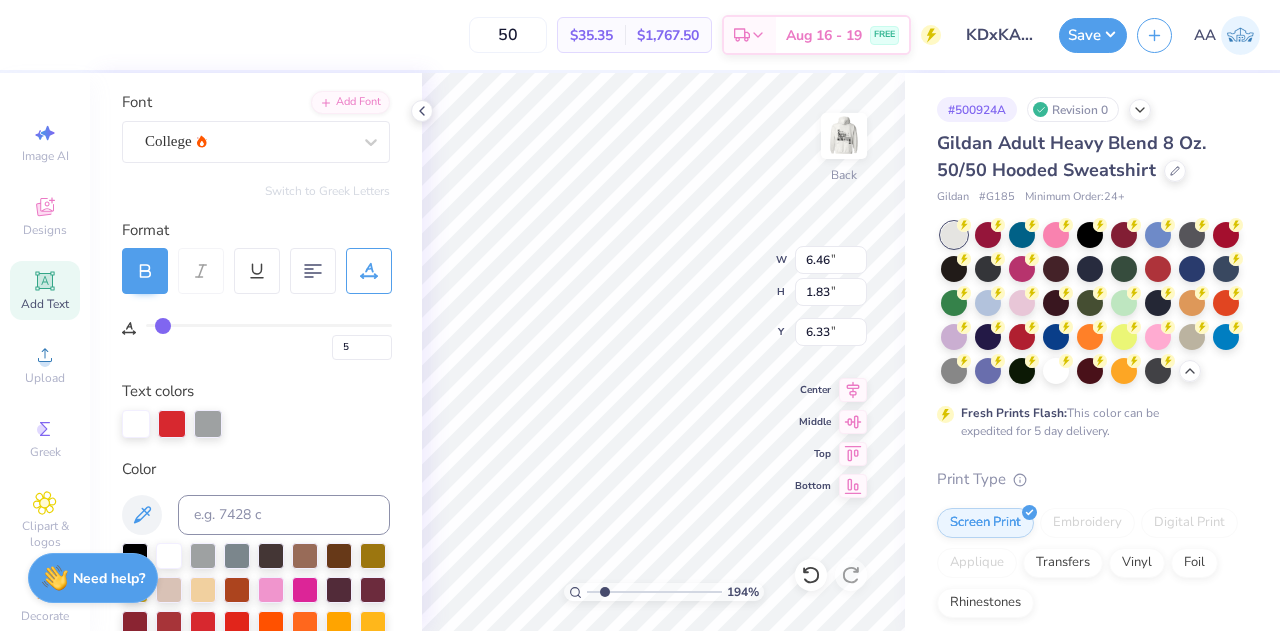type on "4" 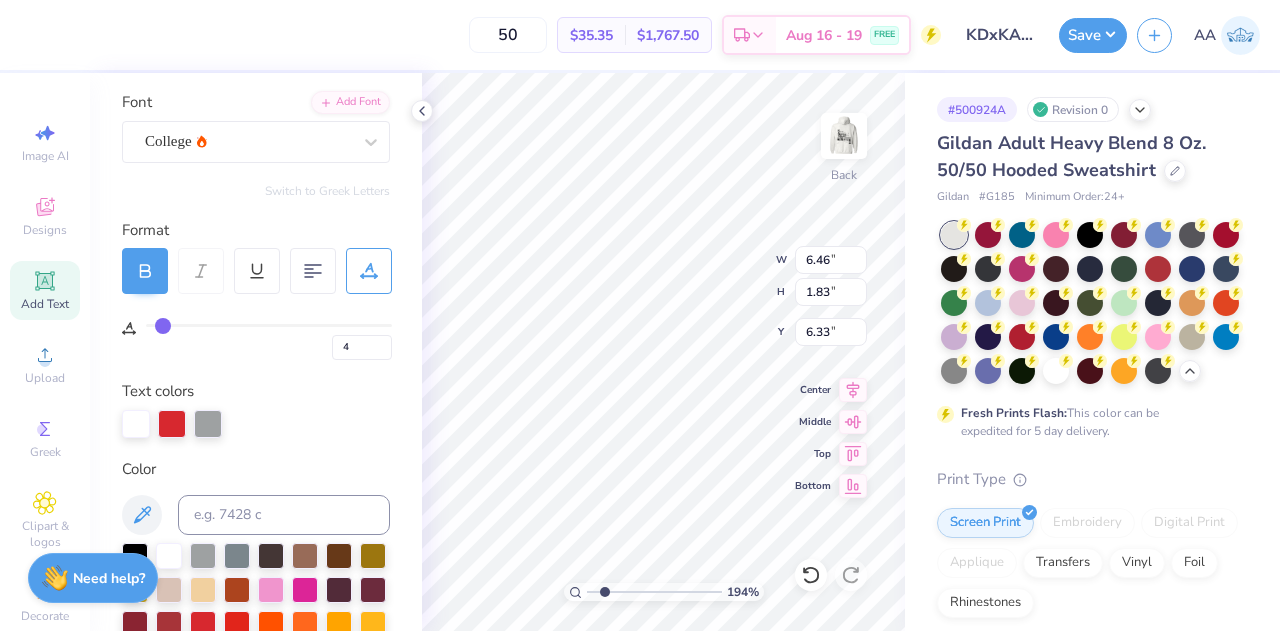 type on "3" 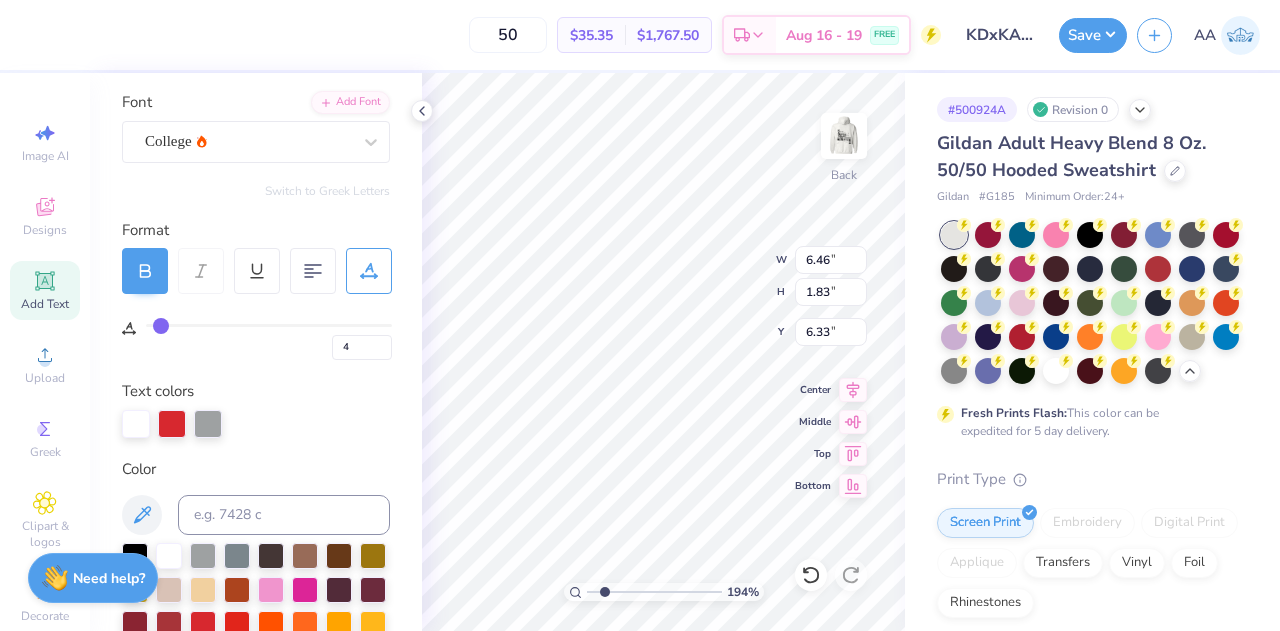 type on "3" 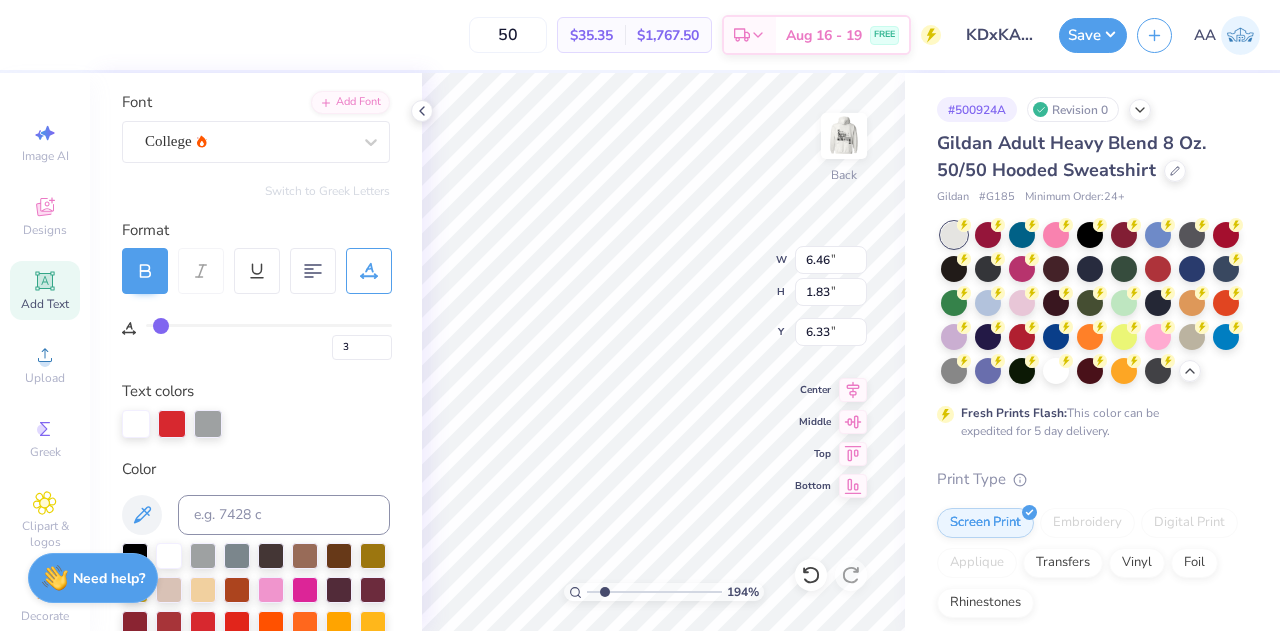 type on "2" 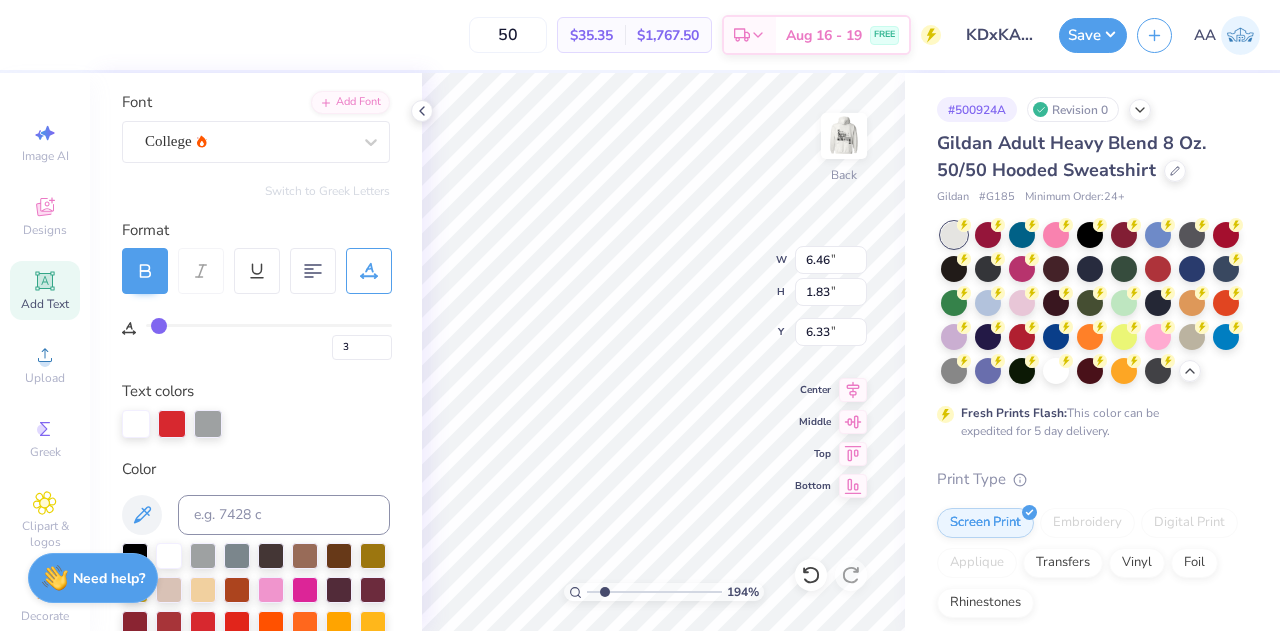 type on "2" 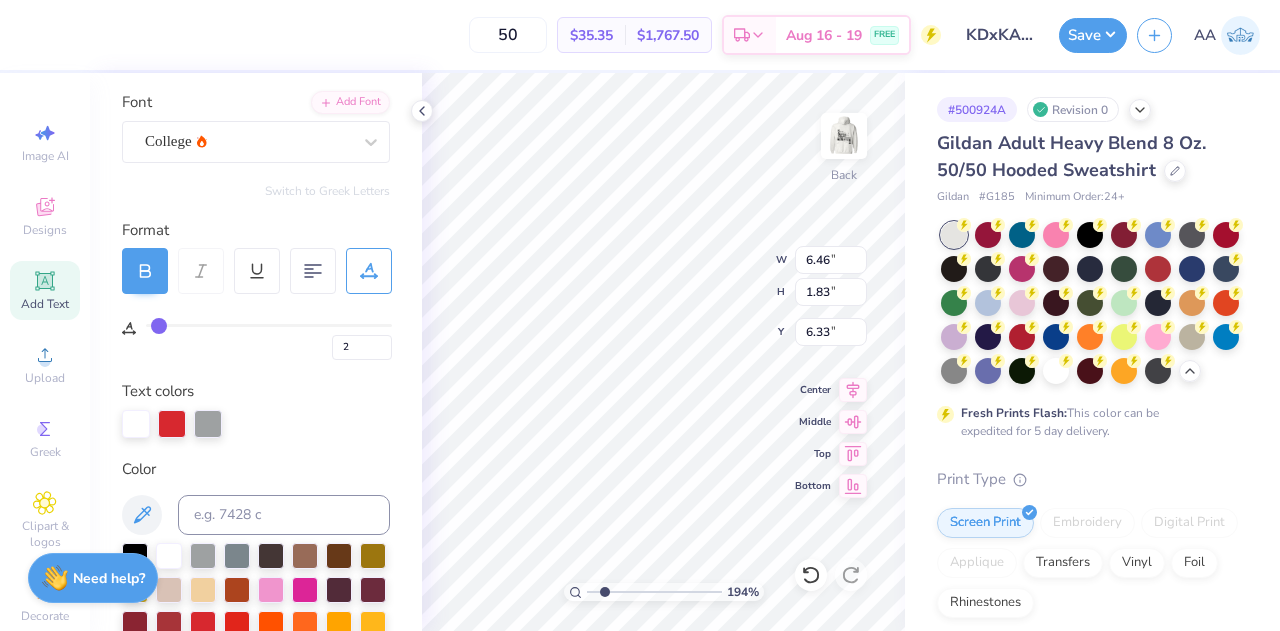 drag, startPoint x: 196, startPoint y: 323, endPoint x: 158, endPoint y: 330, distance: 38.63936 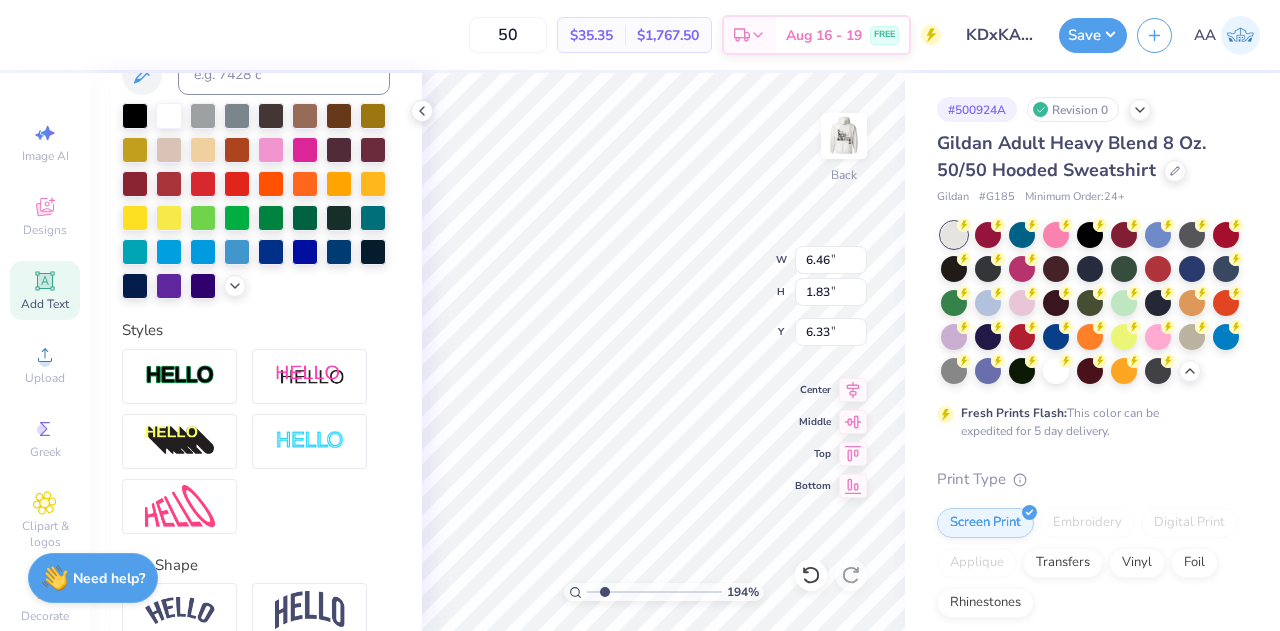 scroll, scrollTop: 707, scrollLeft: 0, axis: vertical 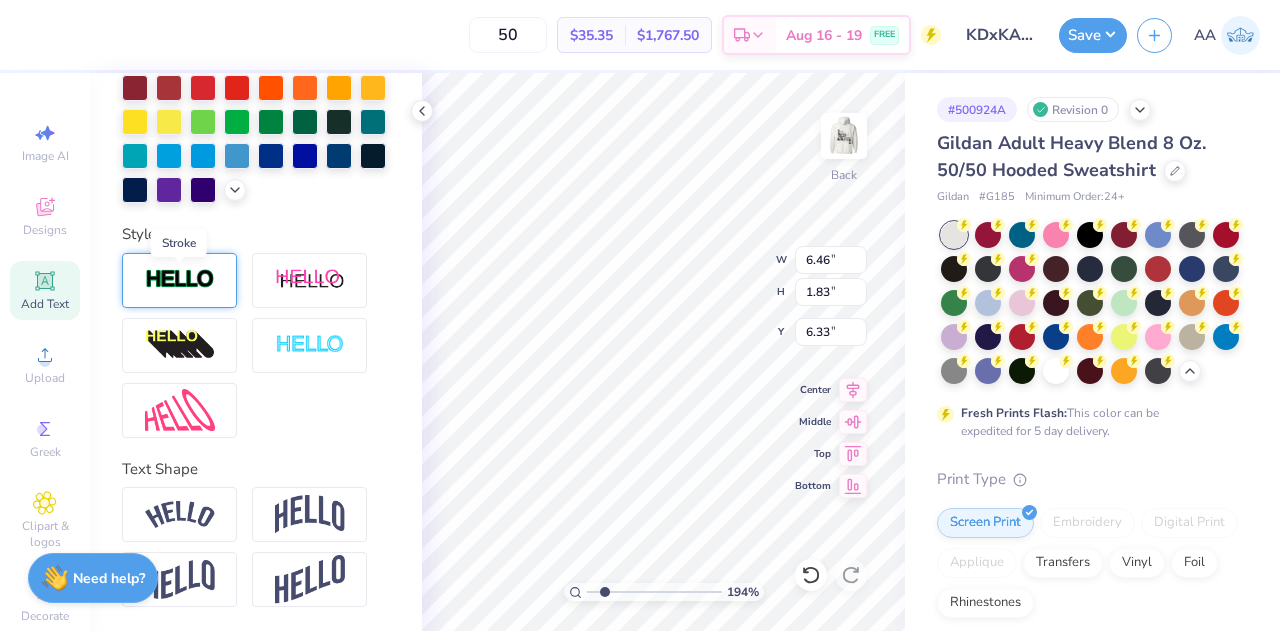 click at bounding box center (180, 279) 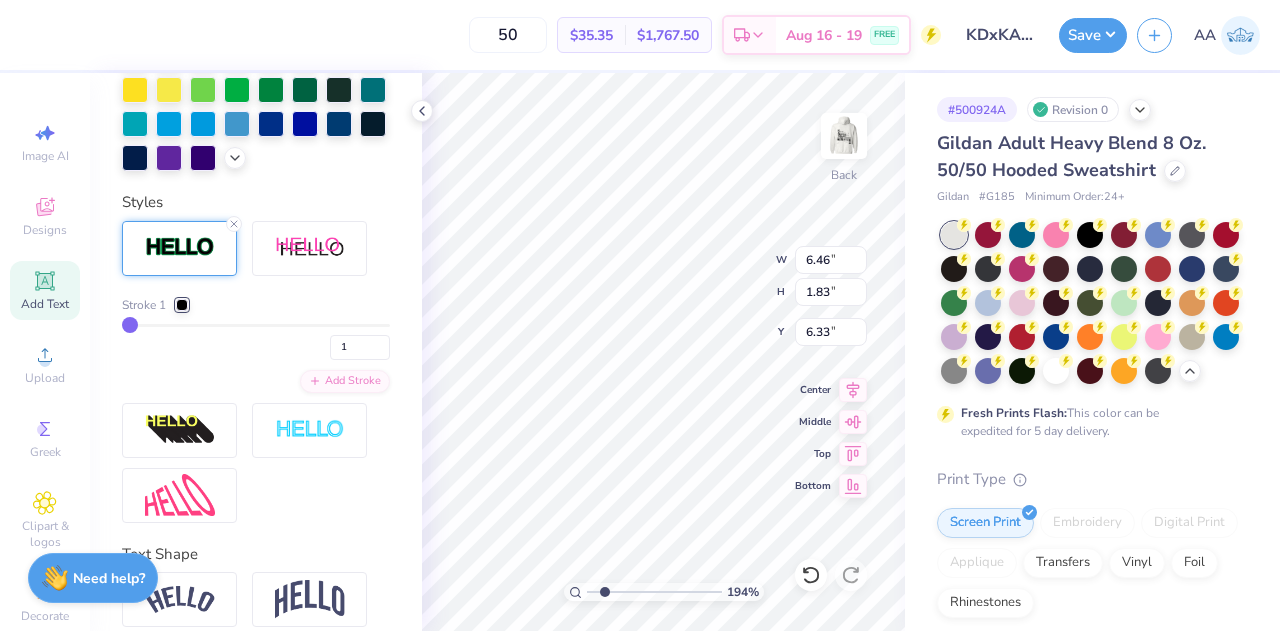 type on "2" 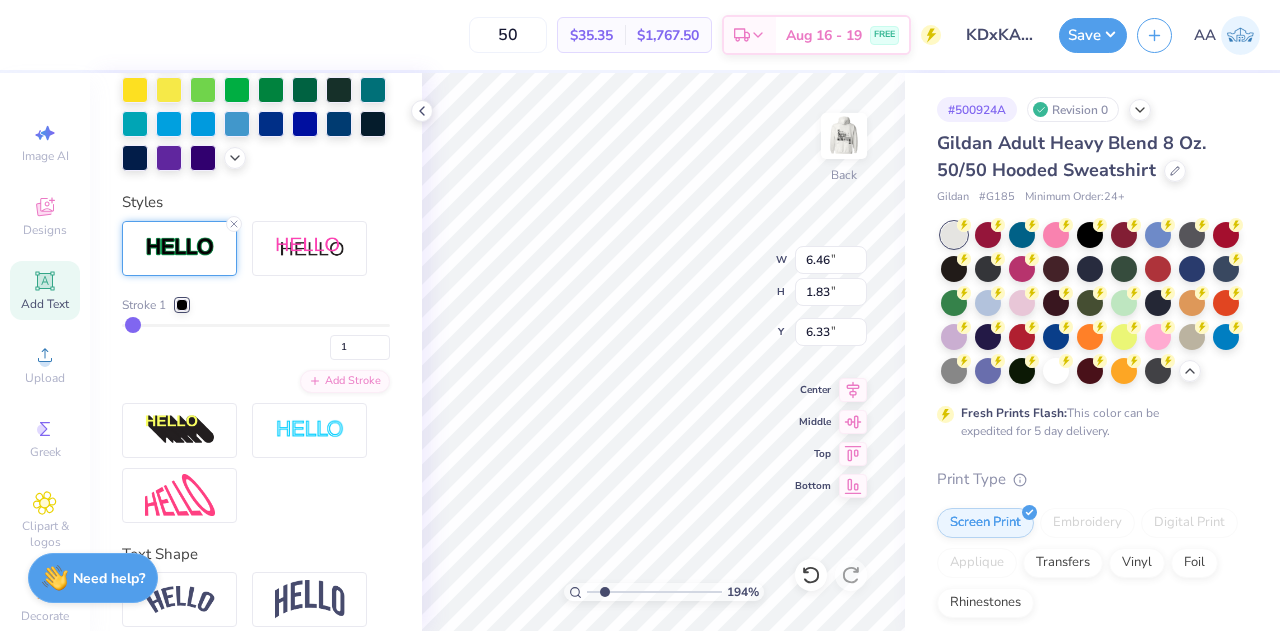 type on "2" 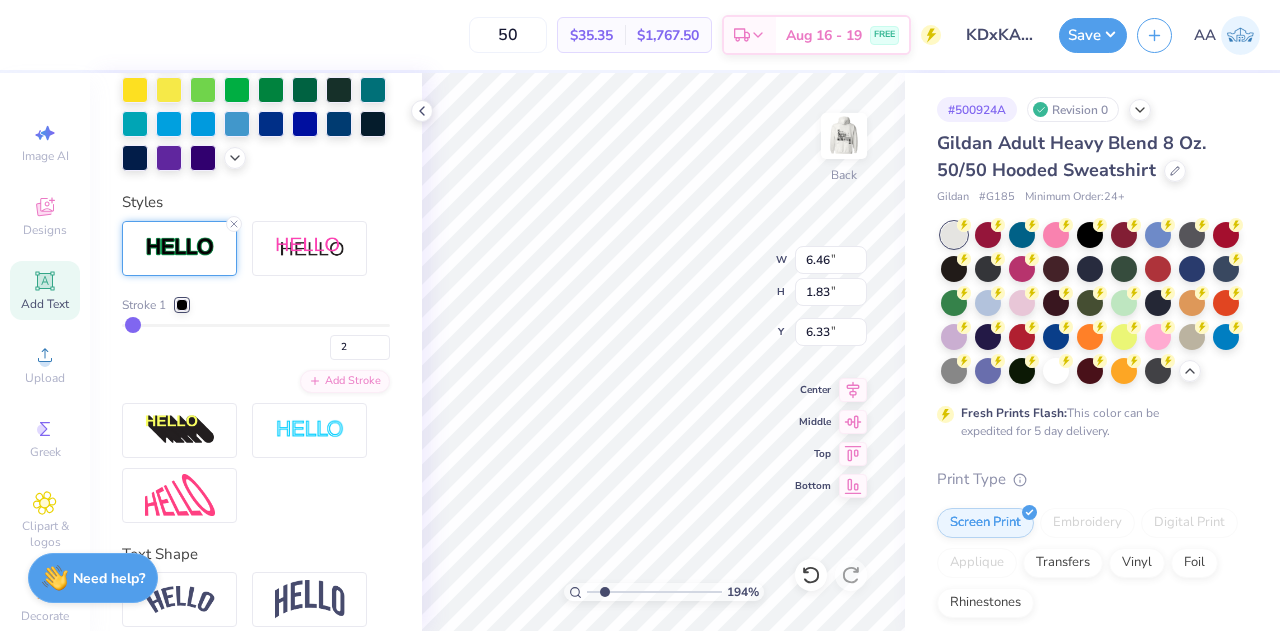 type on "3" 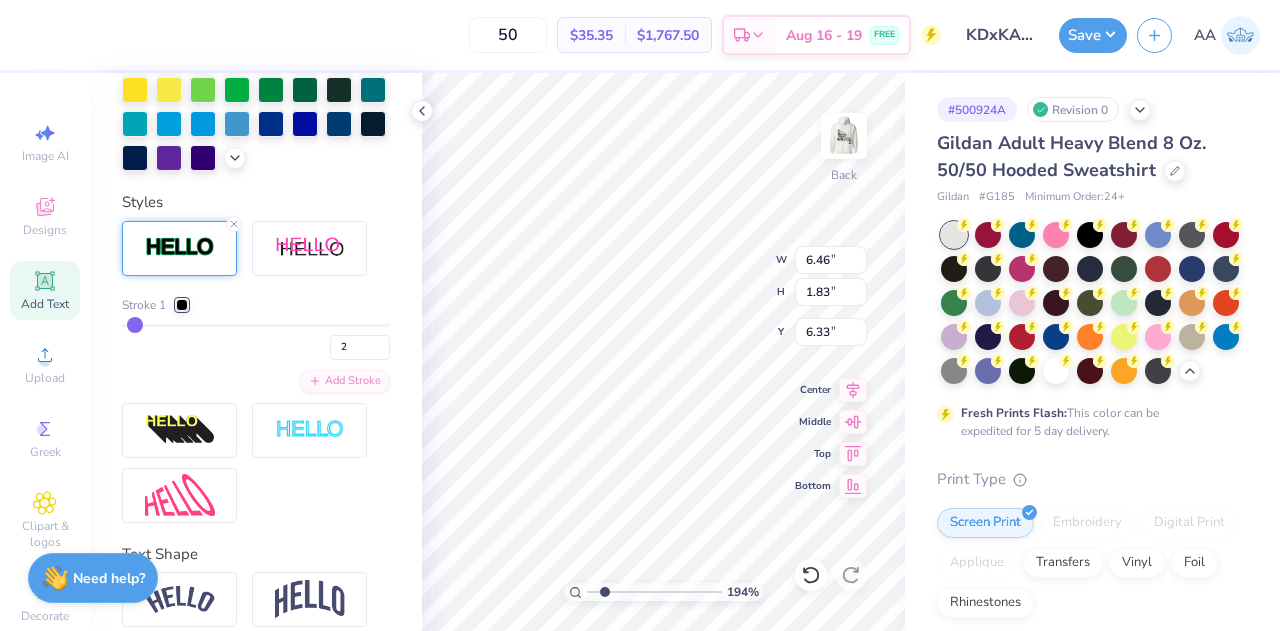 type on "3" 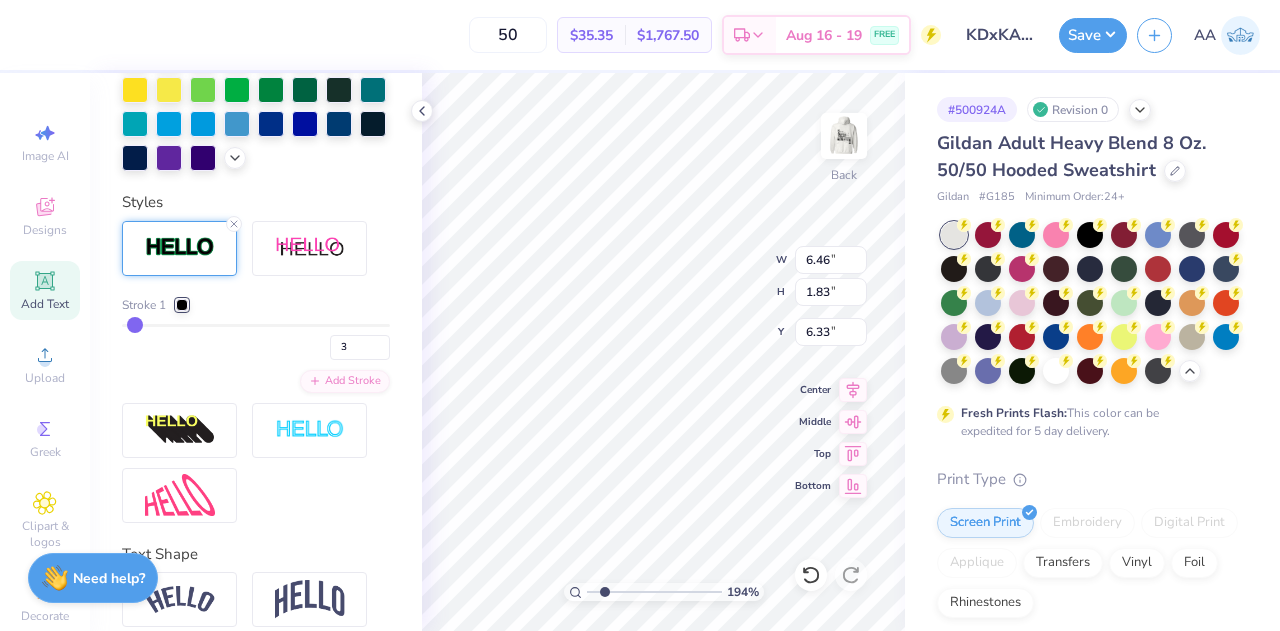 type on "4" 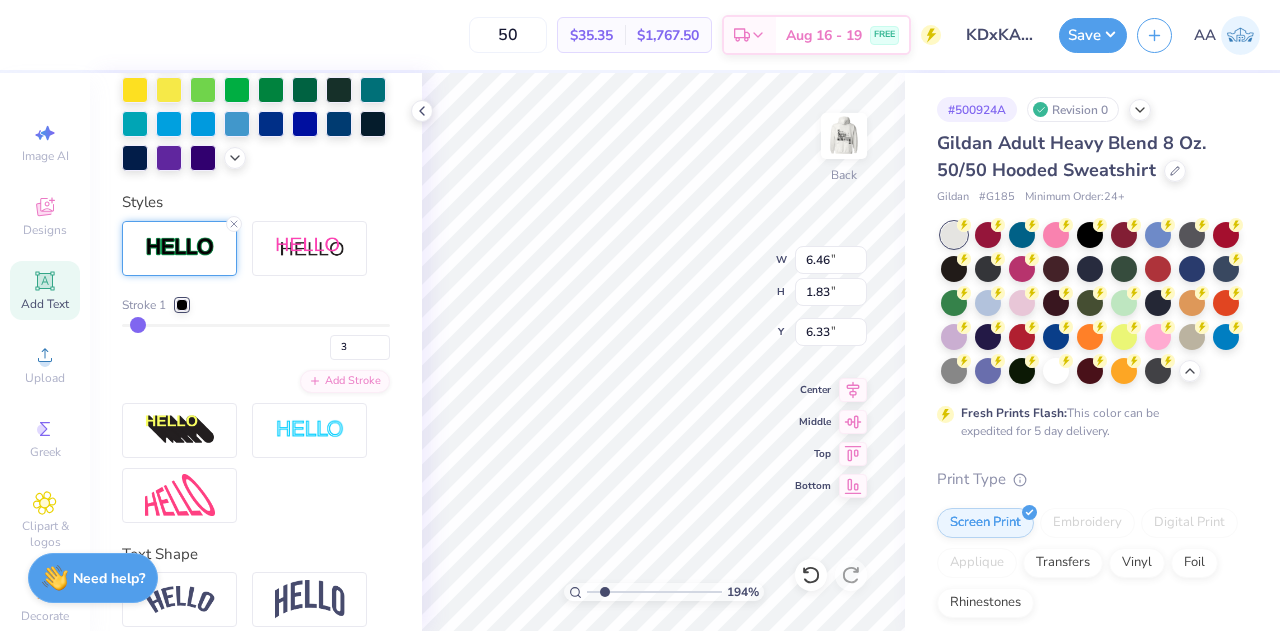 type on "4" 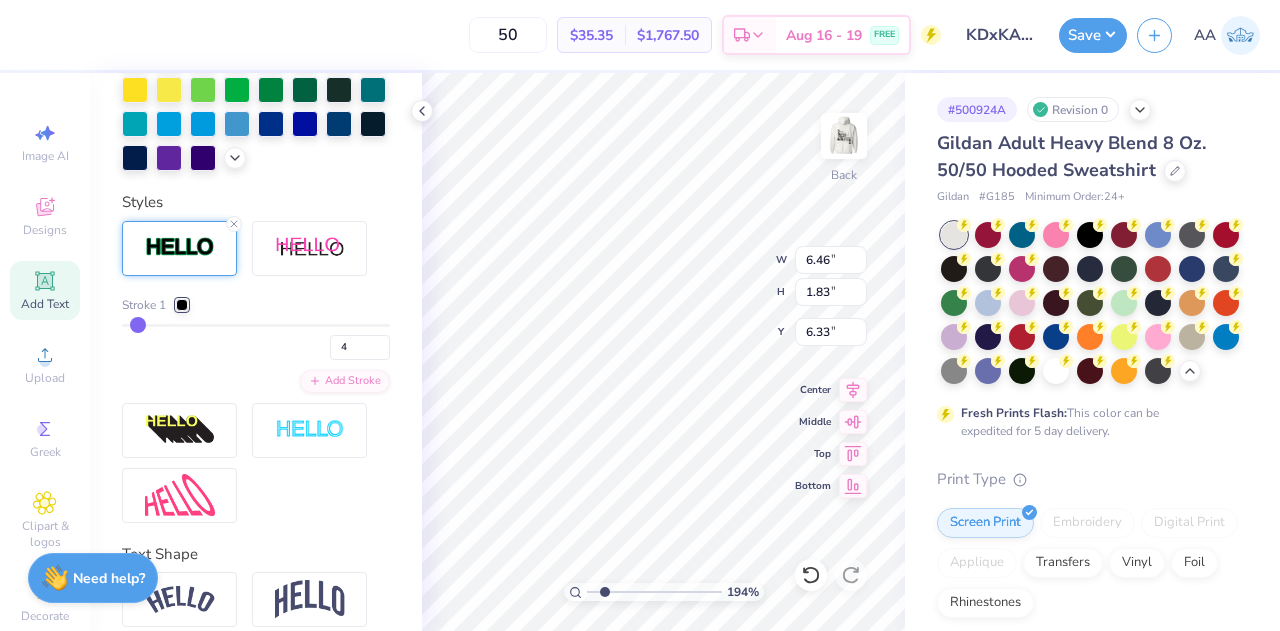 type on "5" 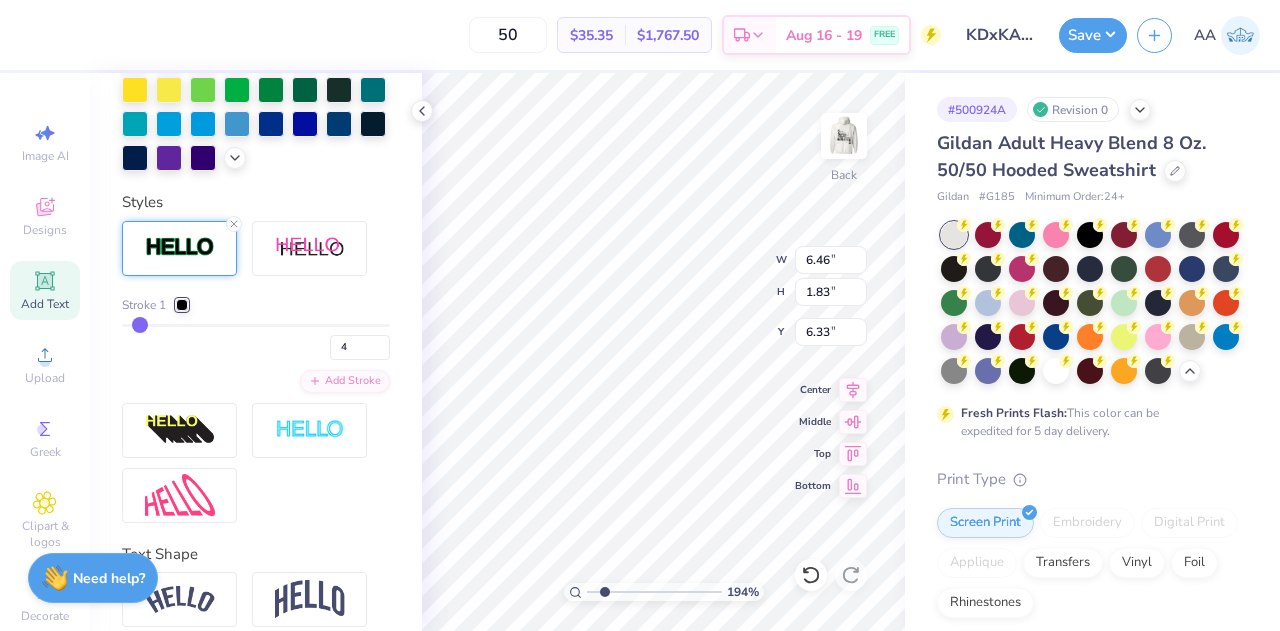type on "5" 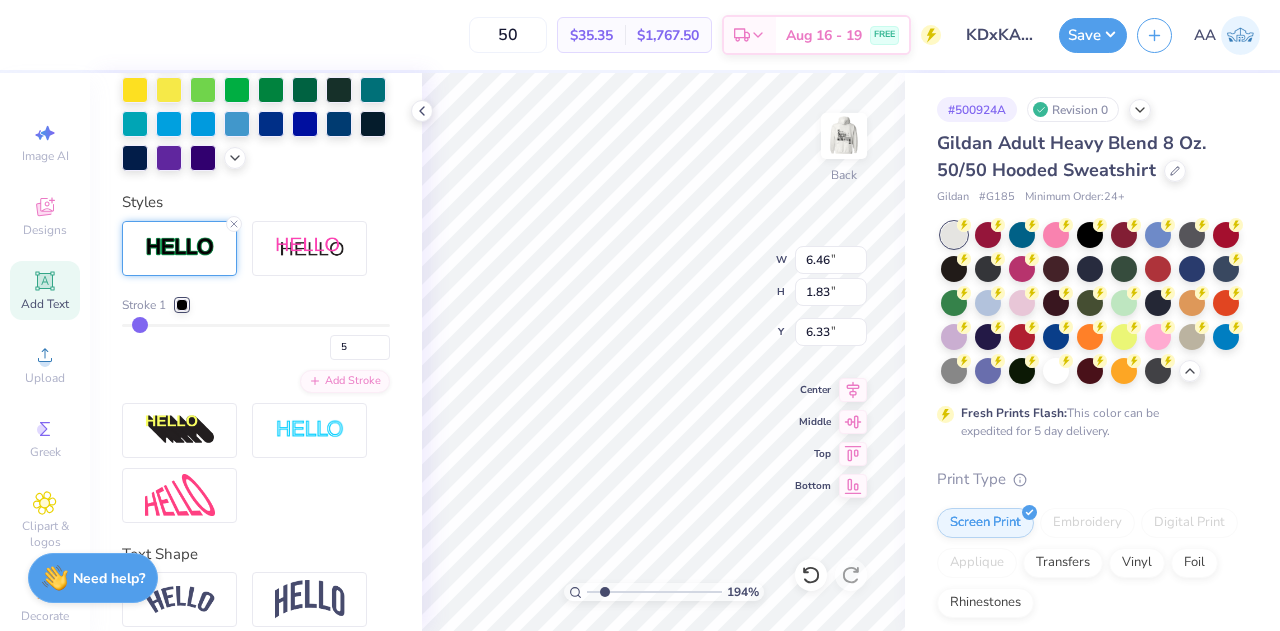 type on "6" 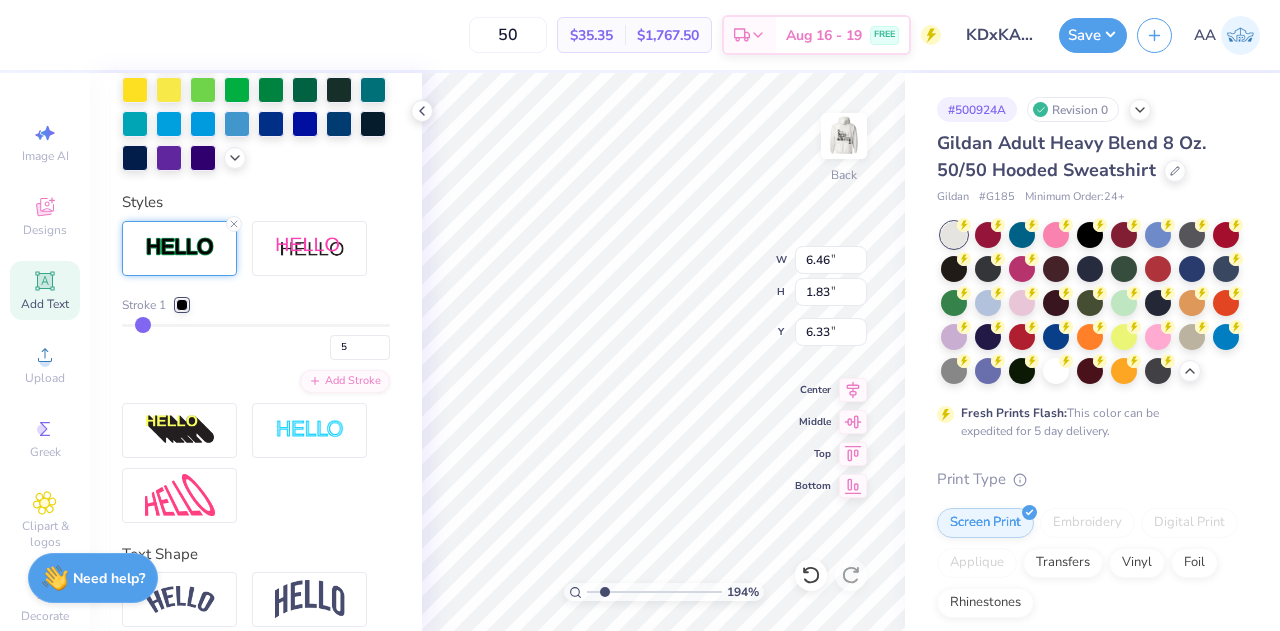 type on "6" 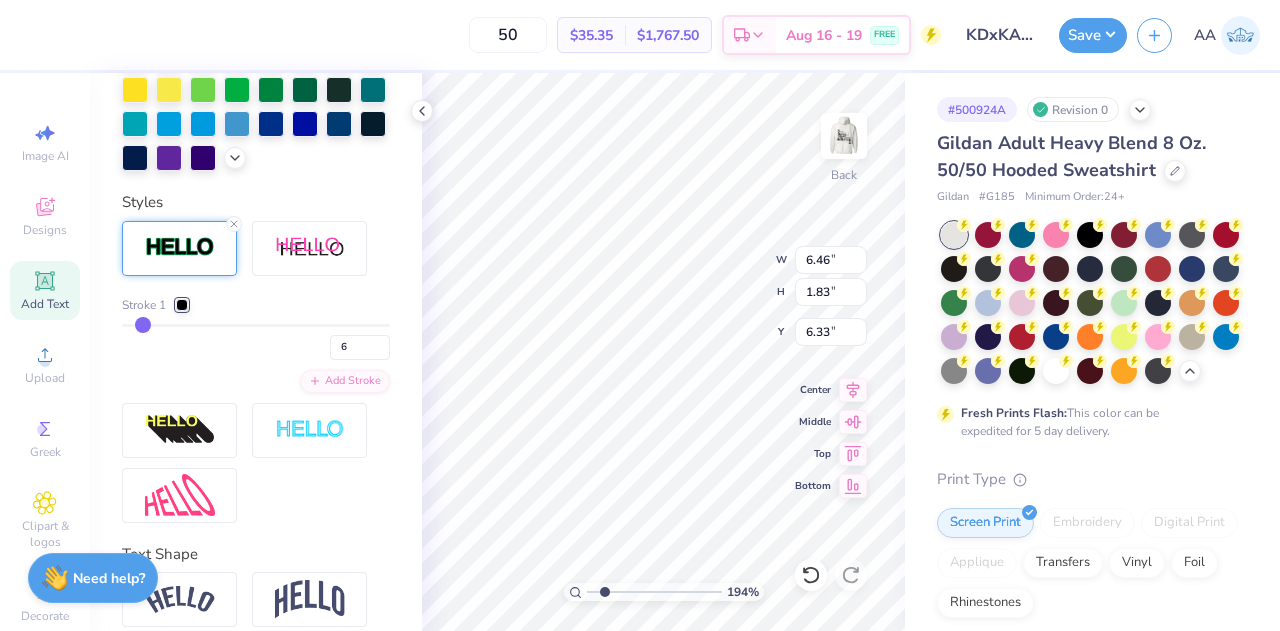 type on "7" 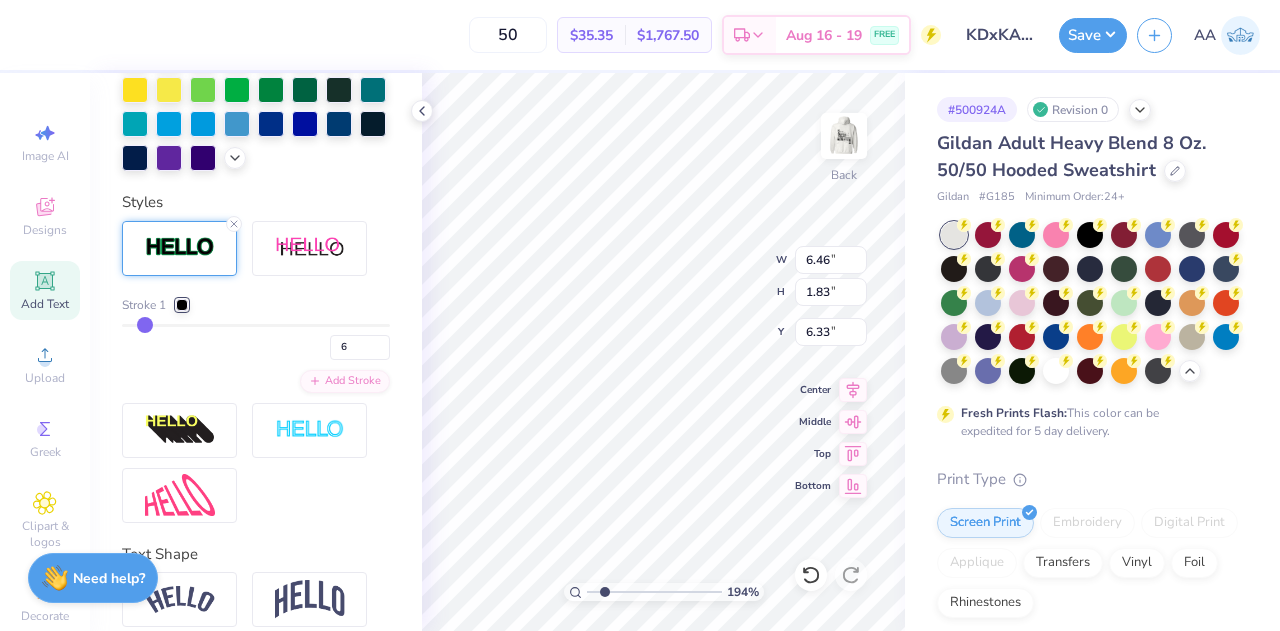 type on "7" 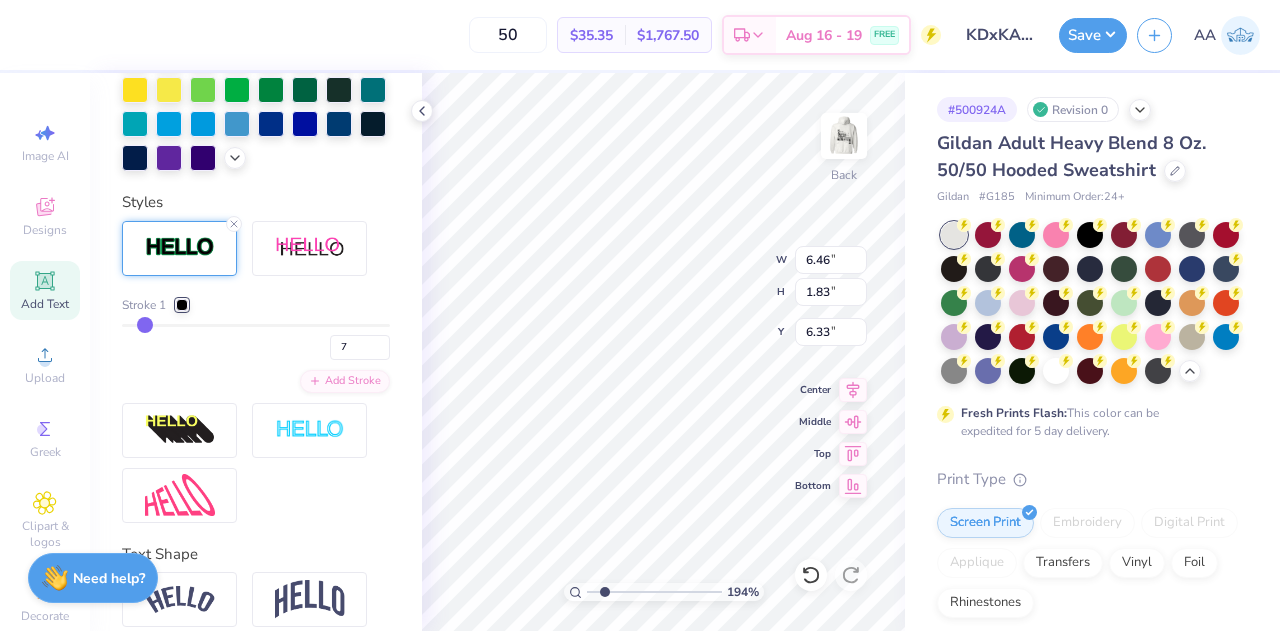 type on "8" 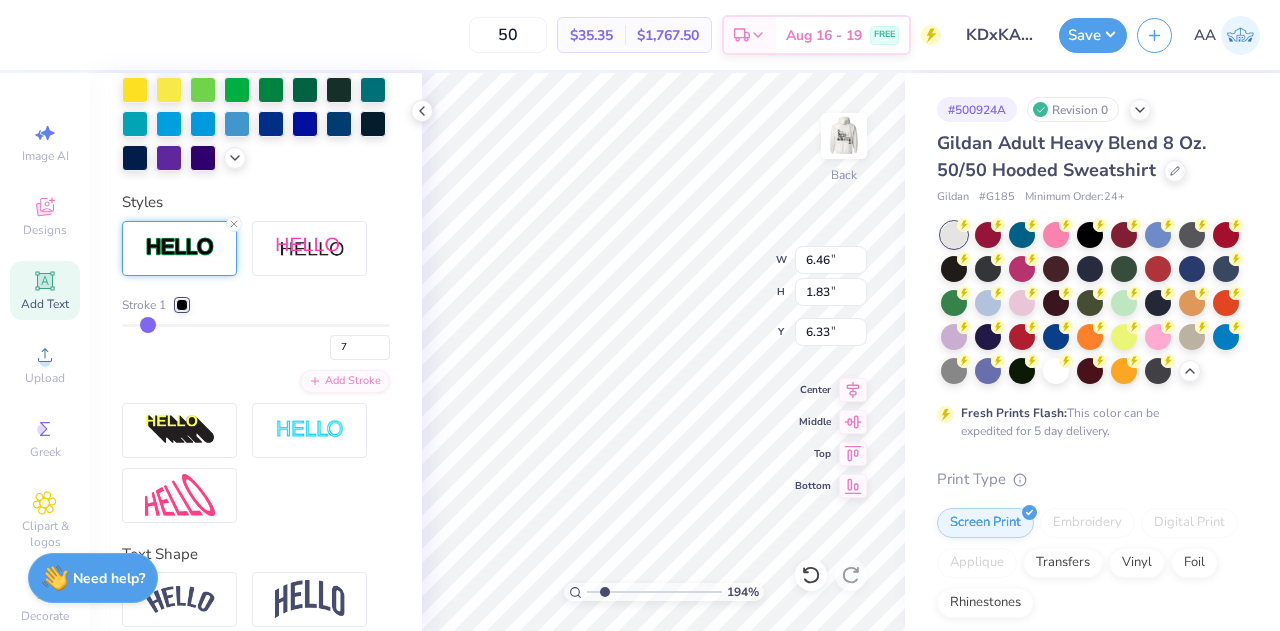 type on "8" 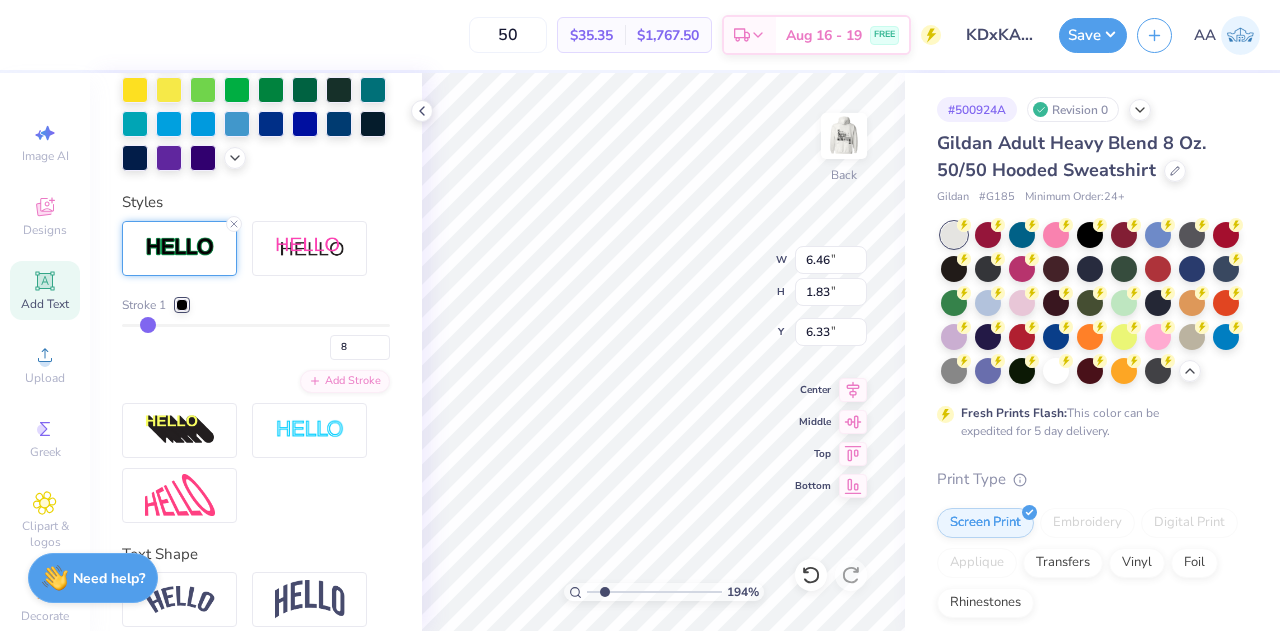 type on "9" 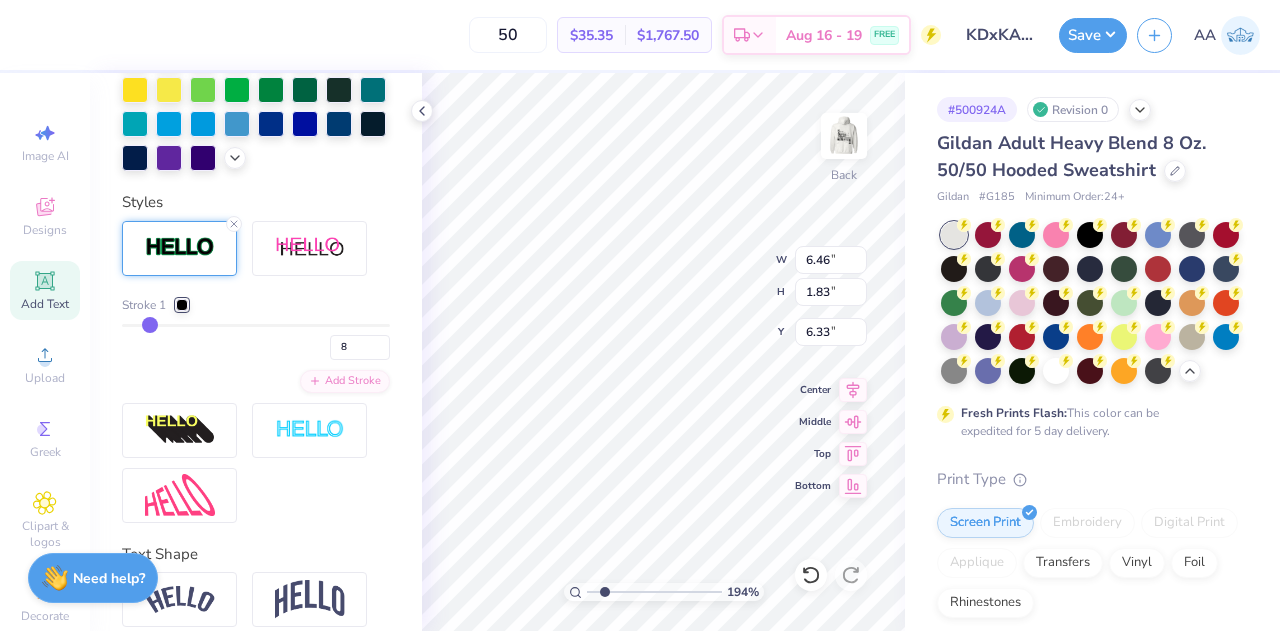 type on "9" 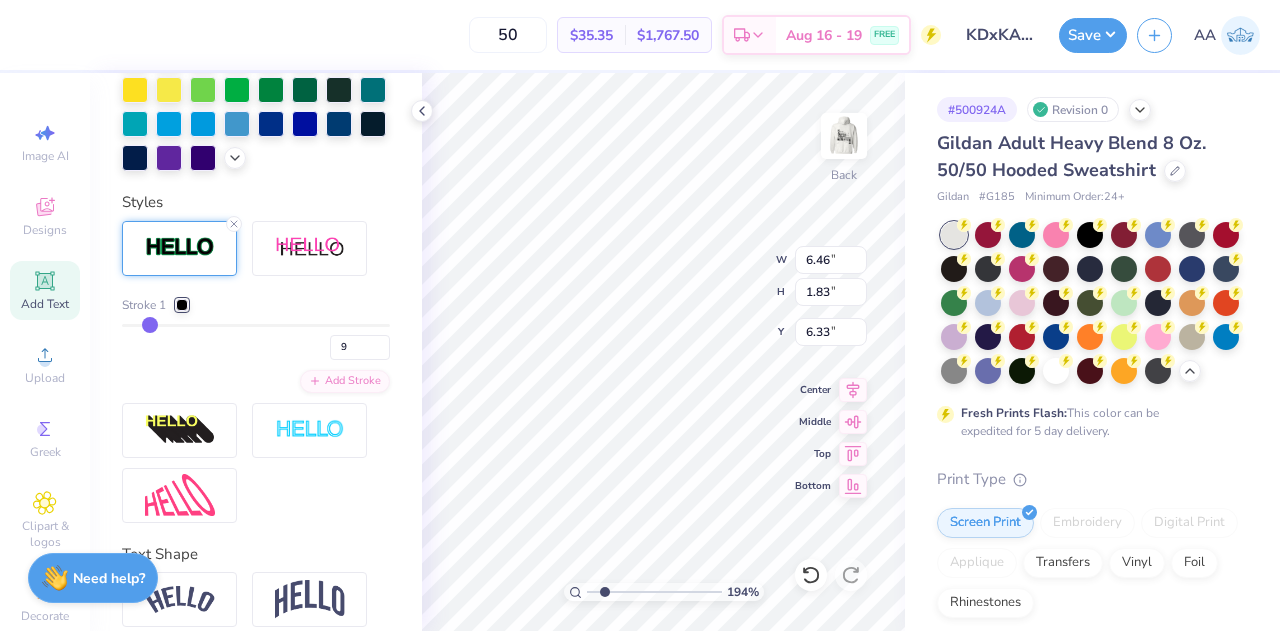 type on "10" 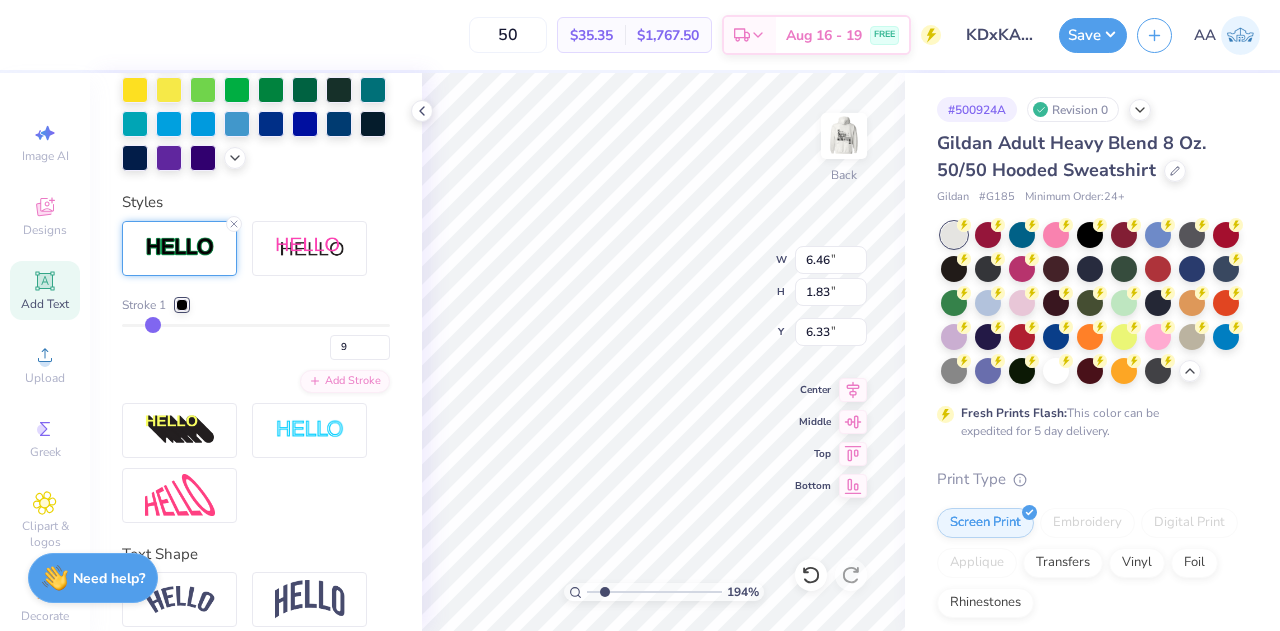 type on "10" 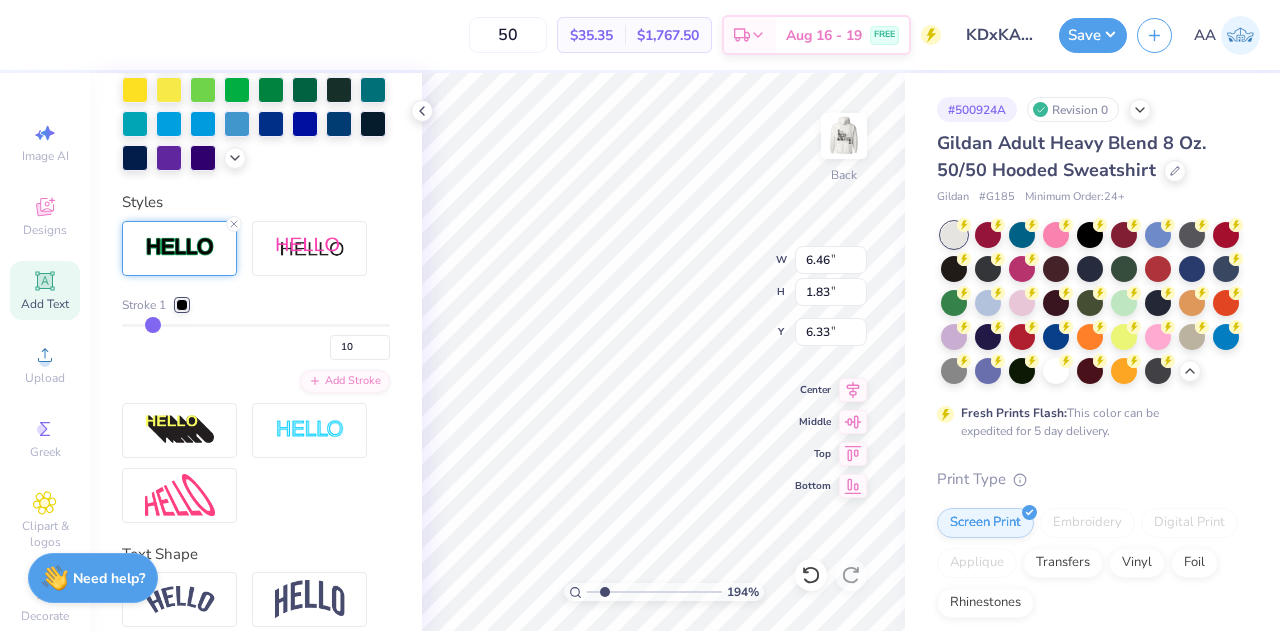 type on "11" 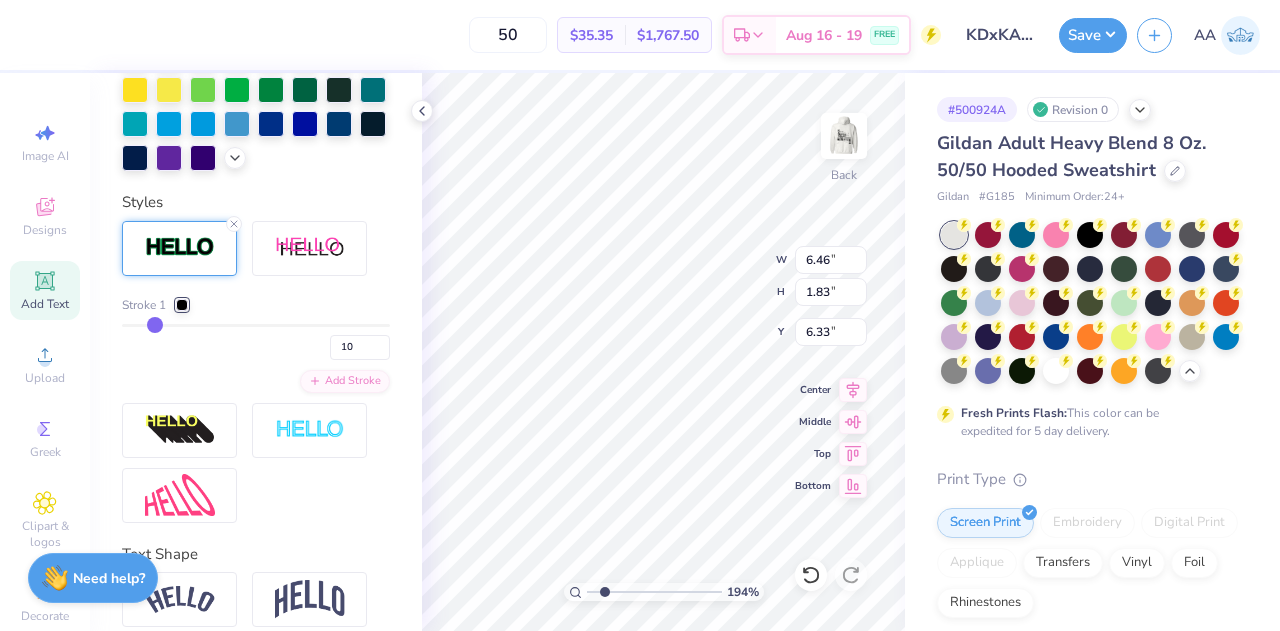 type on "11" 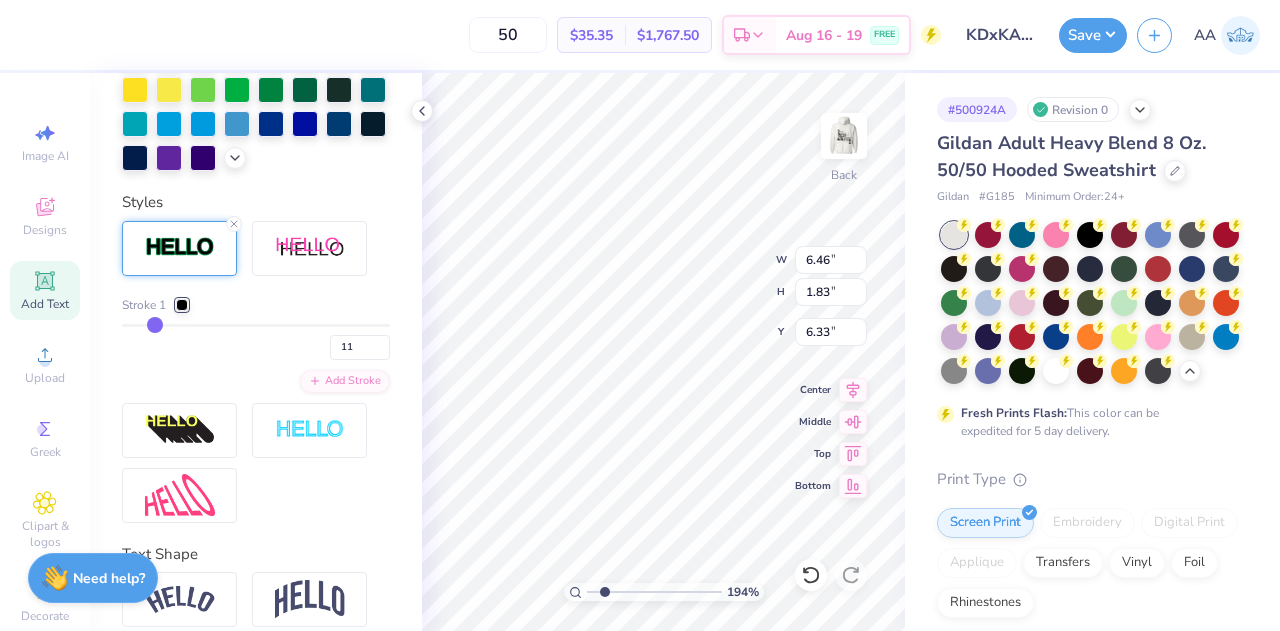 type on "12" 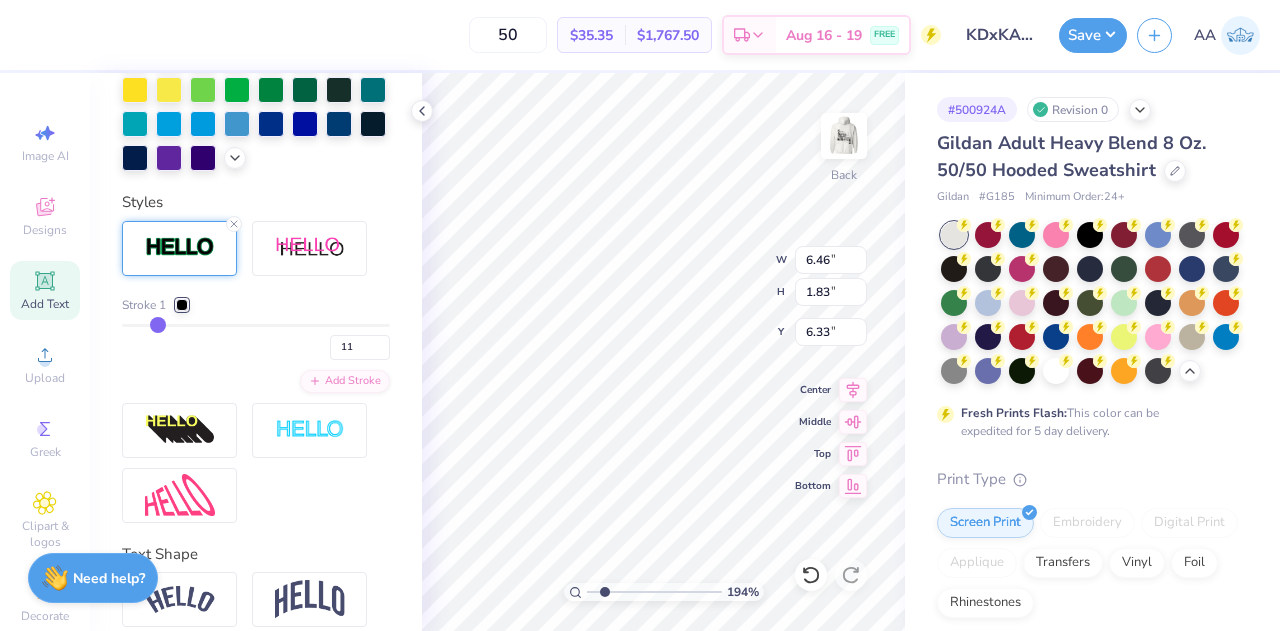 type on "12" 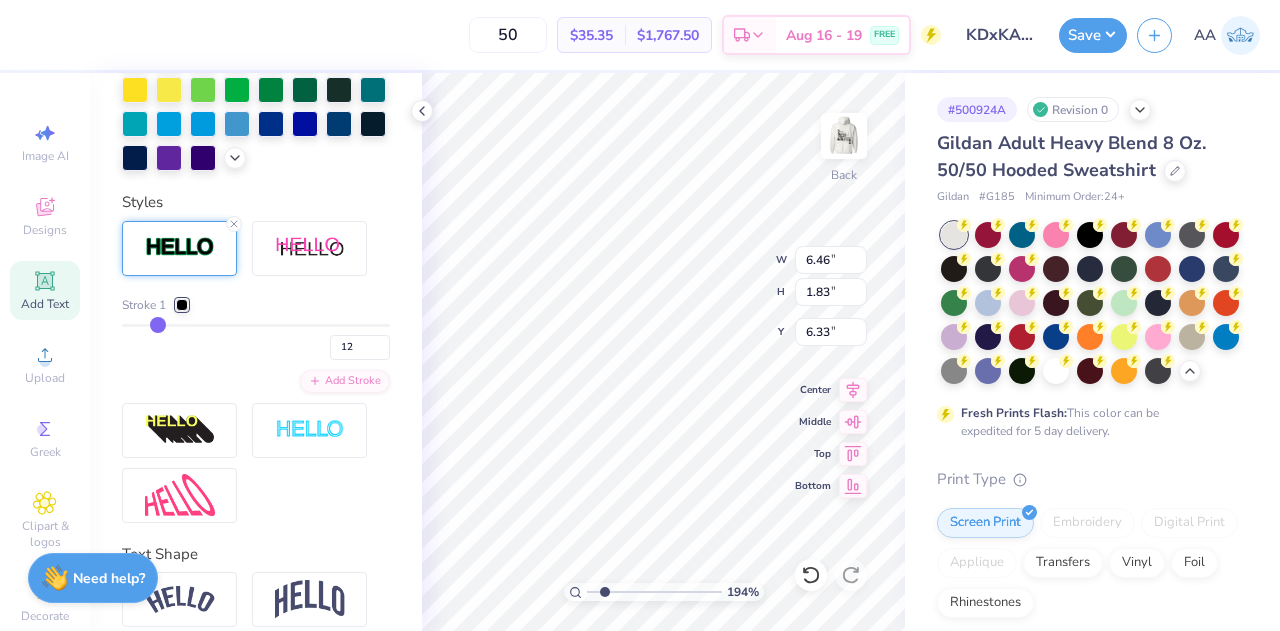 type on "13" 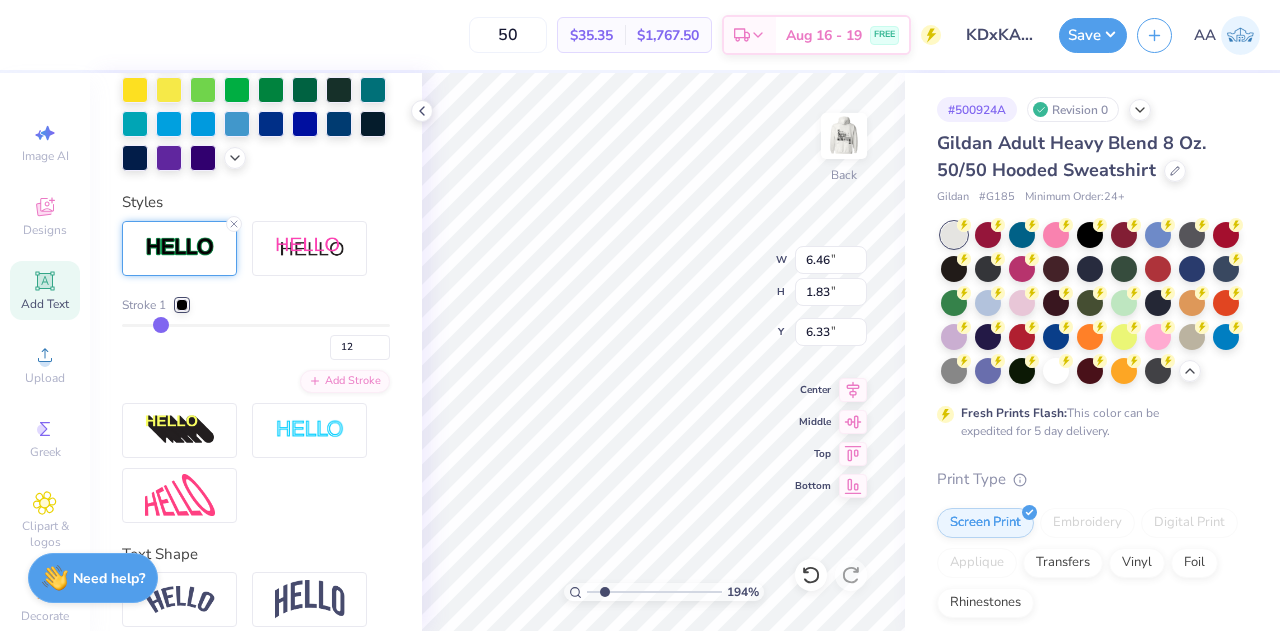 type on "13" 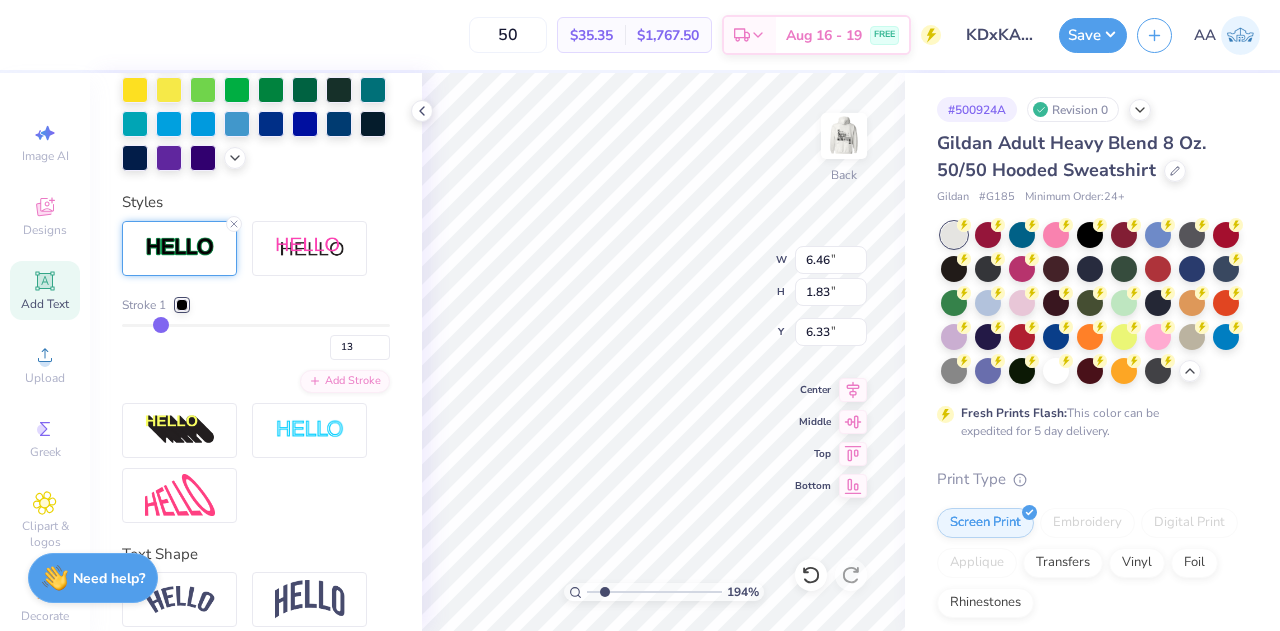 type on "14" 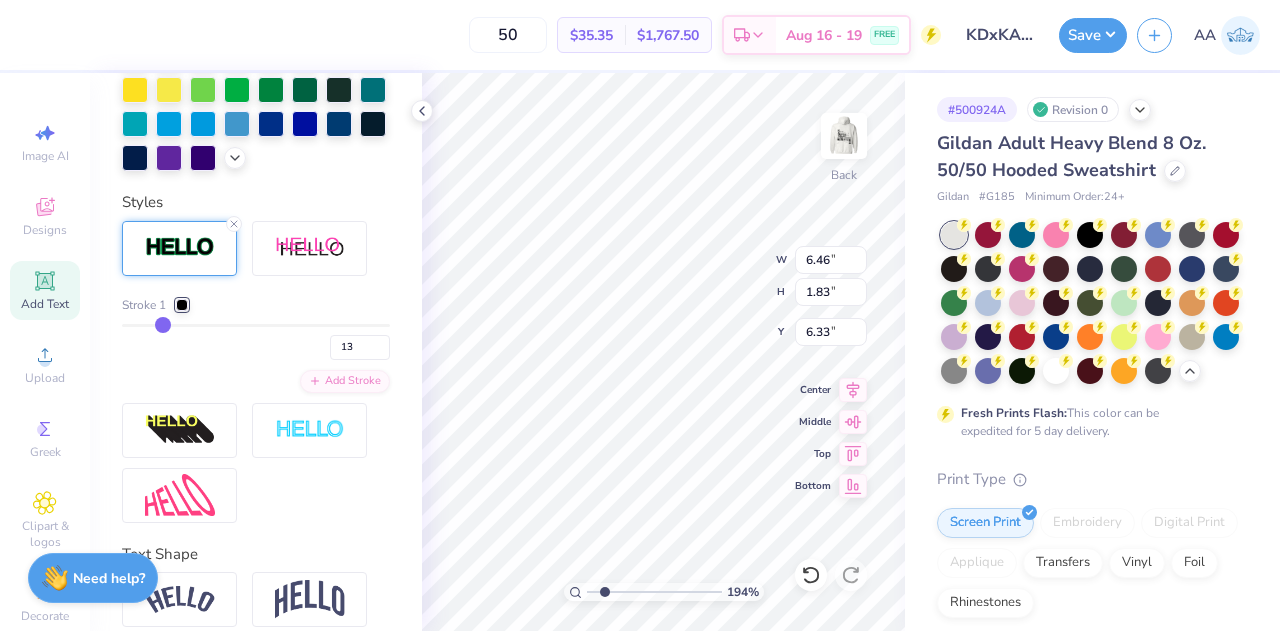 type on "14" 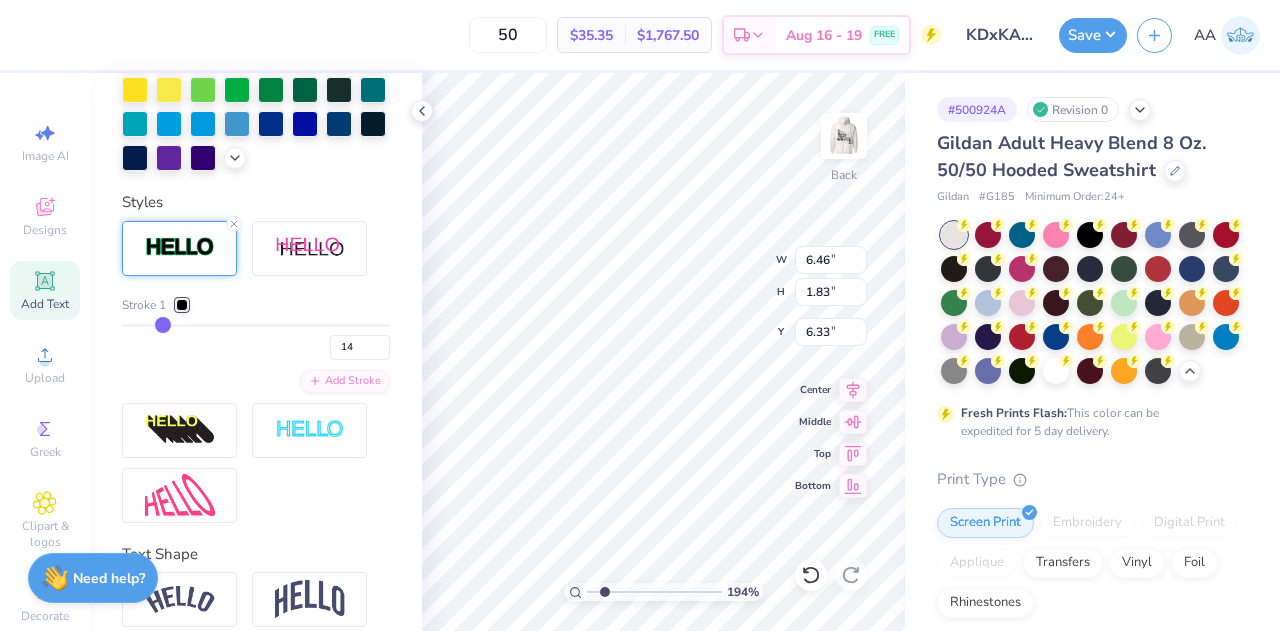 type on "13" 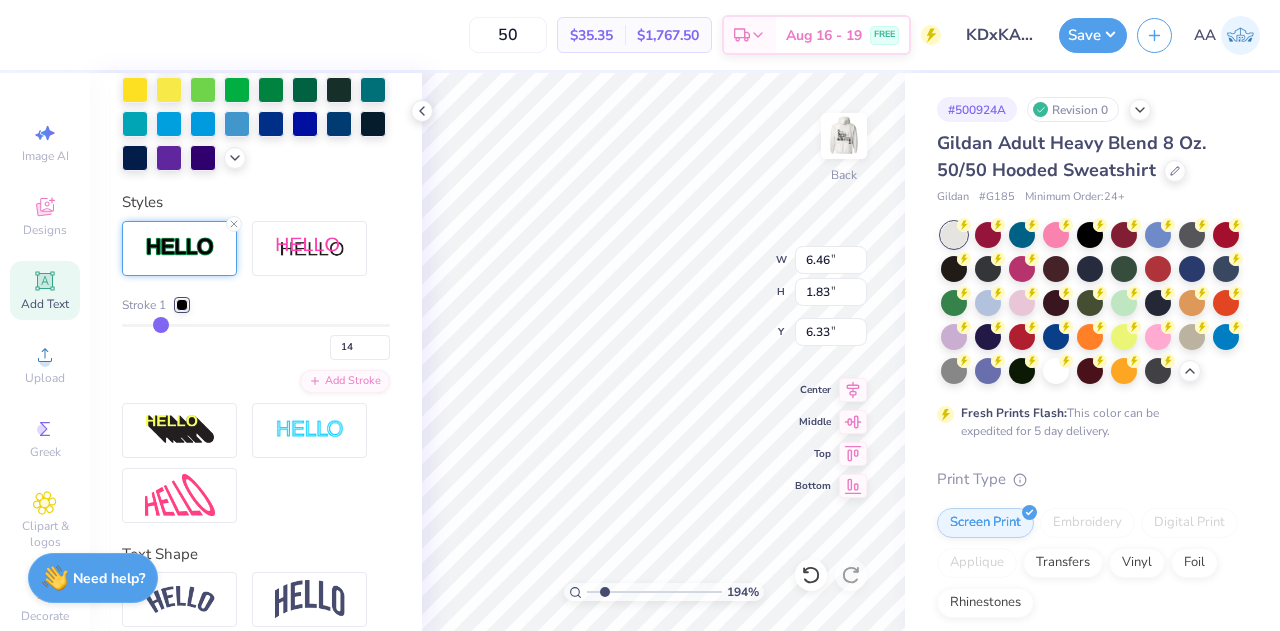 type on "13" 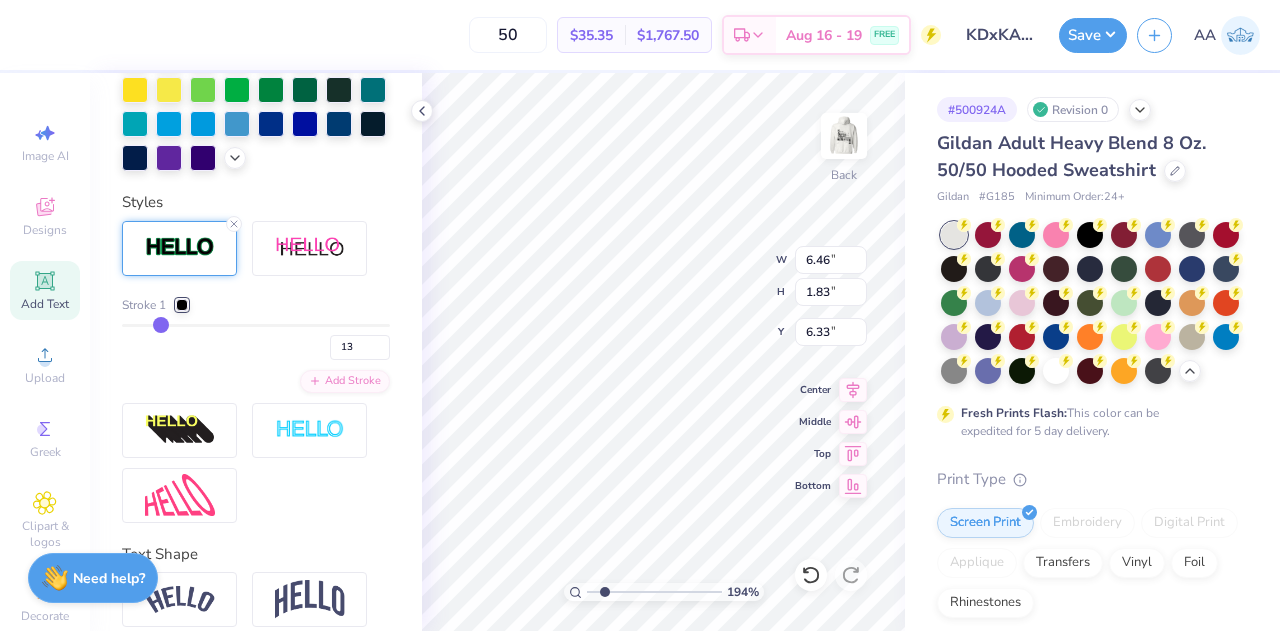 type on "12" 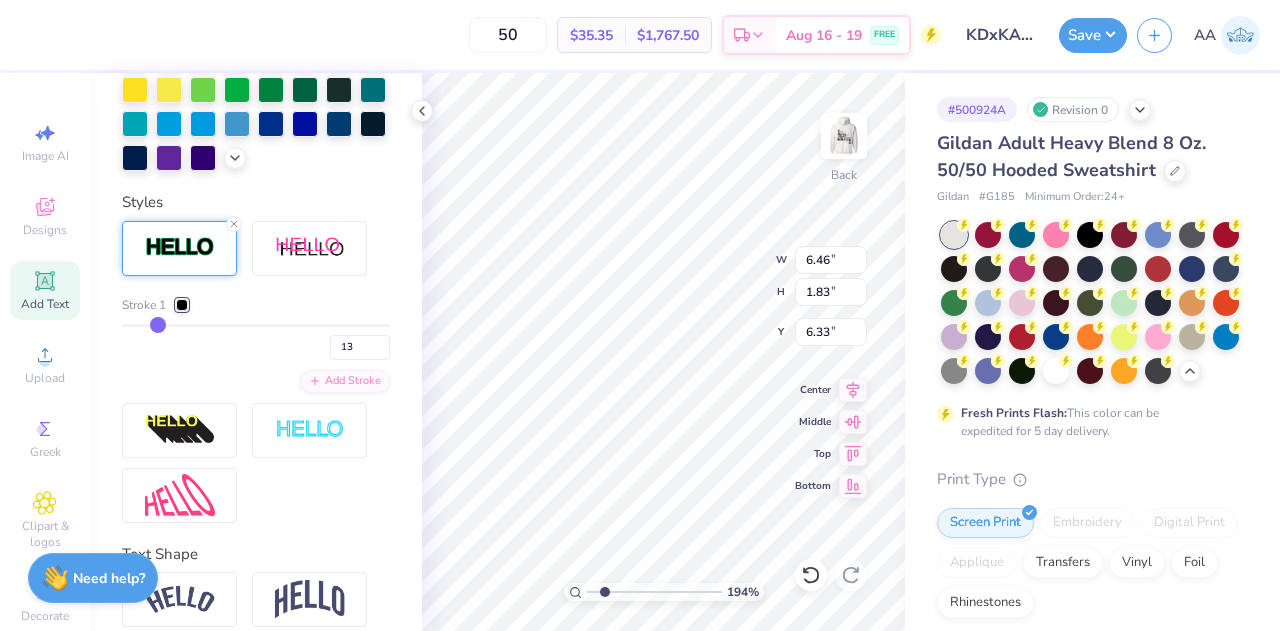 type on "12" 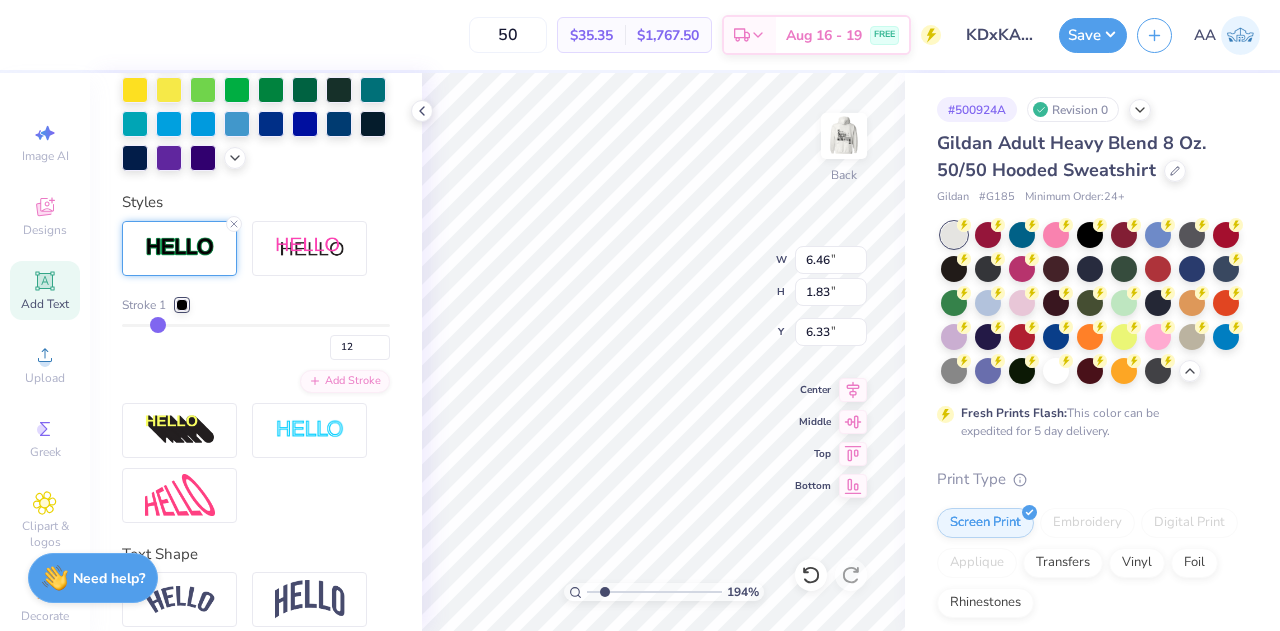 type on "11" 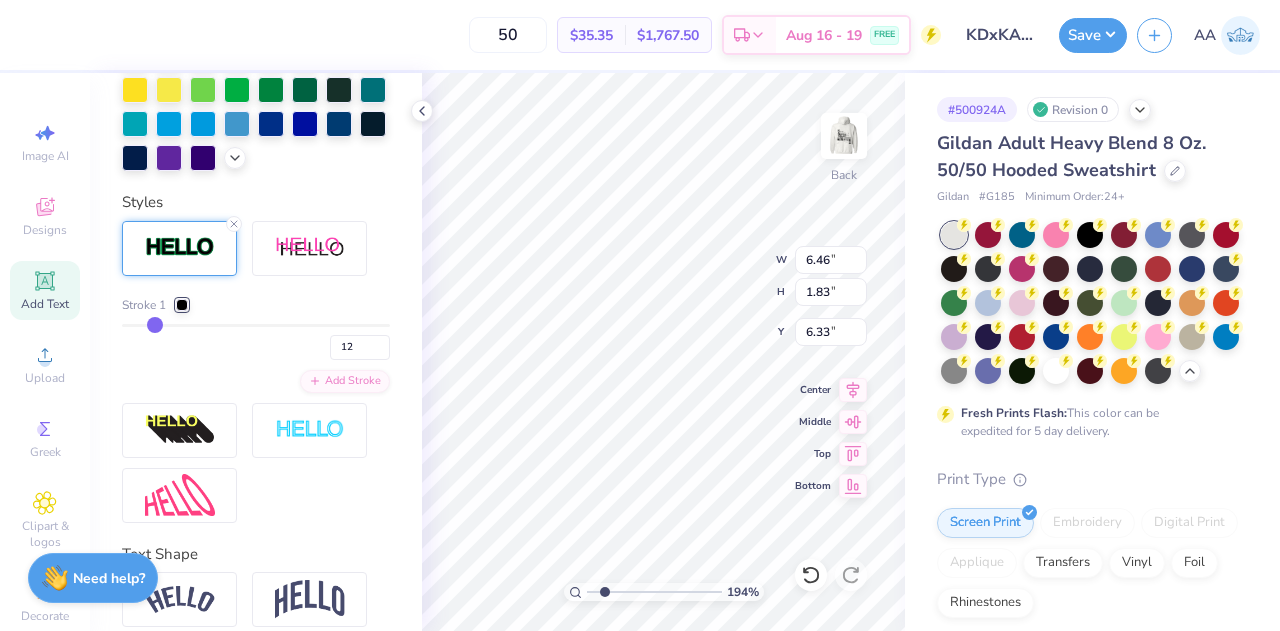 type on "11" 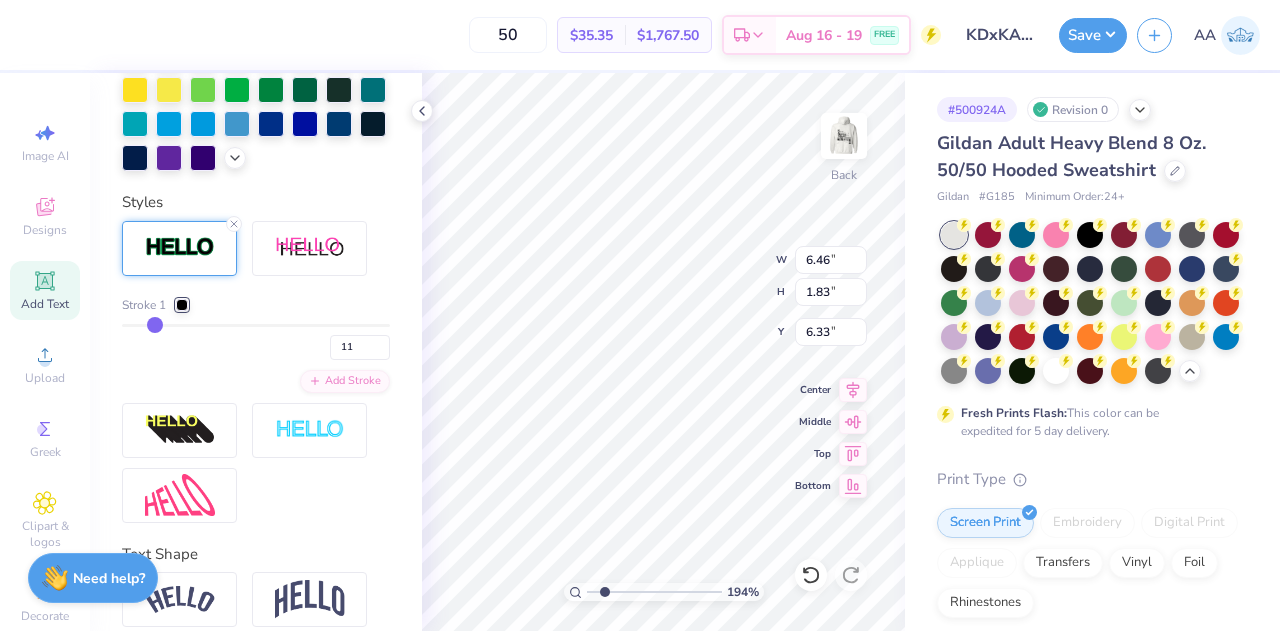 type on "10" 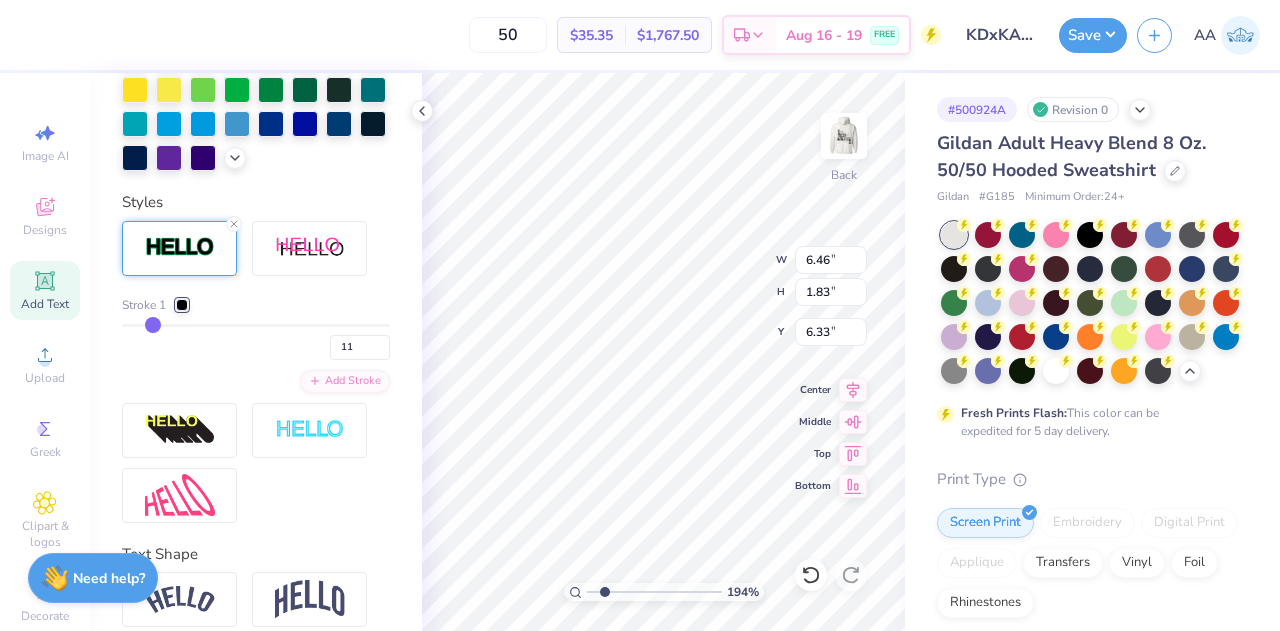 type on "10" 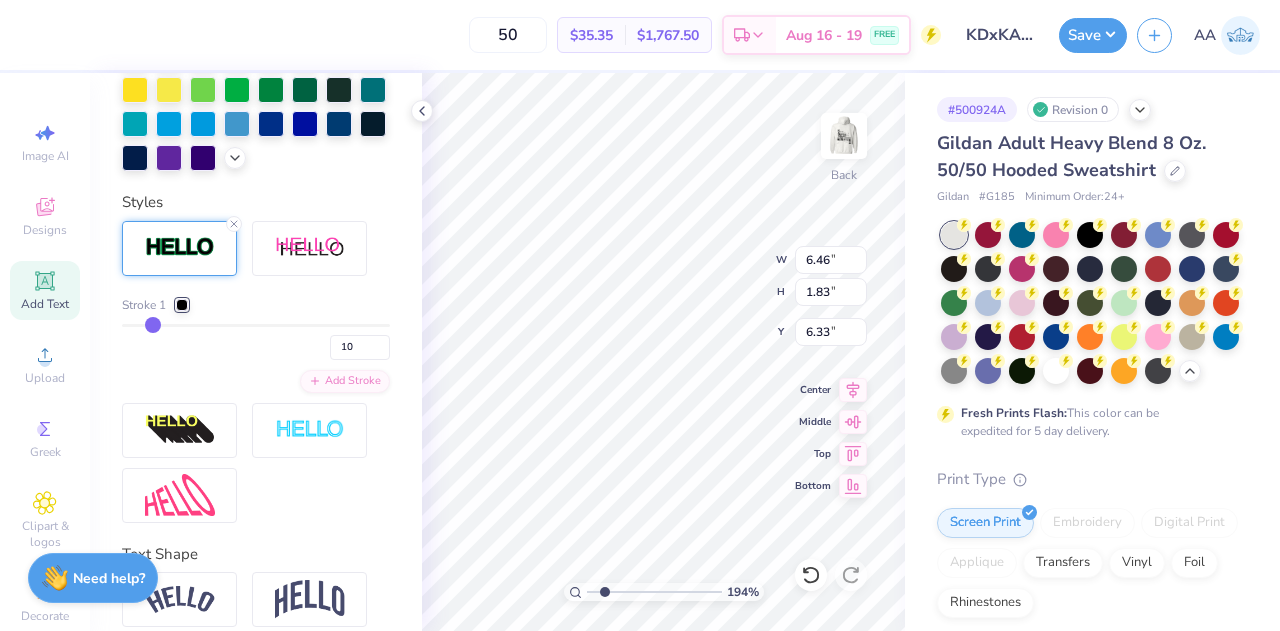 type on "9" 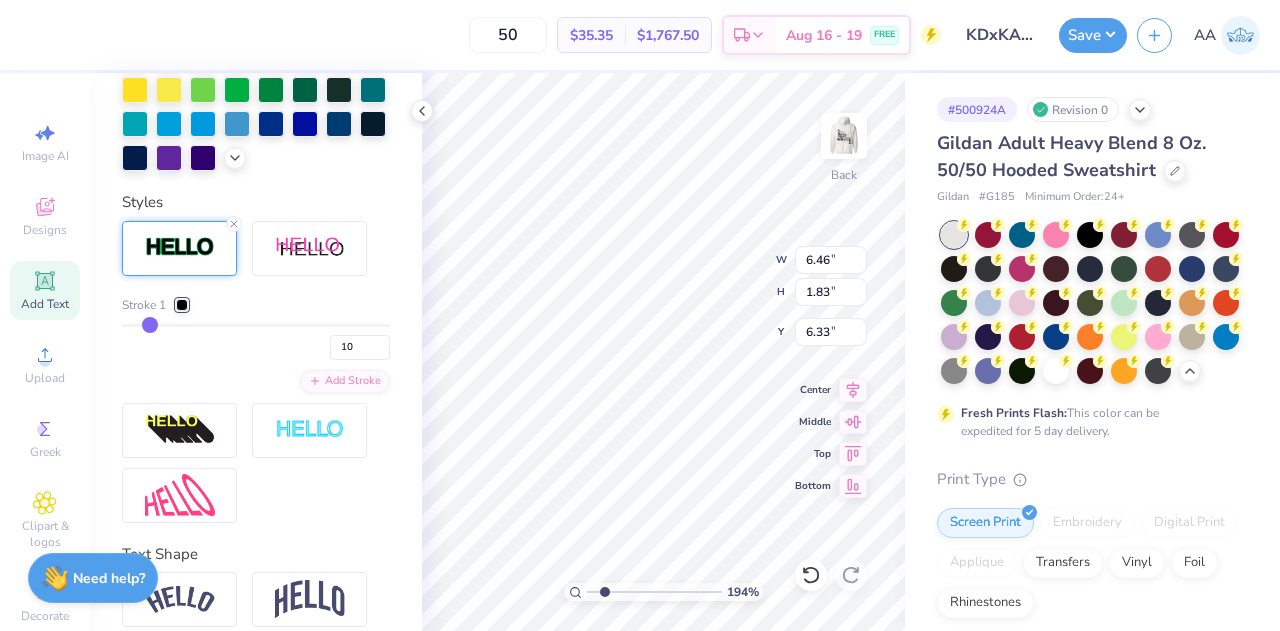 type on "9" 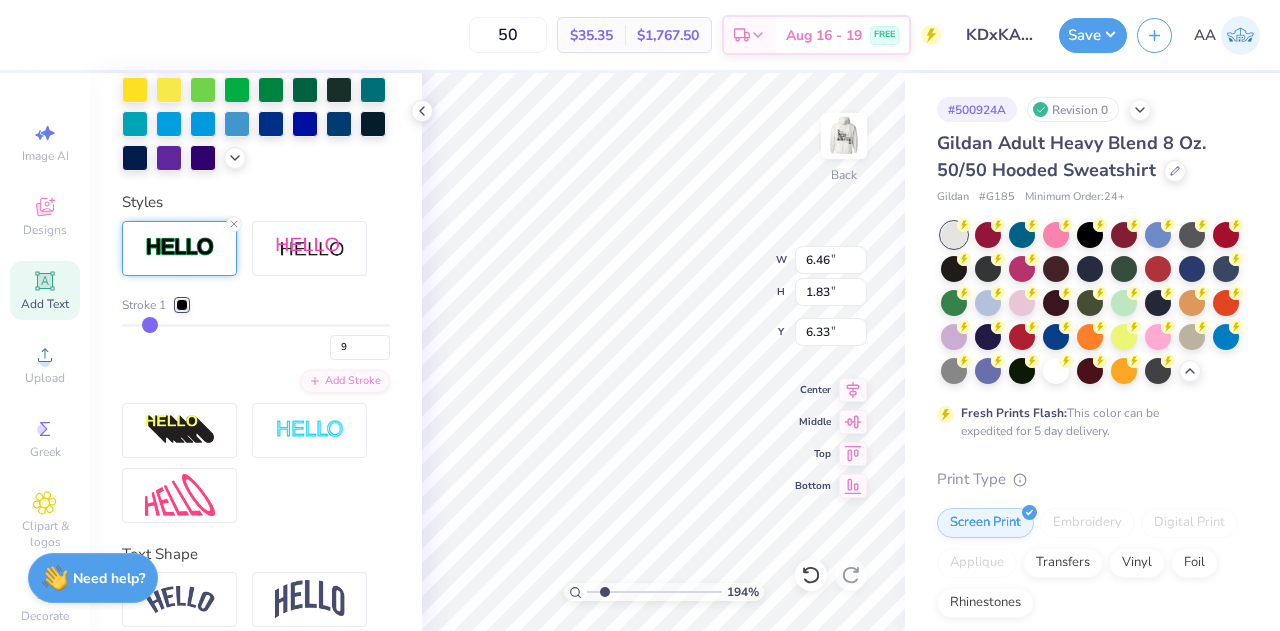drag, startPoint x: 132, startPoint y: 355, endPoint x: 148, endPoint y: 357, distance: 16.124516 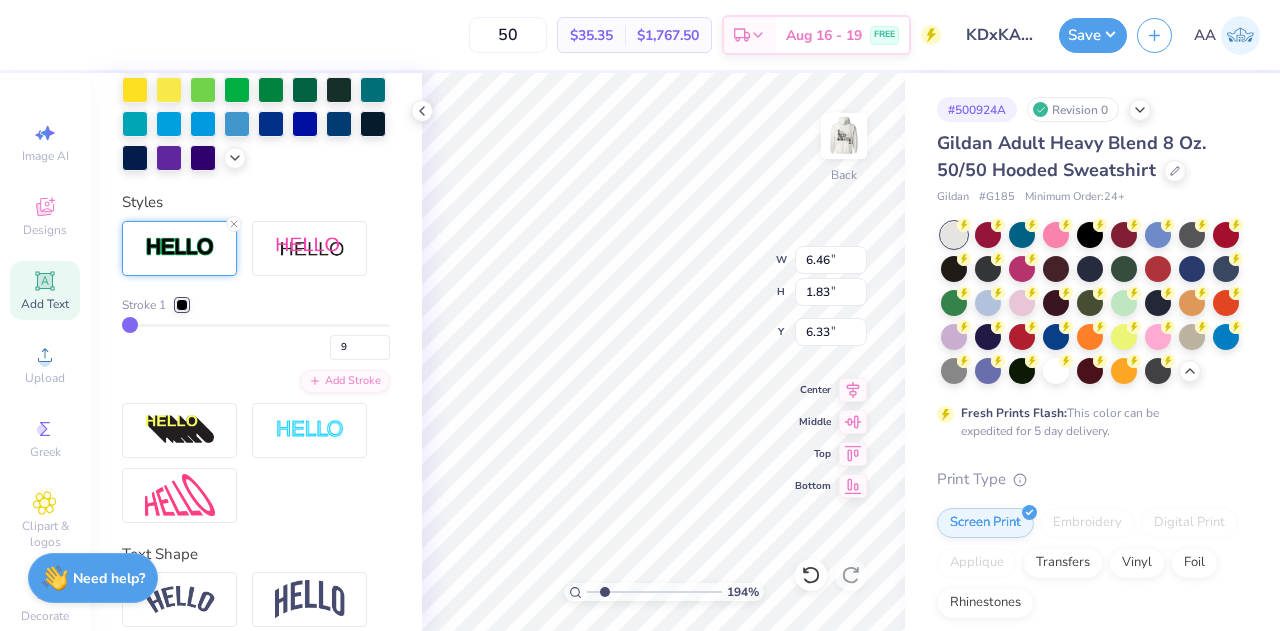 type on "1" 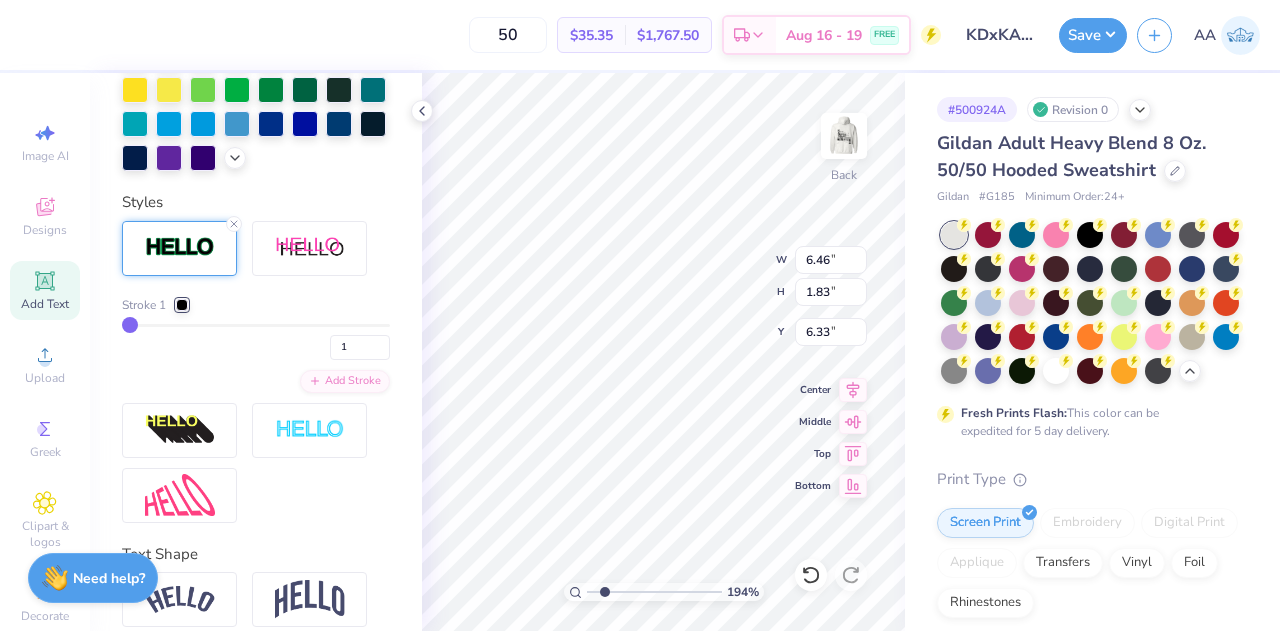 type on "1" 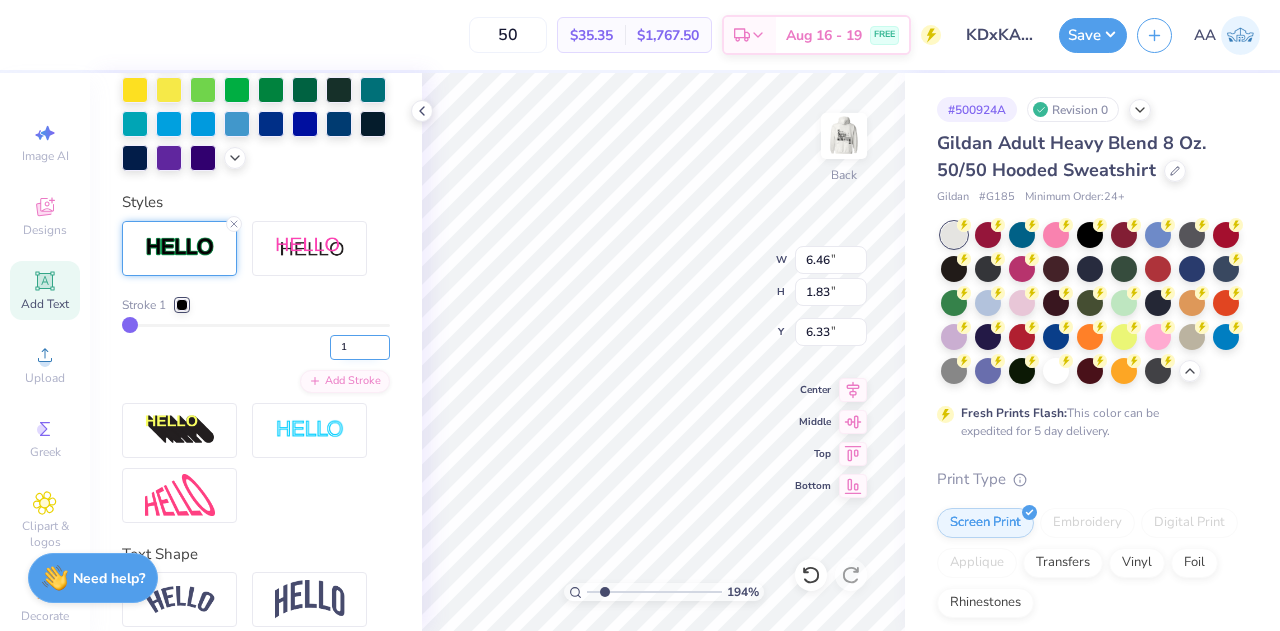 click on "1" at bounding box center [360, 347] 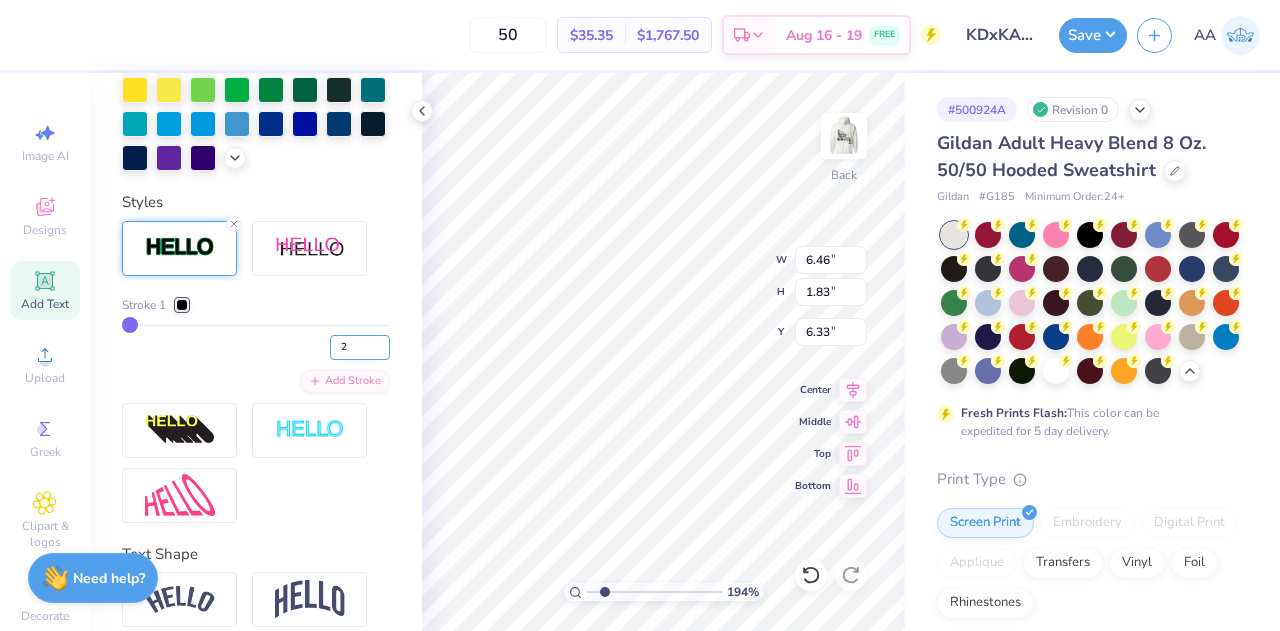 type on "2" 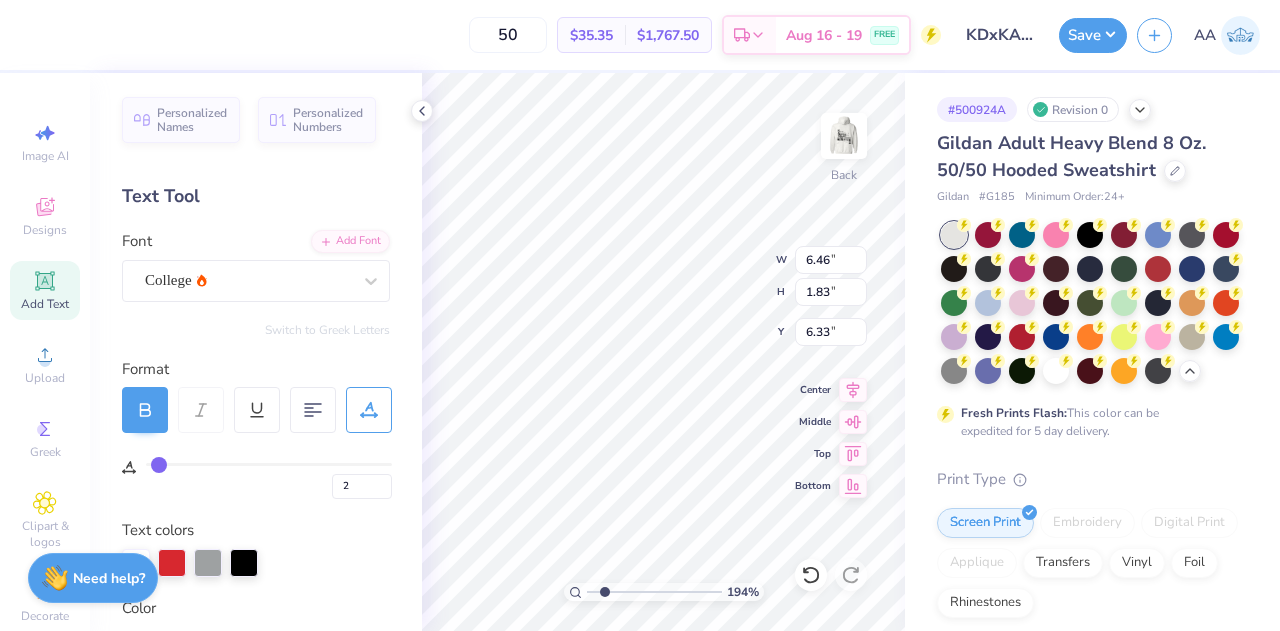 scroll, scrollTop: 0, scrollLeft: 0, axis: both 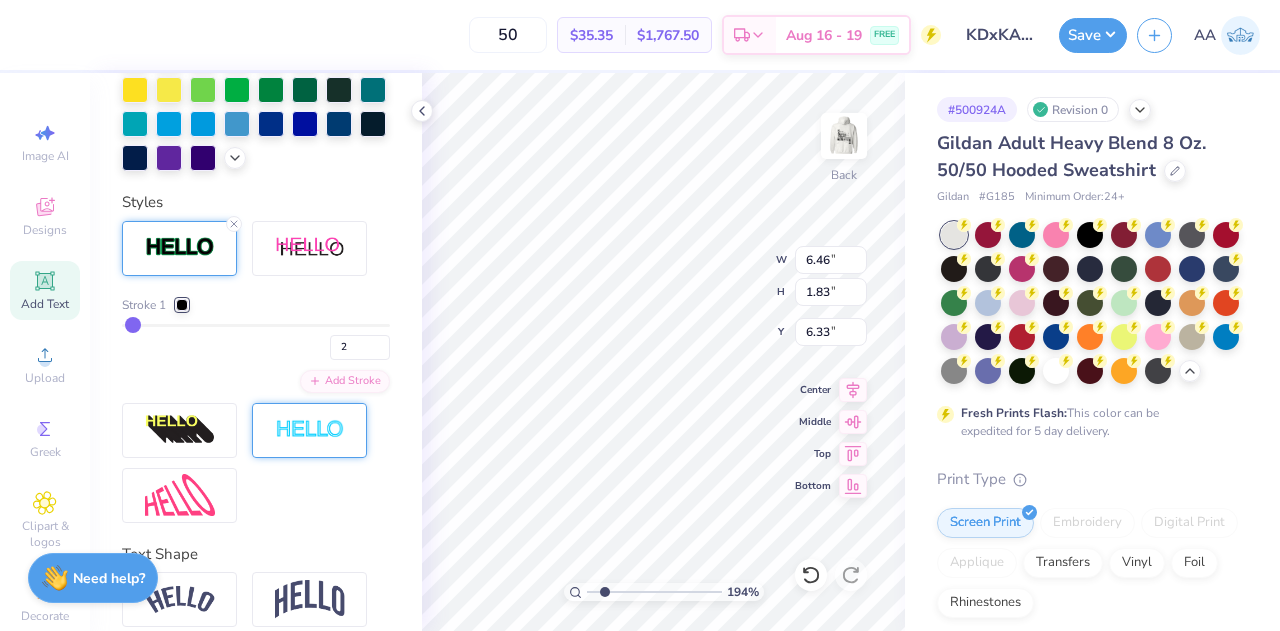 click at bounding box center [310, 430] 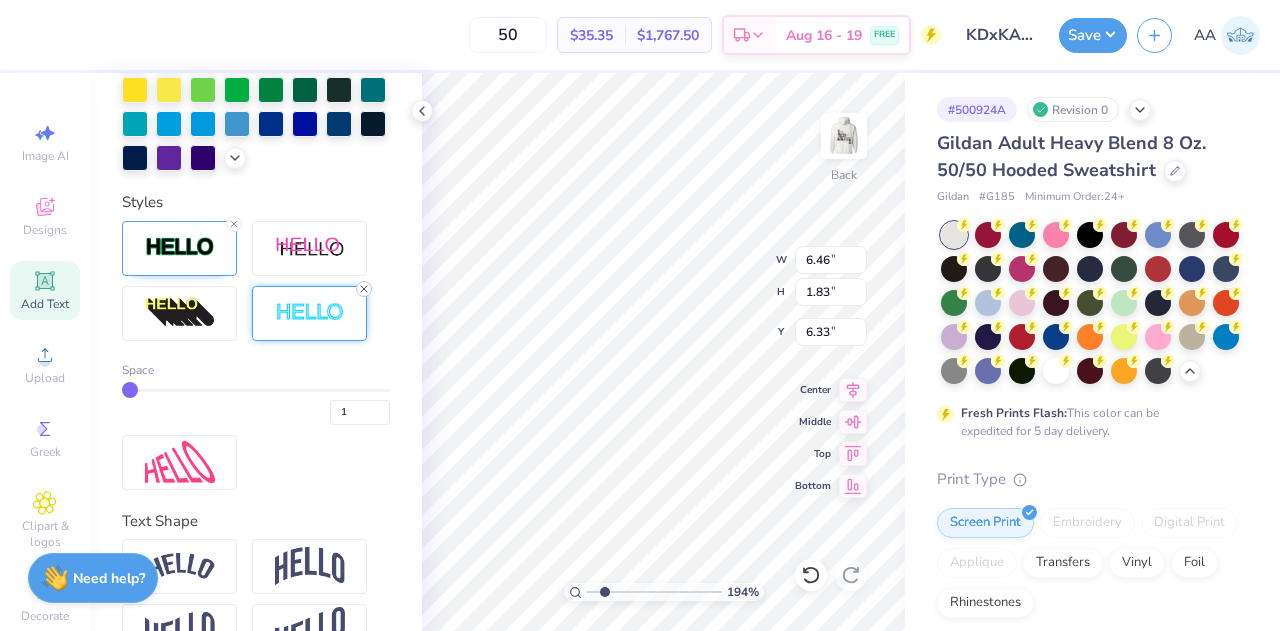 click at bounding box center [364, 289] 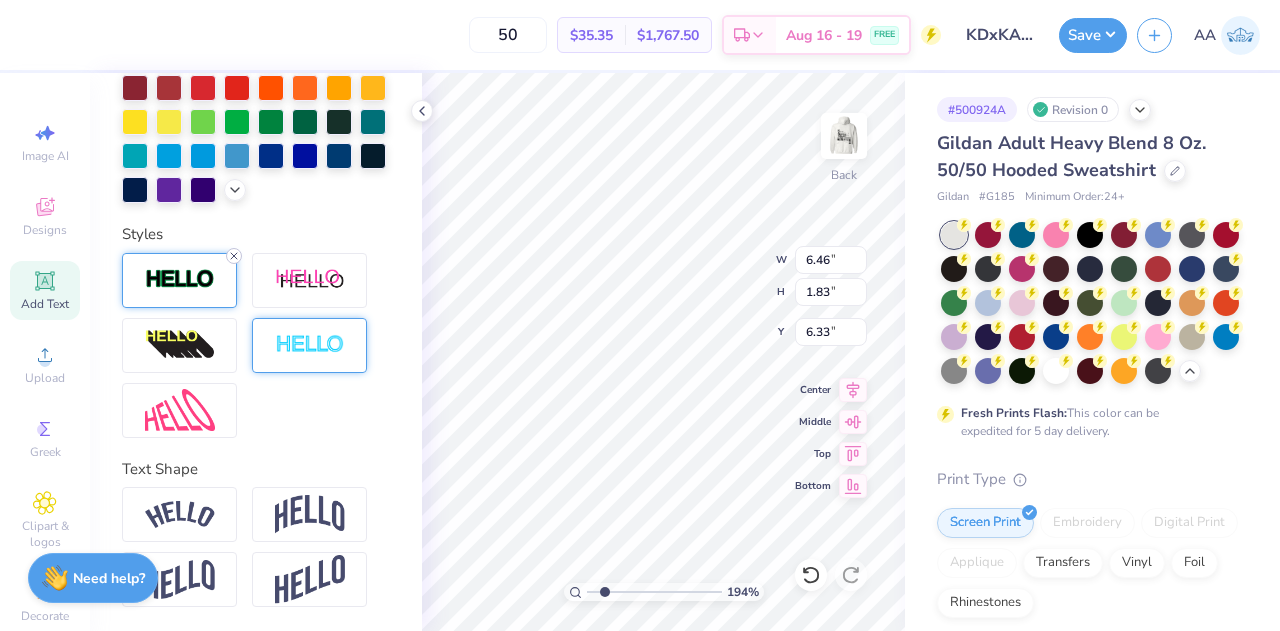 click 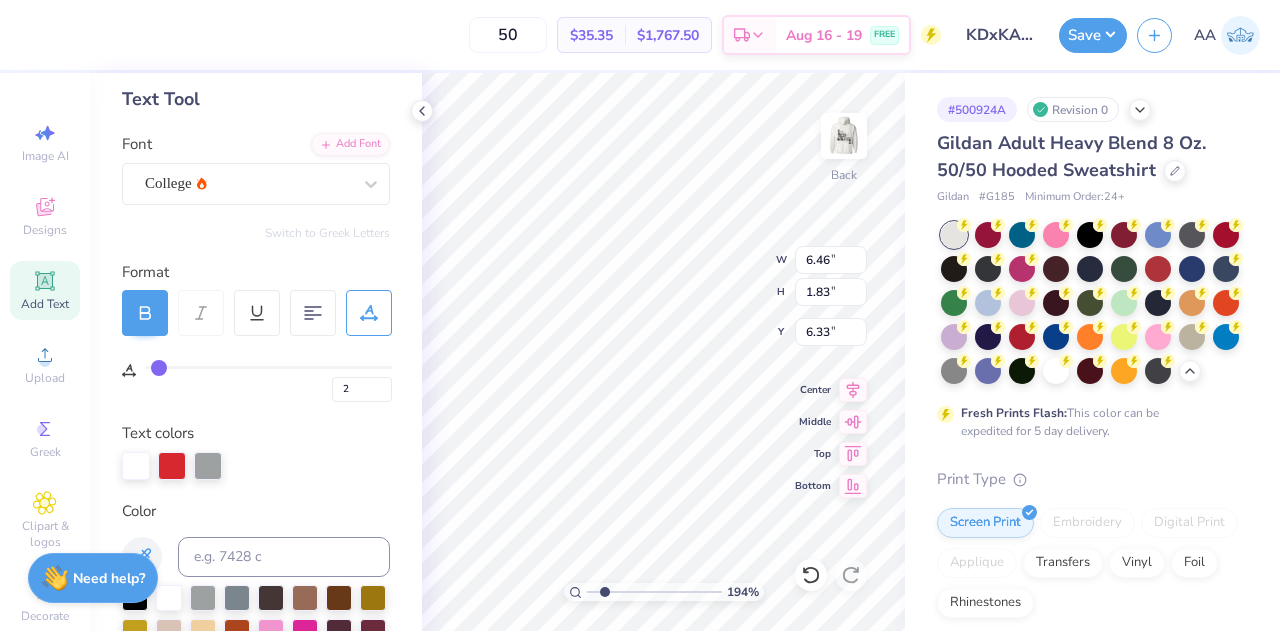 scroll, scrollTop: 0, scrollLeft: 0, axis: both 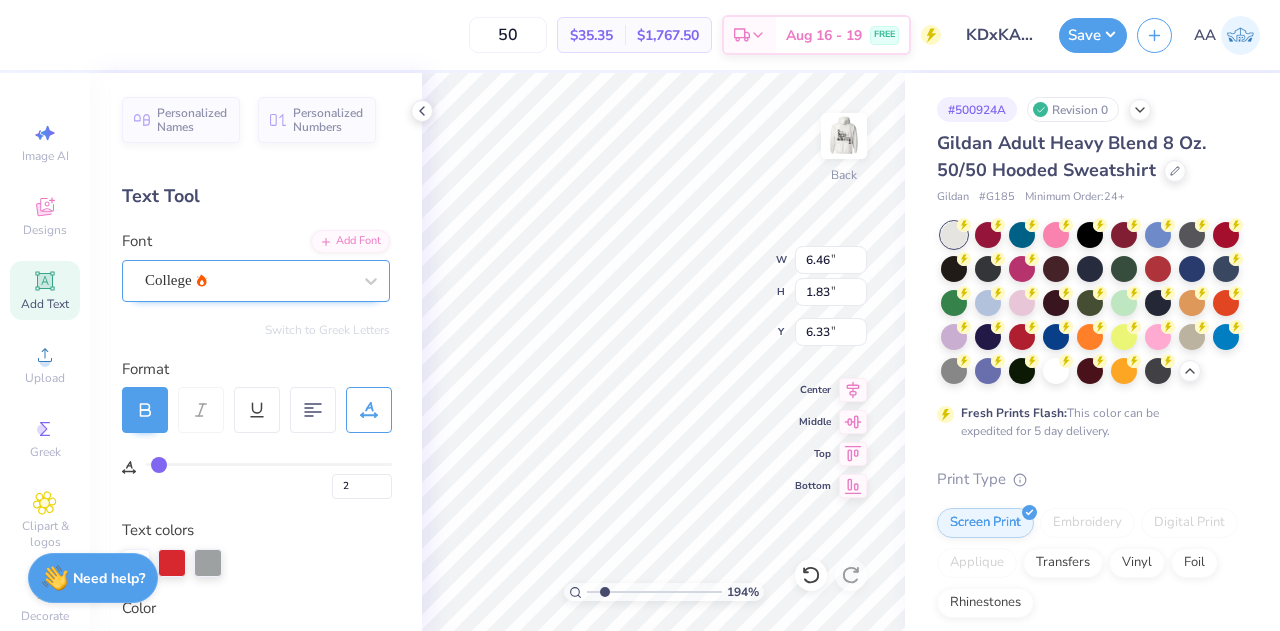 click on "College" at bounding box center [248, 280] 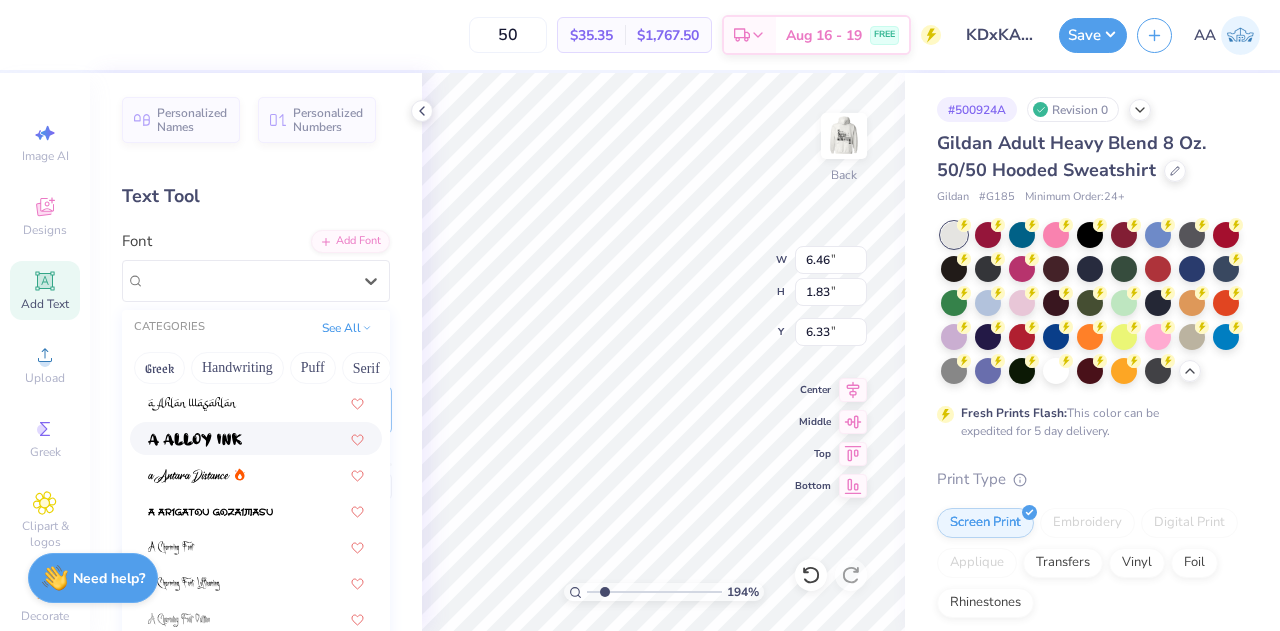 scroll, scrollTop: 0, scrollLeft: 0, axis: both 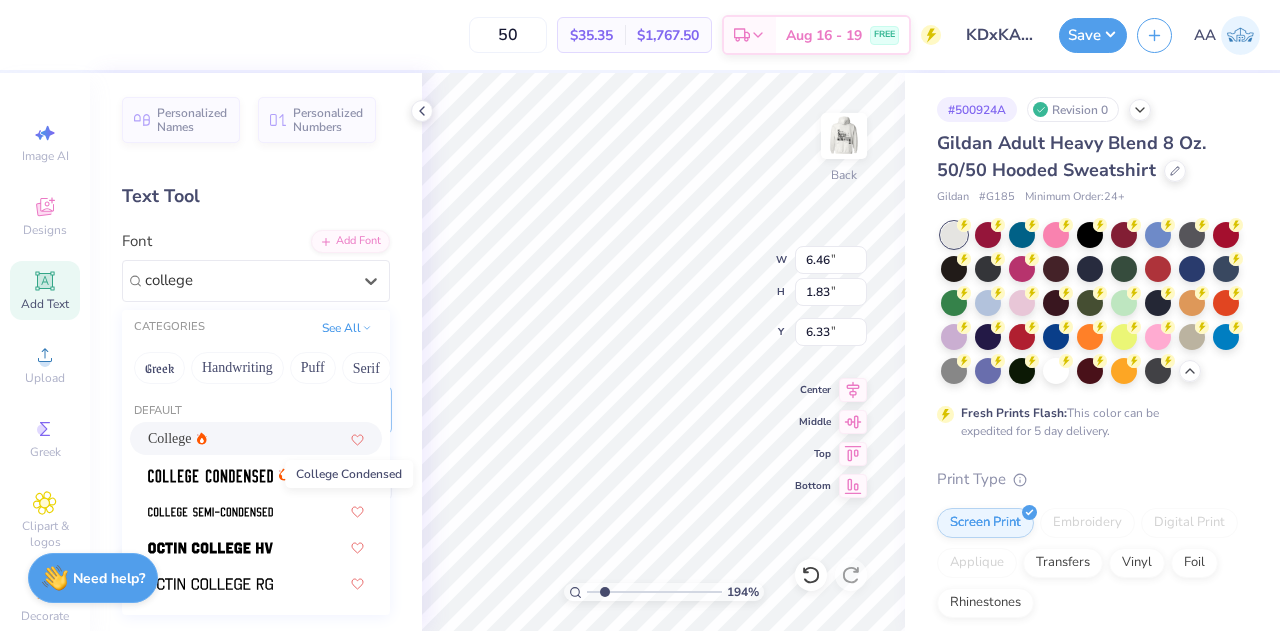 type on "college" 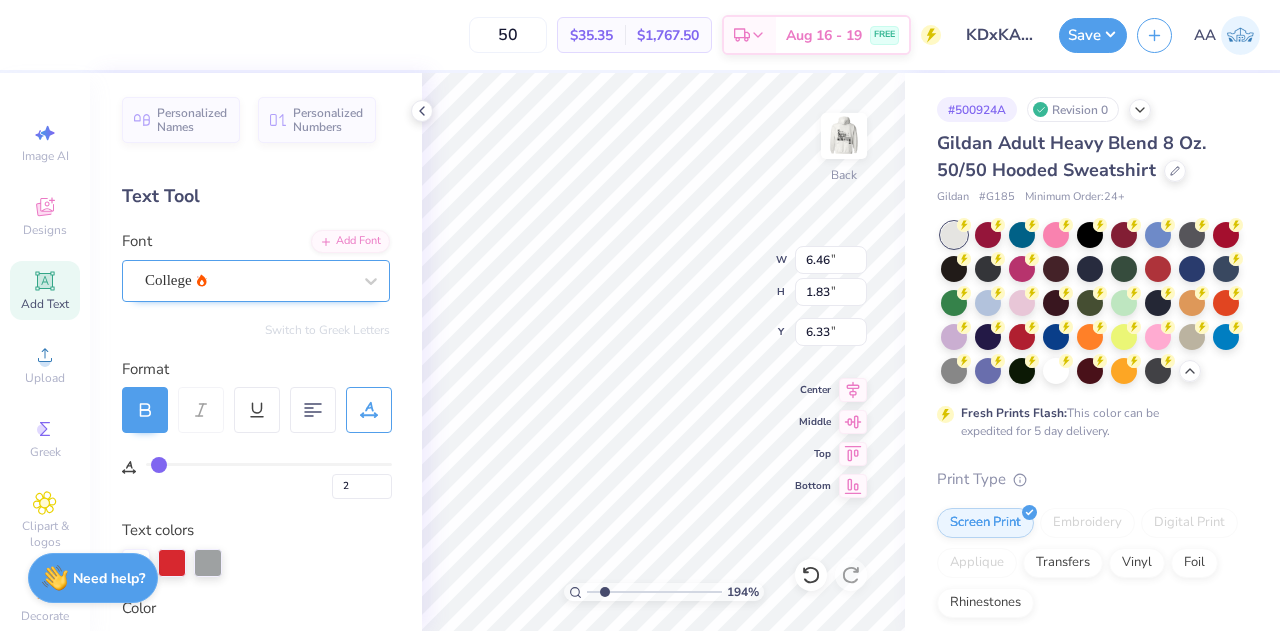 click at bounding box center (248, 280) 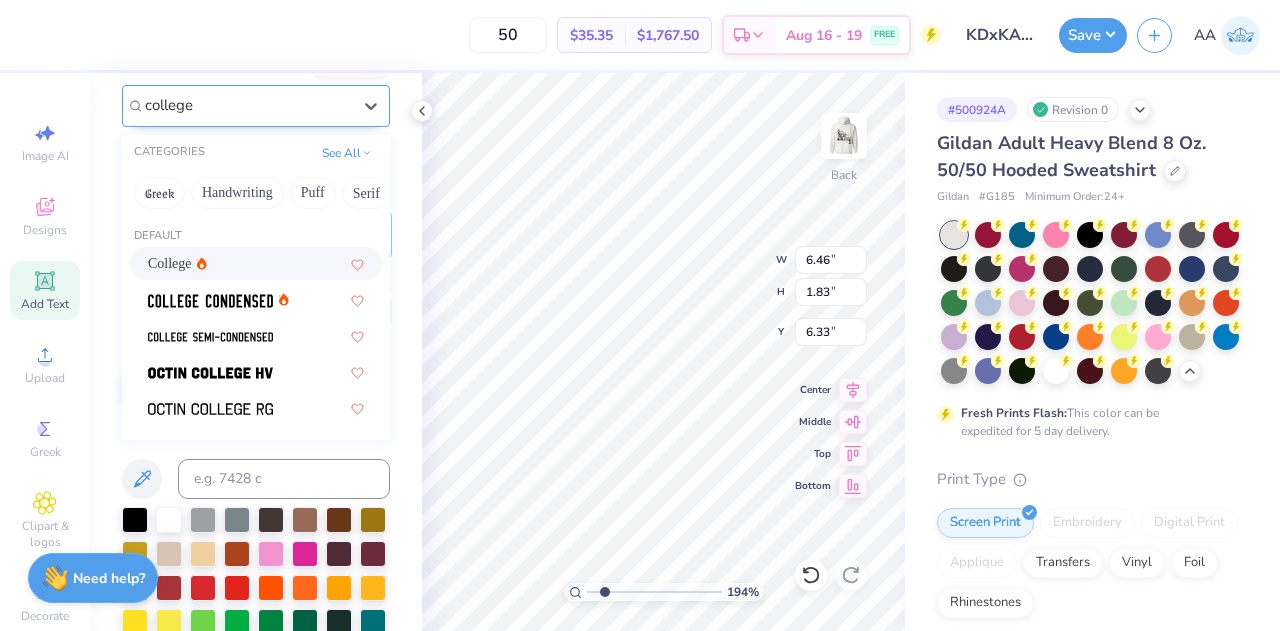 scroll, scrollTop: 189, scrollLeft: 0, axis: vertical 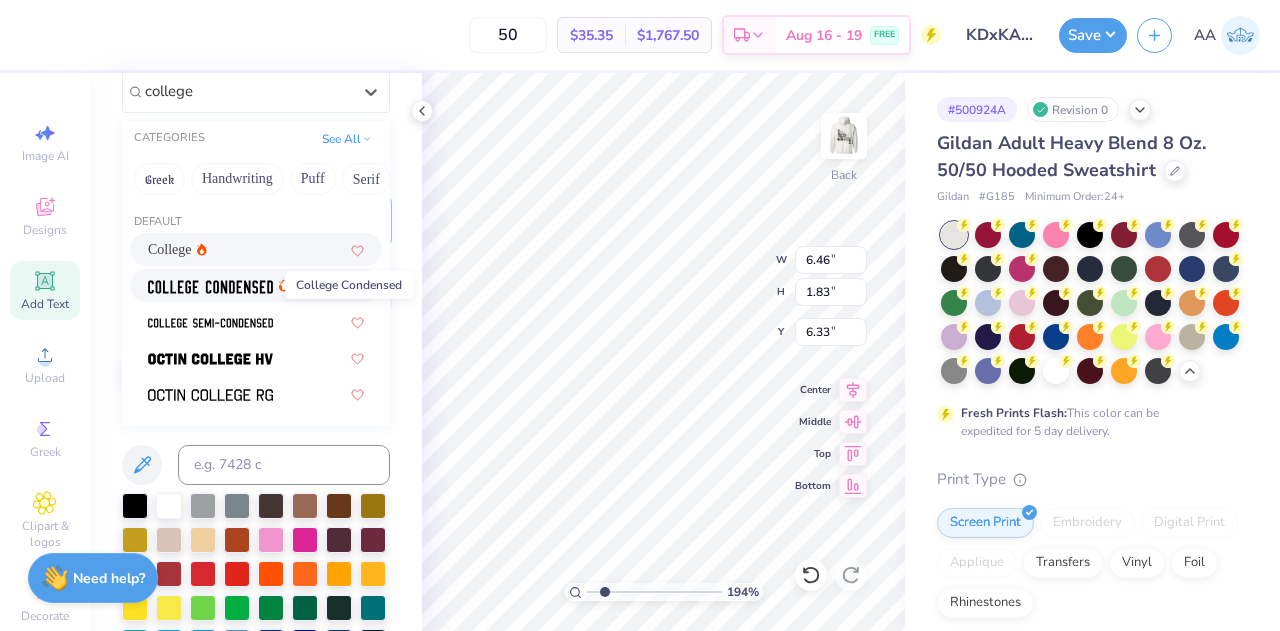 click at bounding box center [210, 287] 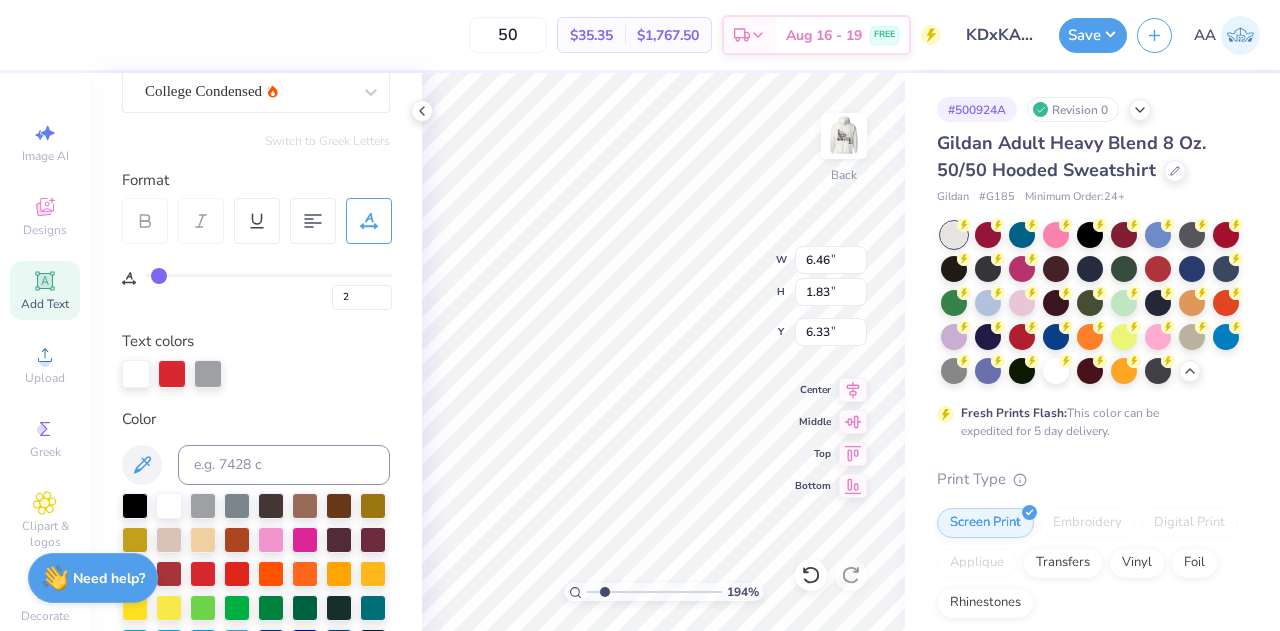 click 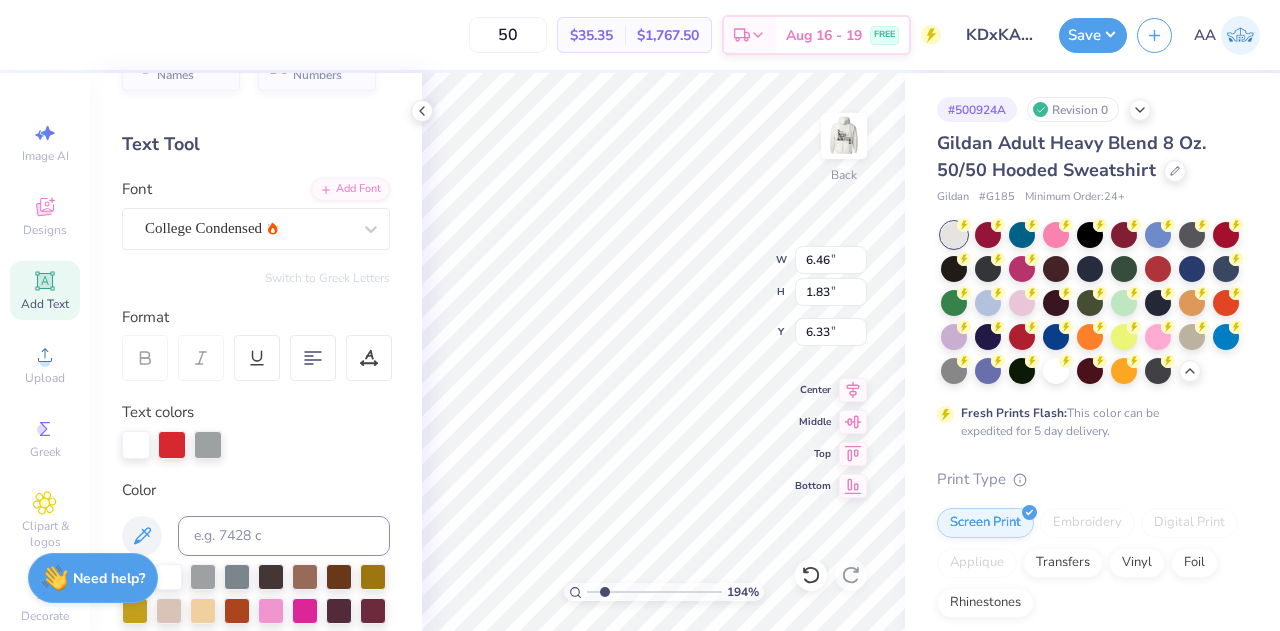 scroll, scrollTop: 46, scrollLeft: 0, axis: vertical 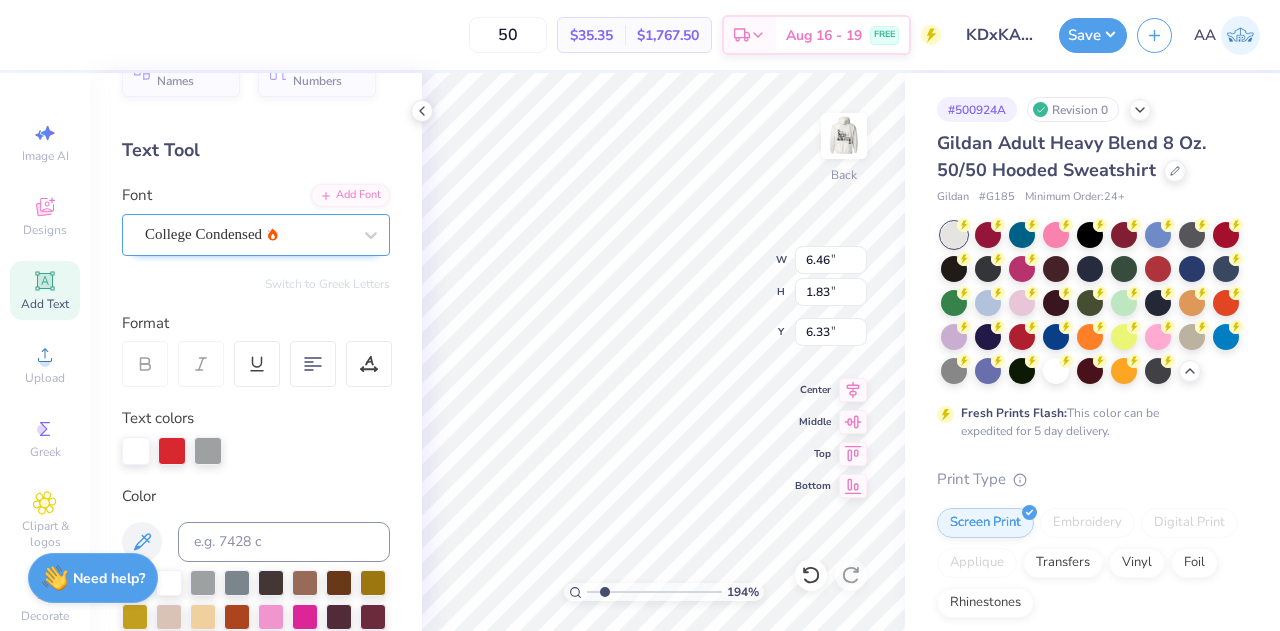 click on "College Condensed" at bounding box center [248, 234] 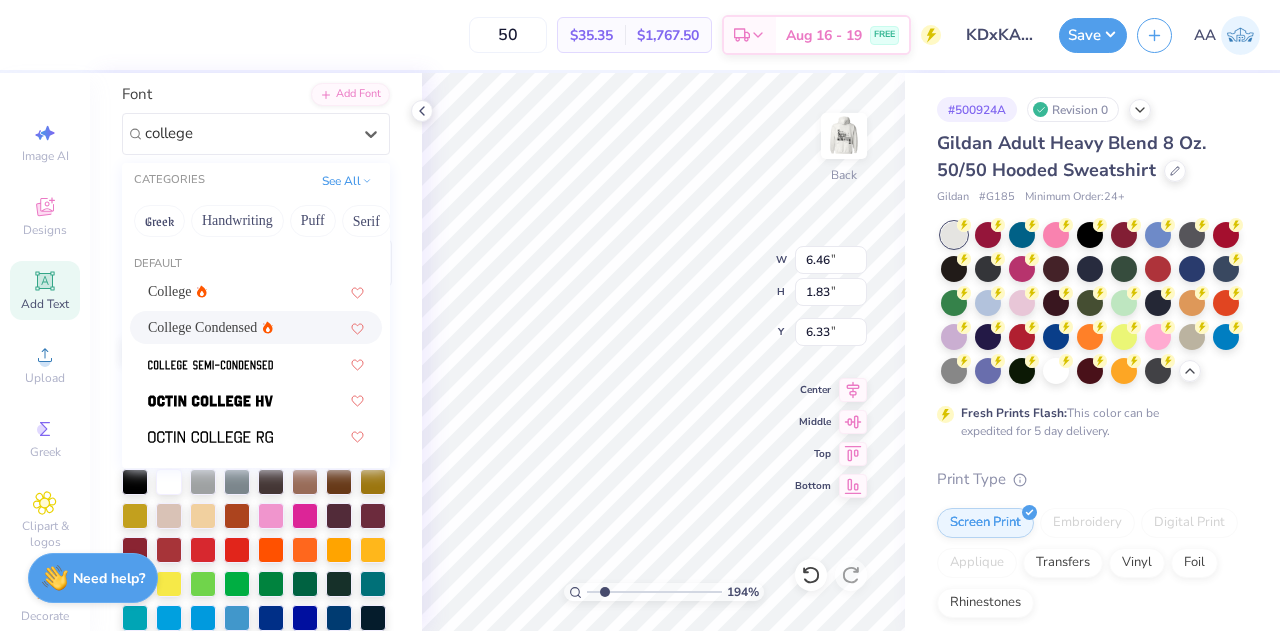 scroll, scrollTop: 150, scrollLeft: 0, axis: vertical 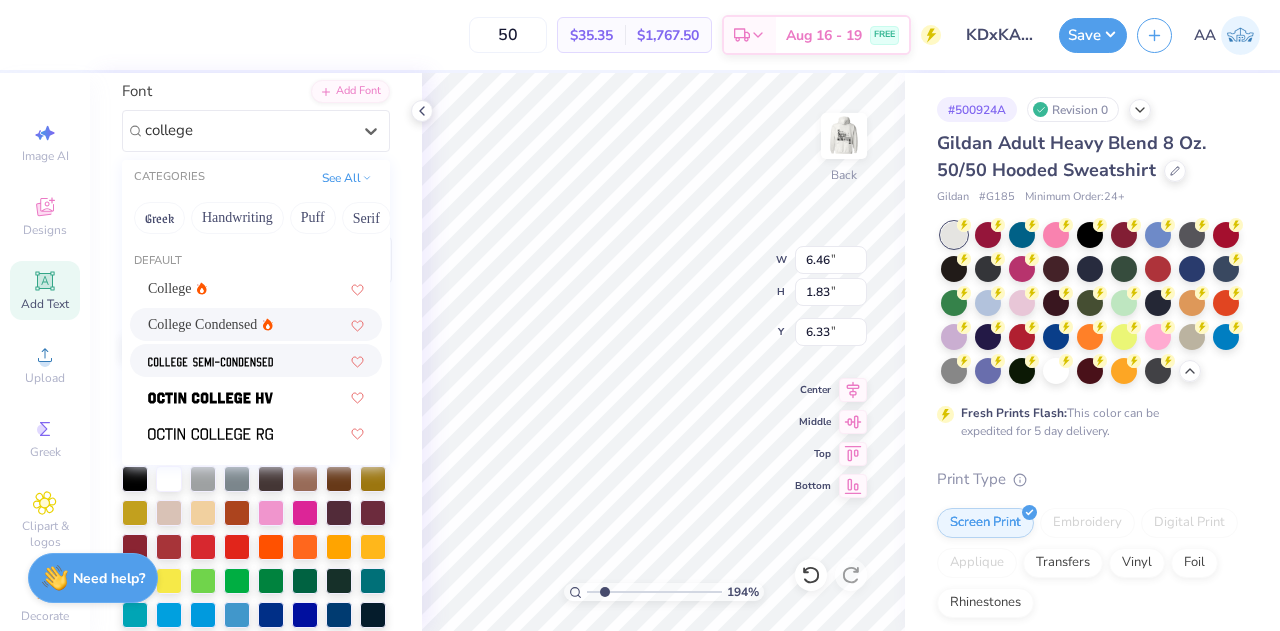 click at bounding box center (256, 360) 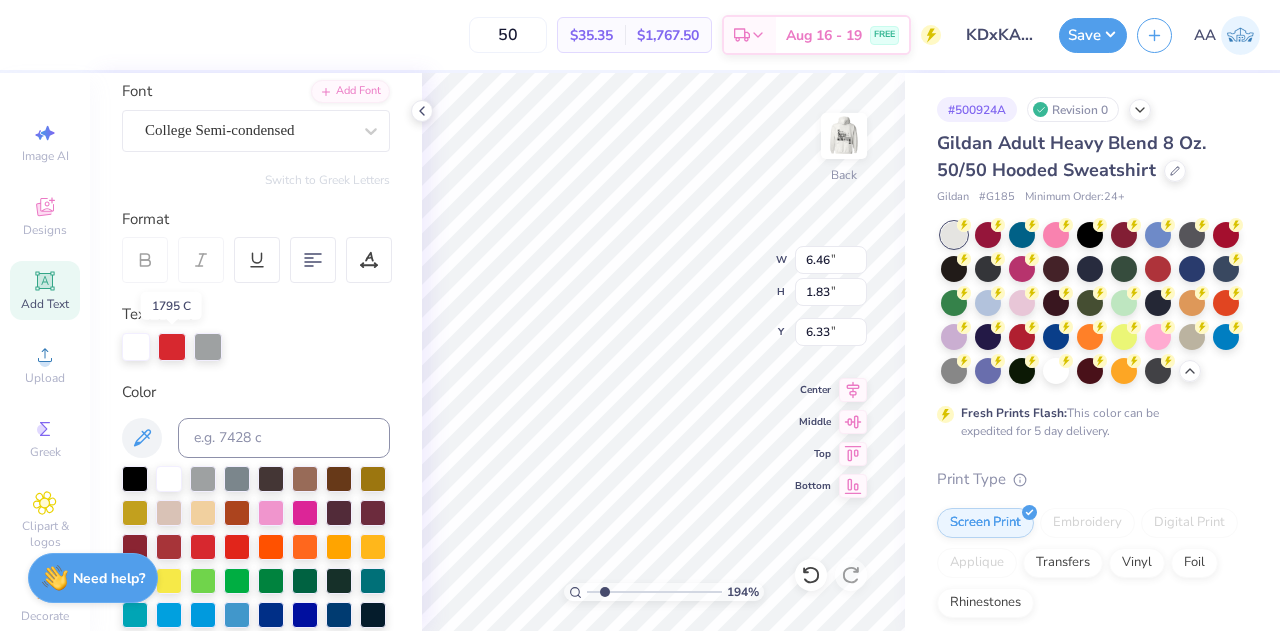 click at bounding box center (172, 347) 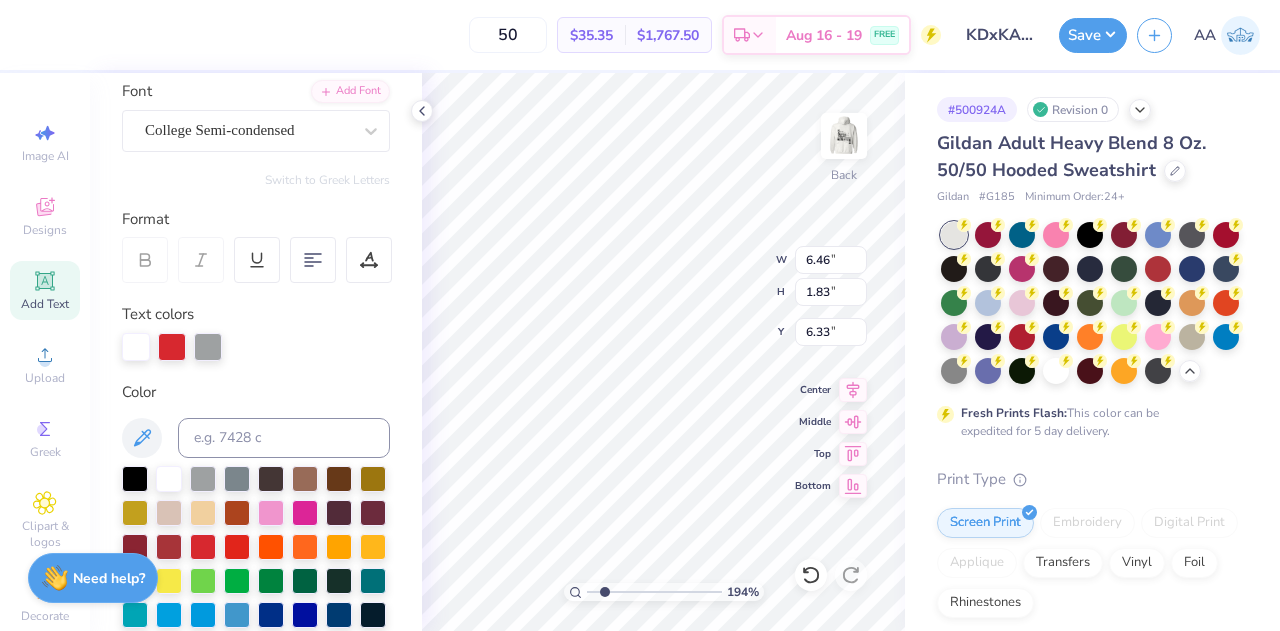 scroll, scrollTop: 18, scrollLeft: 4, axis: both 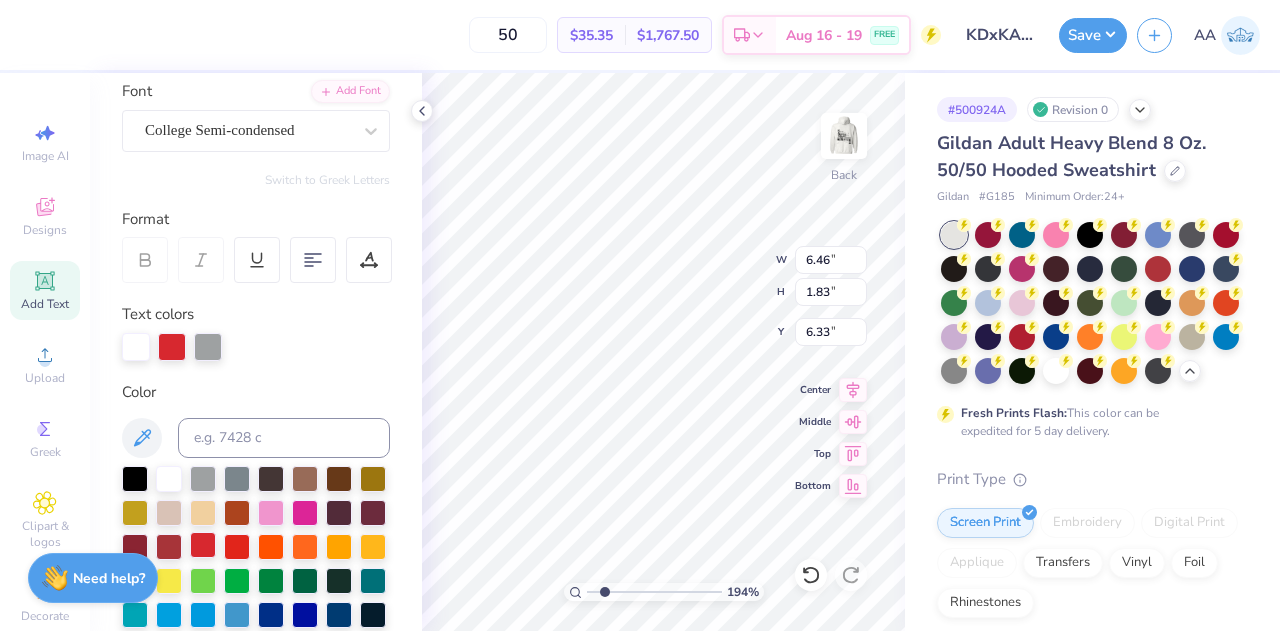click at bounding box center (203, 545) 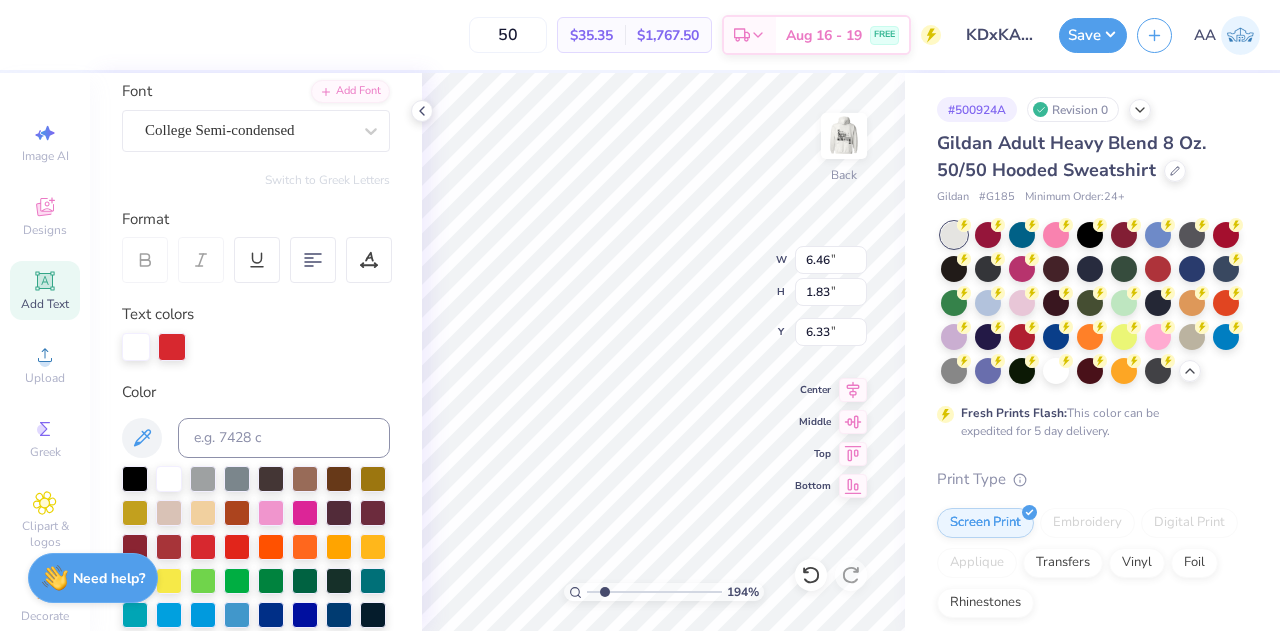 scroll, scrollTop: 18, scrollLeft: 4, axis: both 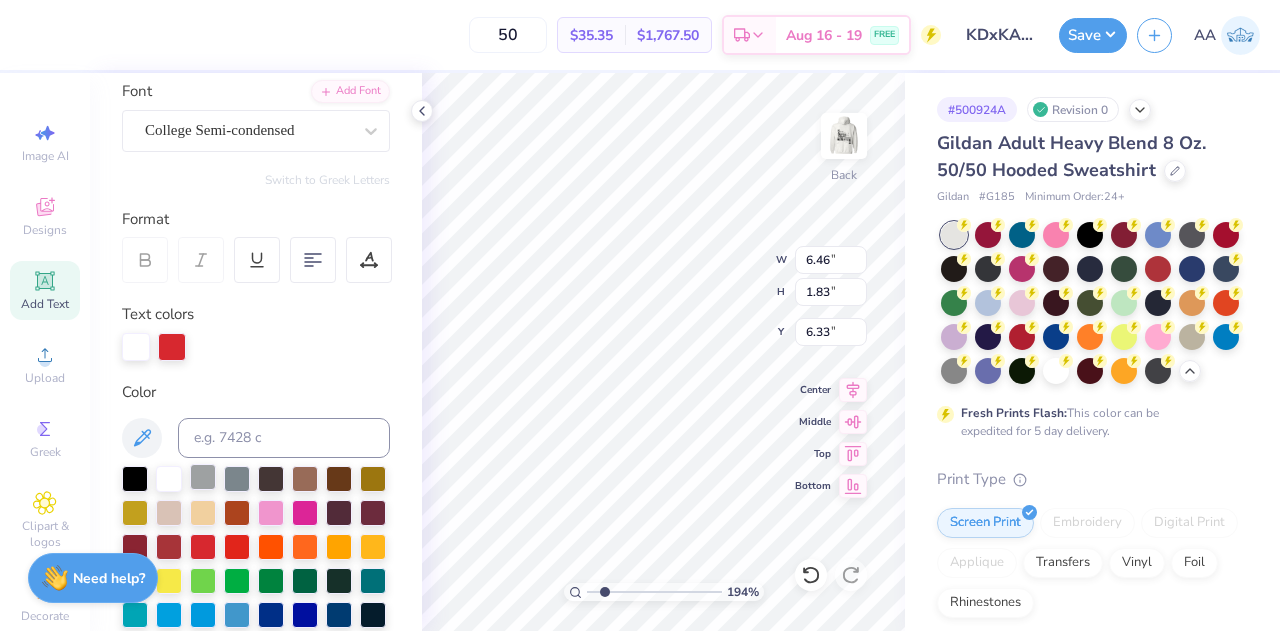 click at bounding box center (203, 477) 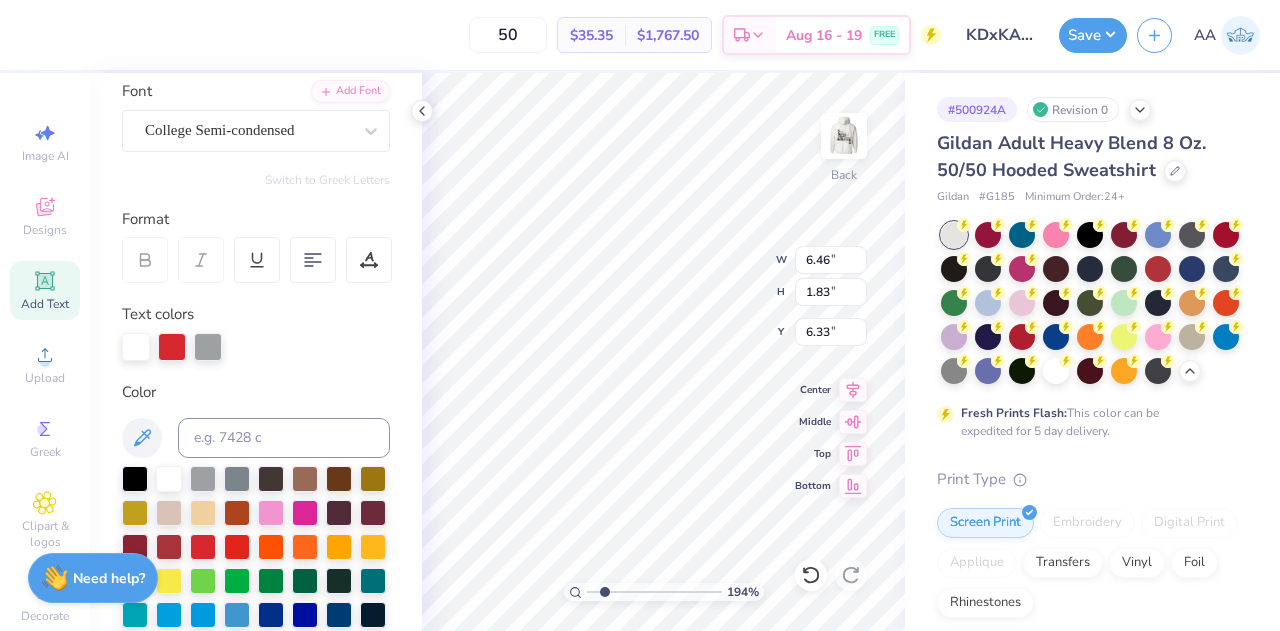 scroll, scrollTop: 18, scrollLeft: 4, axis: both 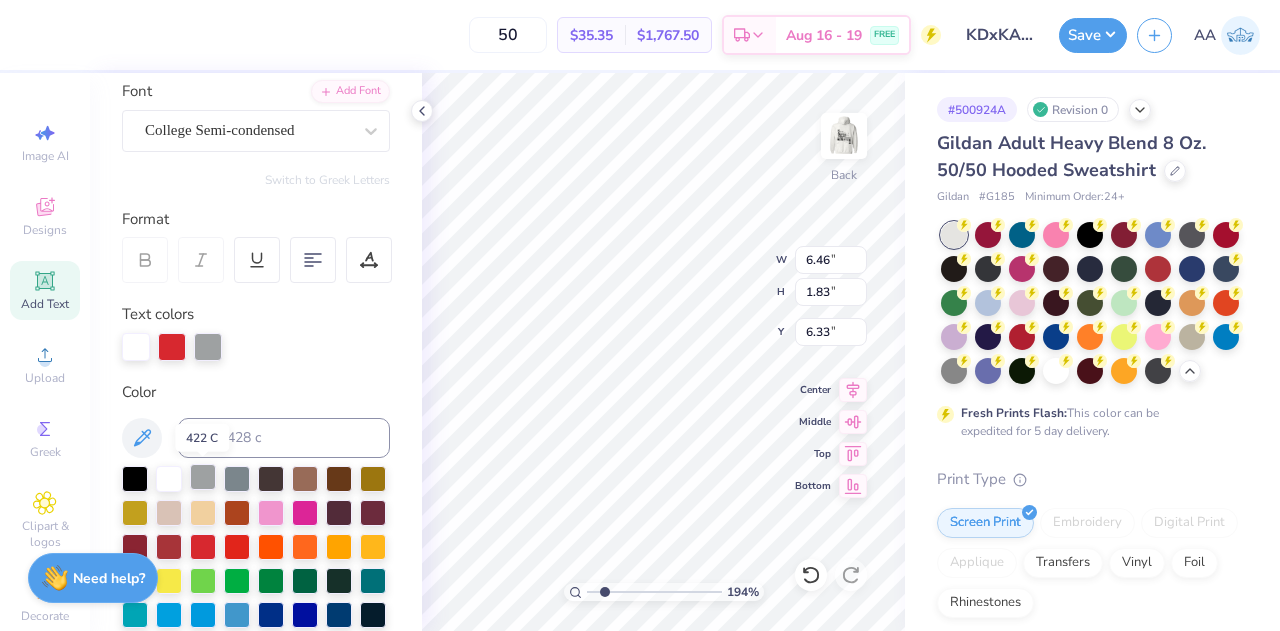 click at bounding box center (203, 477) 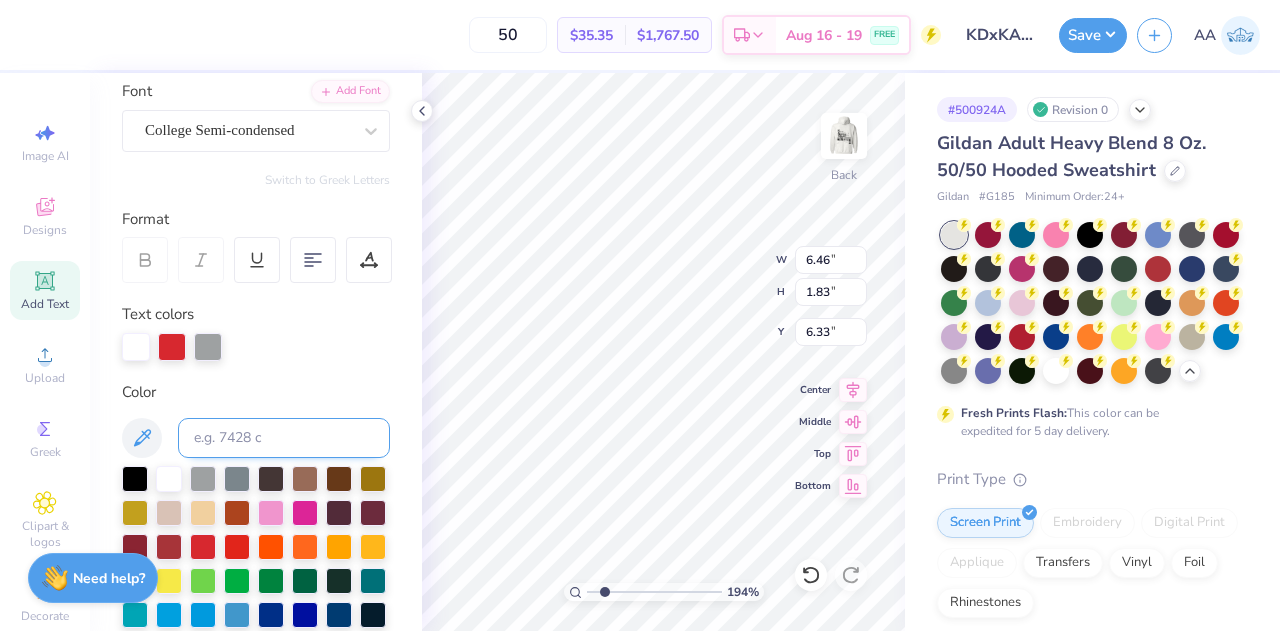 type on "1.93602501909743" 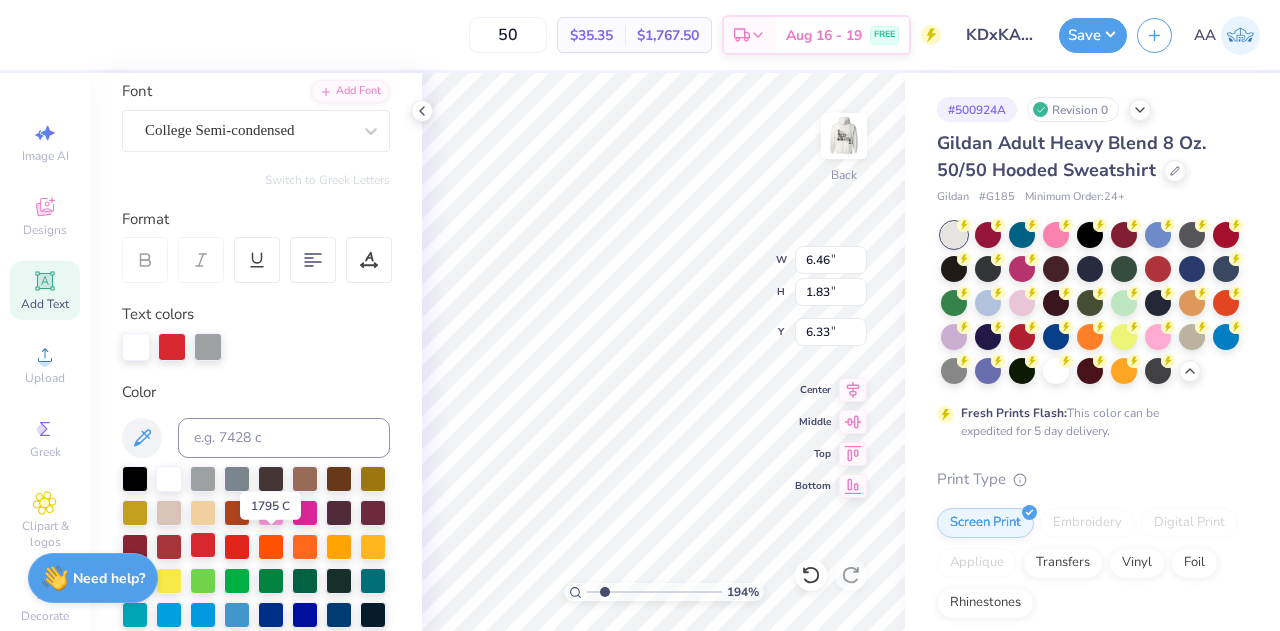 click at bounding box center (203, 545) 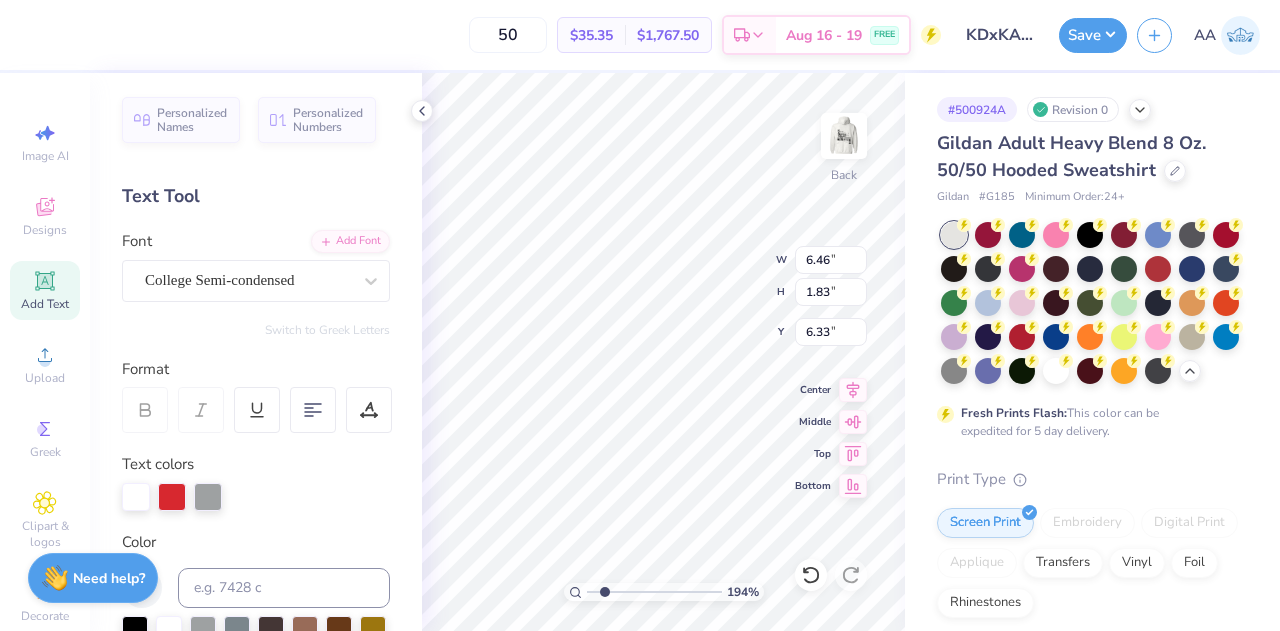 scroll, scrollTop: 0, scrollLeft: 0, axis: both 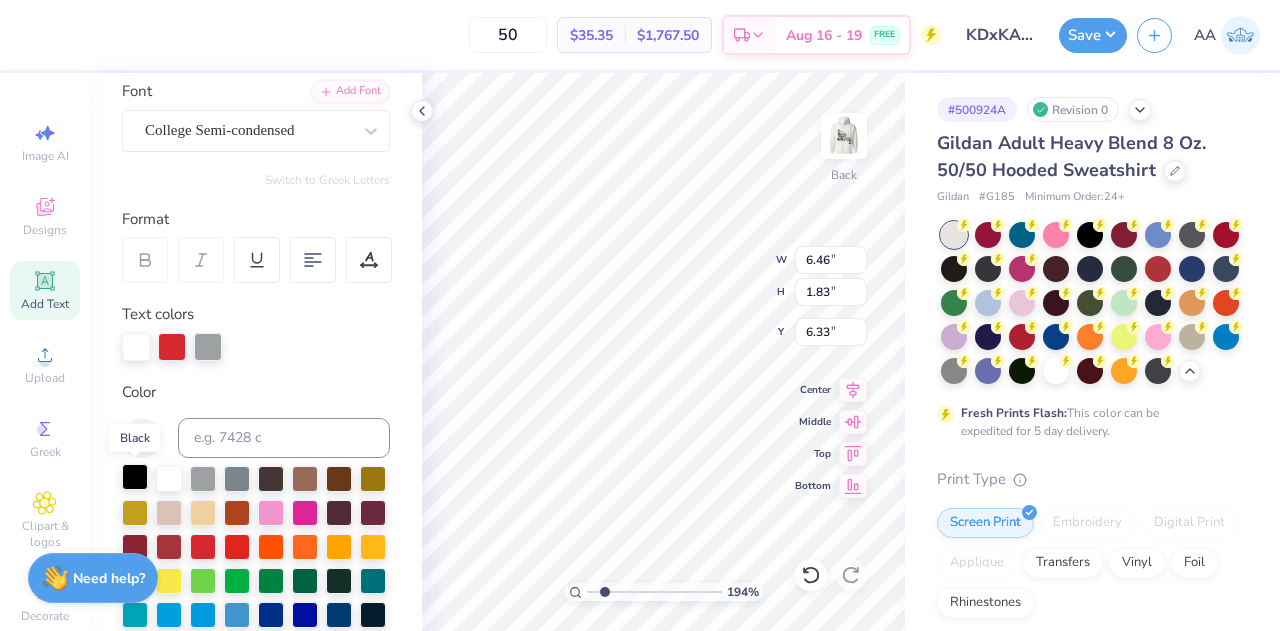 click at bounding box center [135, 477] 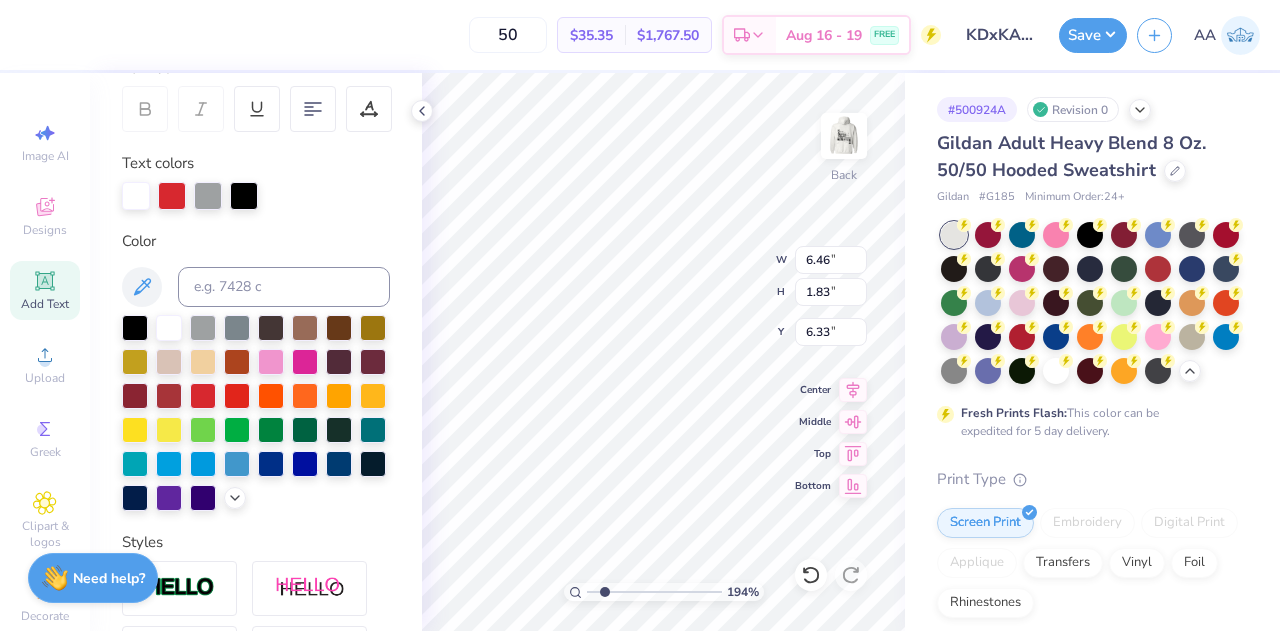 scroll, scrollTop: 419, scrollLeft: 0, axis: vertical 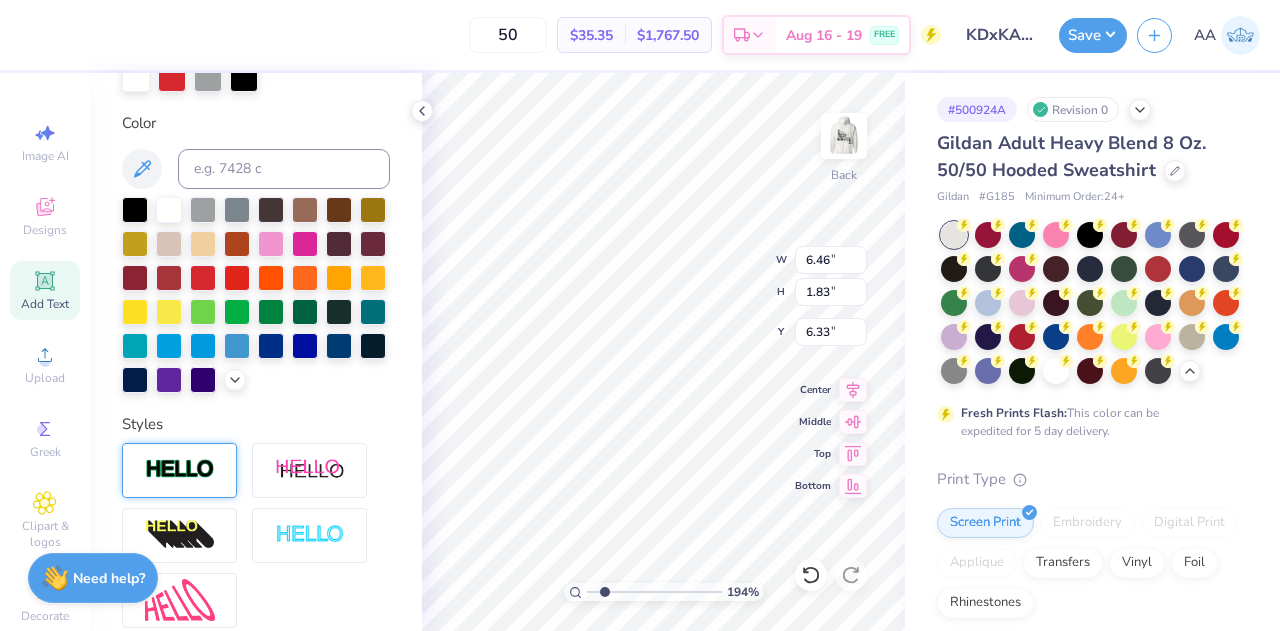 click at bounding box center (179, 470) 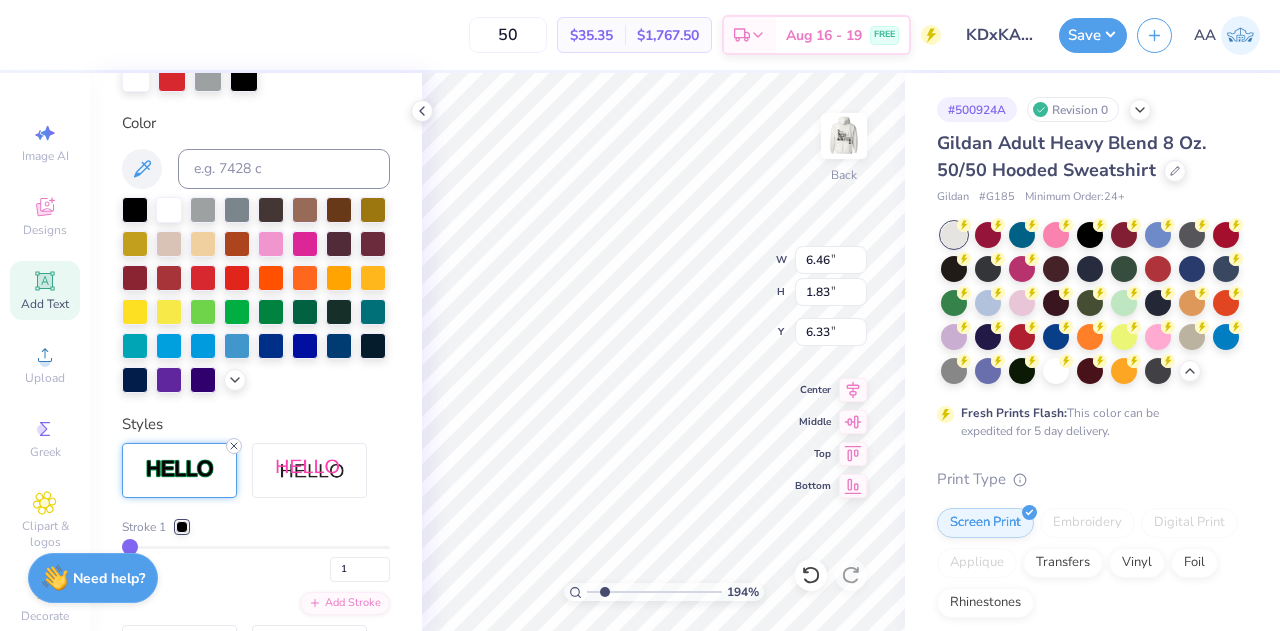 click 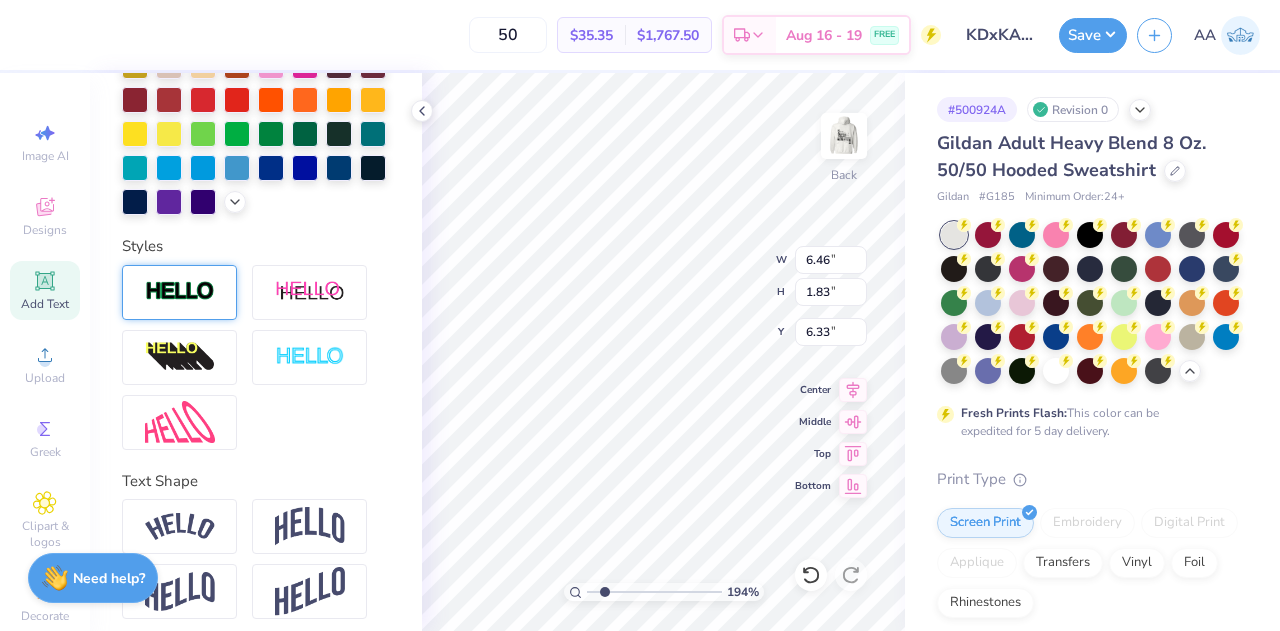 scroll, scrollTop: 602, scrollLeft: 0, axis: vertical 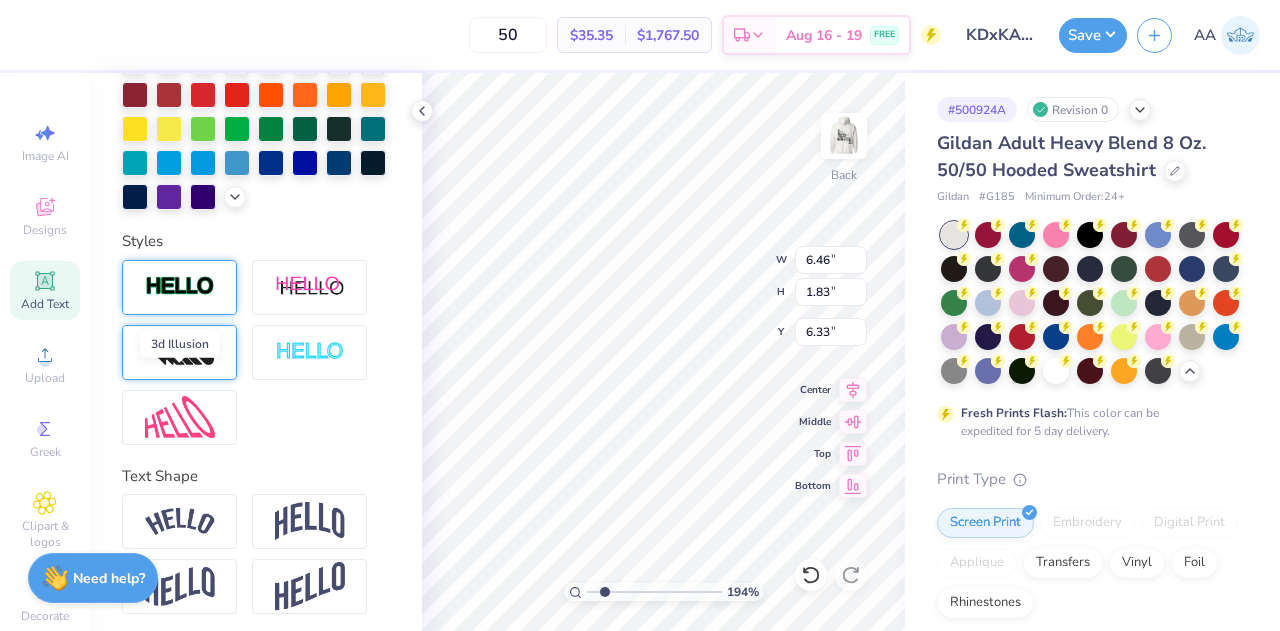 click at bounding box center [180, 352] 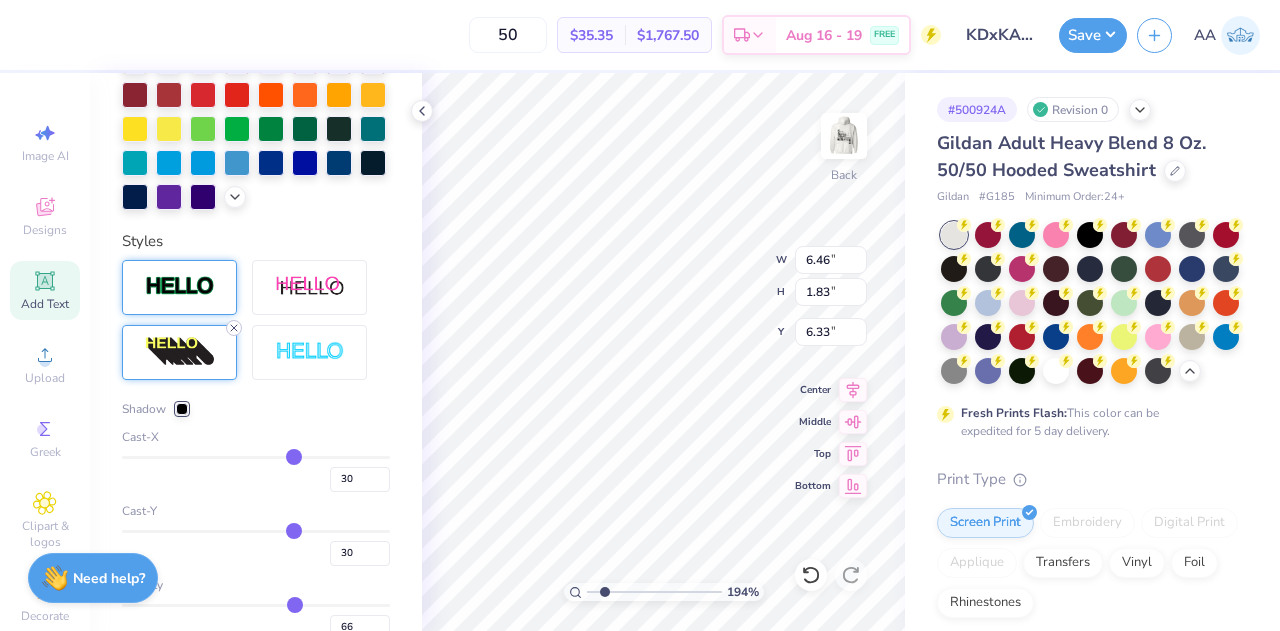 click 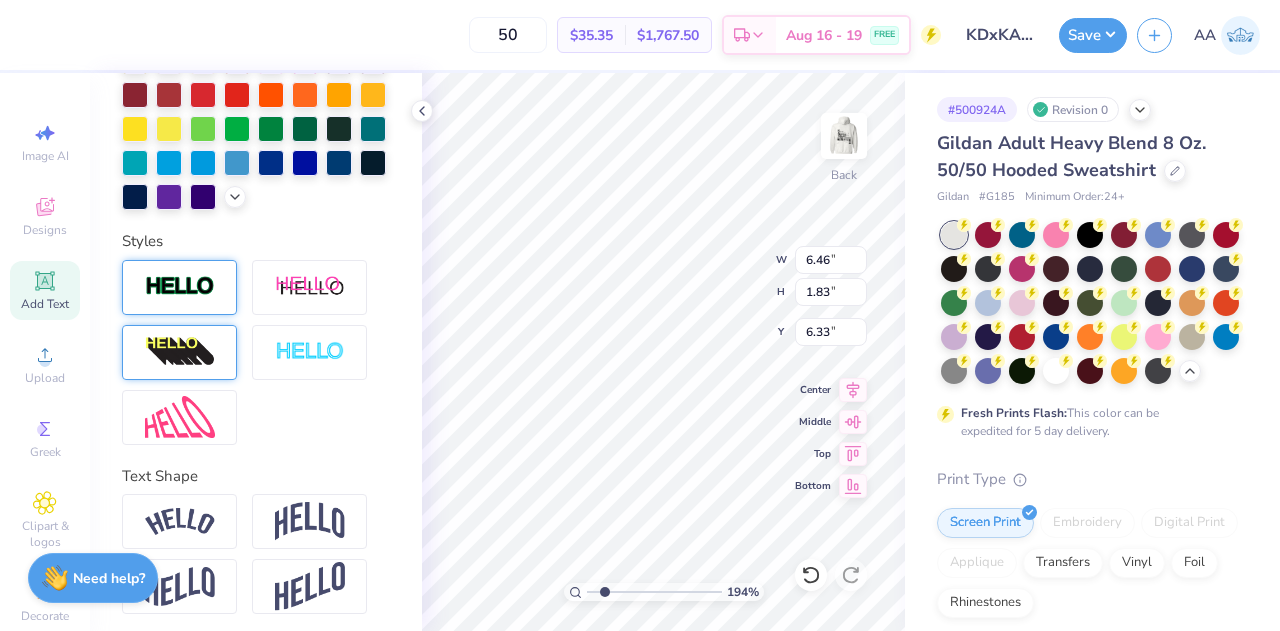 scroll, scrollTop: 642, scrollLeft: 0, axis: vertical 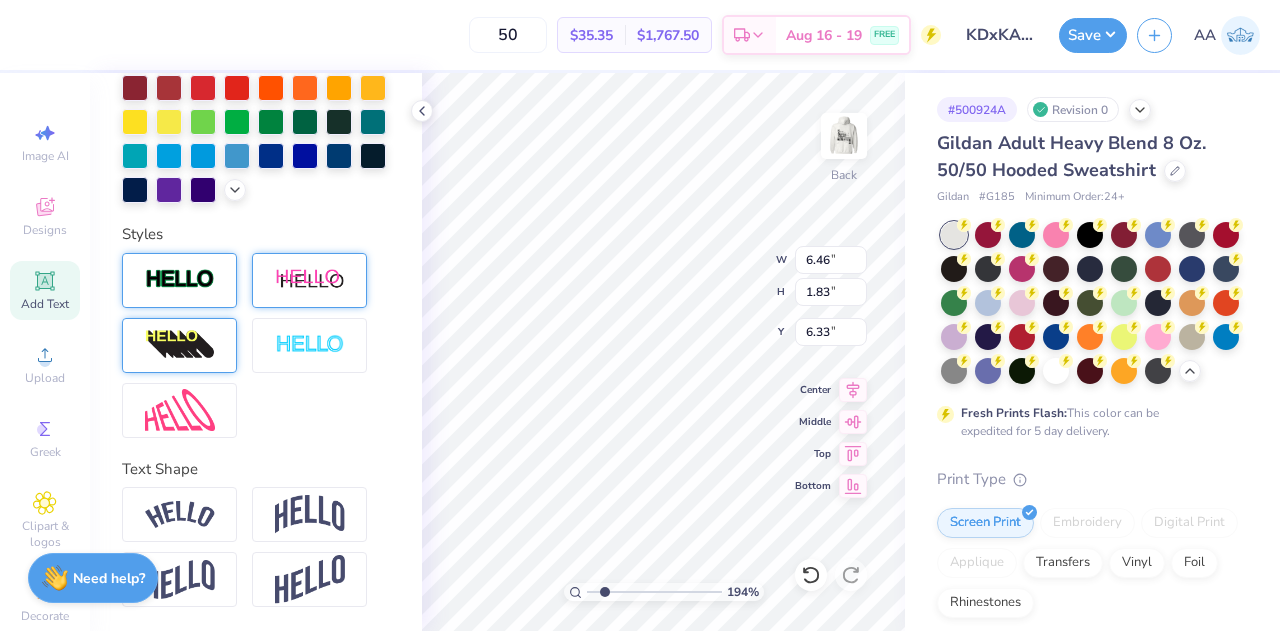 click at bounding box center [310, 280] 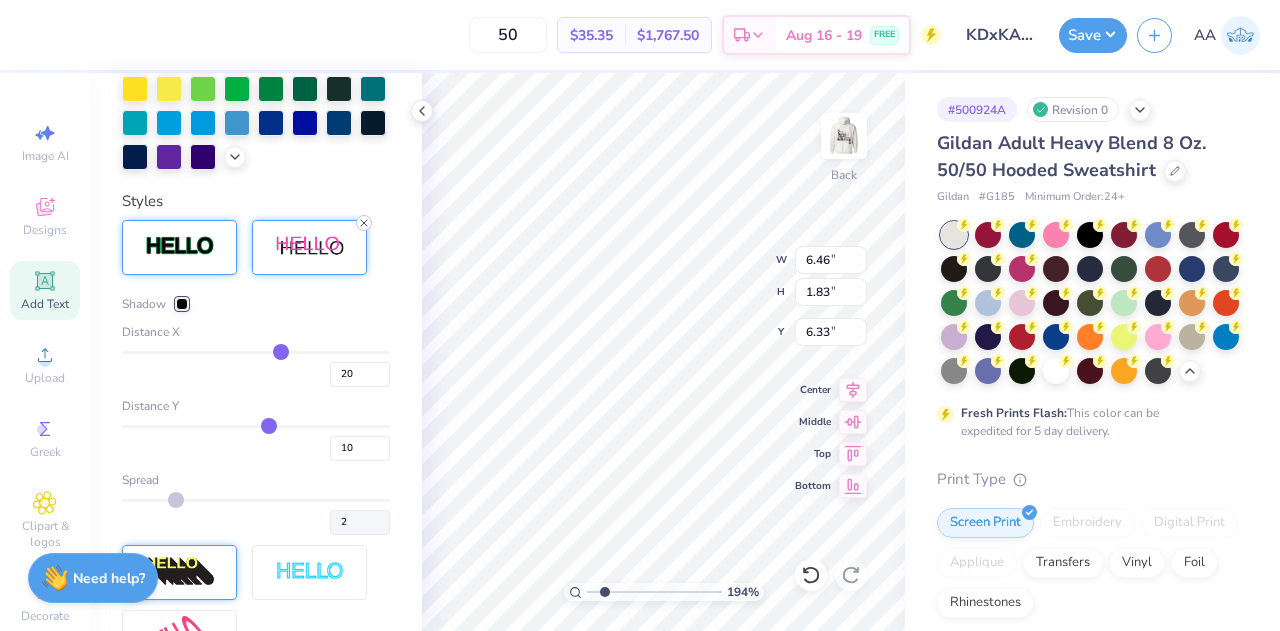 click 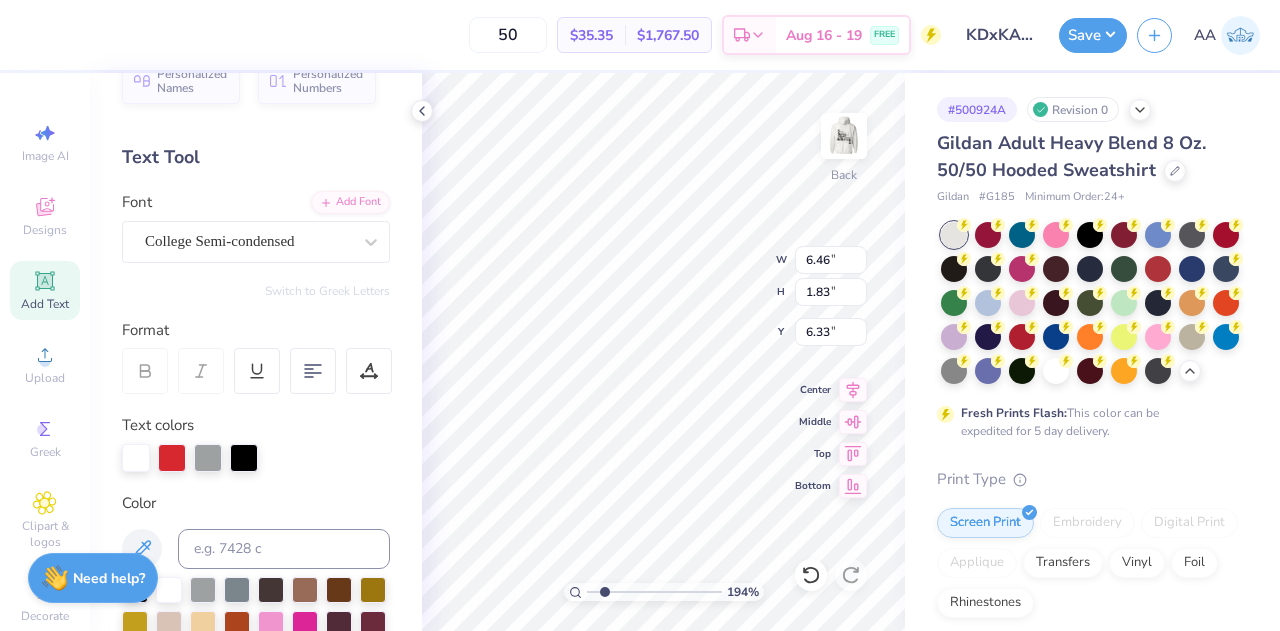 scroll, scrollTop: 0, scrollLeft: 0, axis: both 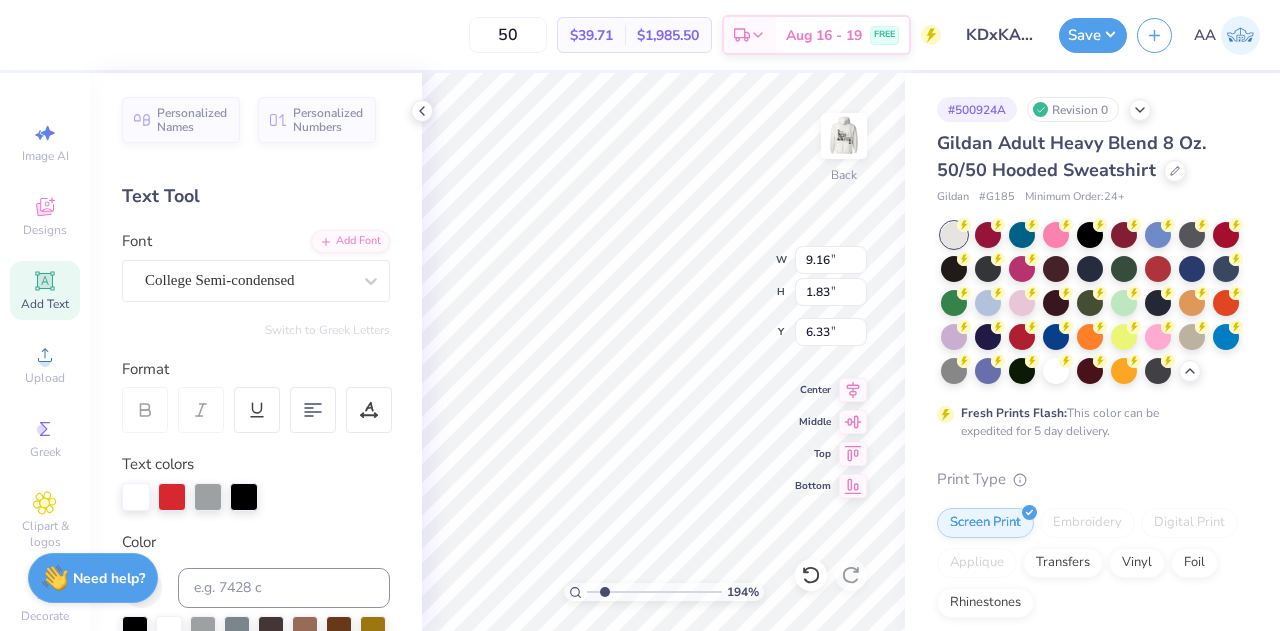 type on "1.93602501909743" 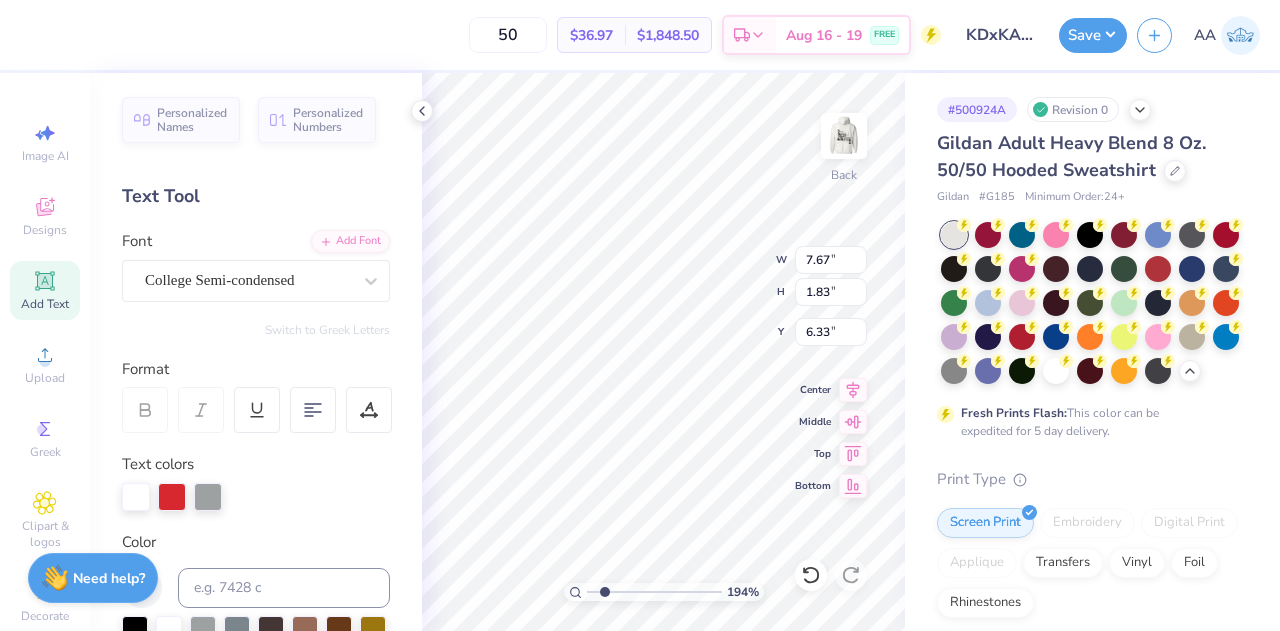 type on "1.93602501909743" 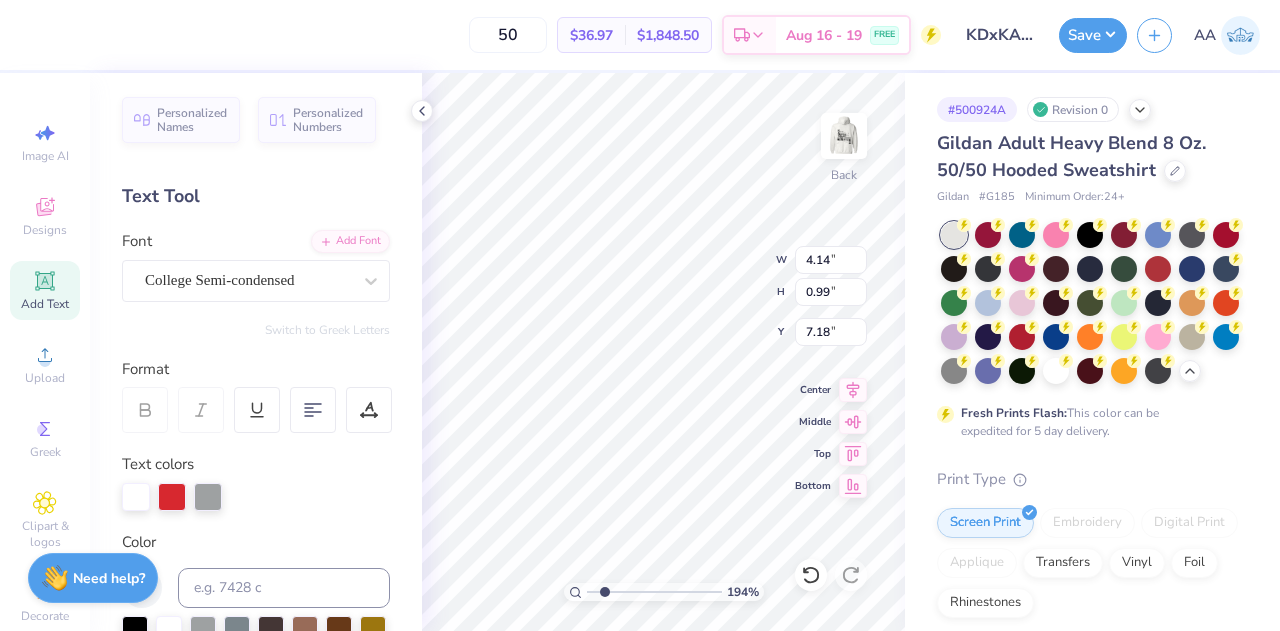 type on "1.93602501909743" 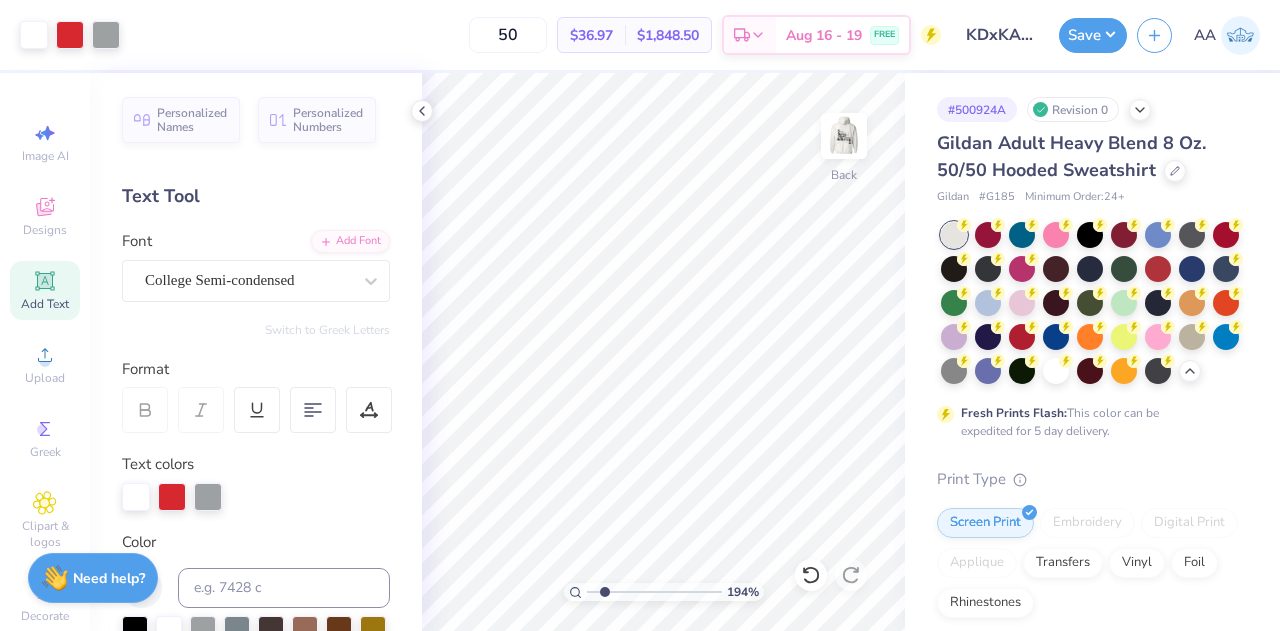 click 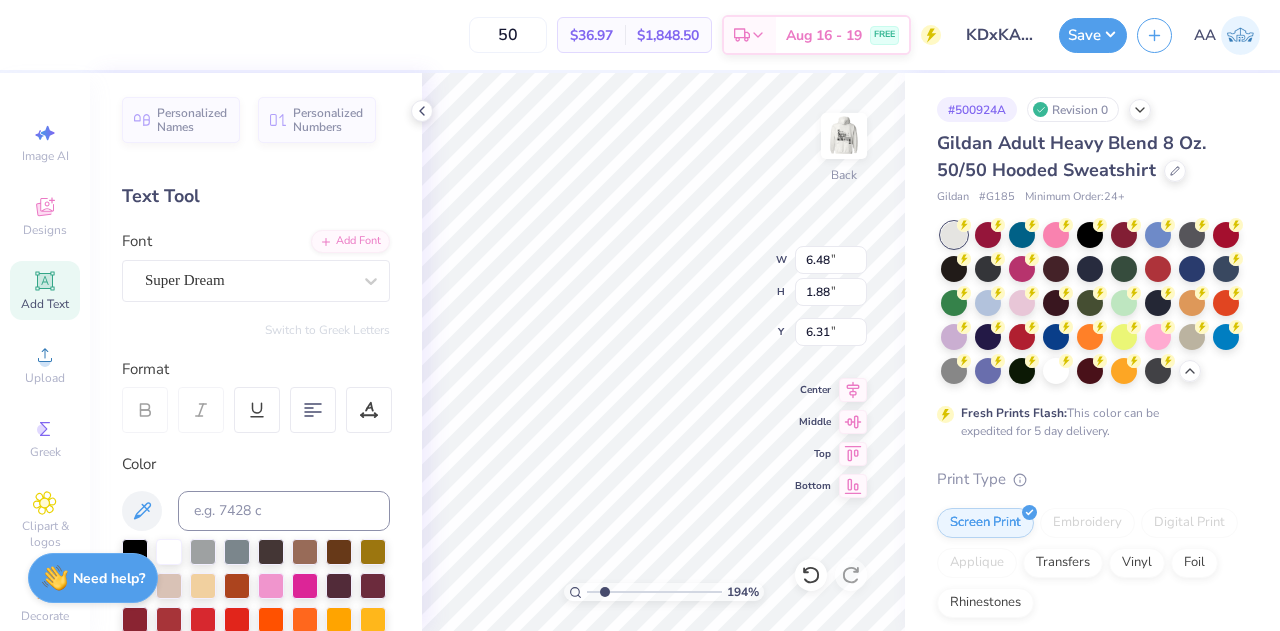 scroll, scrollTop: 16, scrollLeft: 2, axis: both 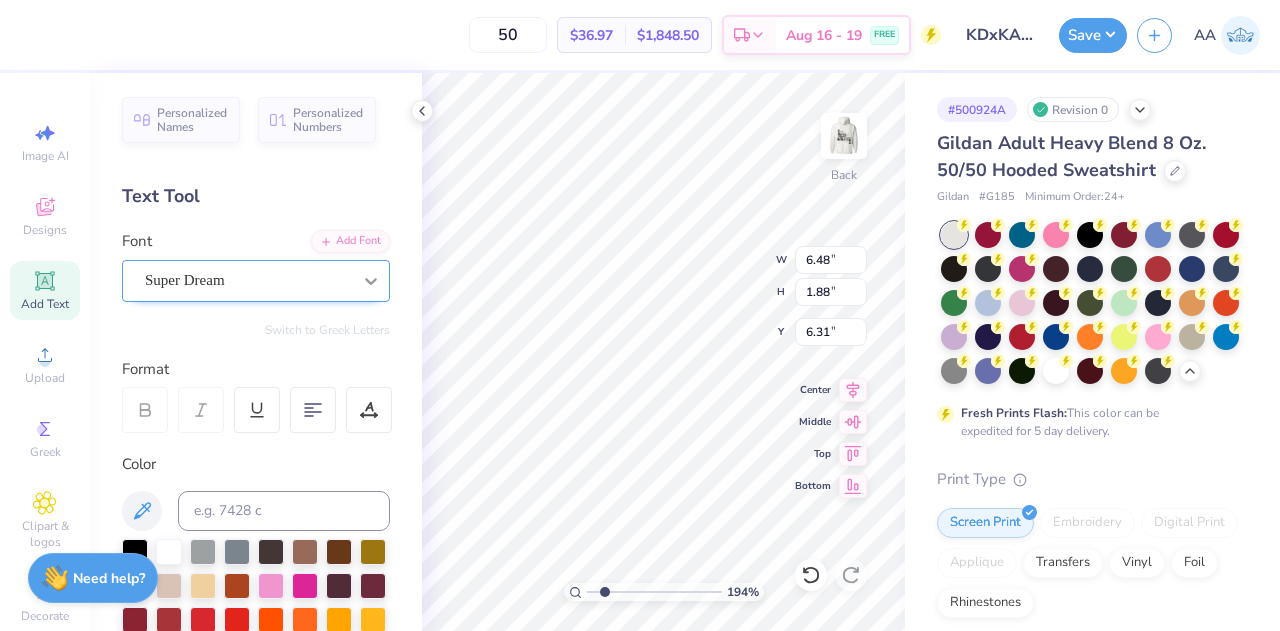 click at bounding box center [371, 281] 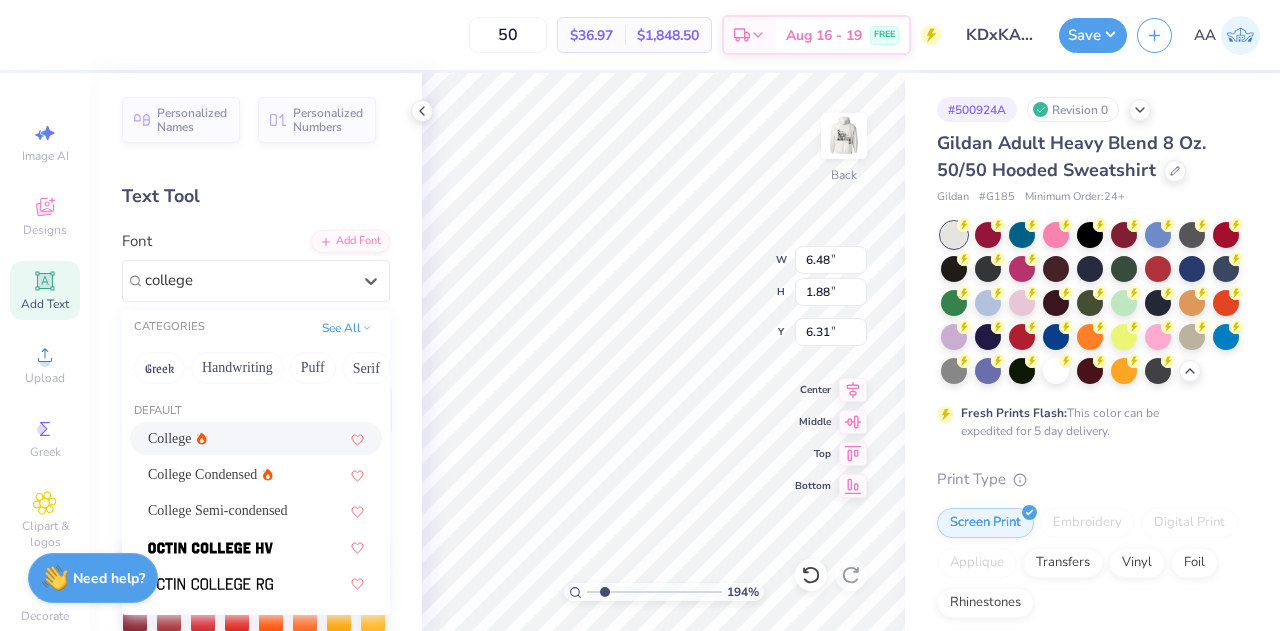 type on "college" 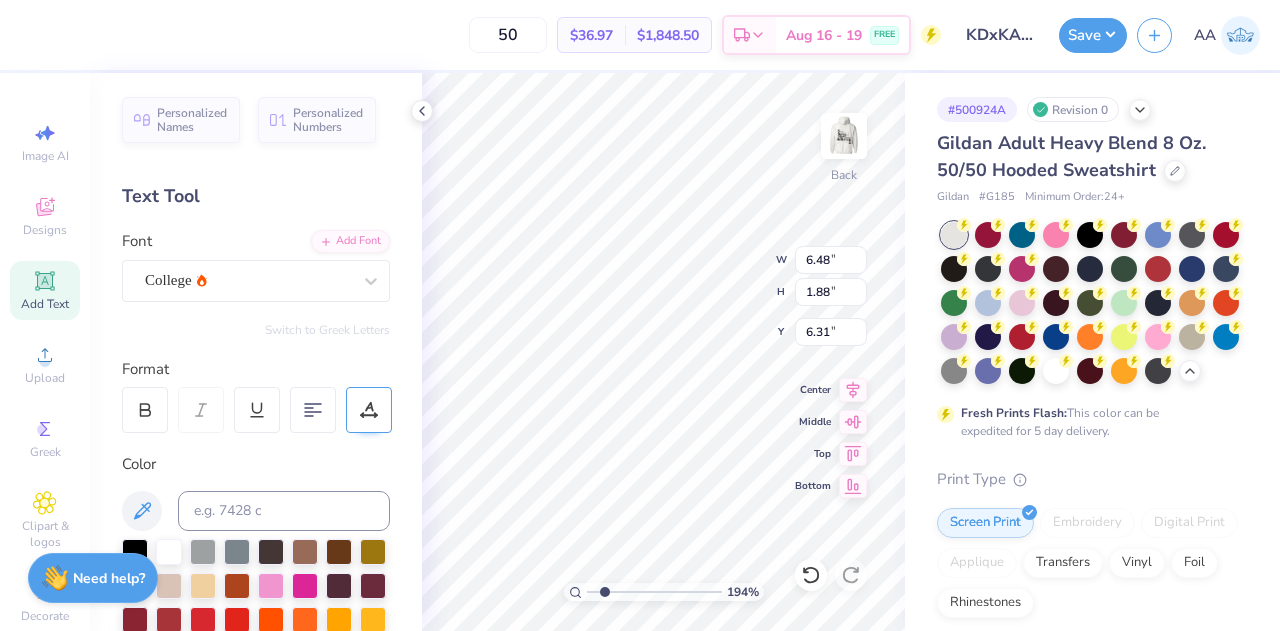 scroll, scrollTop: 16, scrollLeft: 2, axis: both 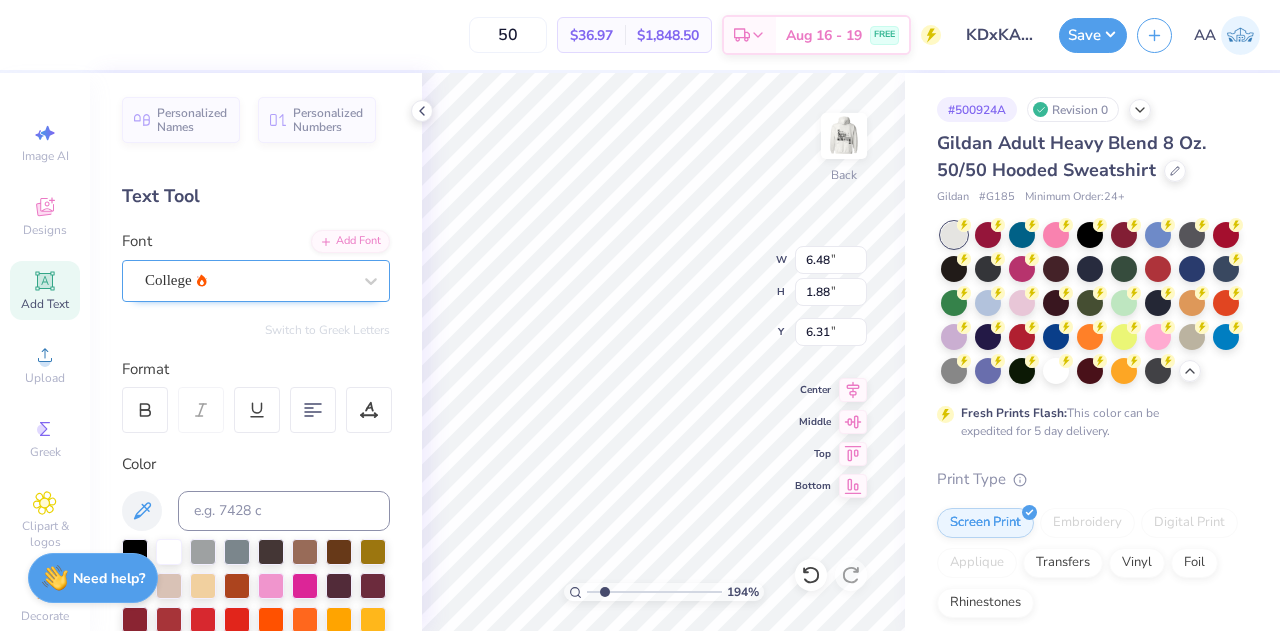 click on "College" at bounding box center [248, 280] 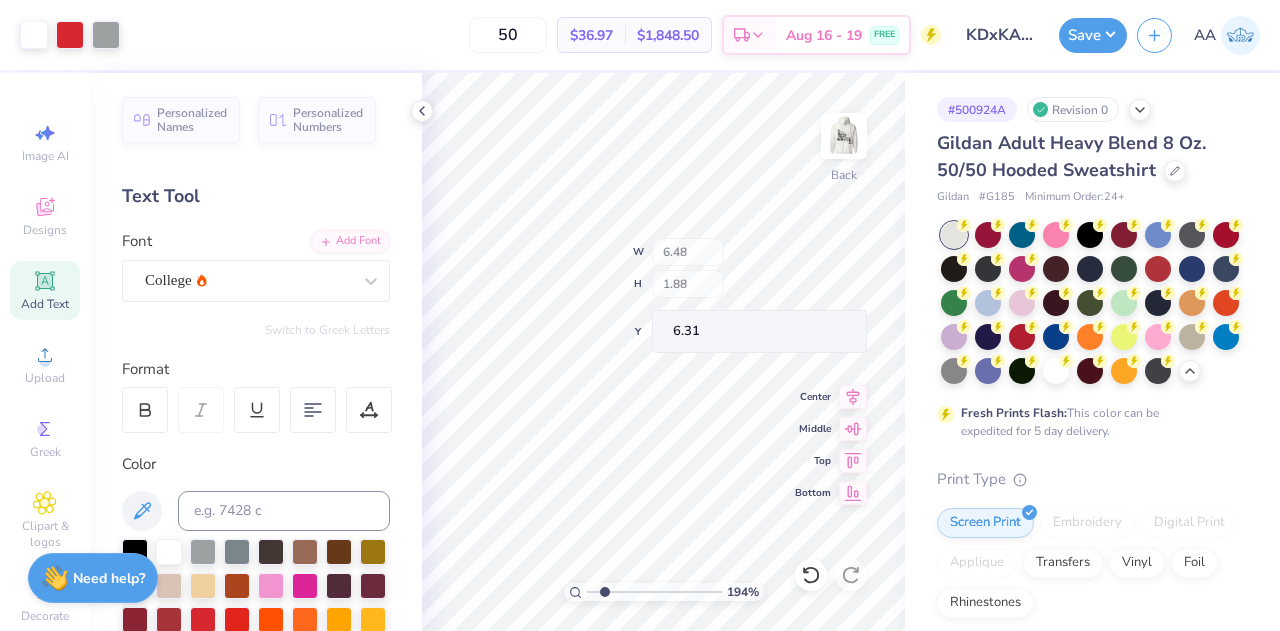 type on "1.93602501909743" 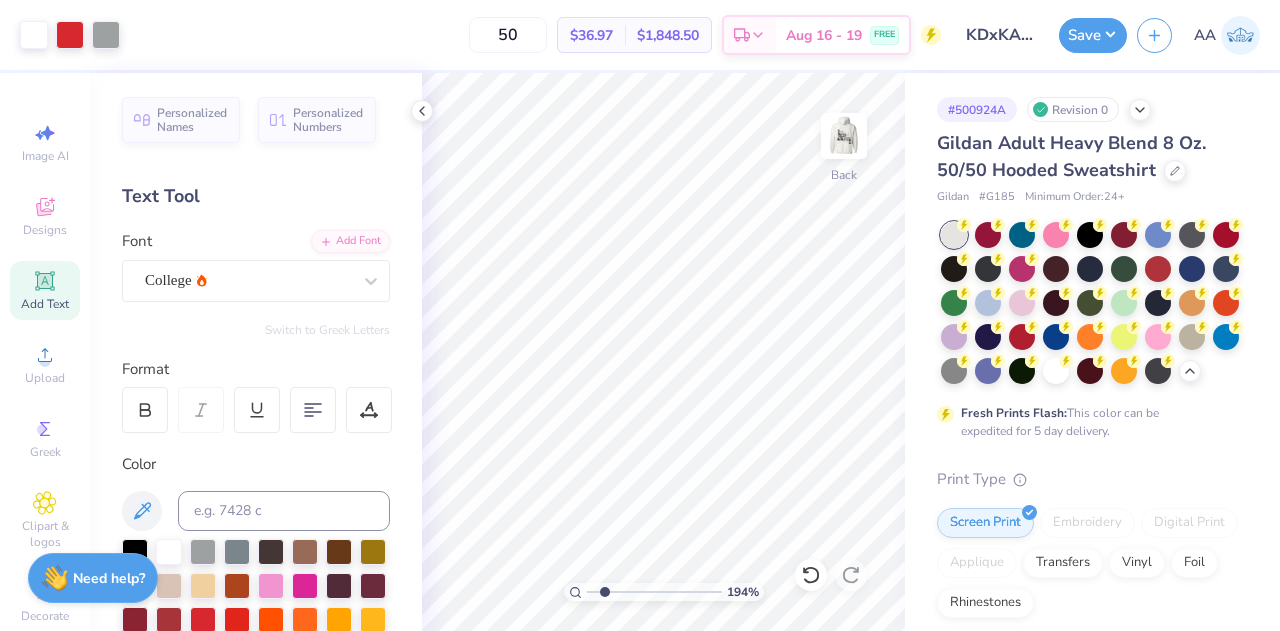 scroll, scrollTop: 0, scrollLeft: 0, axis: both 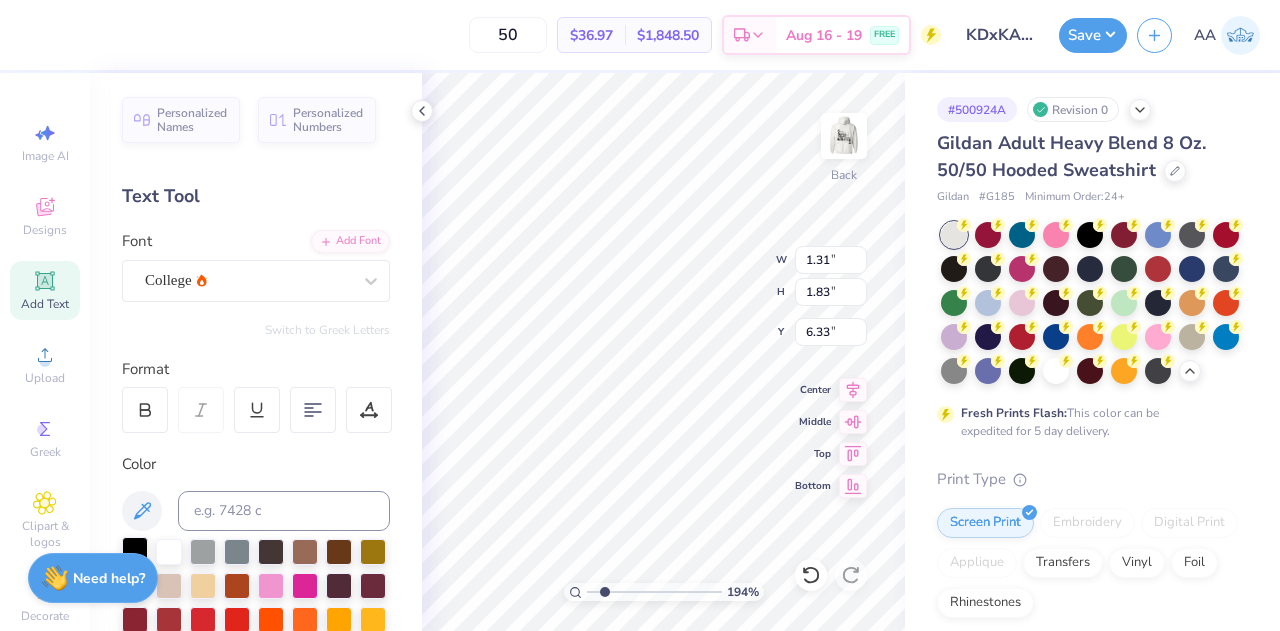 click at bounding box center [135, 550] 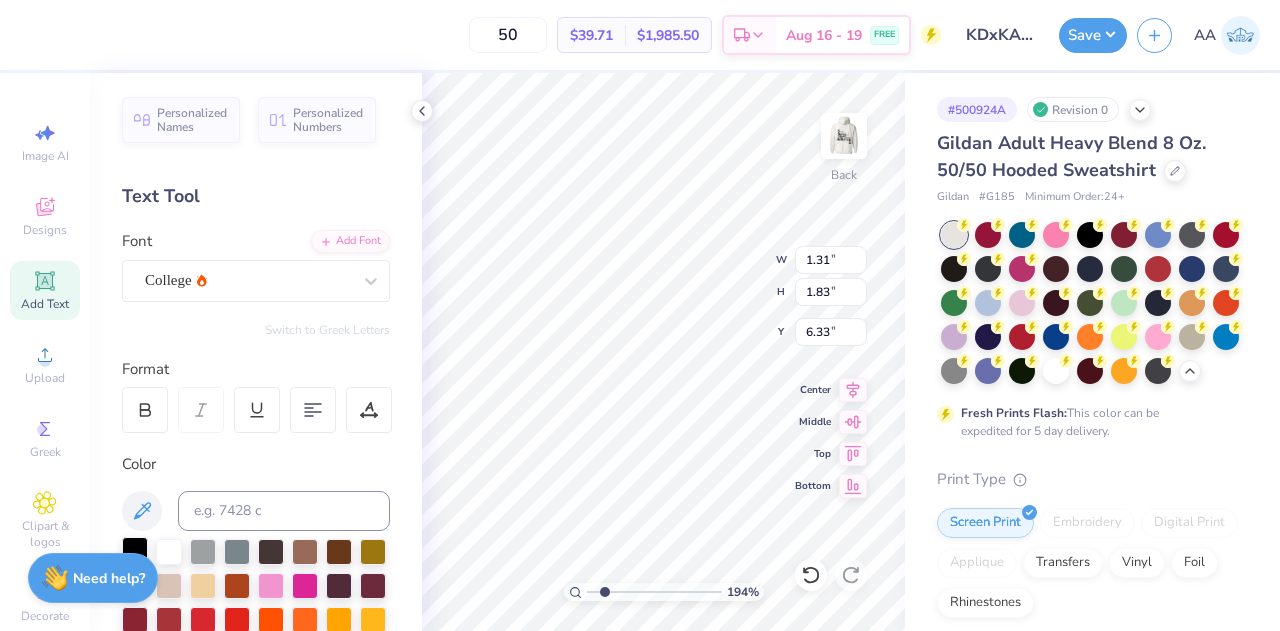 type on "1.93602501909743" 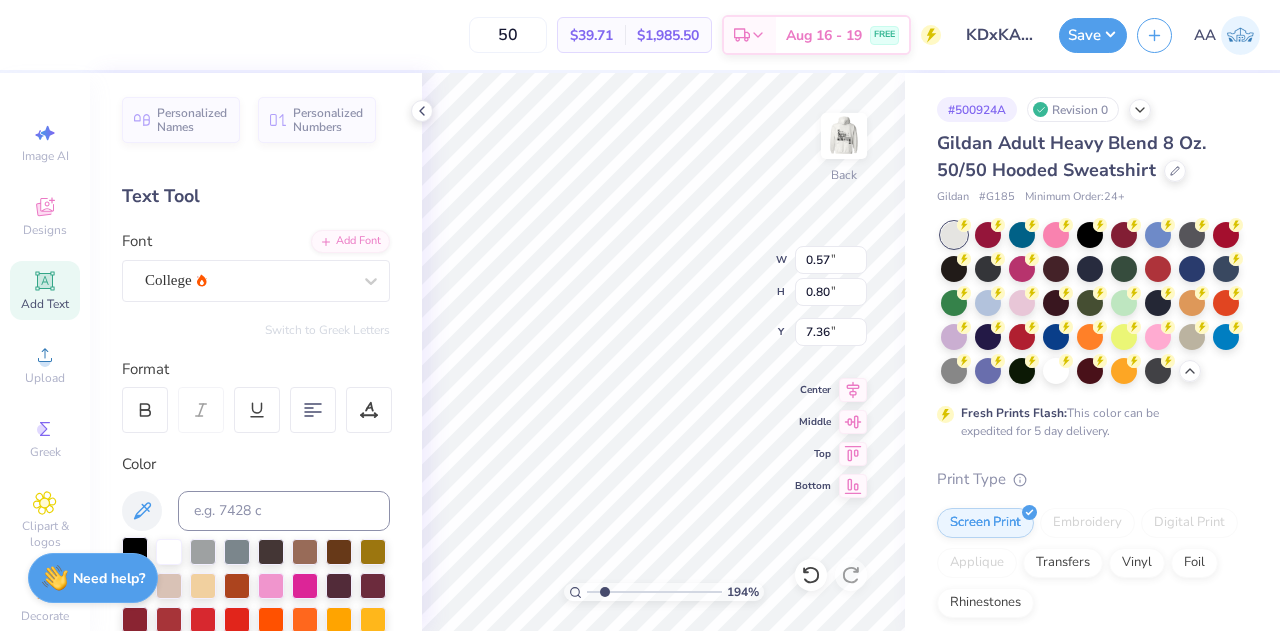 type on "1.93602501909743" 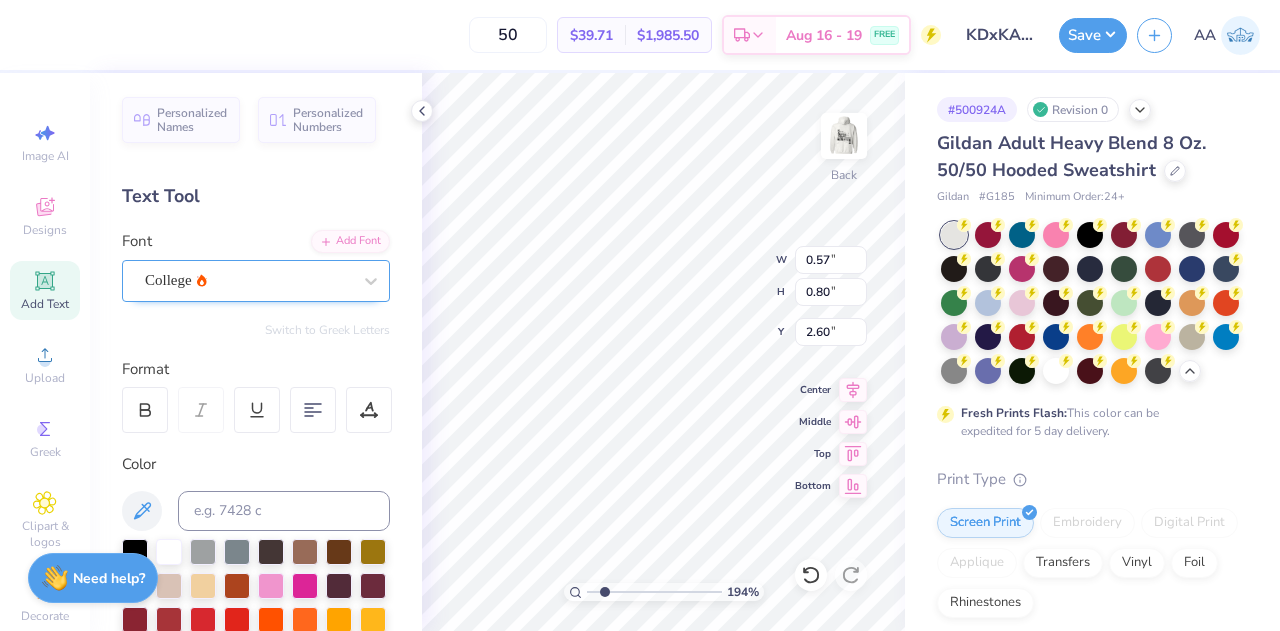 click on "College" at bounding box center (248, 280) 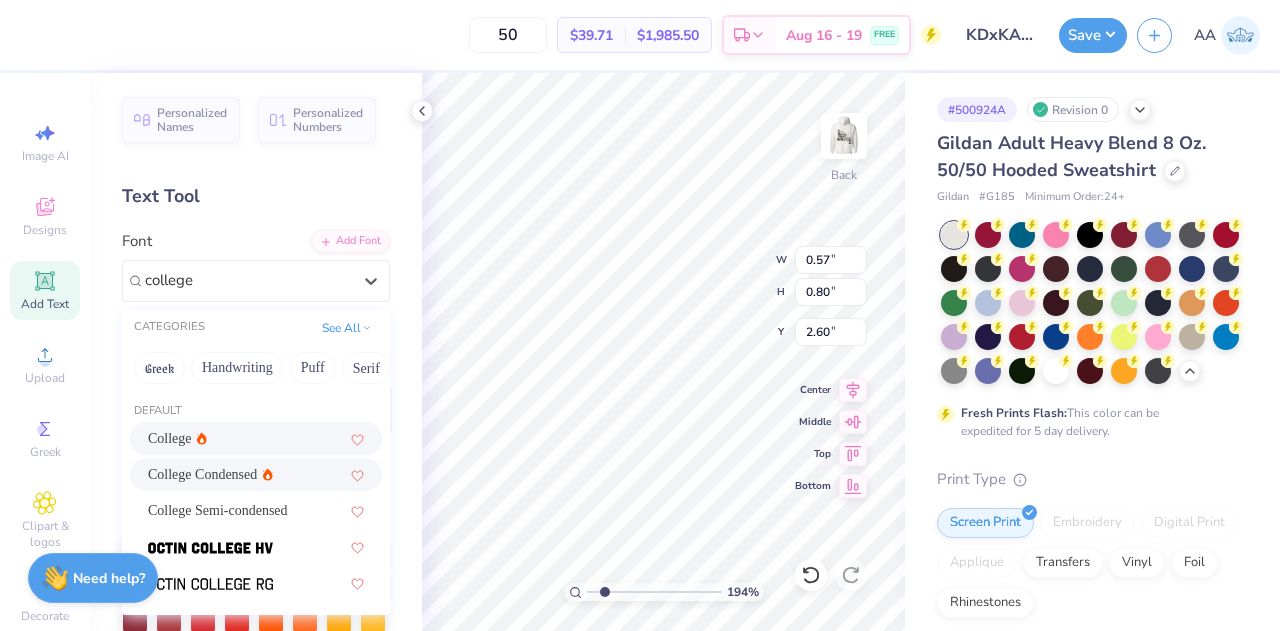 click on "College Condensed" at bounding box center [256, 474] 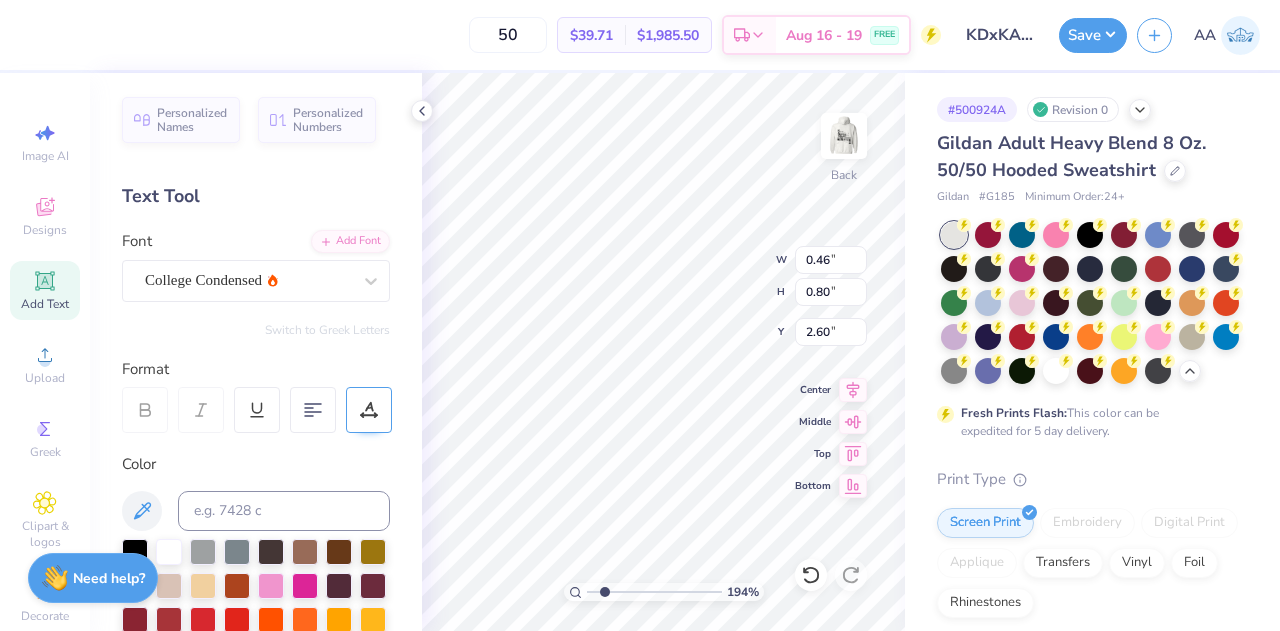 type on "1.93602501909743" 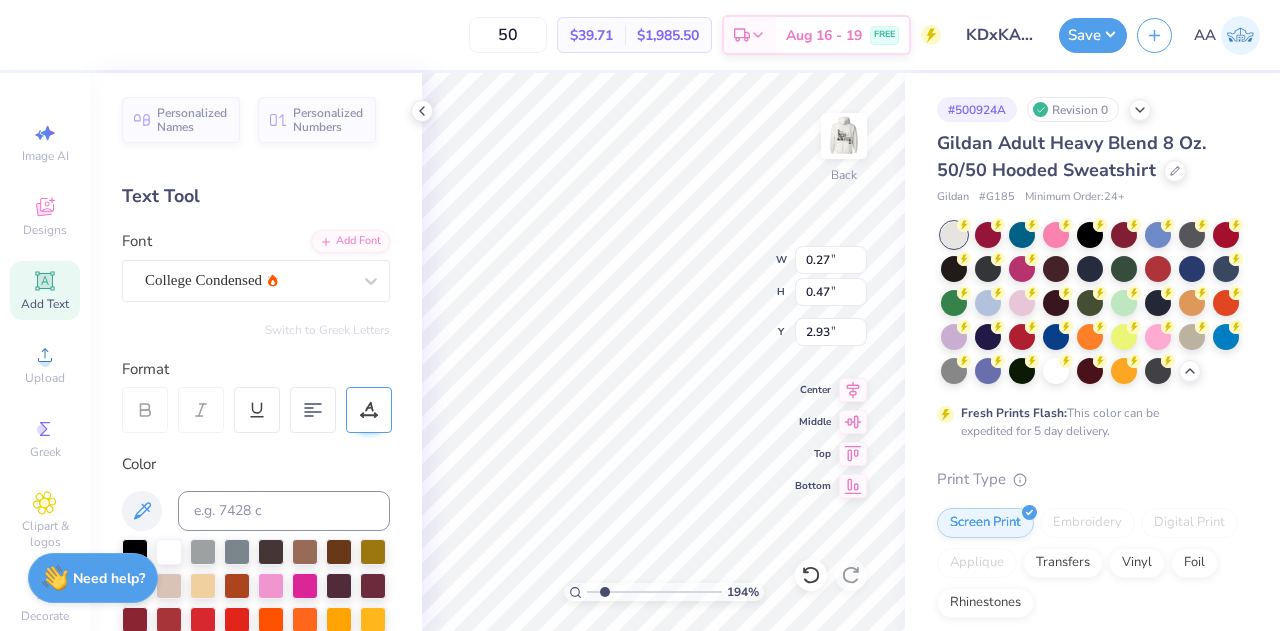type on "1.93602501909743" 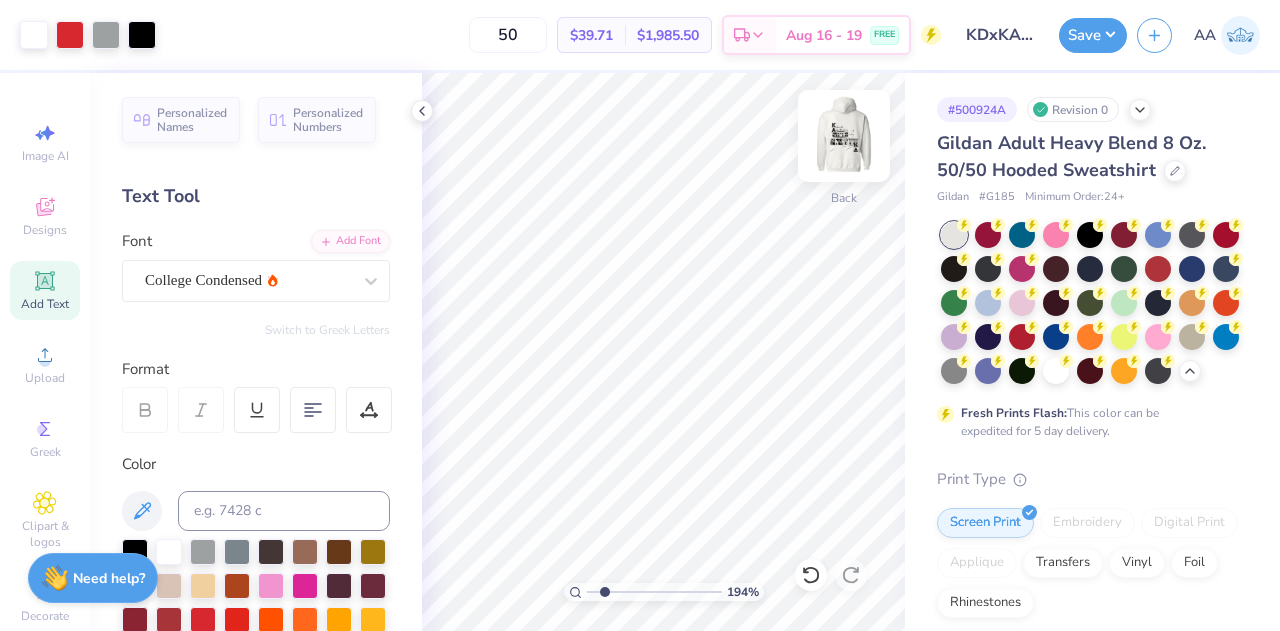 click at bounding box center (844, 136) 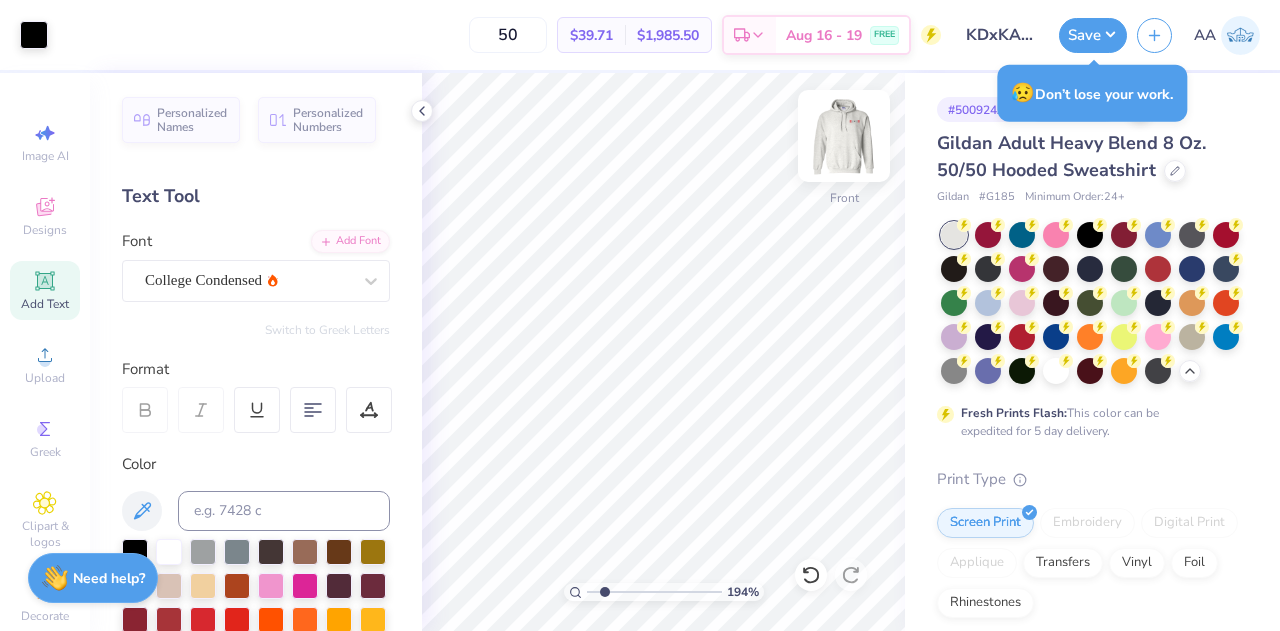 click at bounding box center (844, 136) 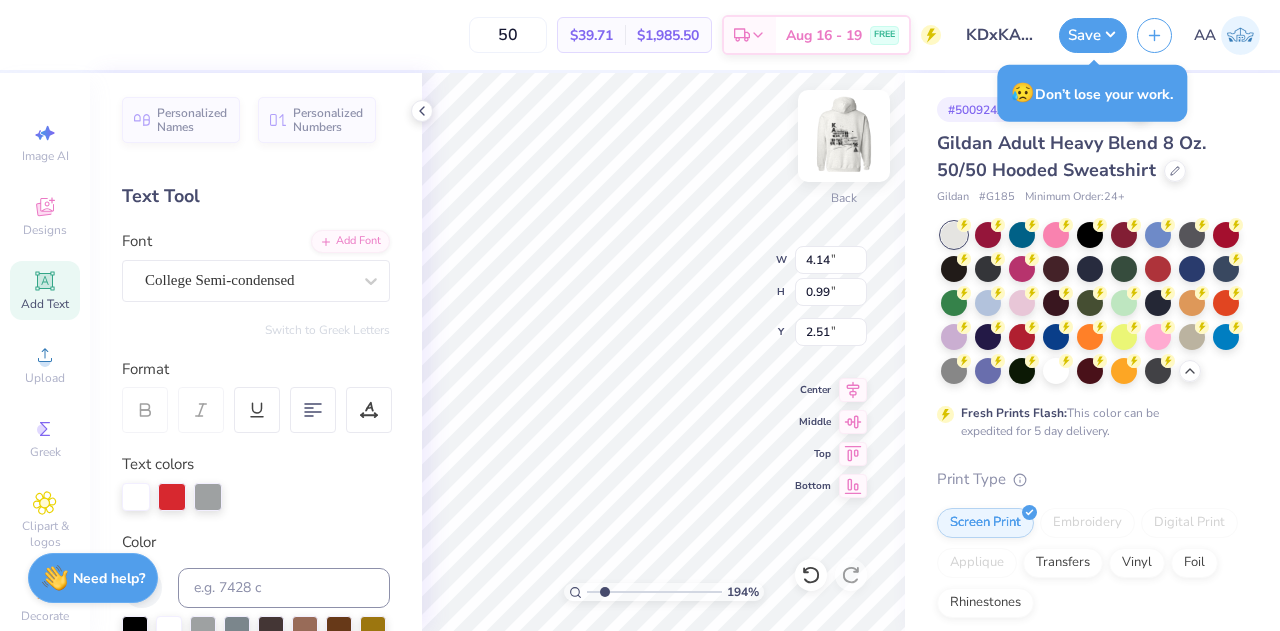 type on "1.93602501909743" 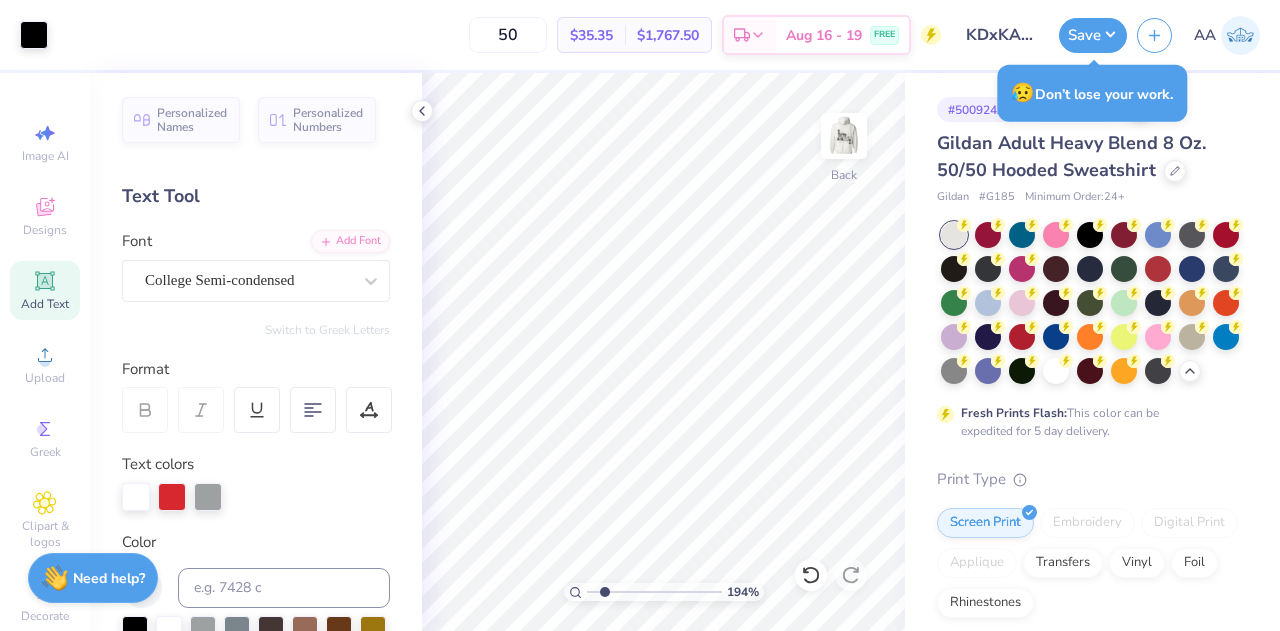 scroll, scrollTop: 0, scrollLeft: 0, axis: both 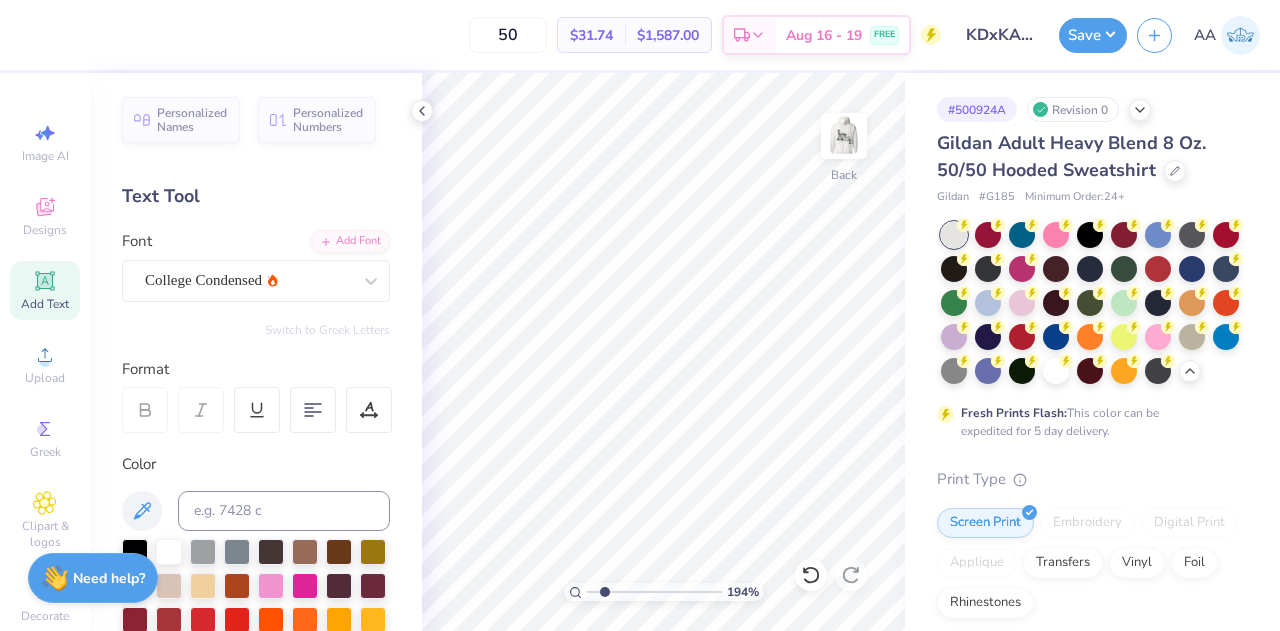click 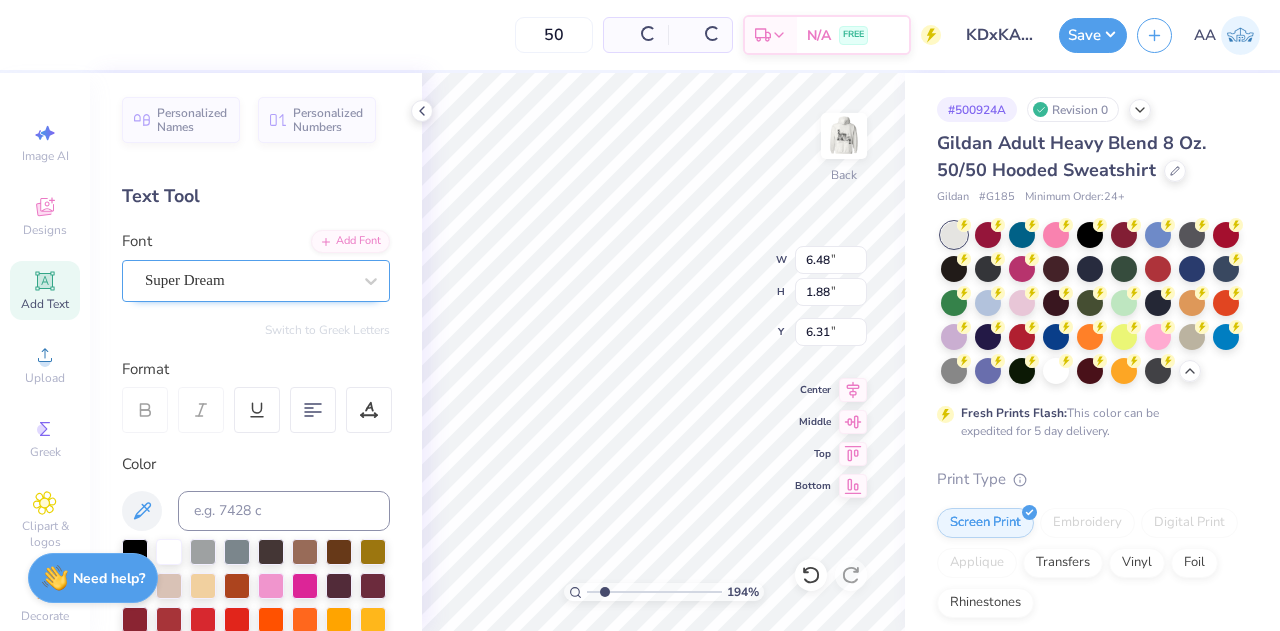 click on "Super Dream" at bounding box center (248, 280) 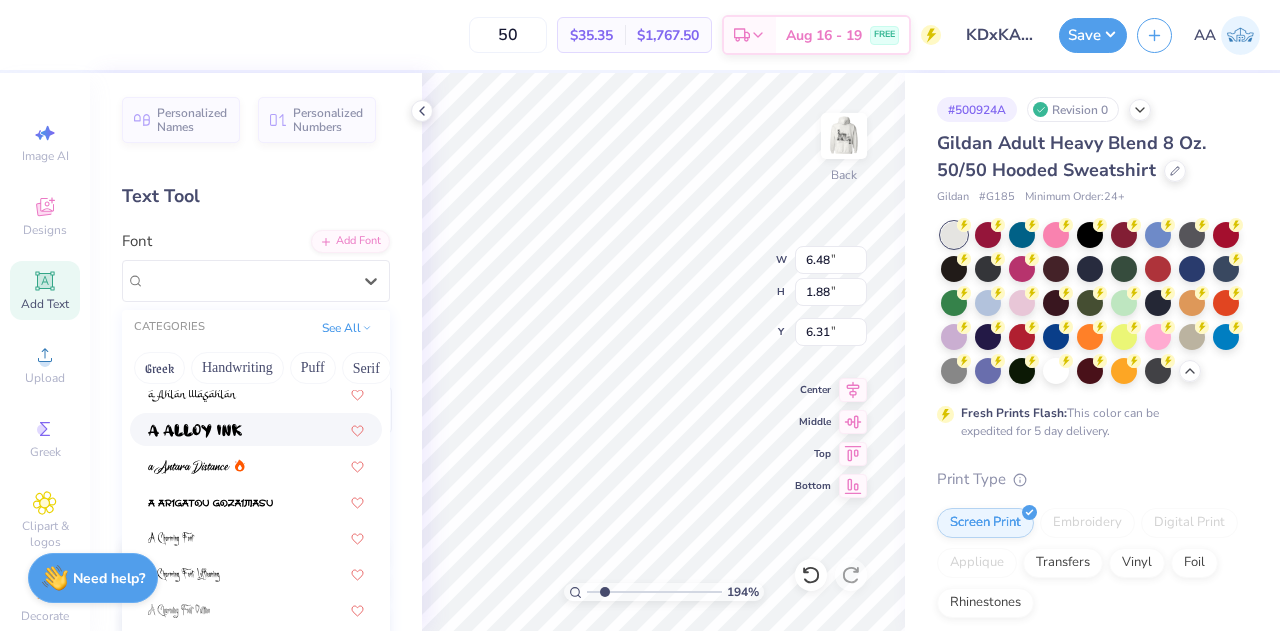 scroll, scrollTop: 49, scrollLeft: 0, axis: vertical 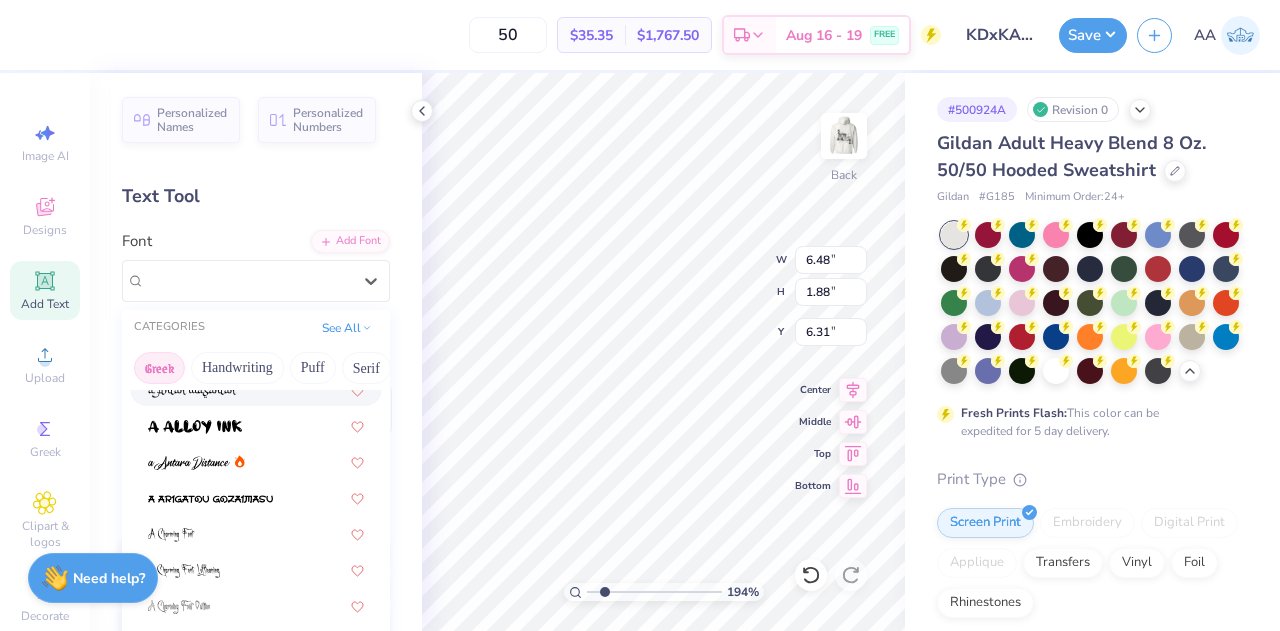 click on "Greek" at bounding box center [159, 368] 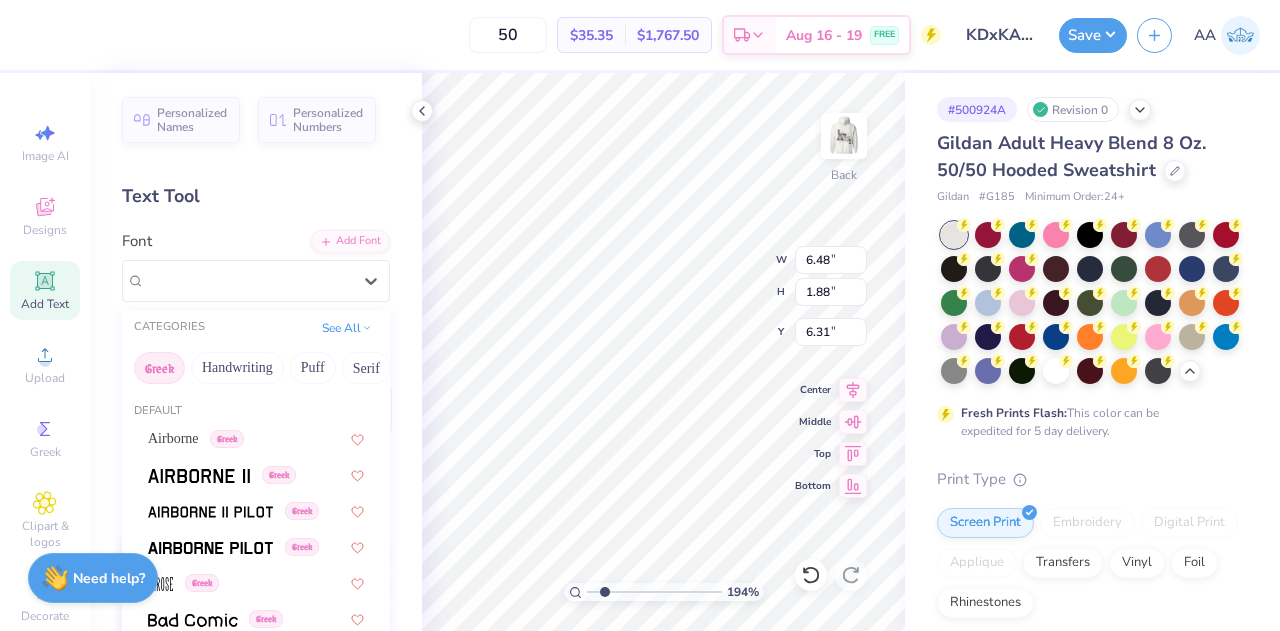 click on "Greek" at bounding box center (159, 368) 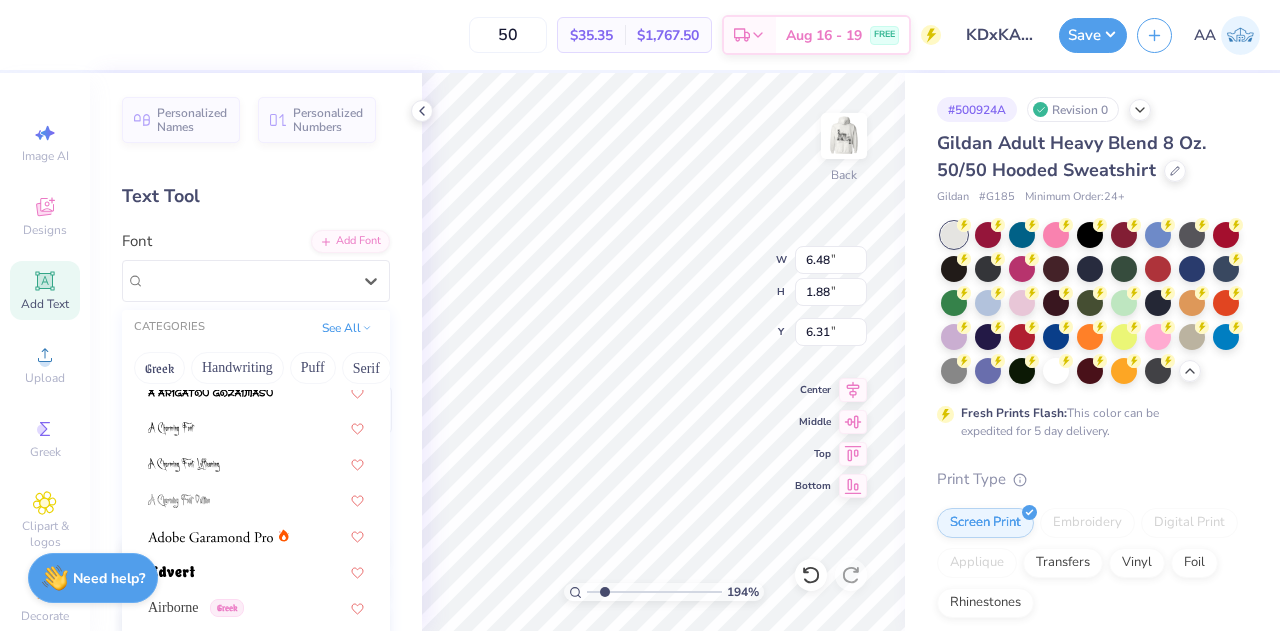 scroll, scrollTop: 156, scrollLeft: 0, axis: vertical 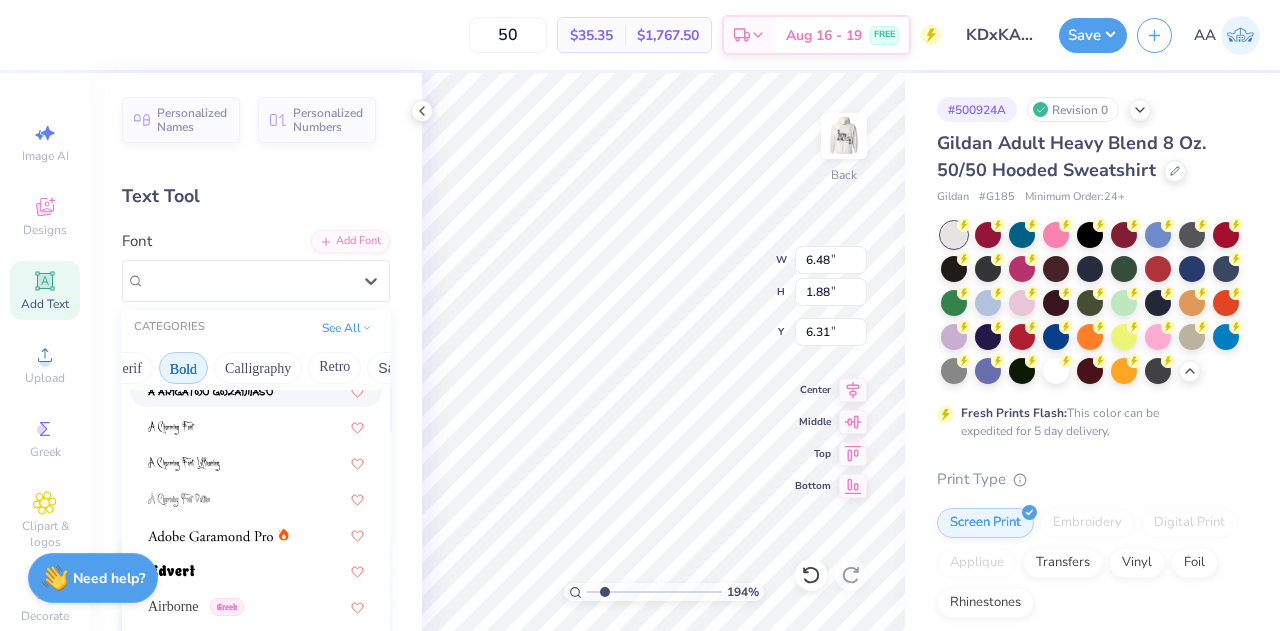 click on "Bold" at bounding box center (183, 368) 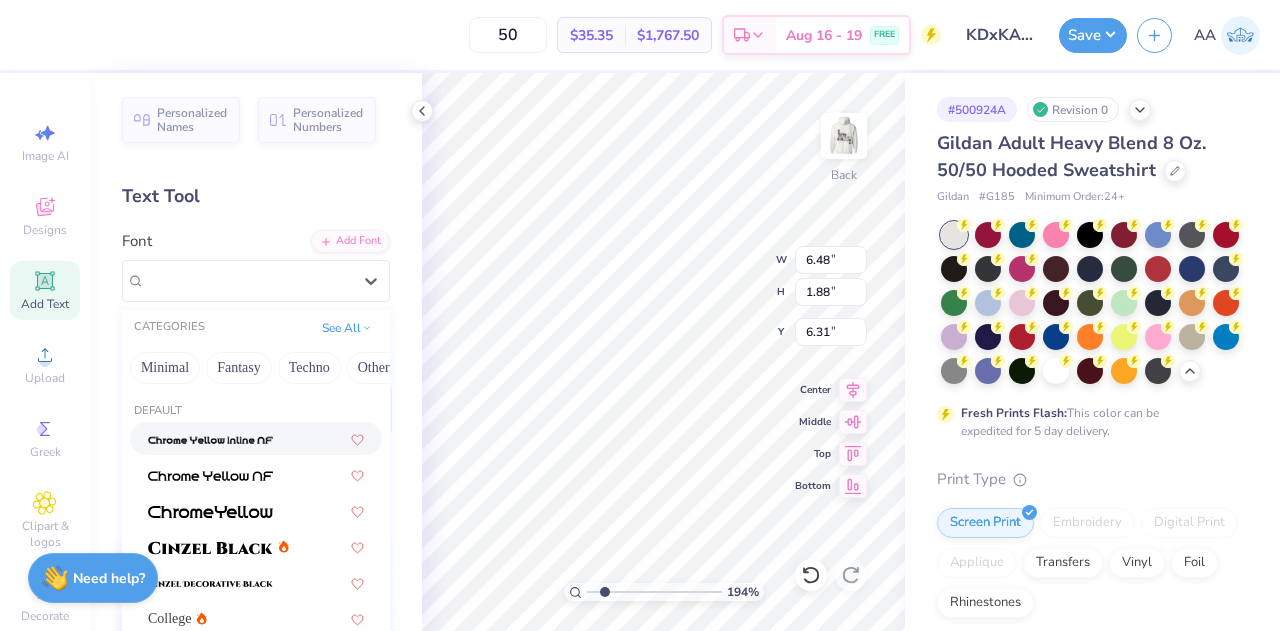 scroll, scrollTop: 0, scrollLeft: 596, axis: horizontal 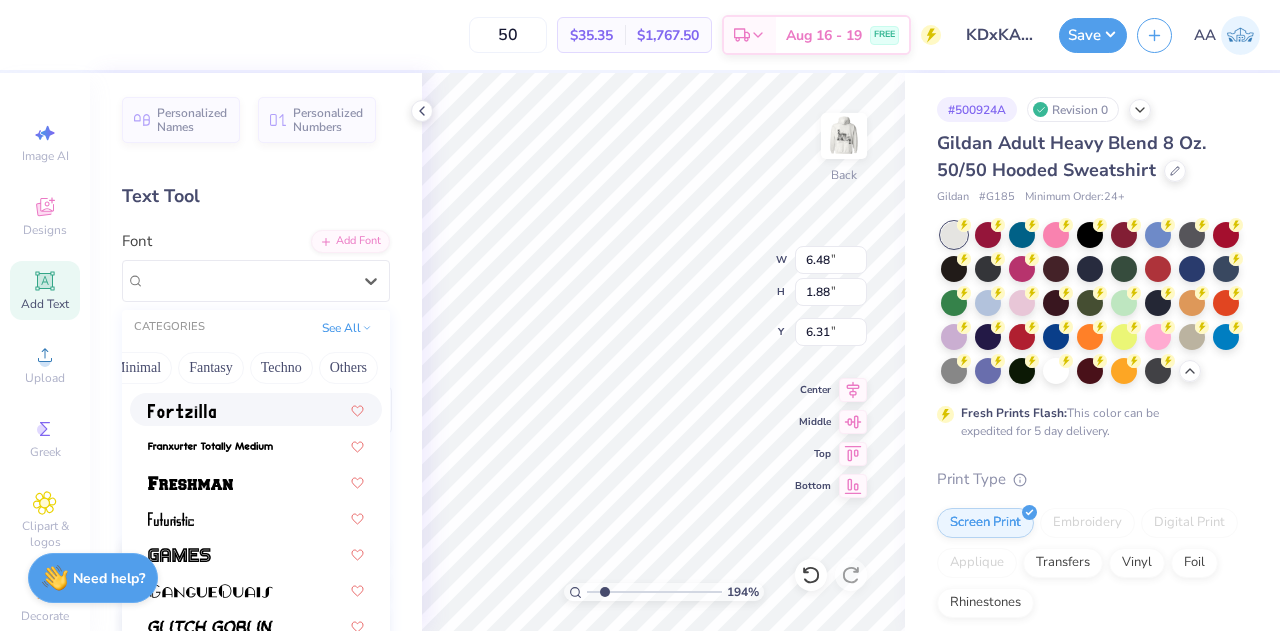 click at bounding box center (182, 409) 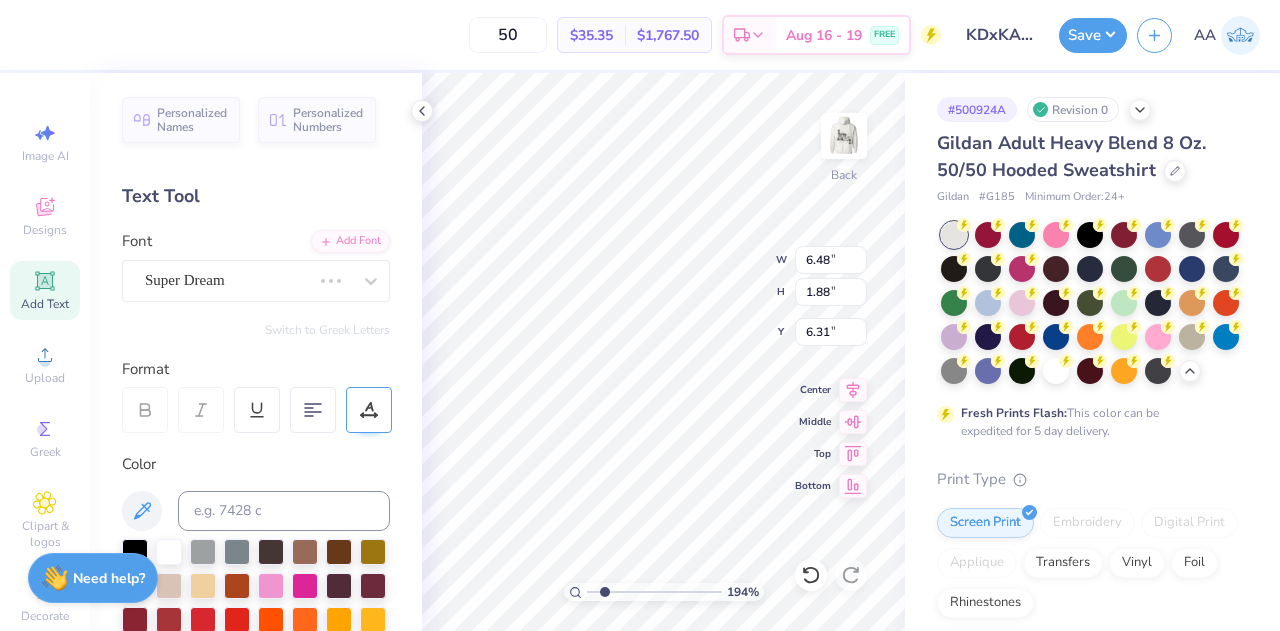 scroll, scrollTop: 16, scrollLeft: 4, axis: both 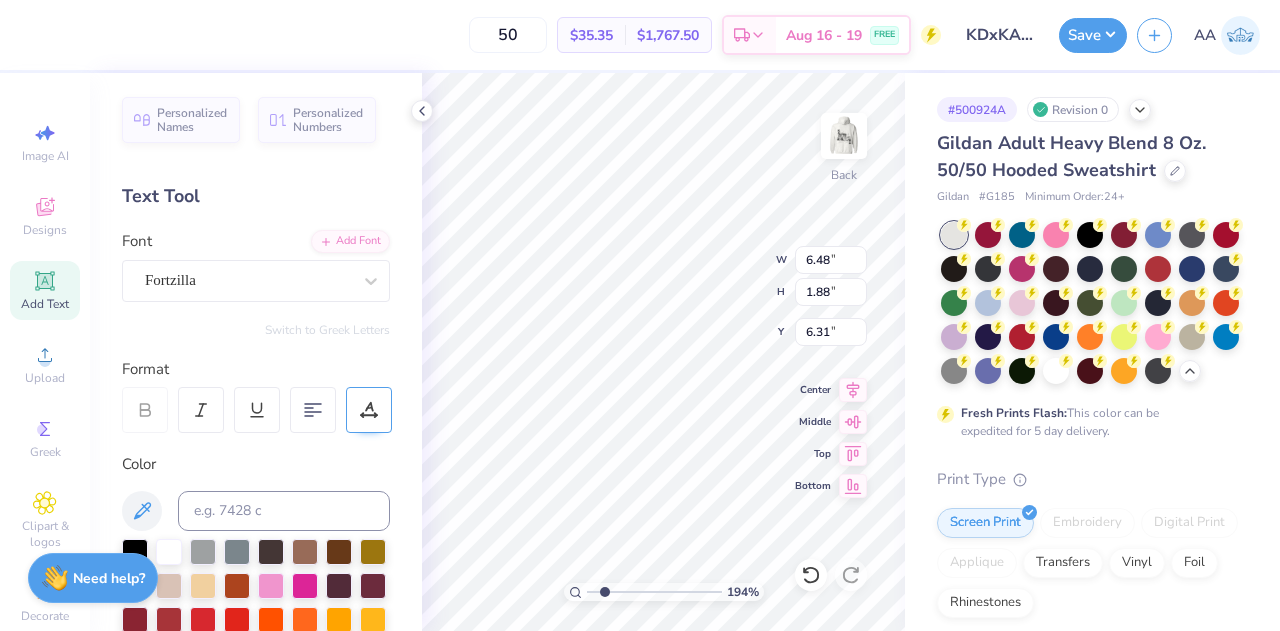 type on "1.93602501909743" 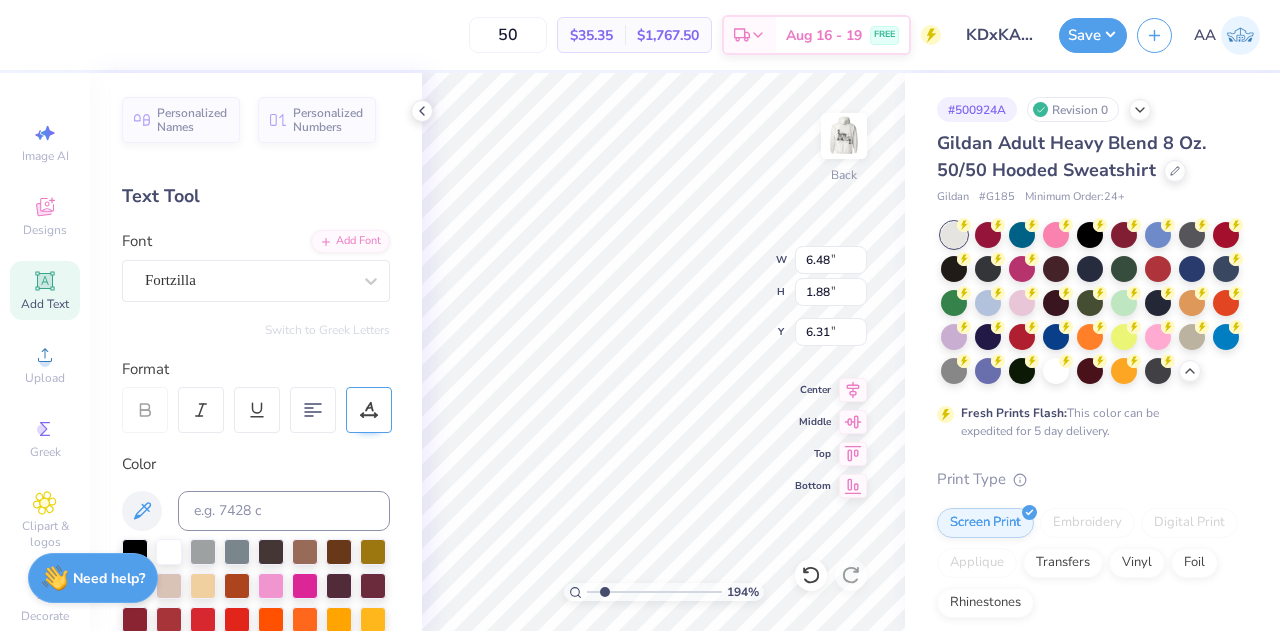 type on "1.93602501909743" 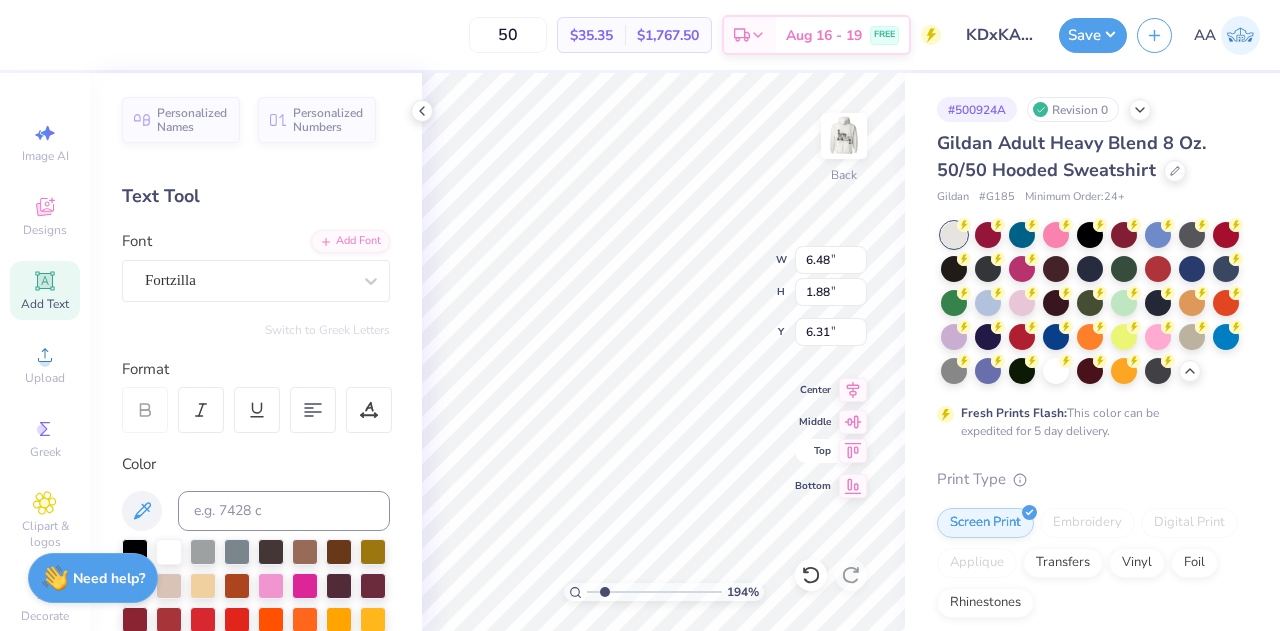 type on "KA x KD" 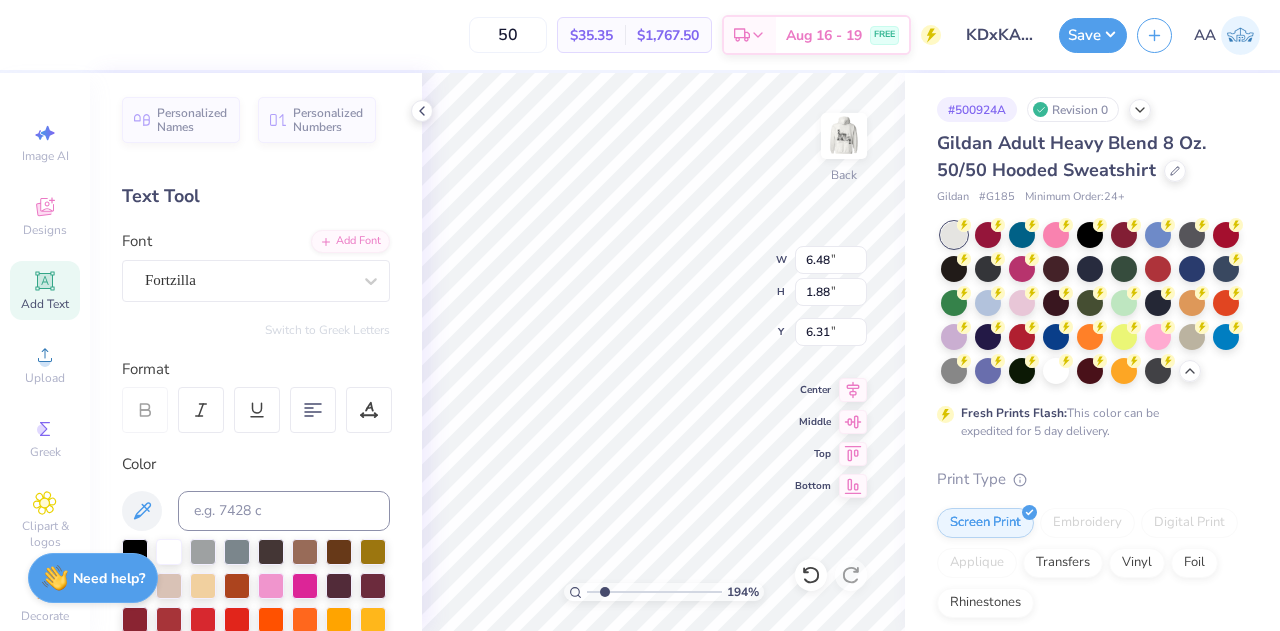 scroll, scrollTop: 34, scrollLeft: 0, axis: vertical 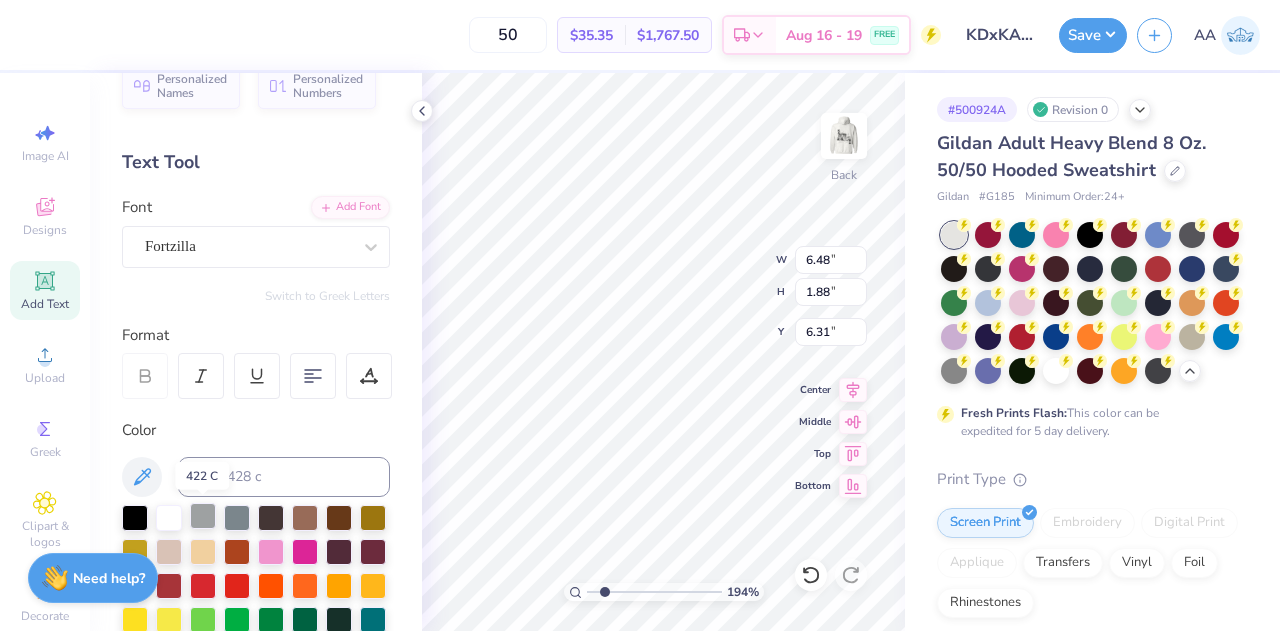 click at bounding box center (203, 516) 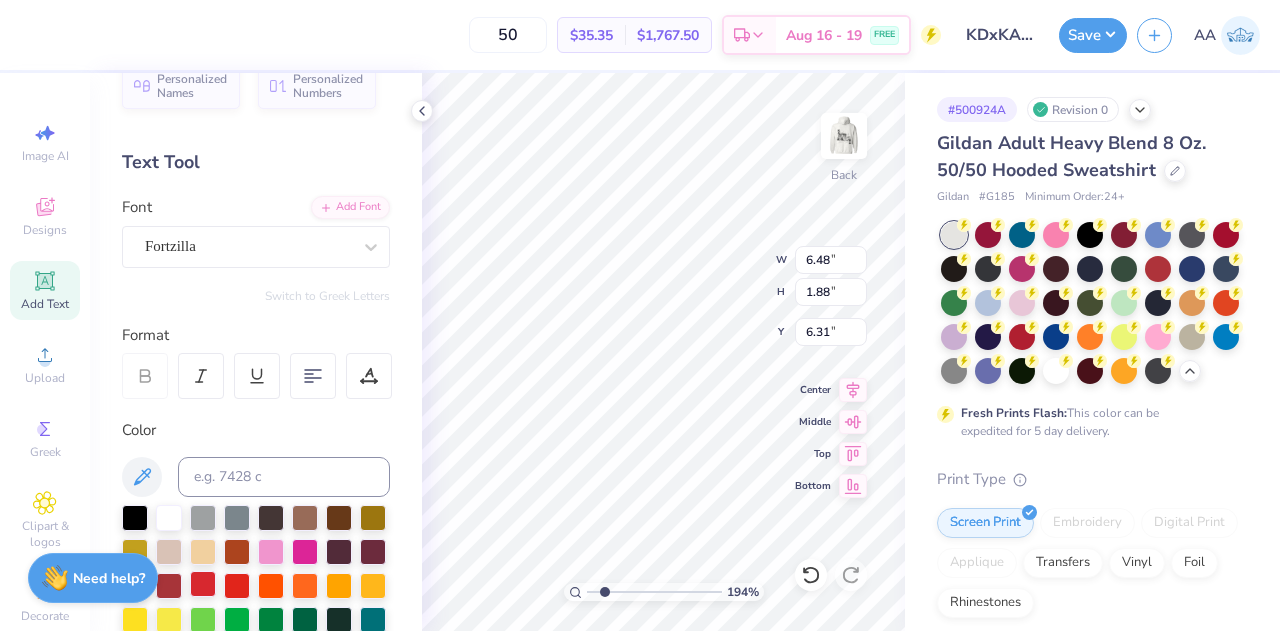 click at bounding box center (203, 584) 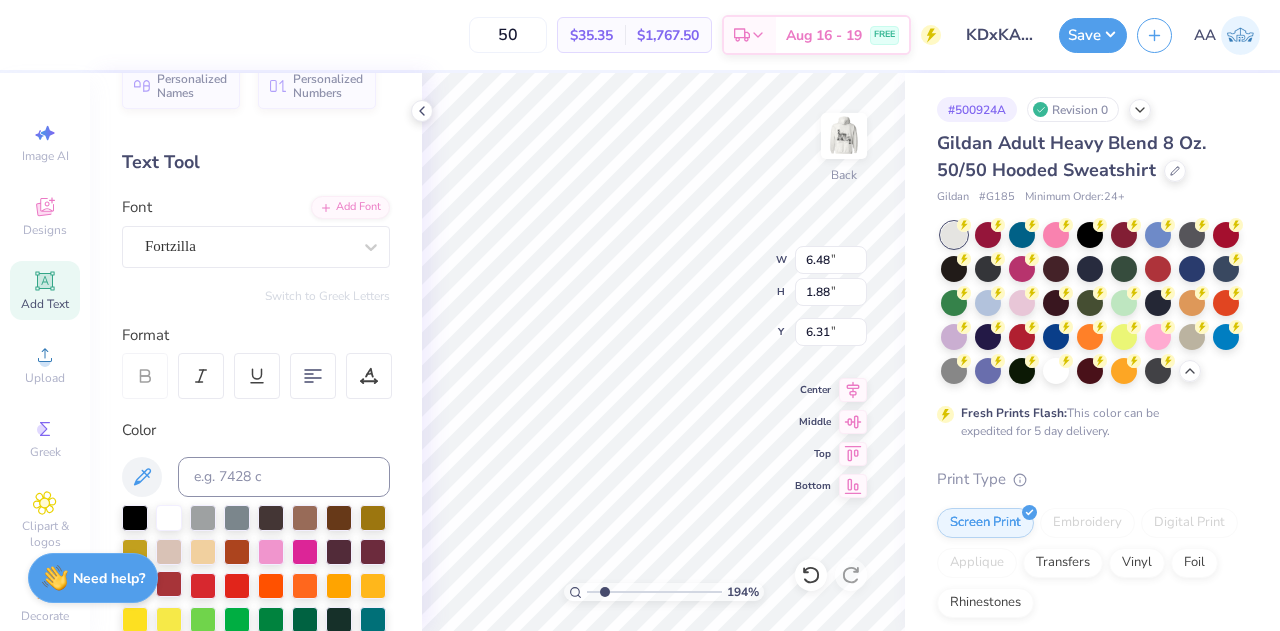 click at bounding box center (169, 584) 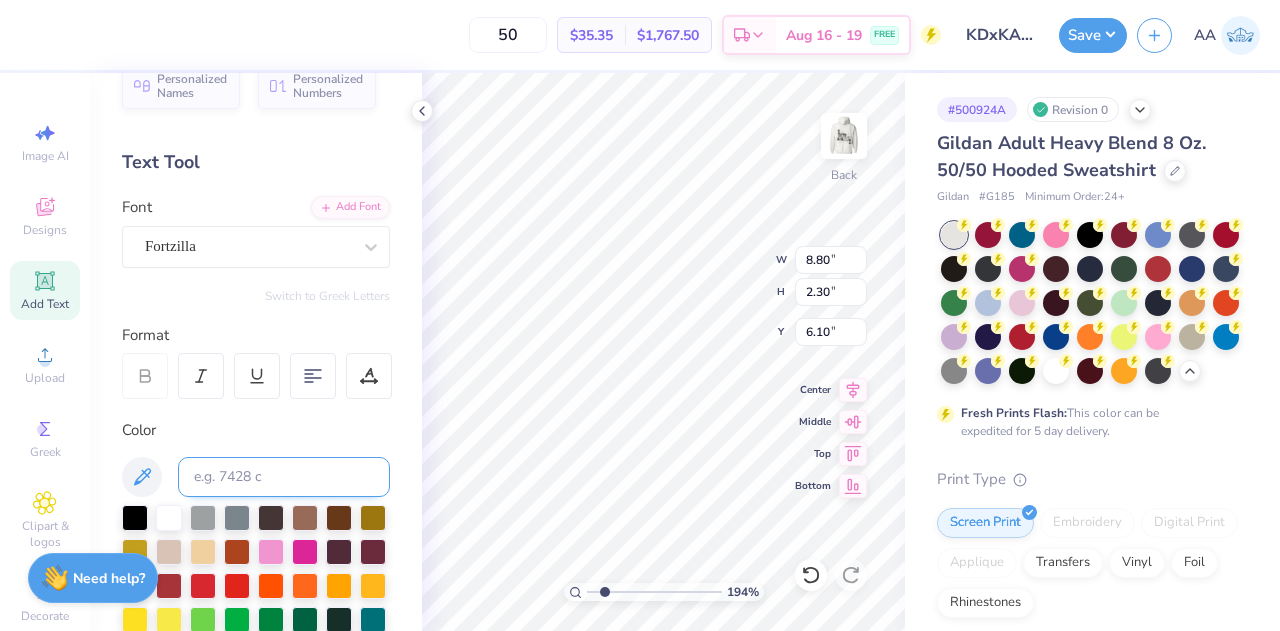 type on "1.93602501909743" 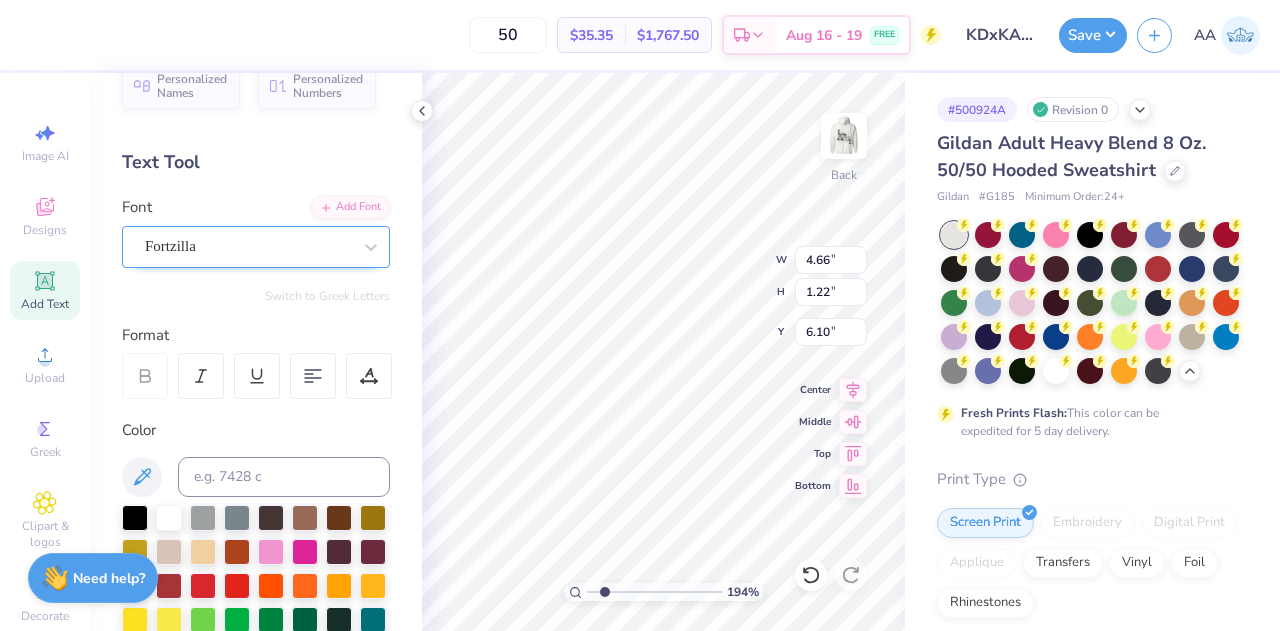 type on "1.93602501909743" 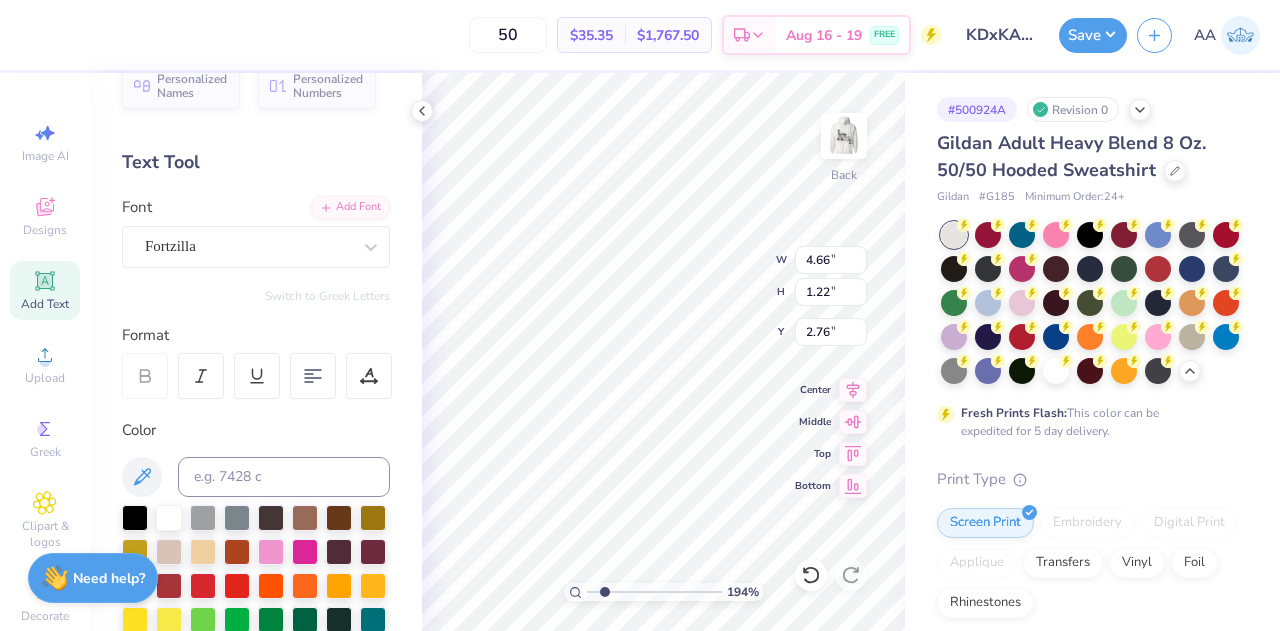 click on "Add Text" at bounding box center [45, 304] 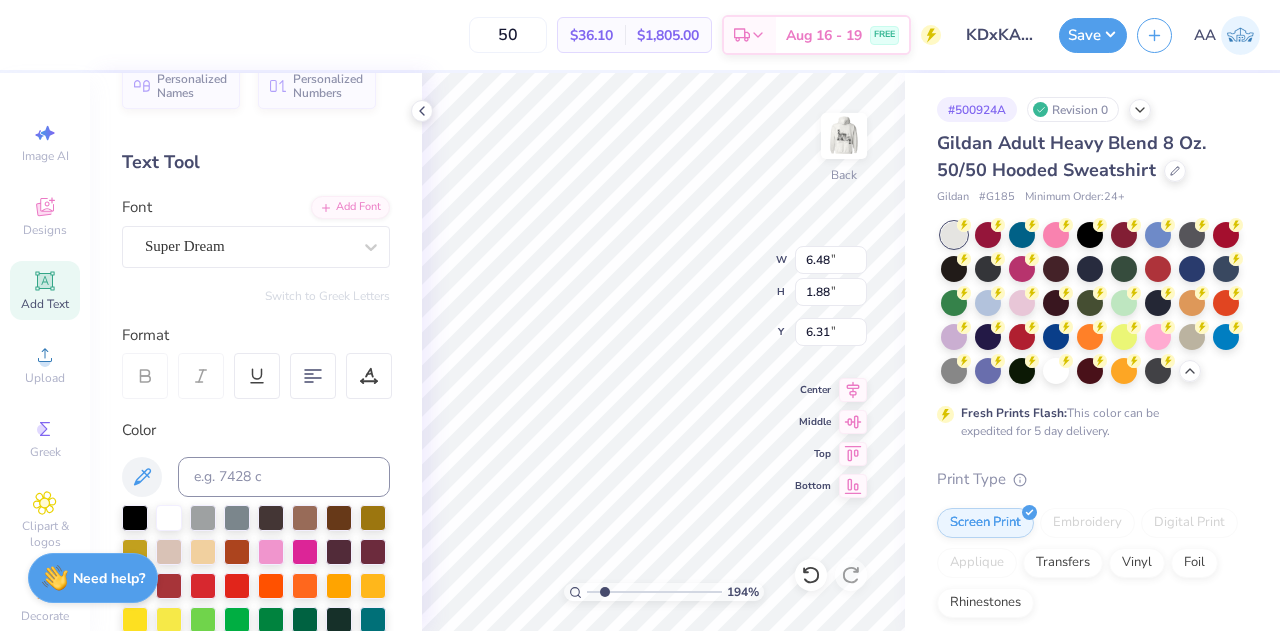 type on "1.93602501909743" 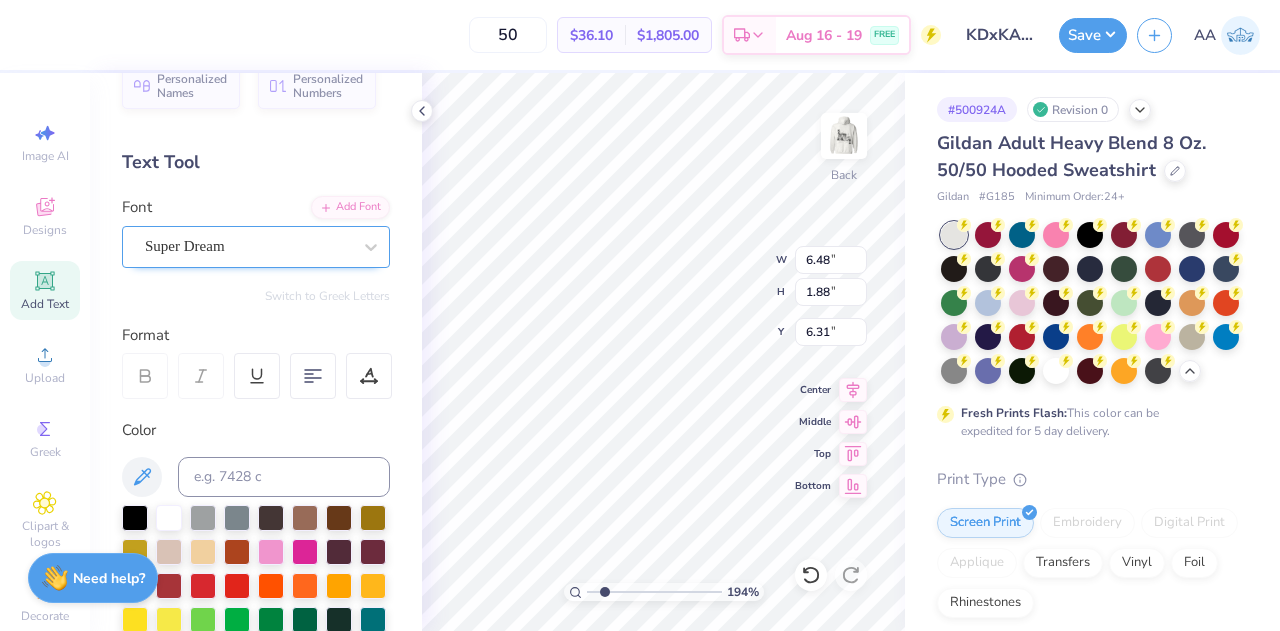type on "Spring Block" 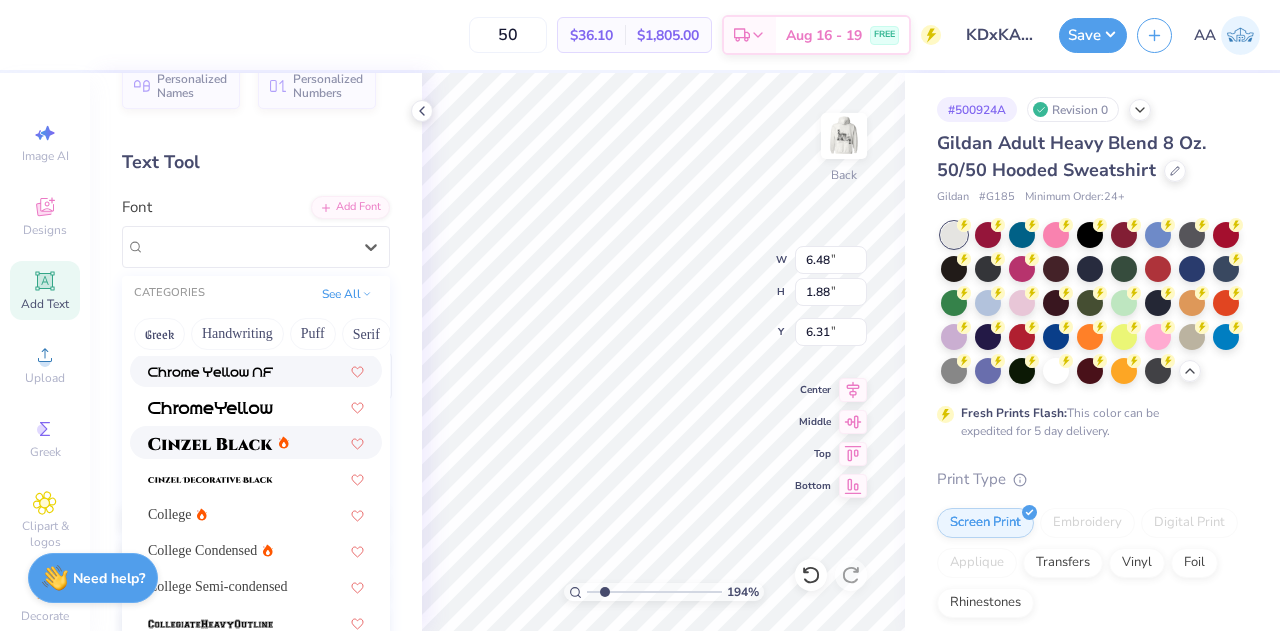 scroll, scrollTop: 70, scrollLeft: 0, axis: vertical 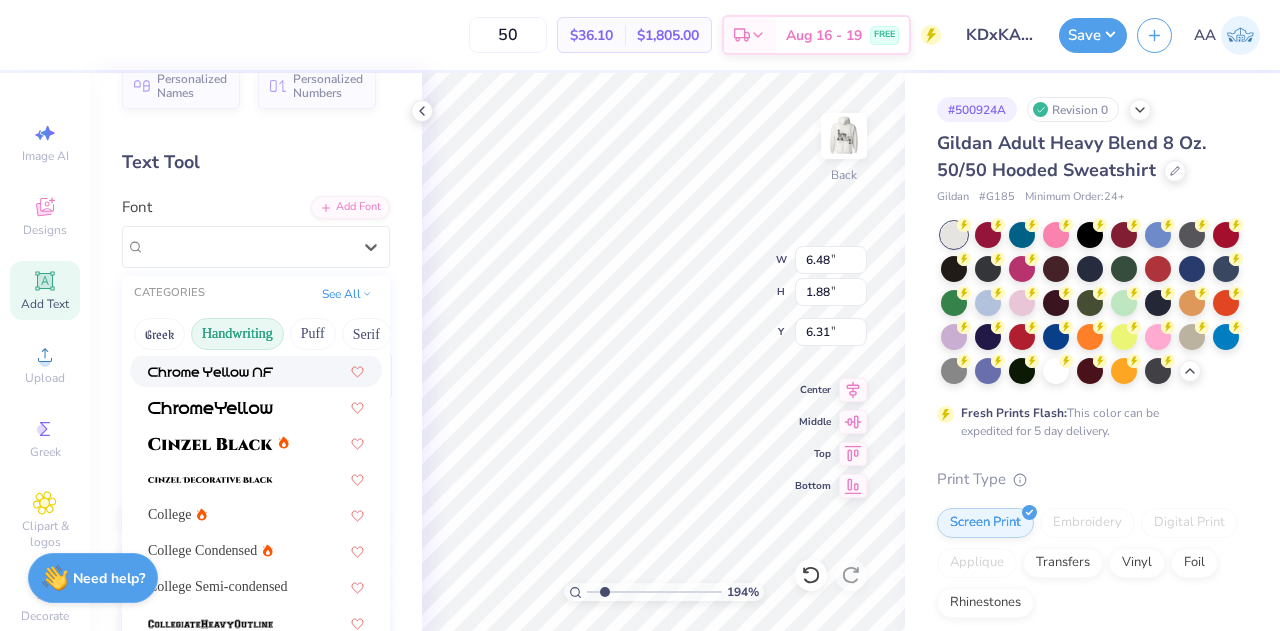 click on "Handwriting" at bounding box center (237, 334) 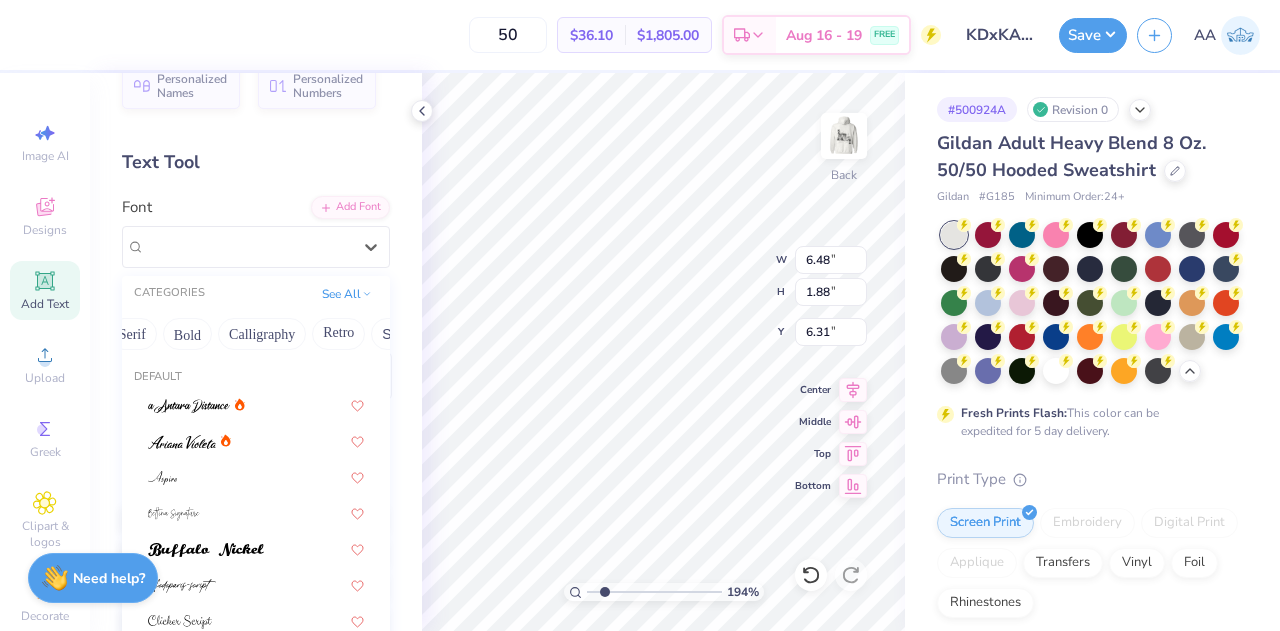 scroll, scrollTop: 0, scrollLeft: 239, axis: horizontal 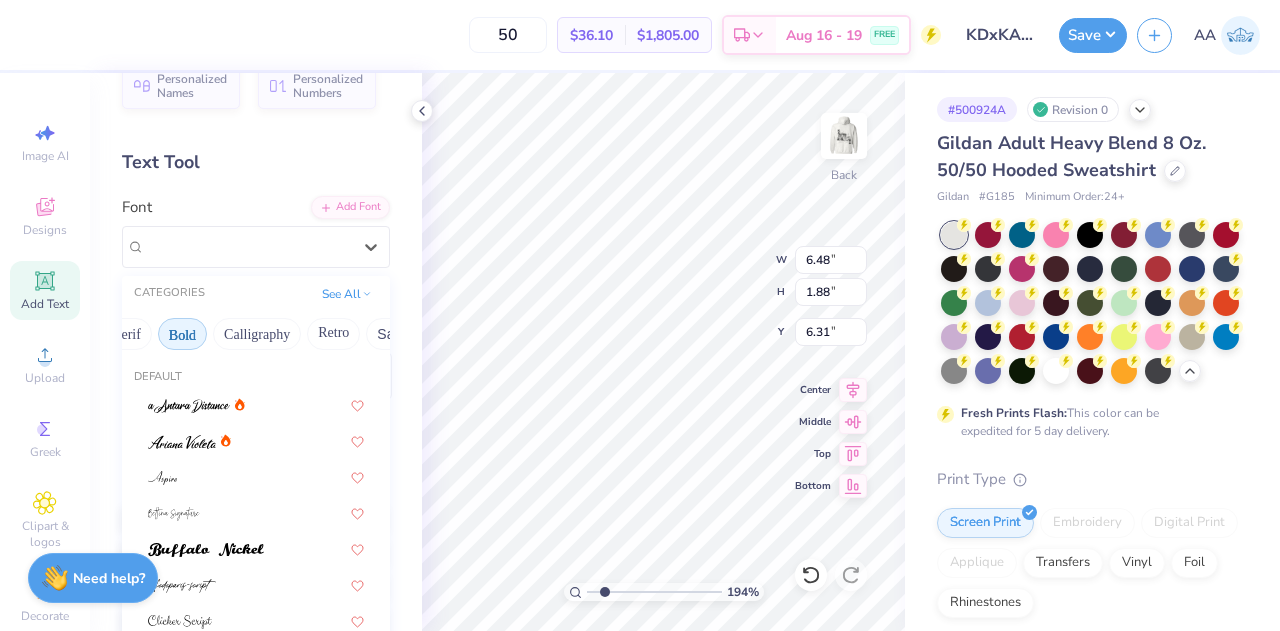 click on "Bold" at bounding box center (182, 334) 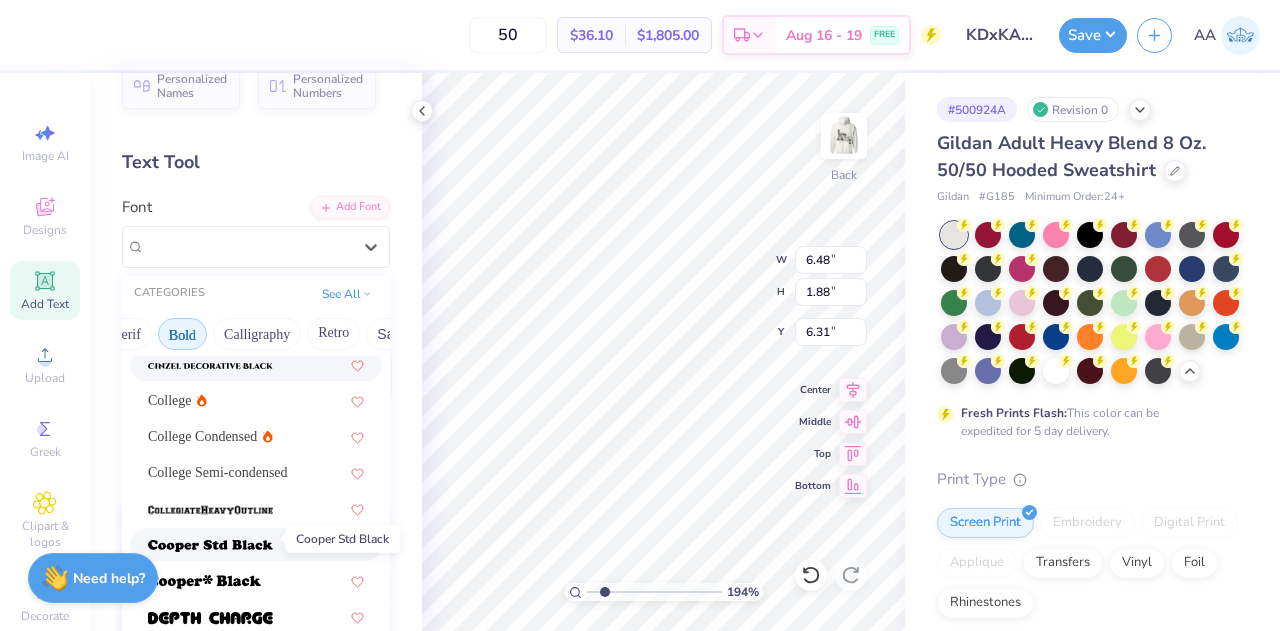 scroll, scrollTop: 191, scrollLeft: 0, axis: vertical 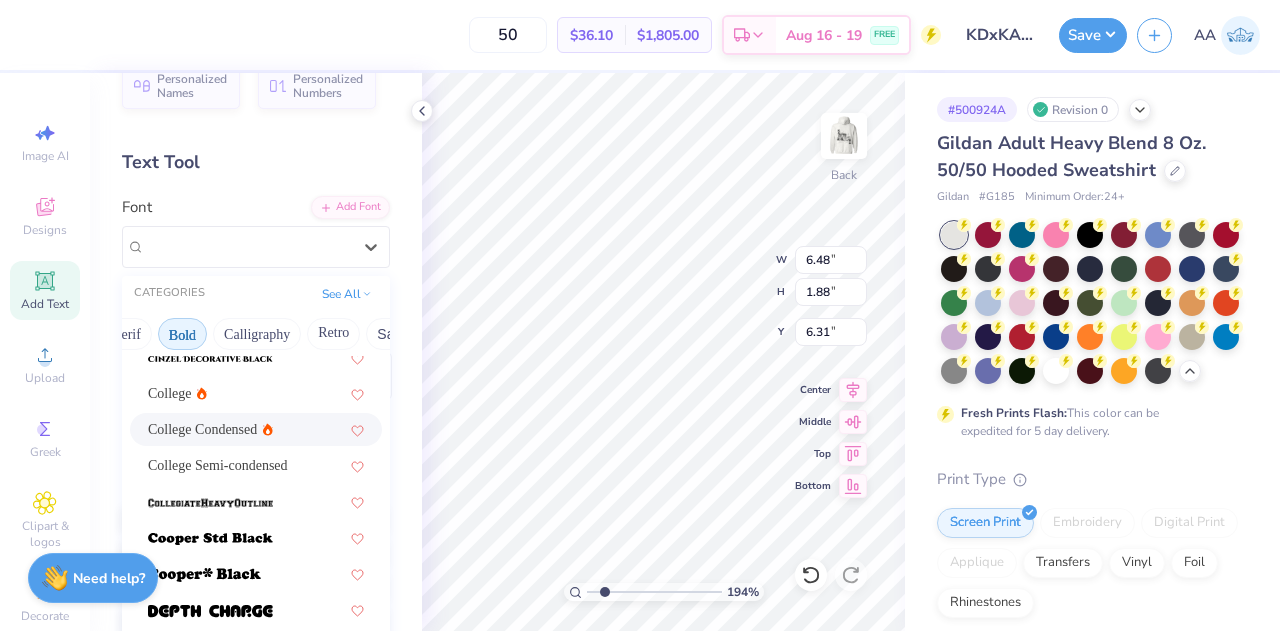 click on "College Condensed" at bounding box center (202, 429) 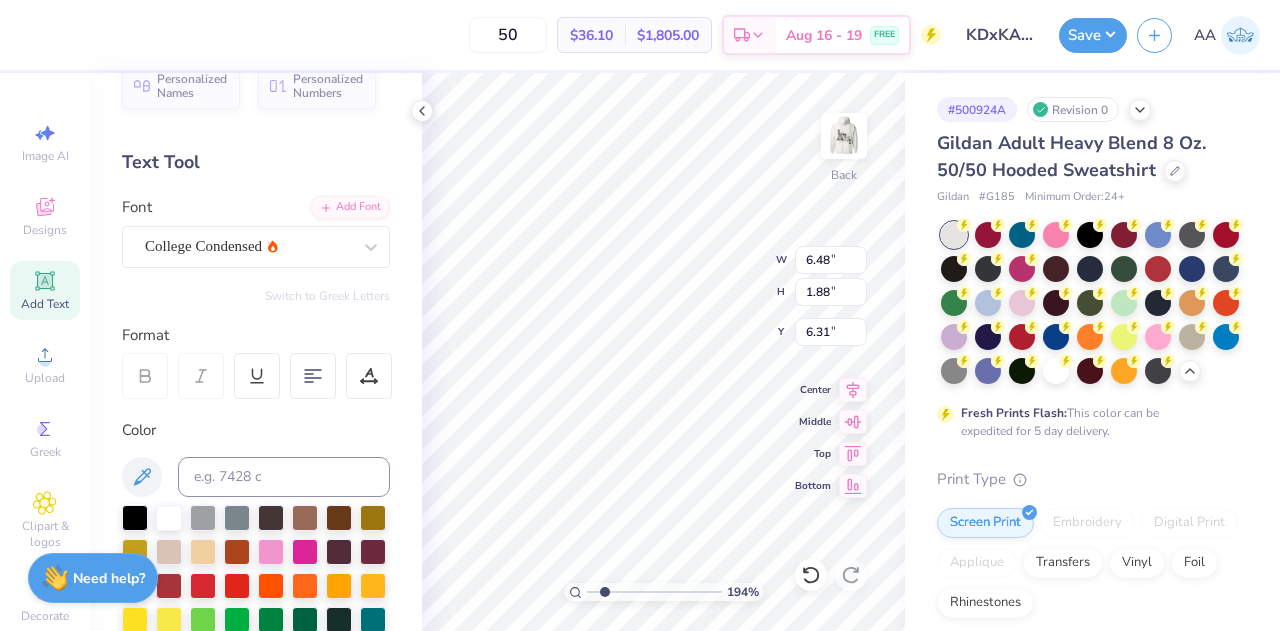 scroll, scrollTop: 16, scrollLeft: 7, axis: both 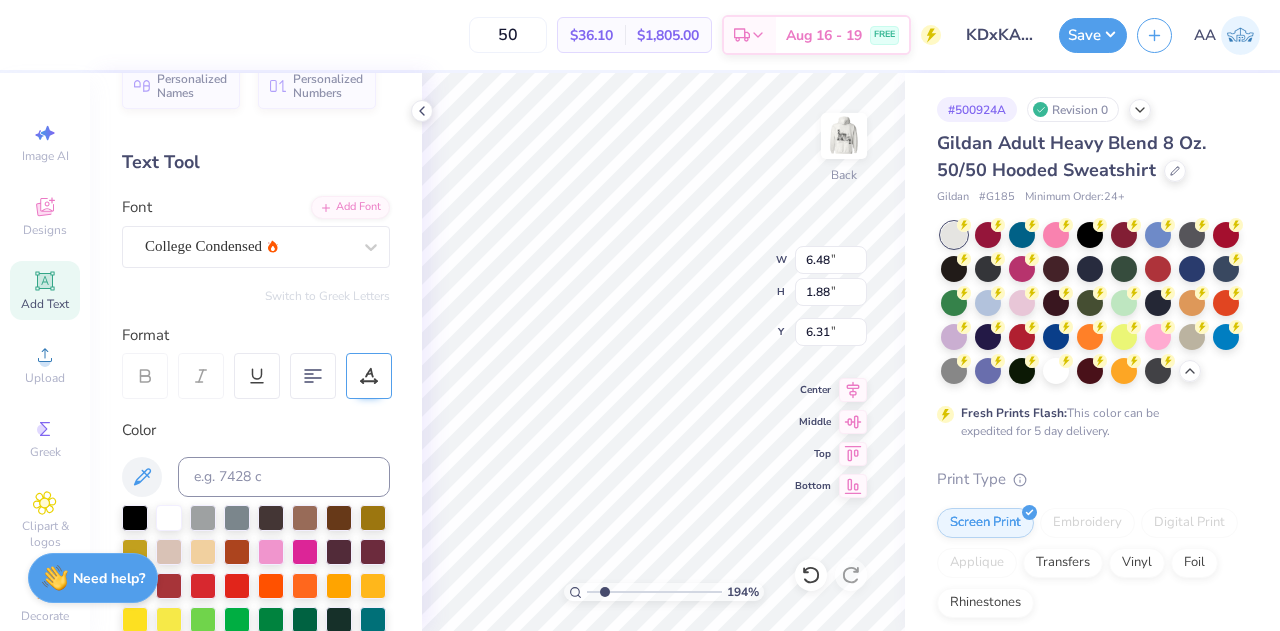 type on "1.93602501909743" 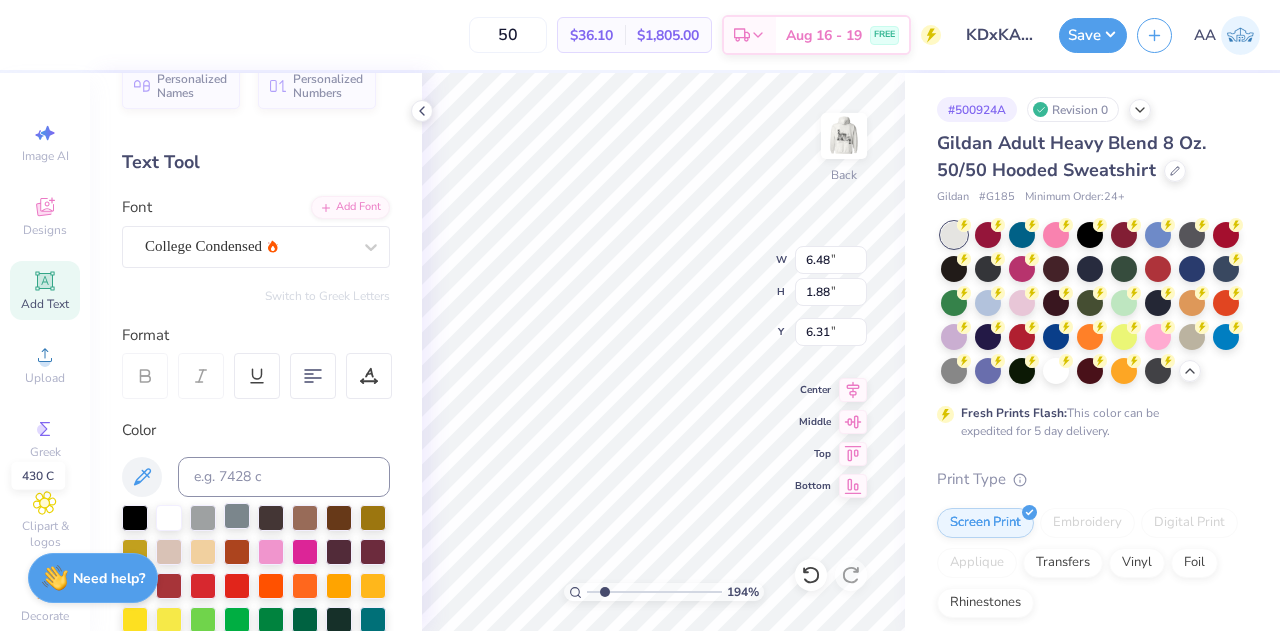 click at bounding box center (237, 516) 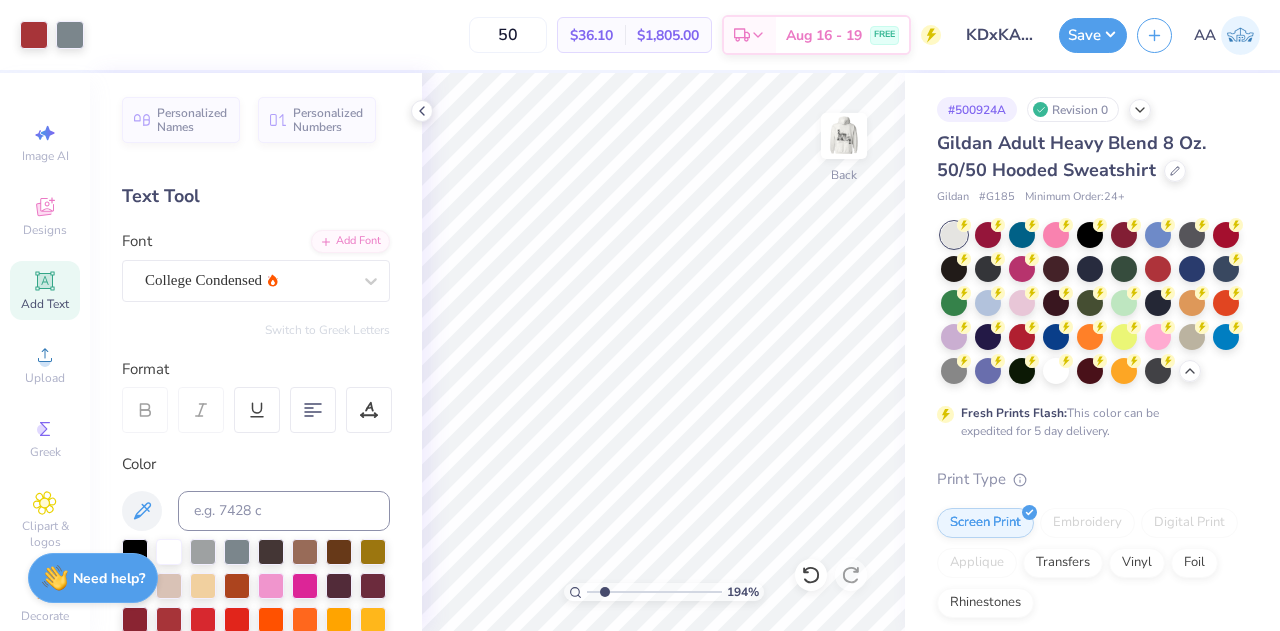 scroll, scrollTop: 0, scrollLeft: 0, axis: both 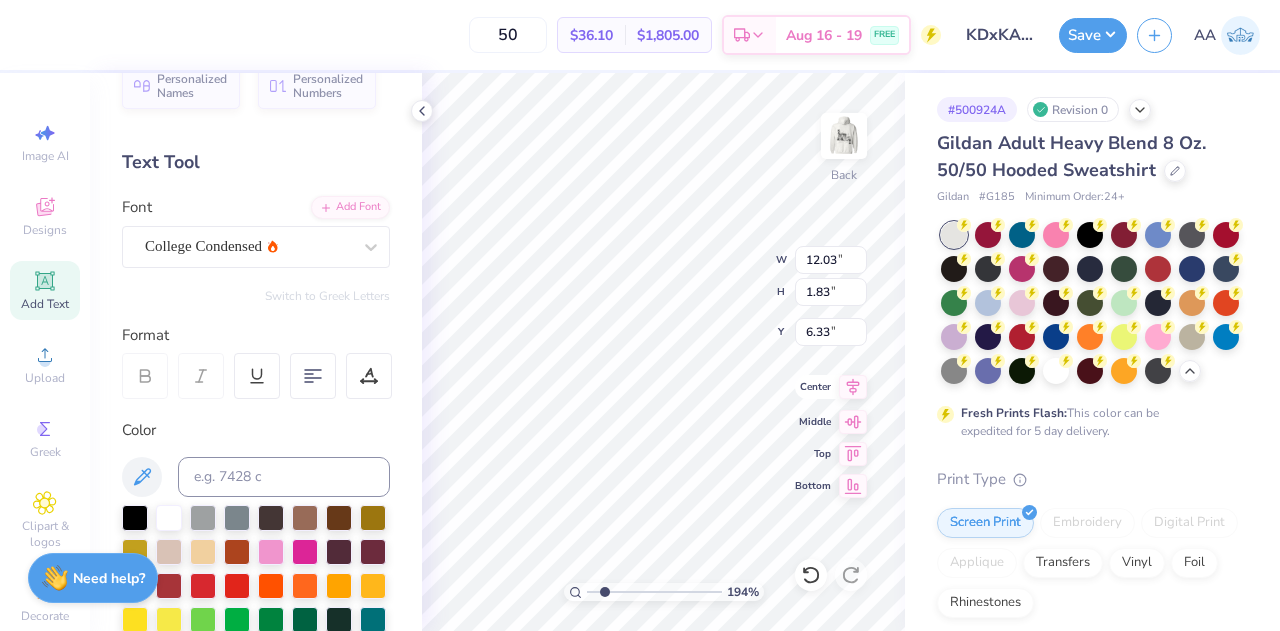 type on "1.93602501909743" 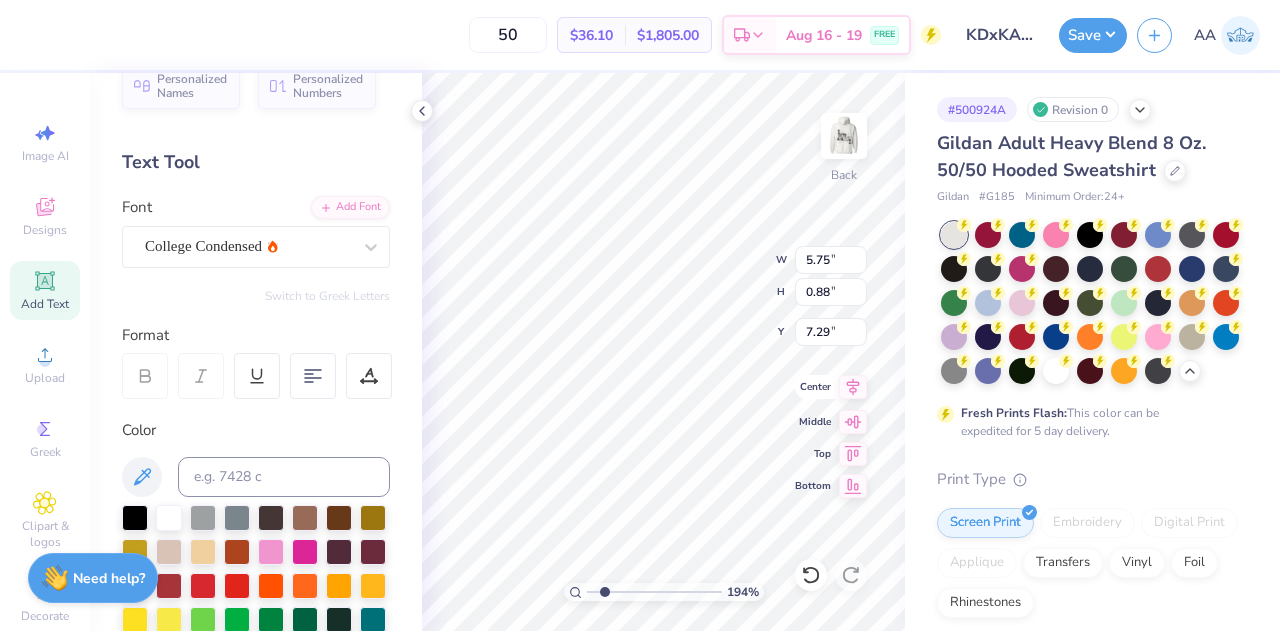 type on "1.93602501909743" 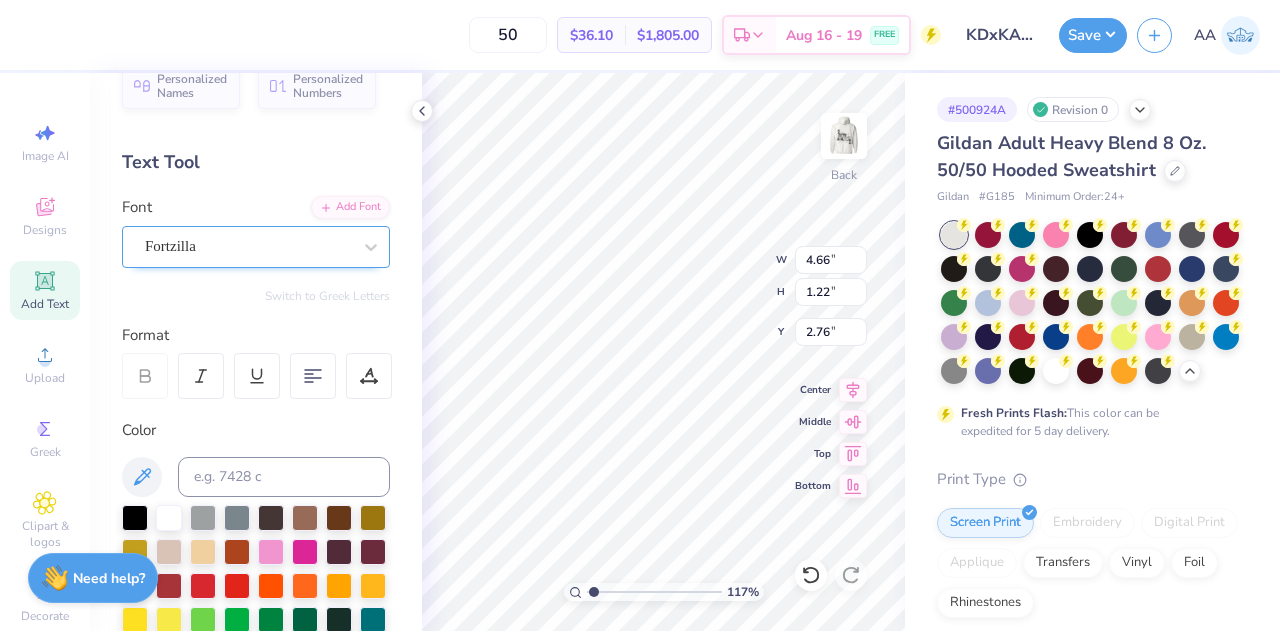 click on "Fortzilla" at bounding box center [248, 246] 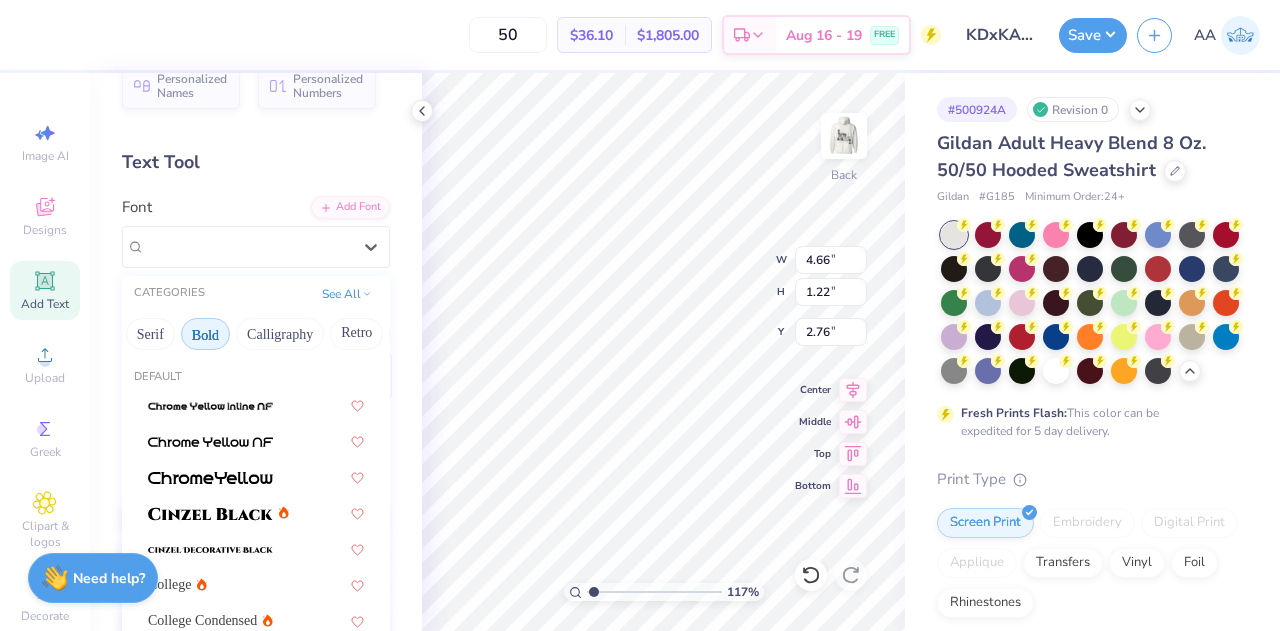 scroll, scrollTop: 0, scrollLeft: 222, axis: horizontal 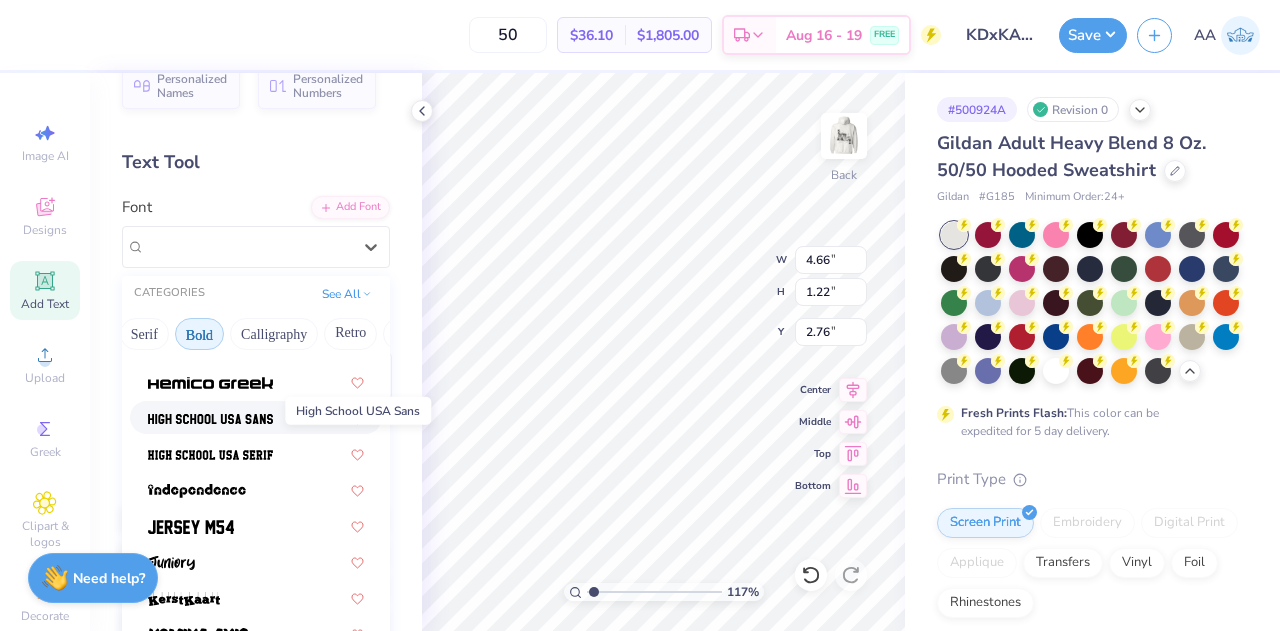 click at bounding box center (210, 417) 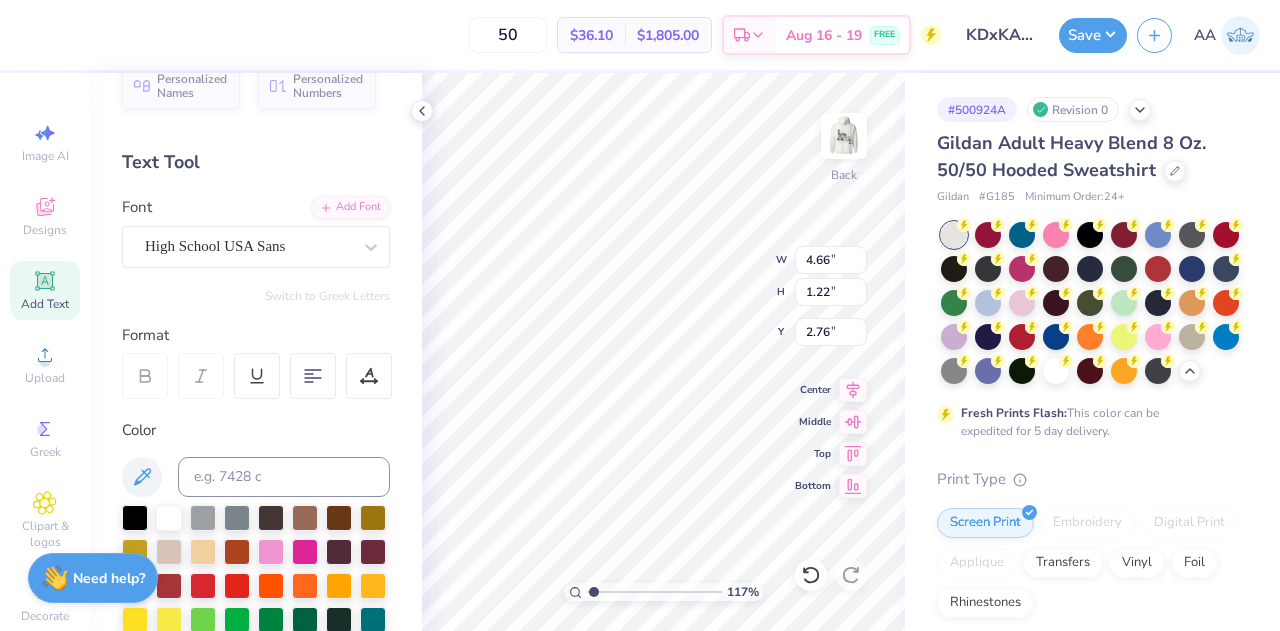 type on "1.16921500977096" 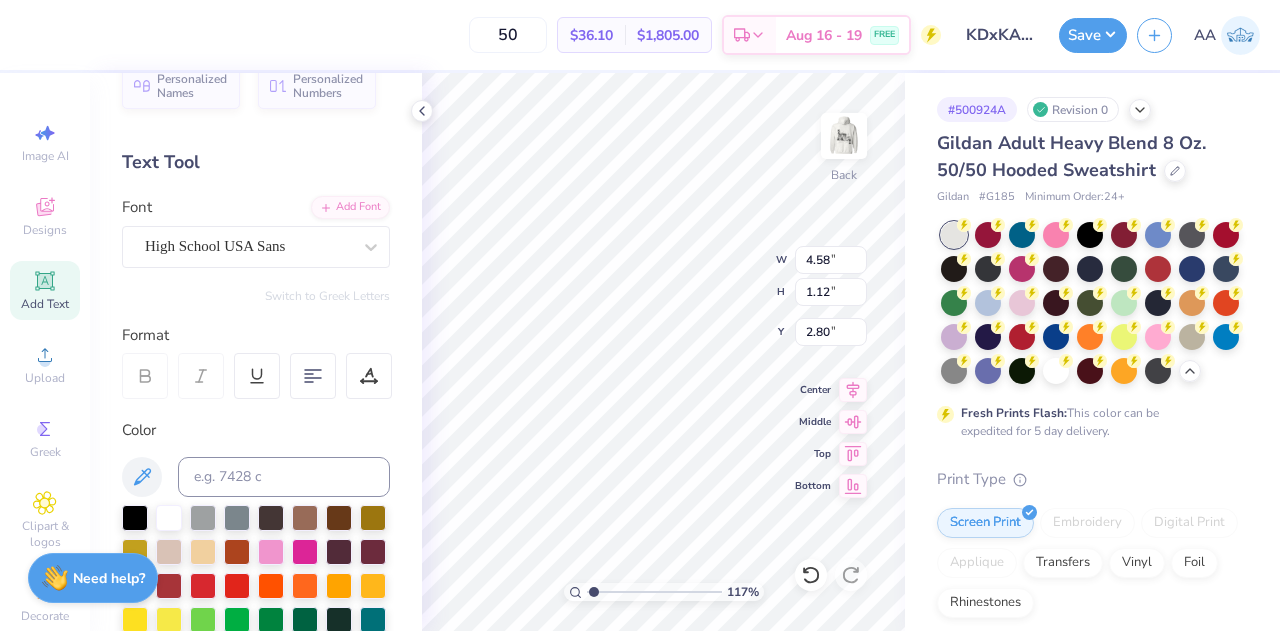 scroll, scrollTop: 16, scrollLeft: 4, axis: both 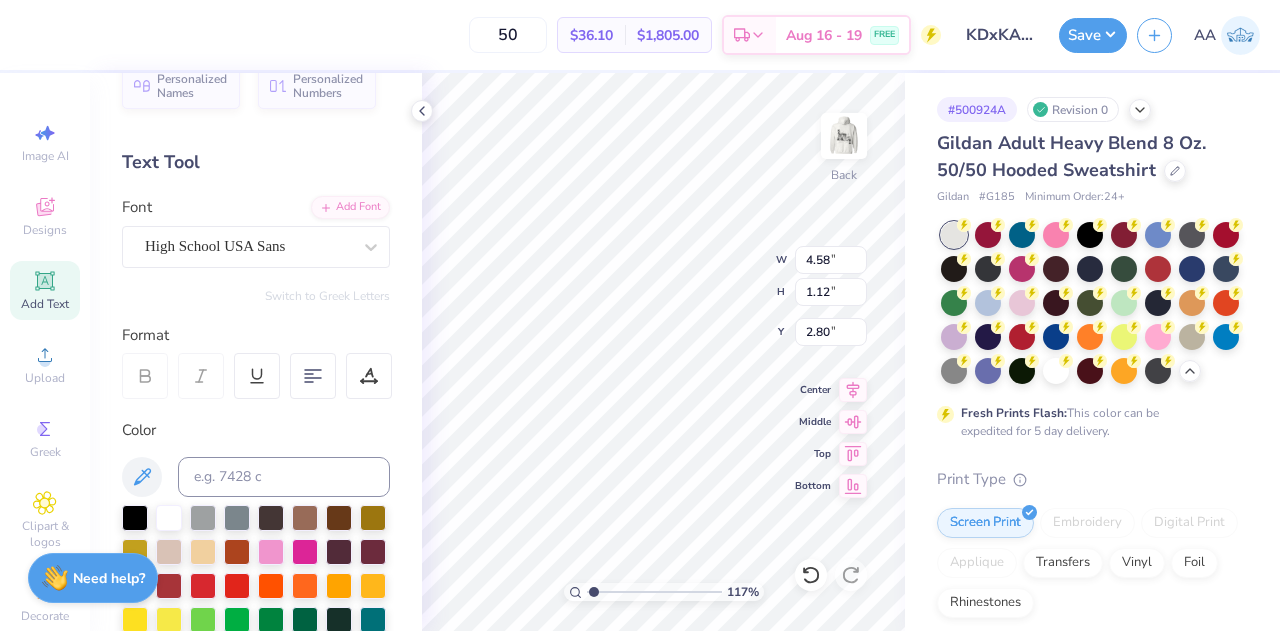 type on "1.16921500977096" 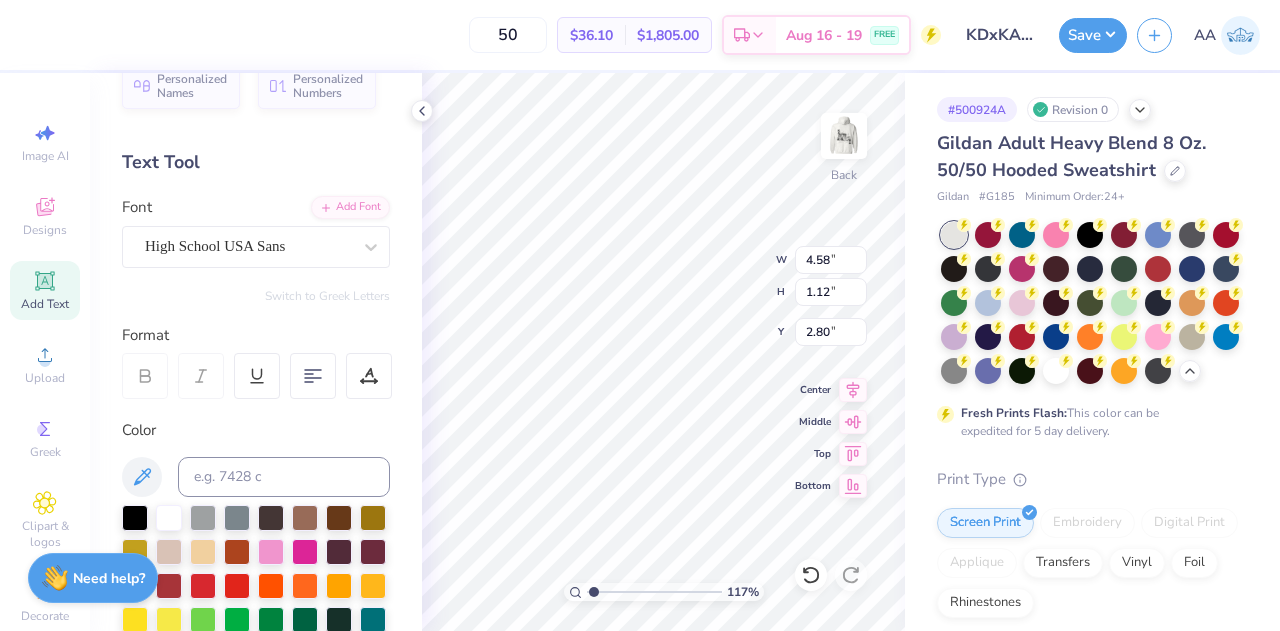 type on "1.16921500977096" 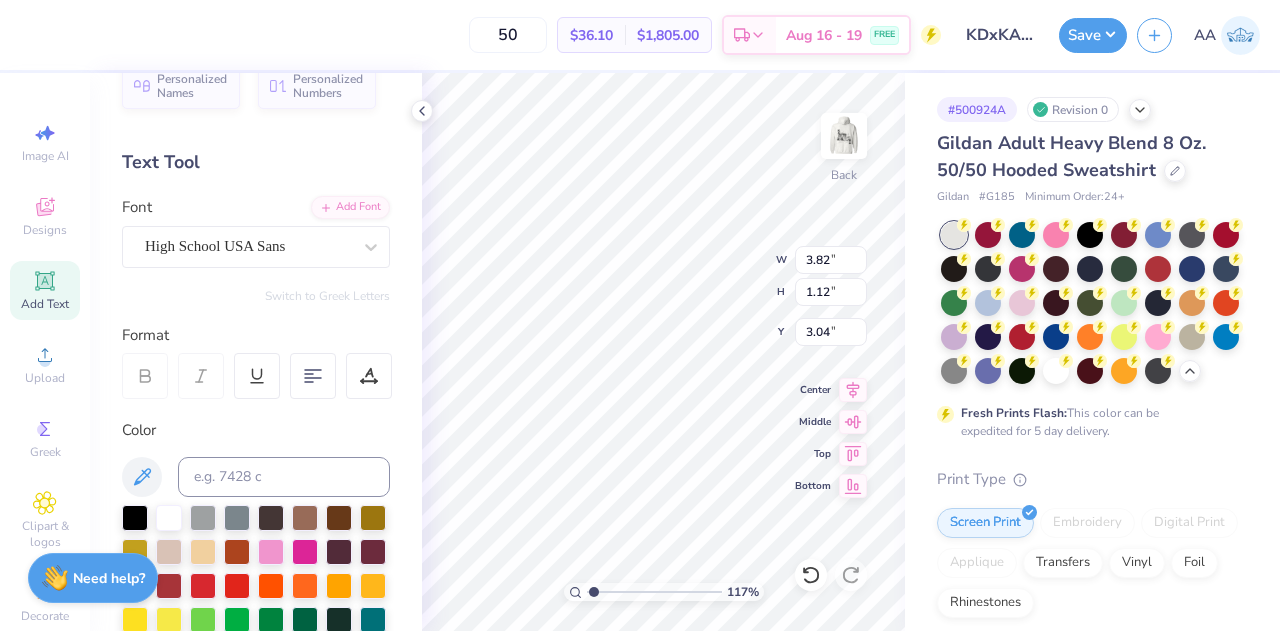 type on "1.16921500977096" 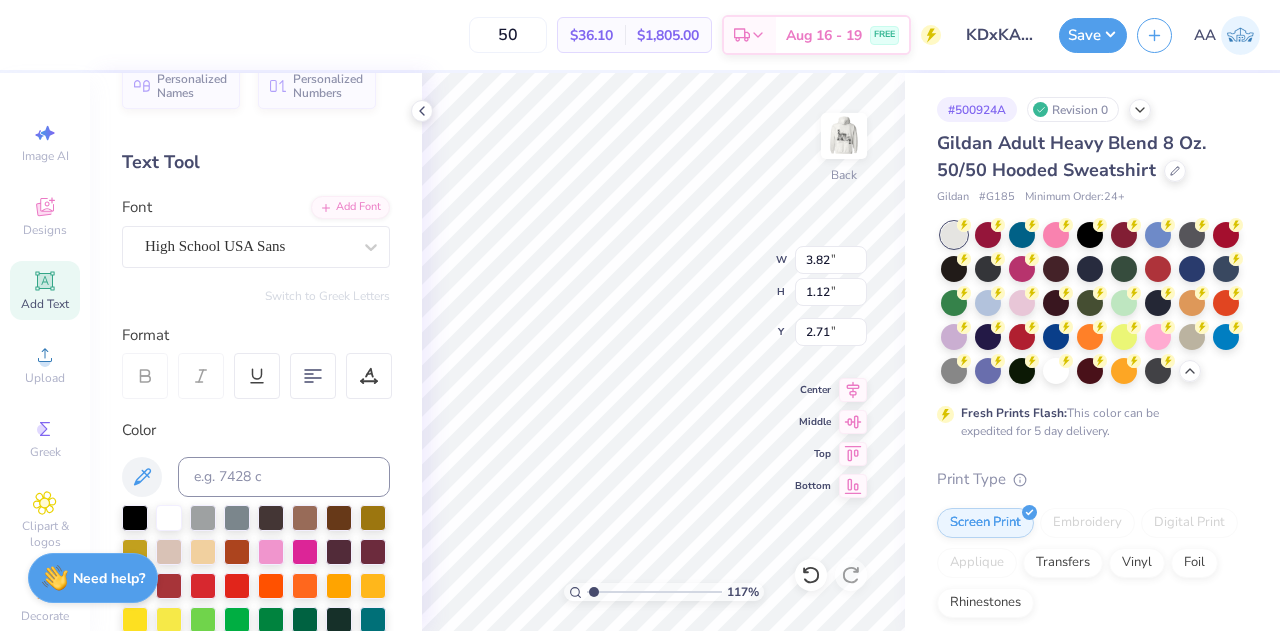 scroll, scrollTop: 16, scrollLeft: 4, axis: both 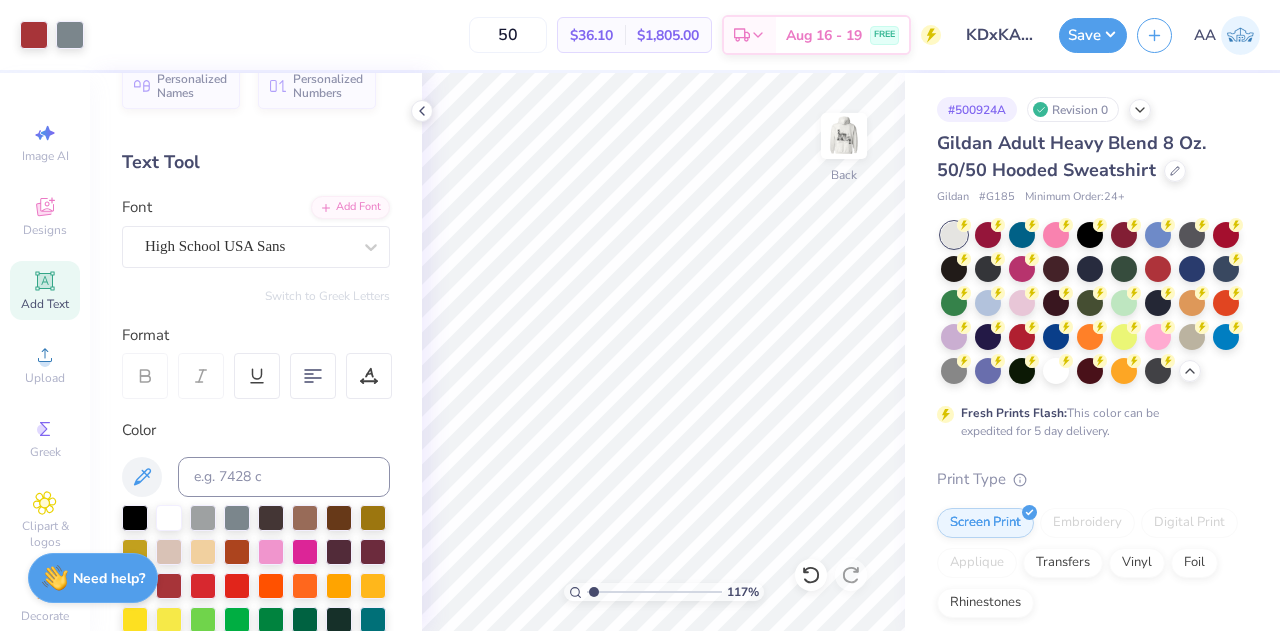 click 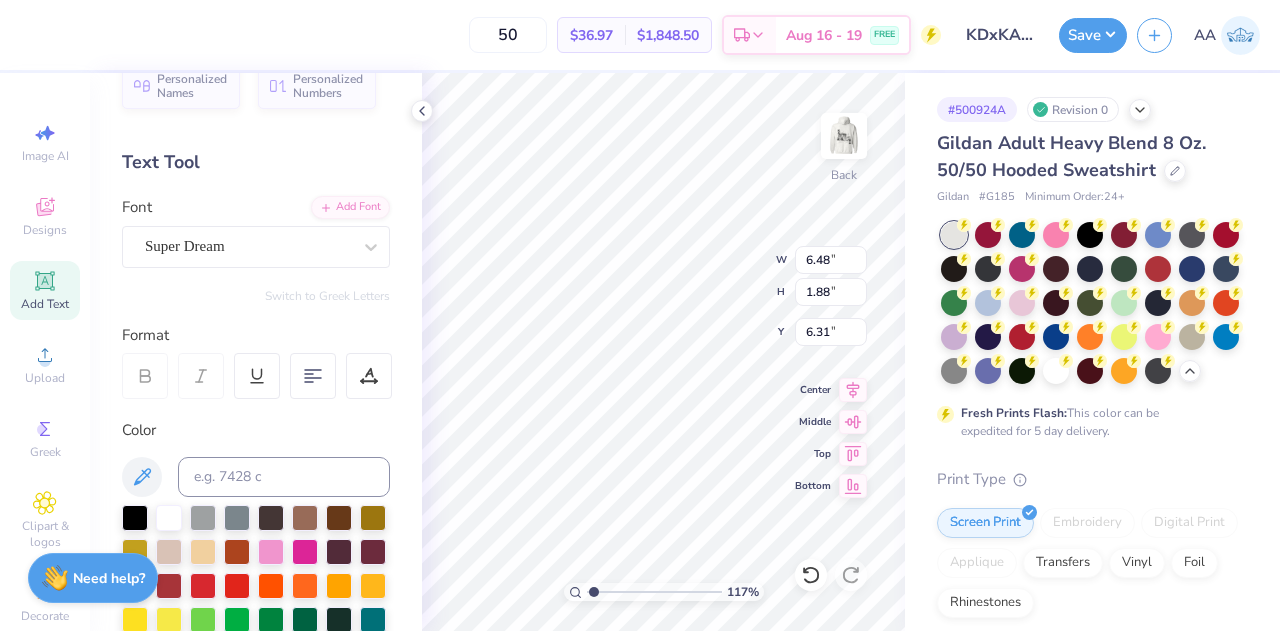 scroll, scrollTop: 16, scrollLeft: 2, axis: both 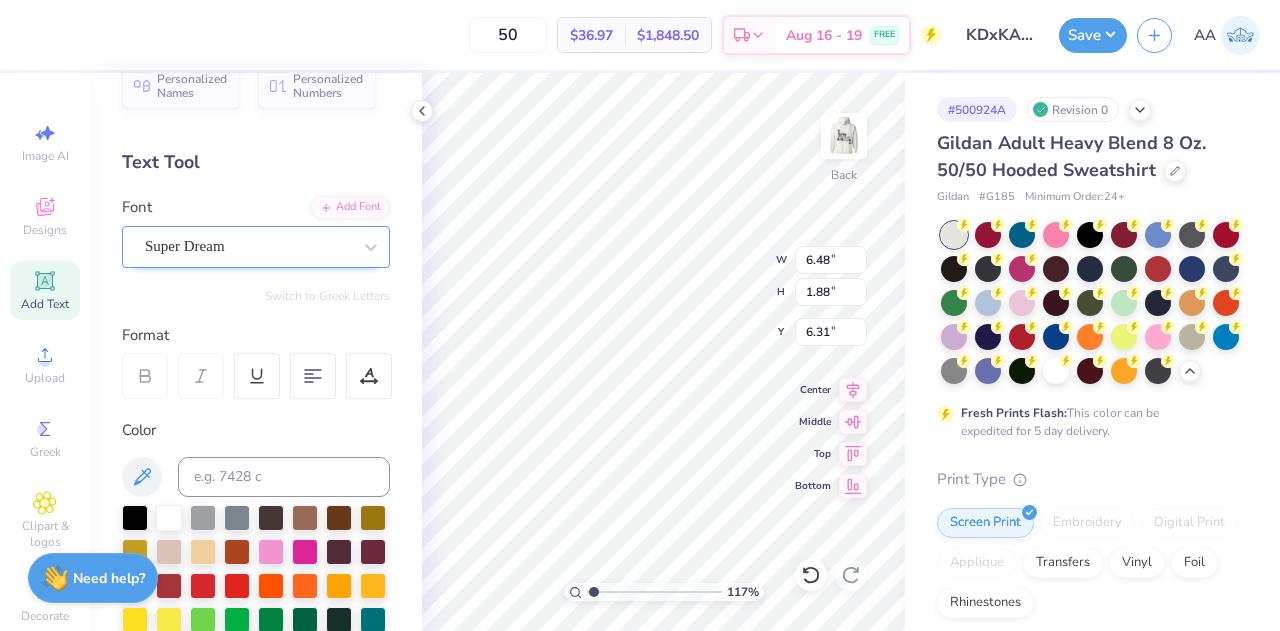 type on "x" 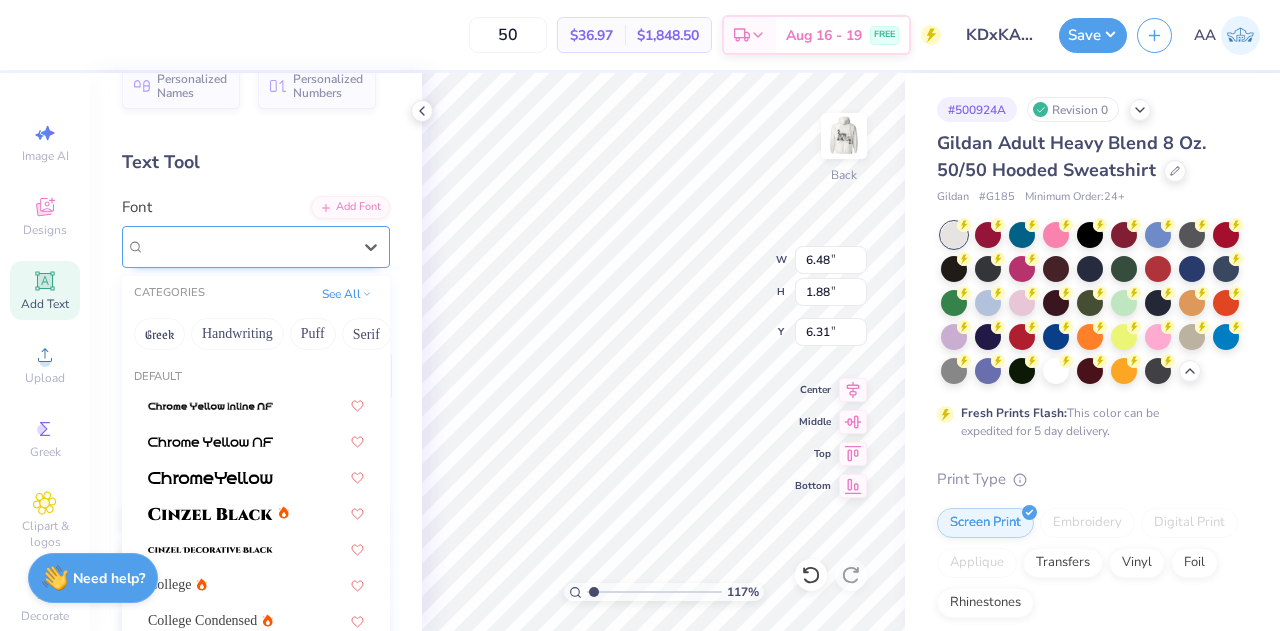 click on "Super Dream" at bounding box center (248, 246) 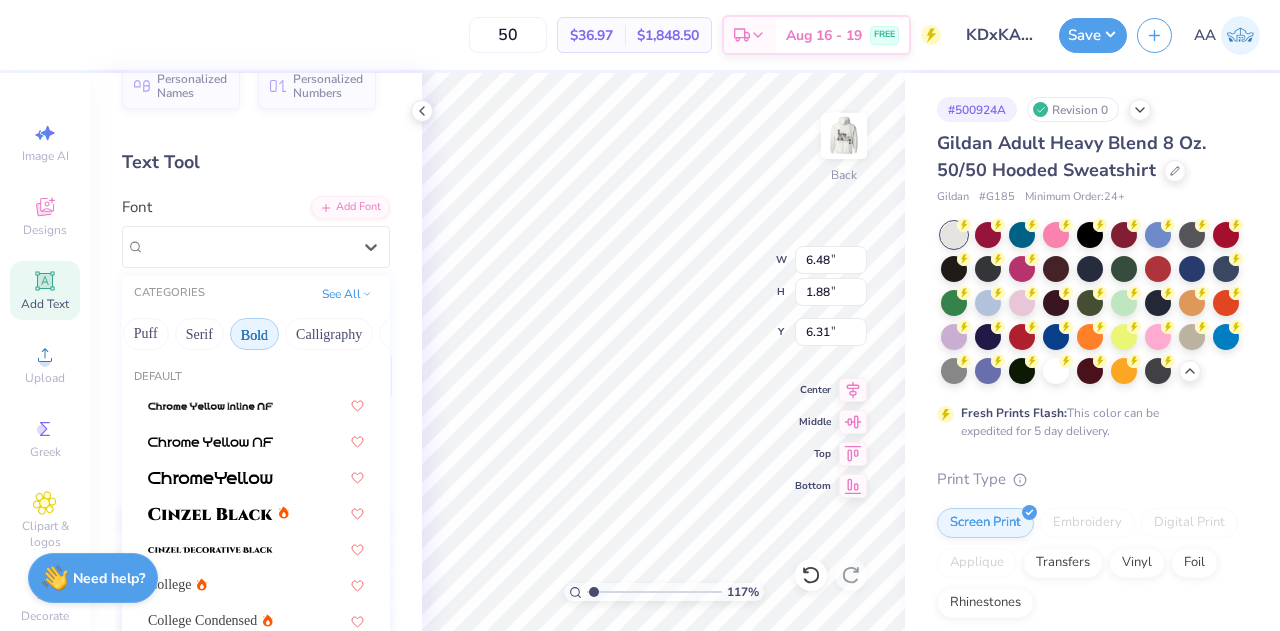 scroll, scrollTop: 0, scrollLeft: 192, axis: horizontal 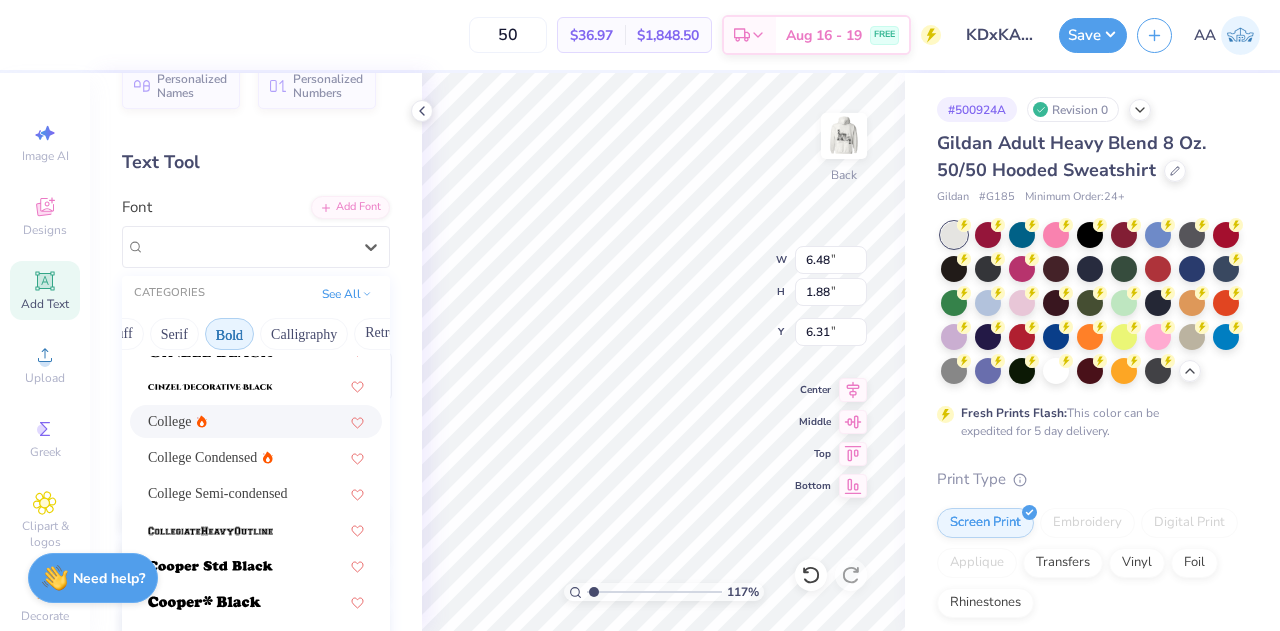 click on "College" at bounding box center (177, 421) 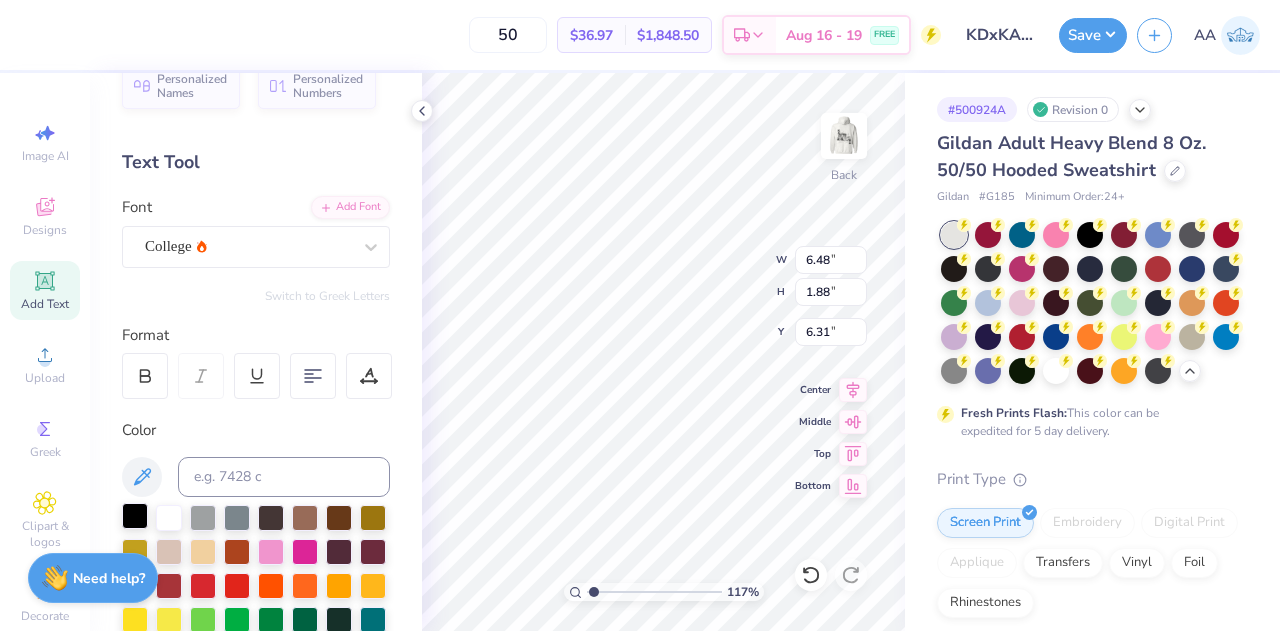 click at bounding box center (135, 516) 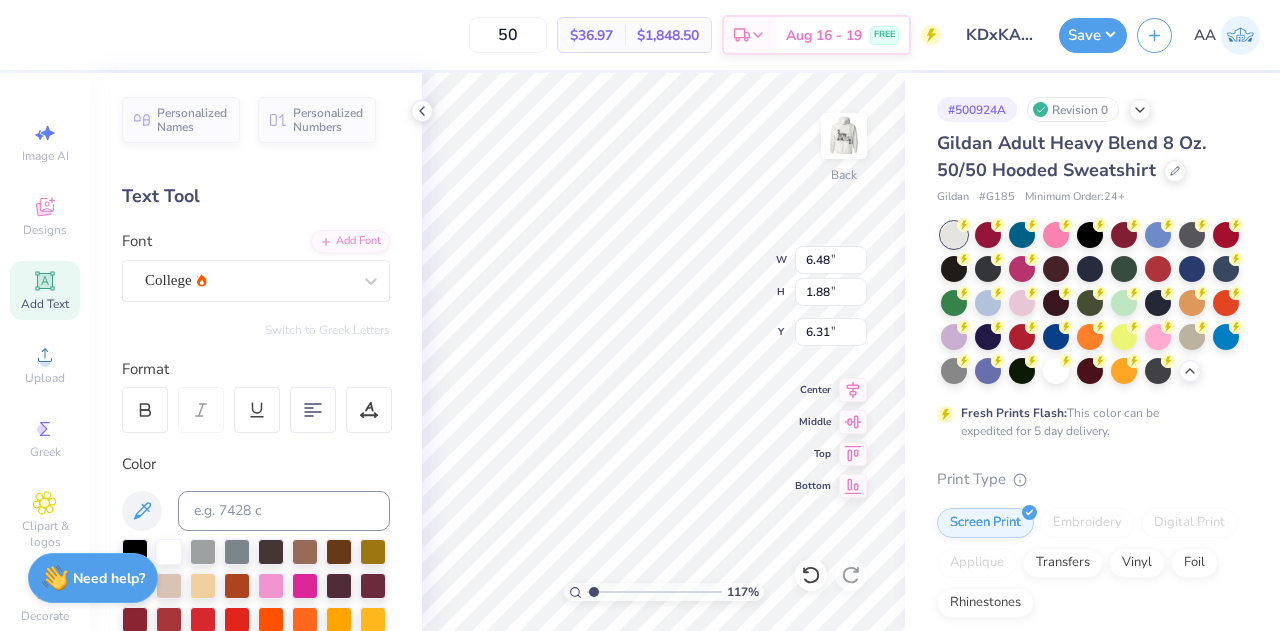 scroll, scrollTop: 0, scrollLeft: 0, axis: both 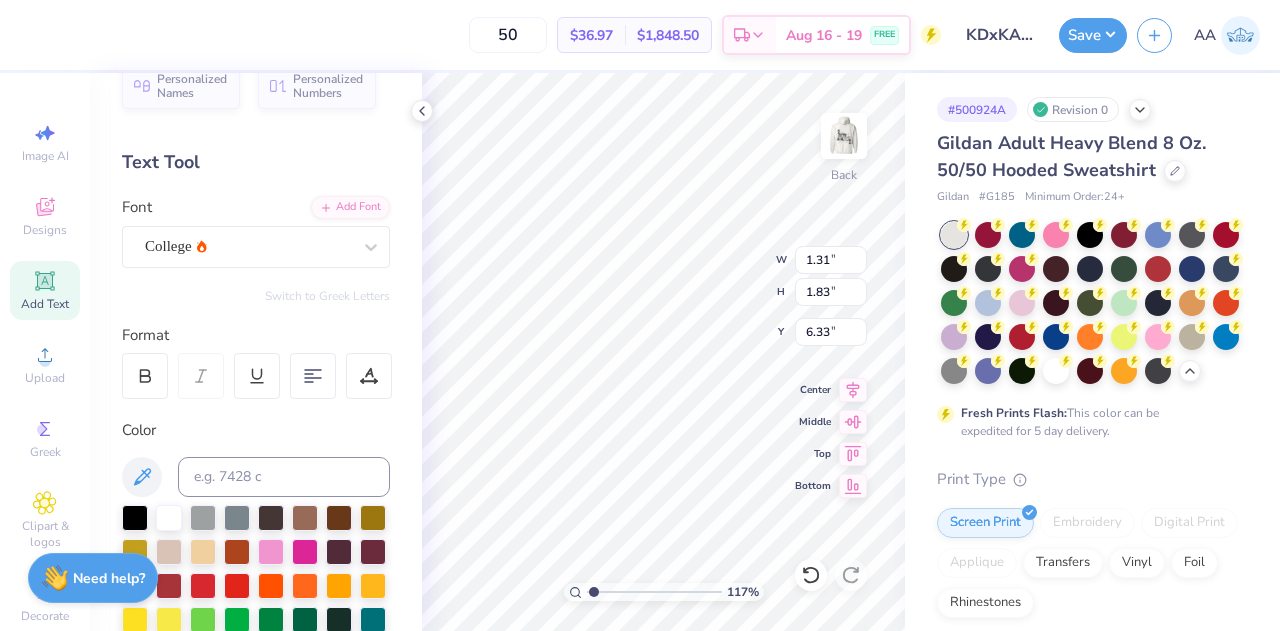type on "1.16921500977096" 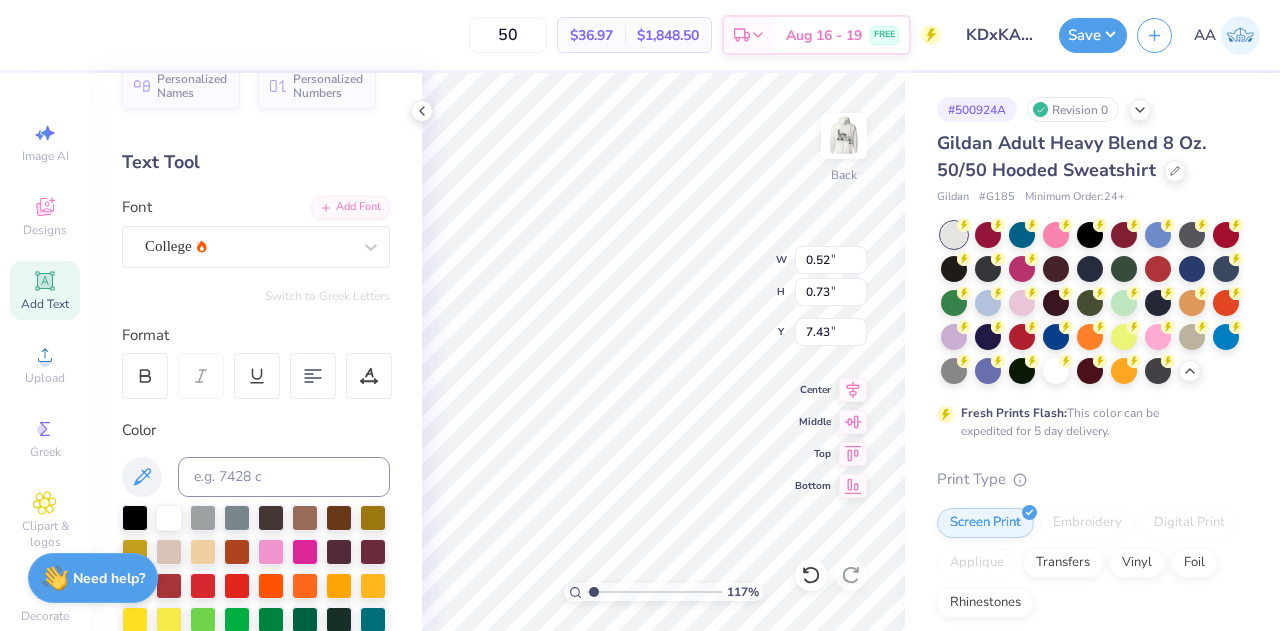 type on "1.16921500977096" 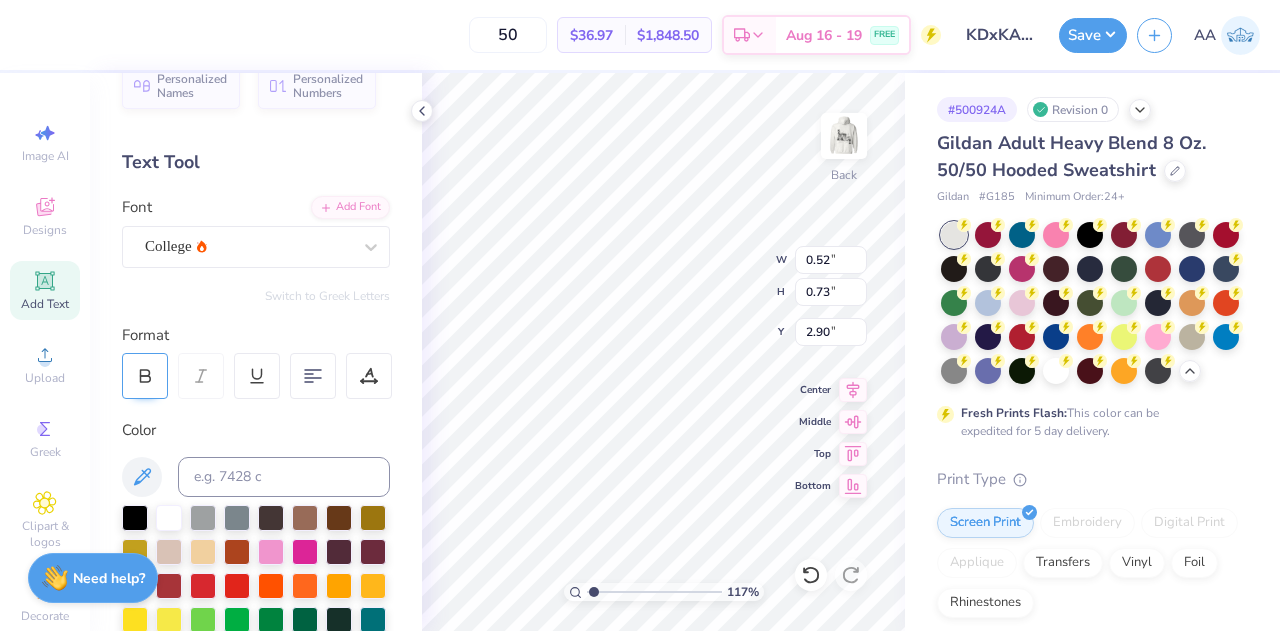 click at bounding box center [145, 376] 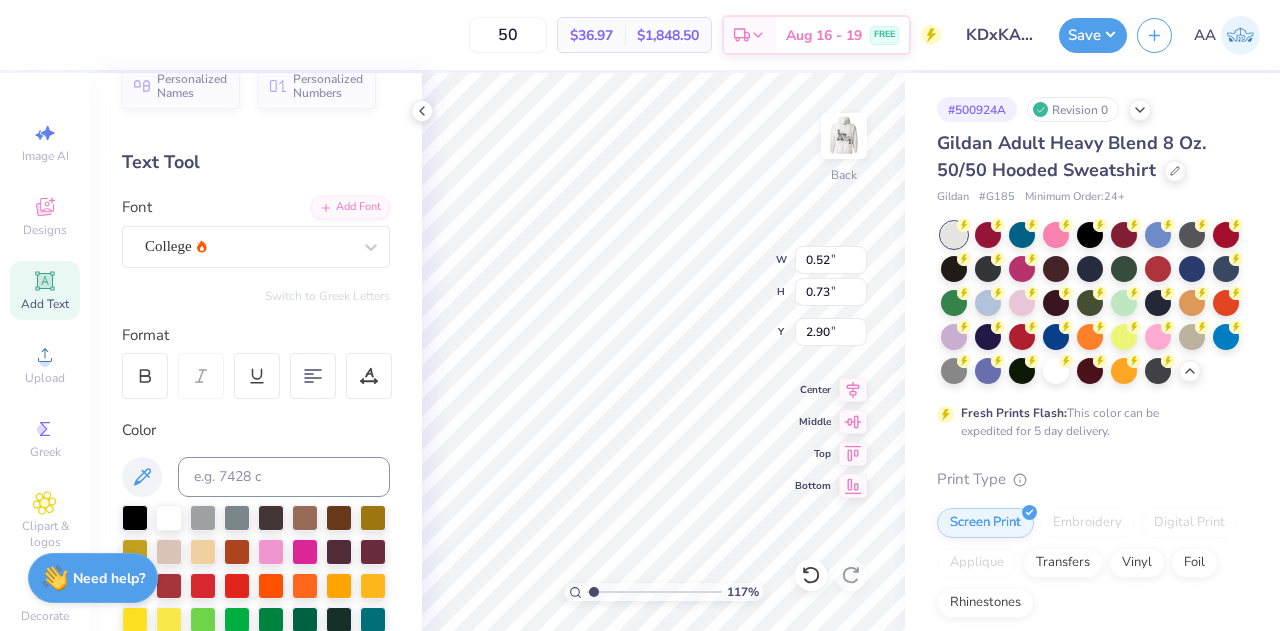 type on "1.16921500977096" 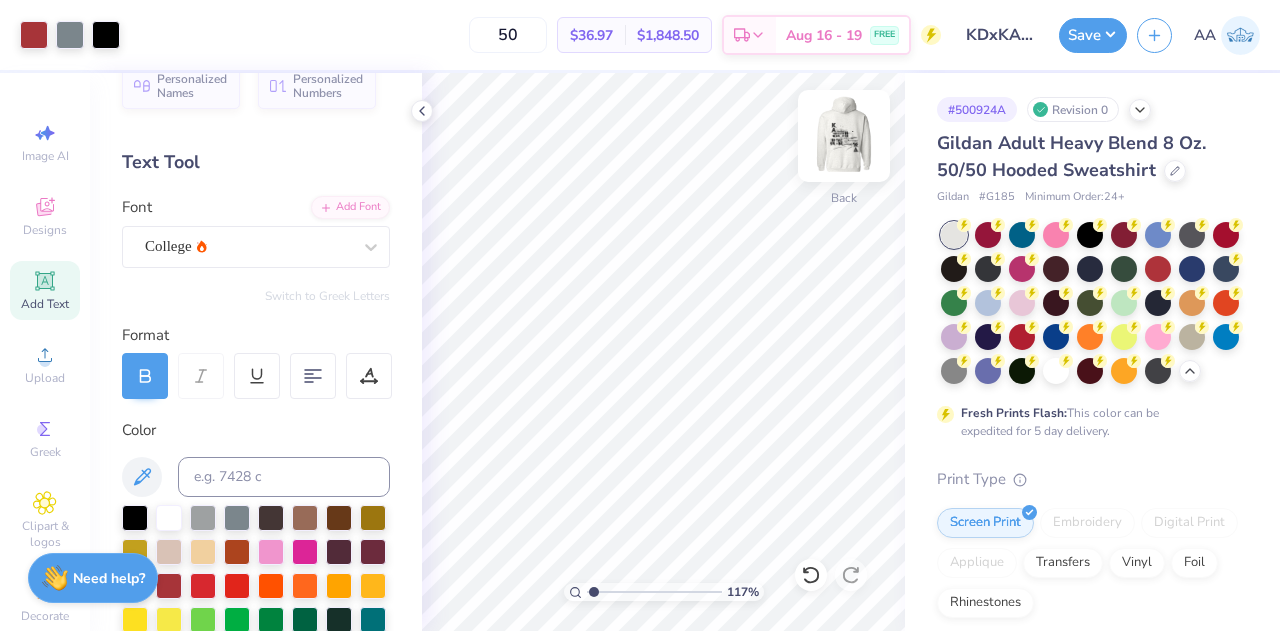 click at bounding box center [844, 136] 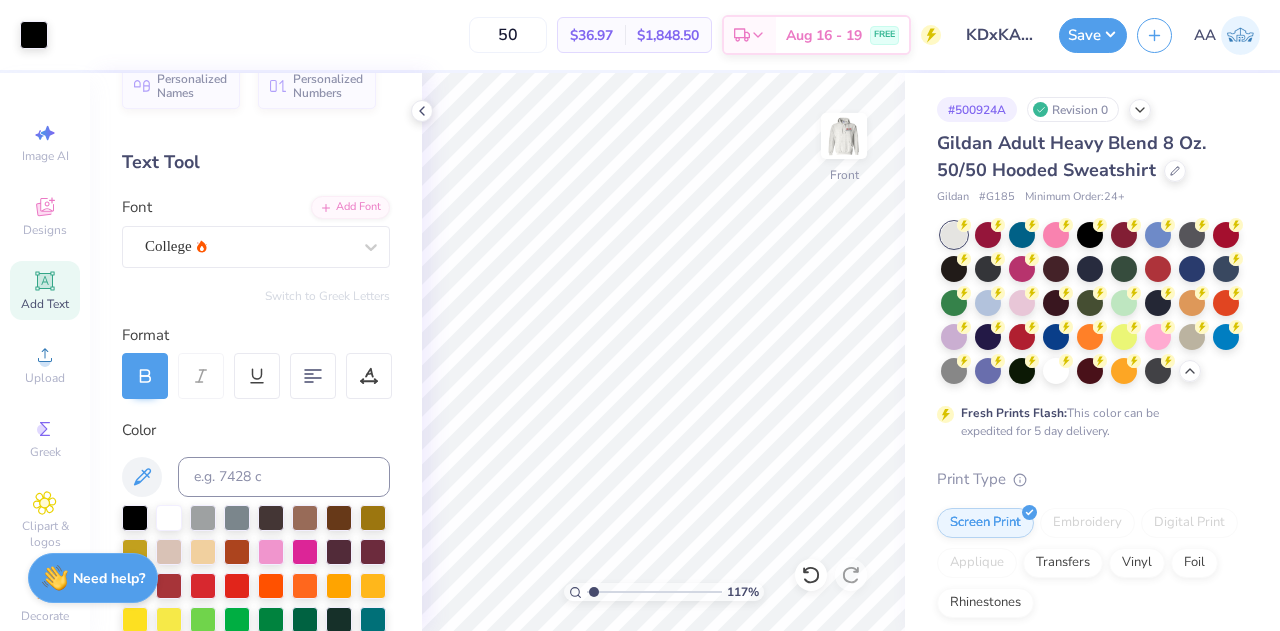 click 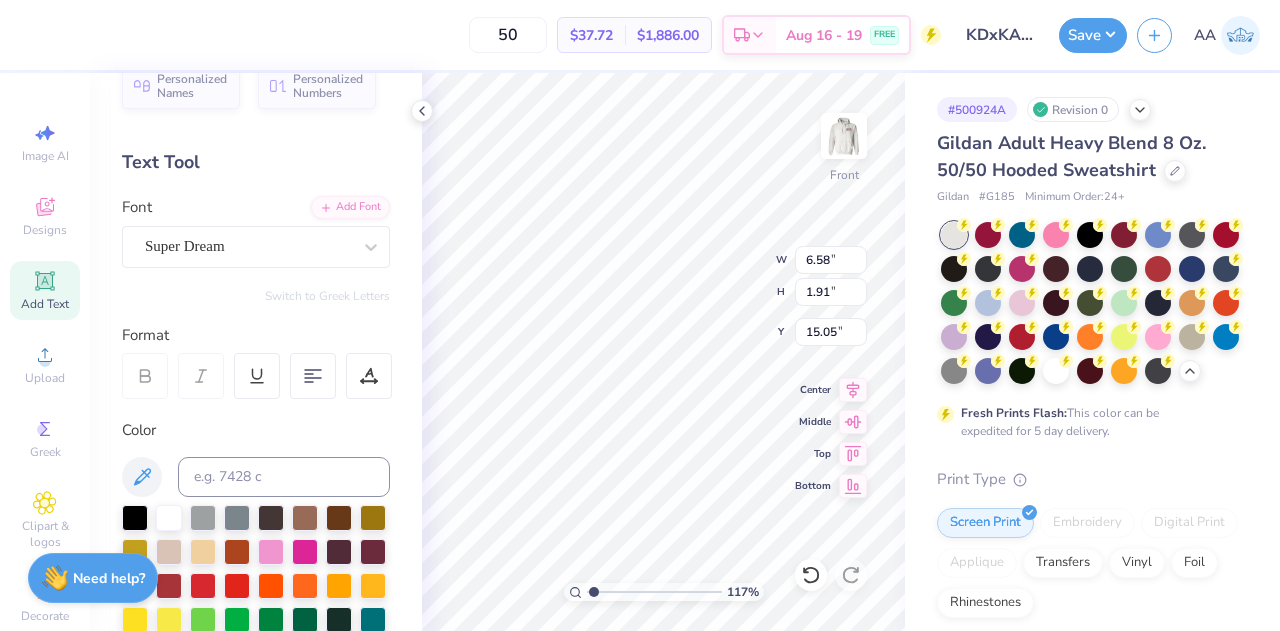 scroll, scrollTop: 16, scrollLeft: 2, axis: both 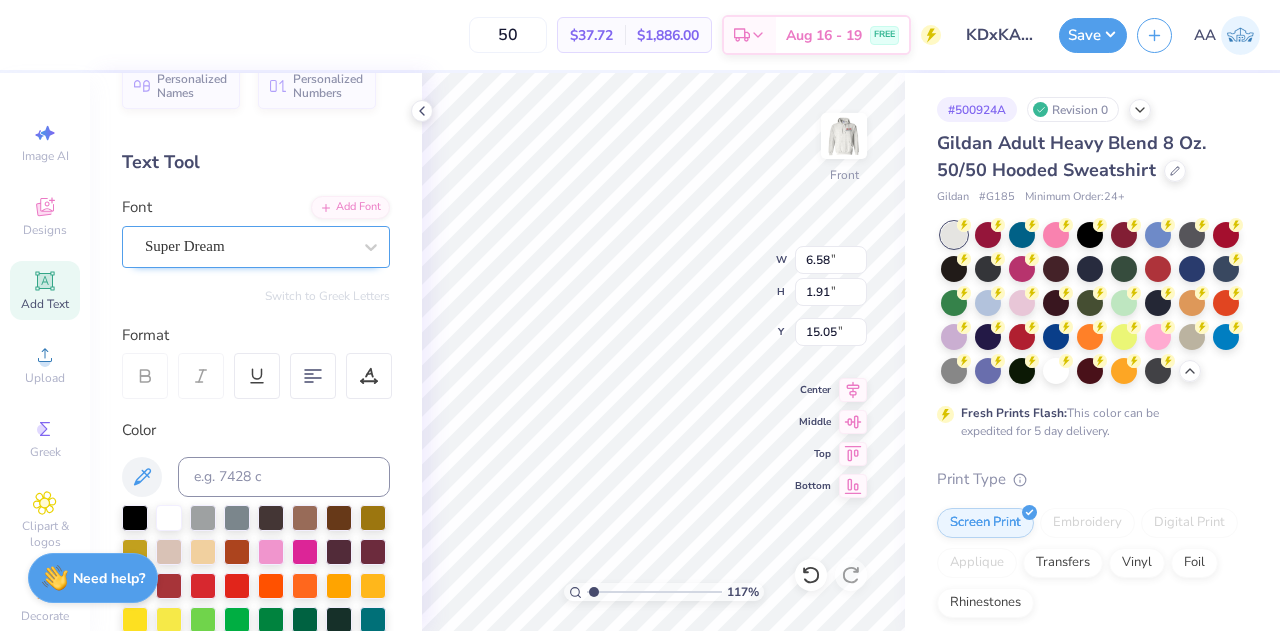 type on "K" 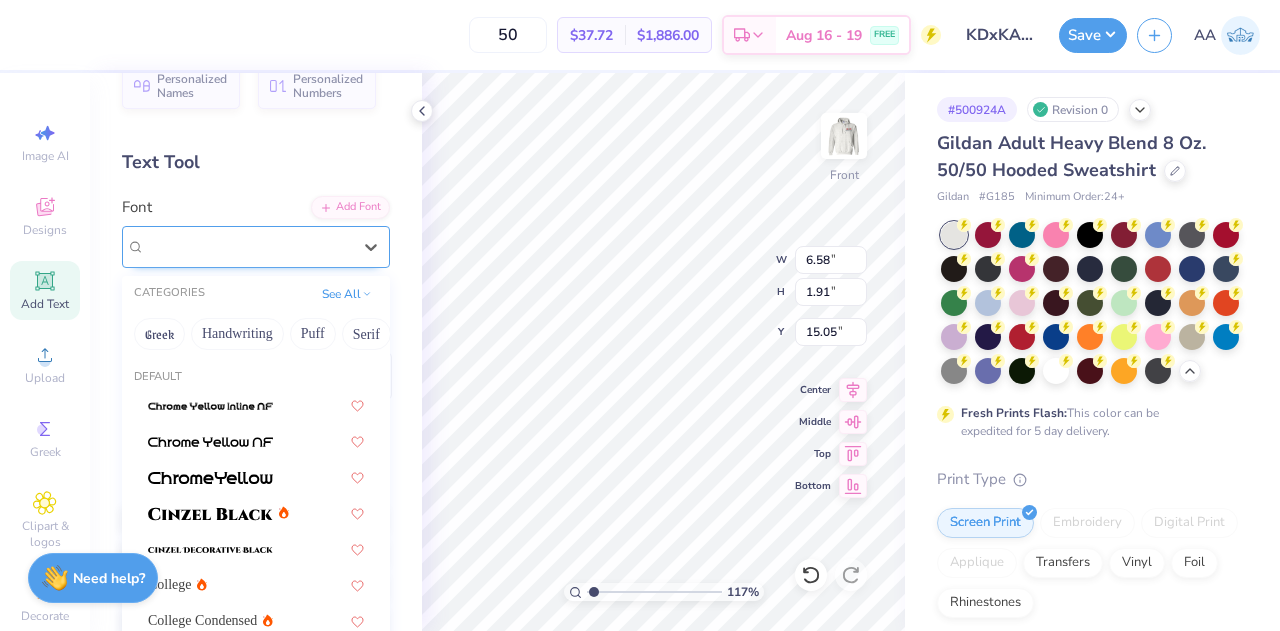 click on "Super Dream" at bounding box center (248, 246) 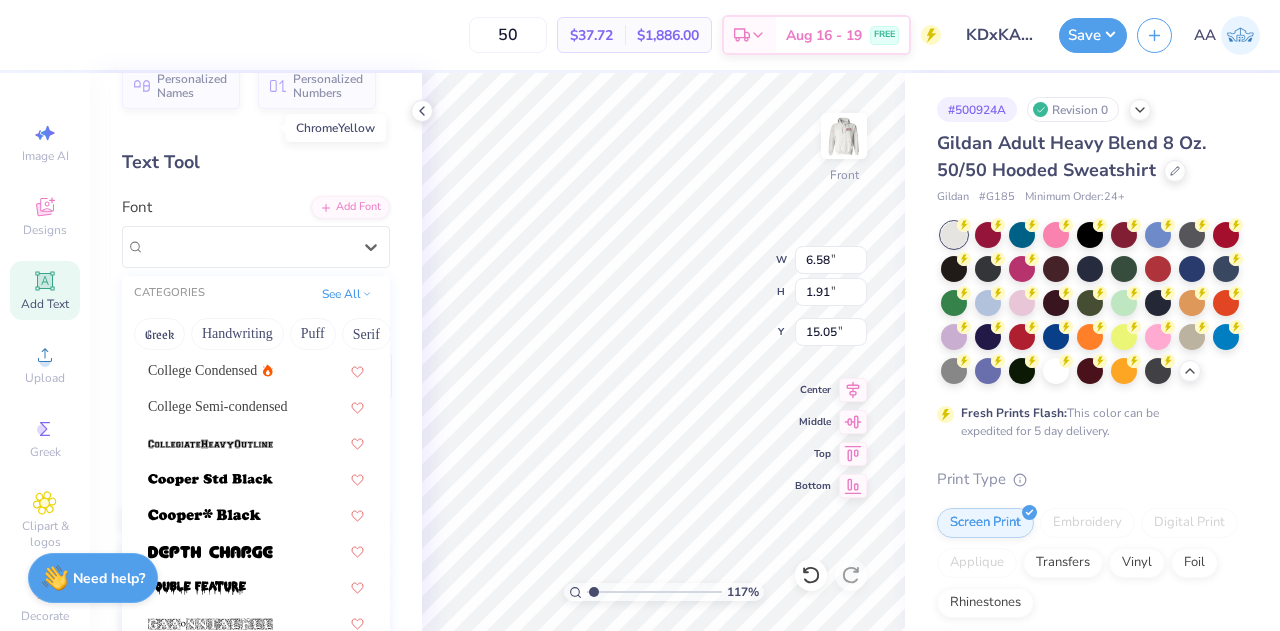 scroll, scrollTop: 194, scrollLeft: 0, axis: vertical 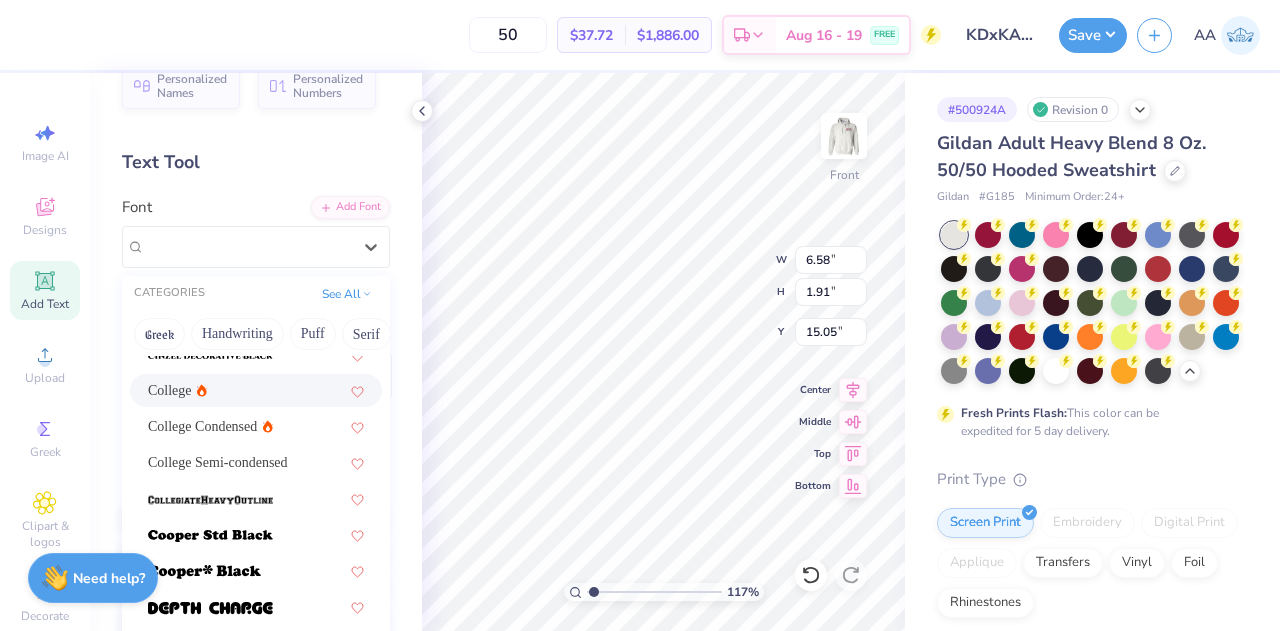 click on "College" at bounding box center (256, 390) 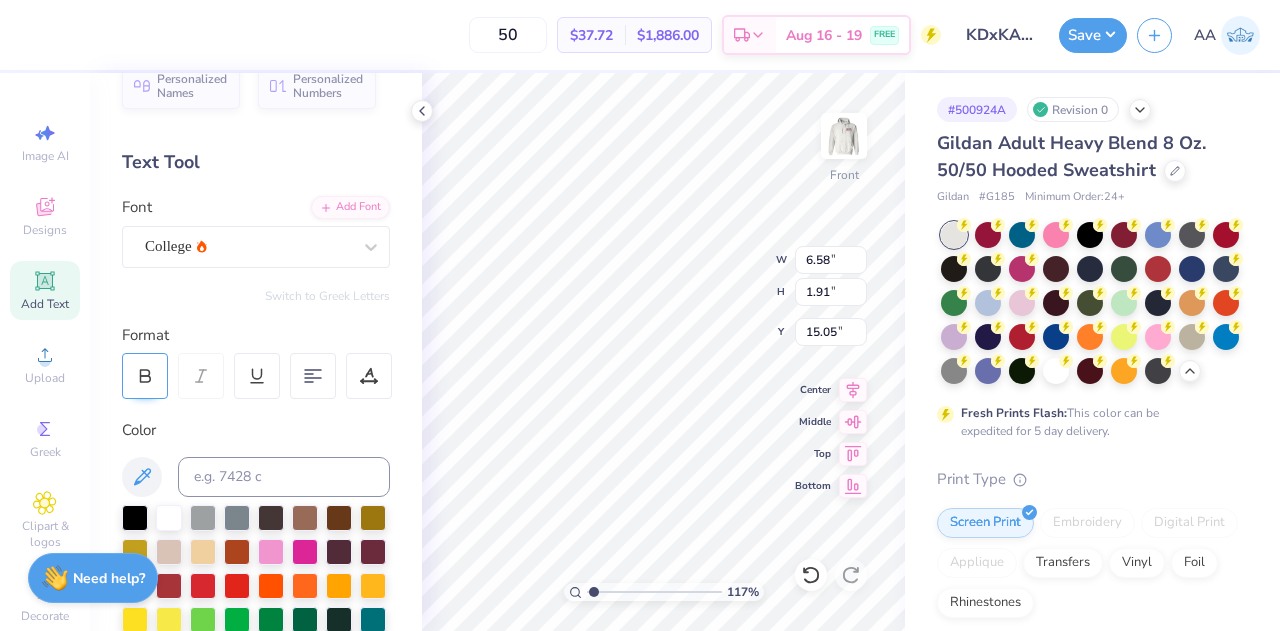 click 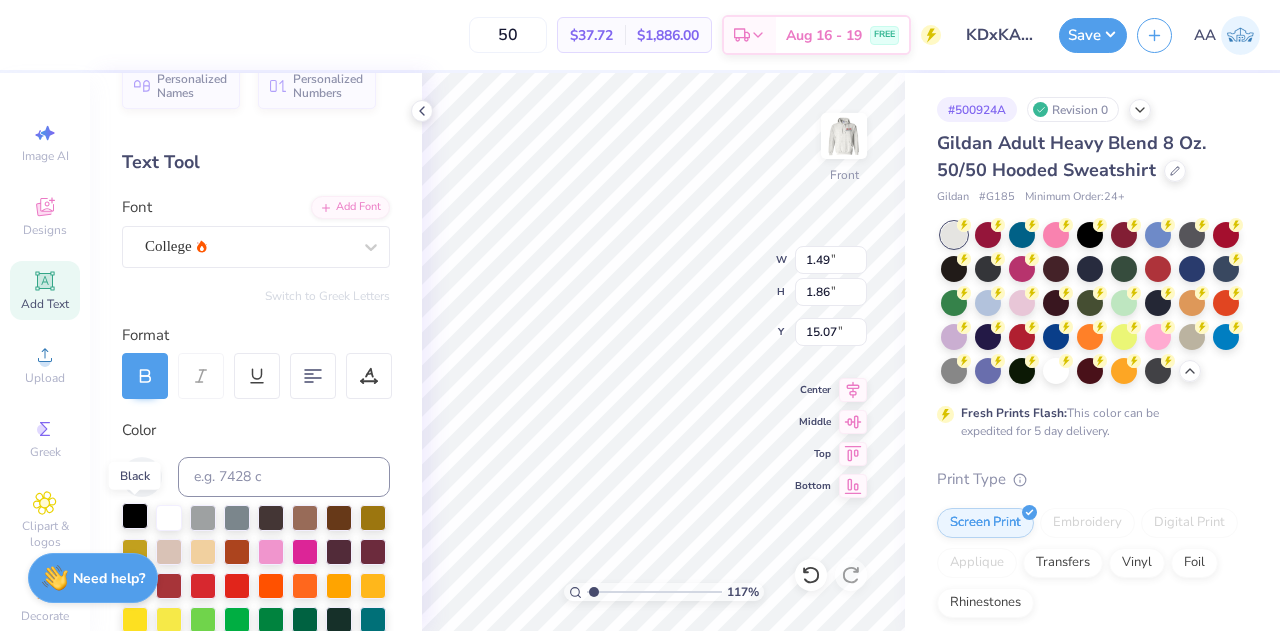 click at bounding box center (135, 516) 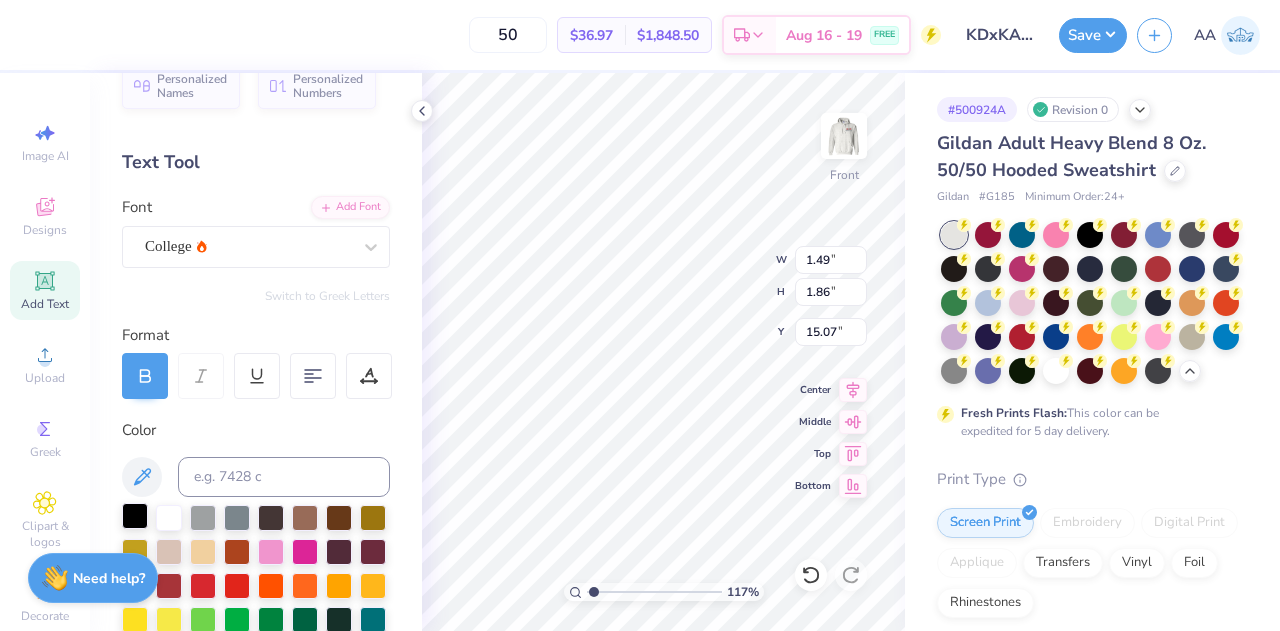 type on "1.16921500977096" 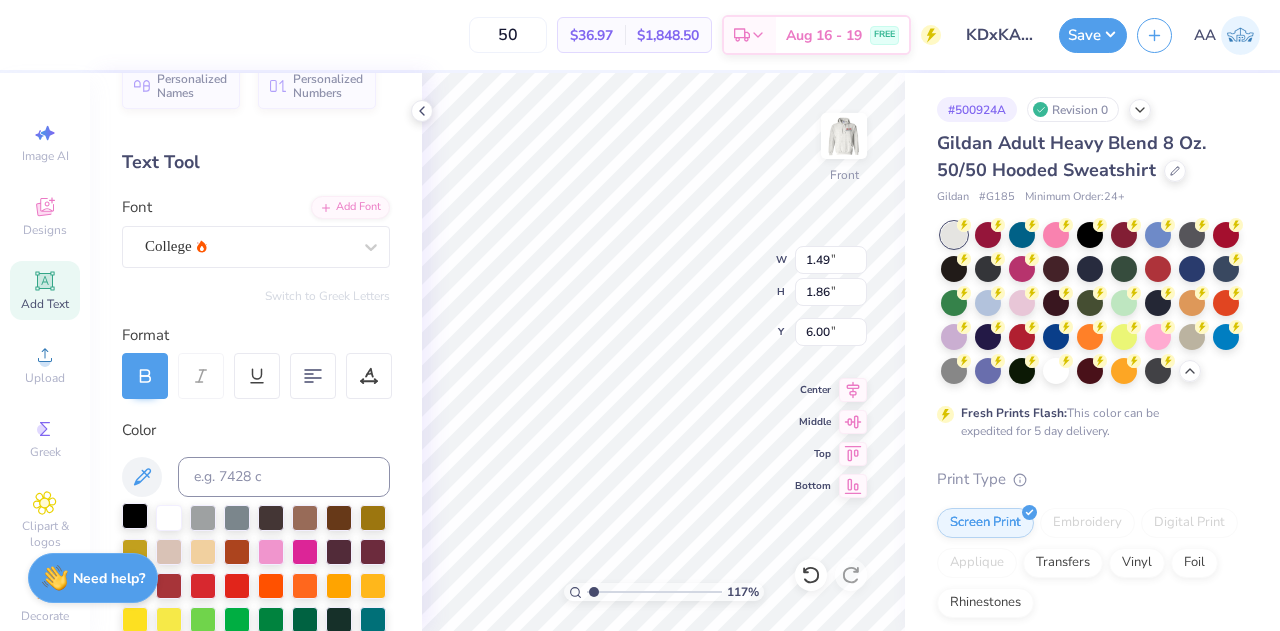 type on "1.16921500977096" 